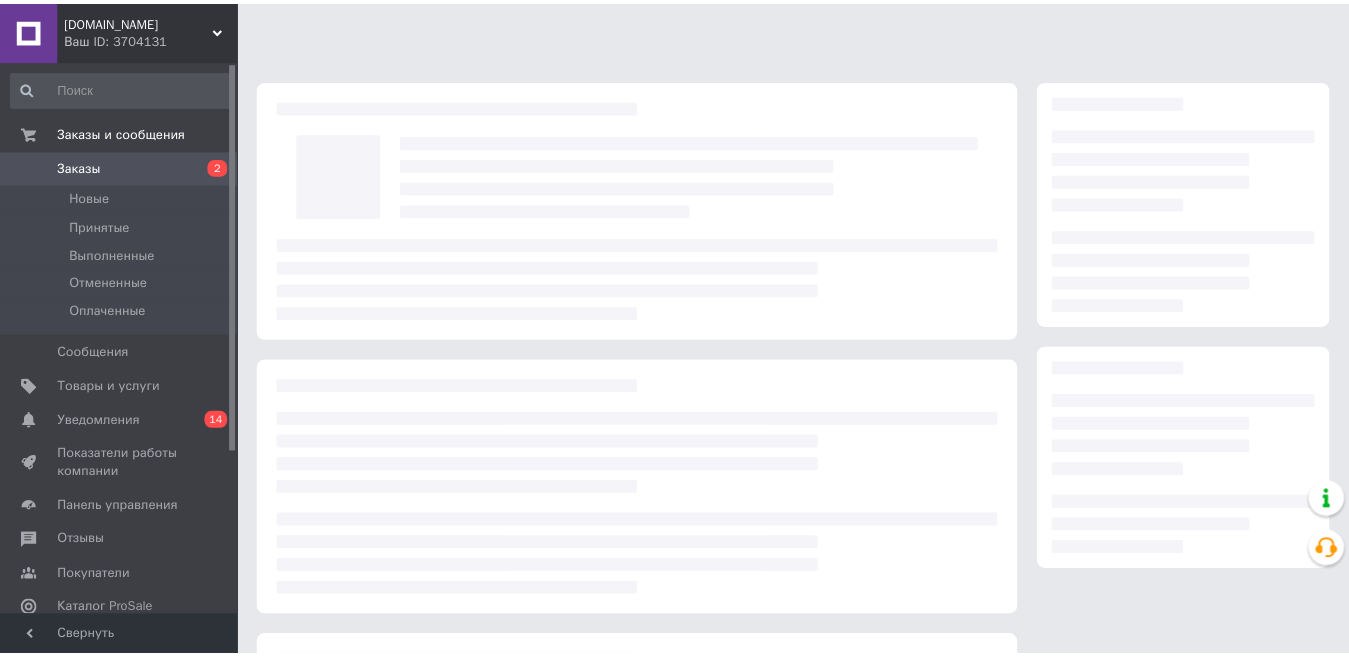 scroll, scrollTop: 0, scrollLeft: 0, axis: both 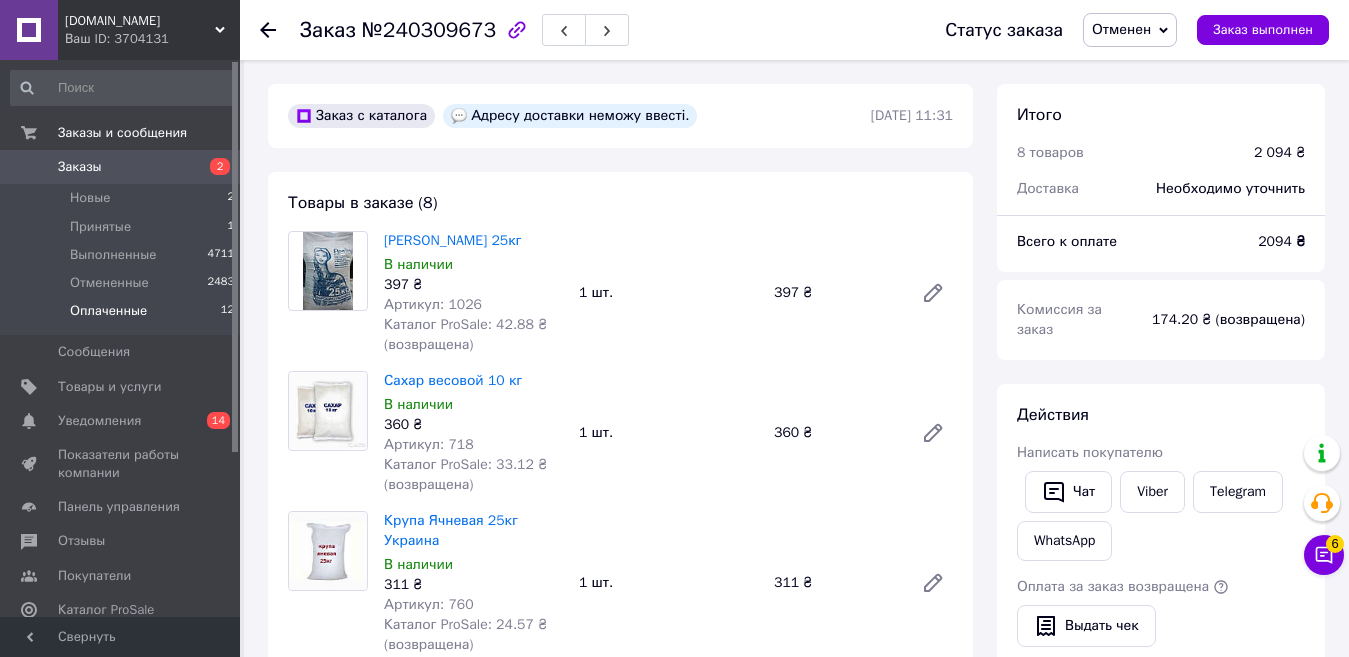 click on "Оплаченные" at bounding box center (108, 311) 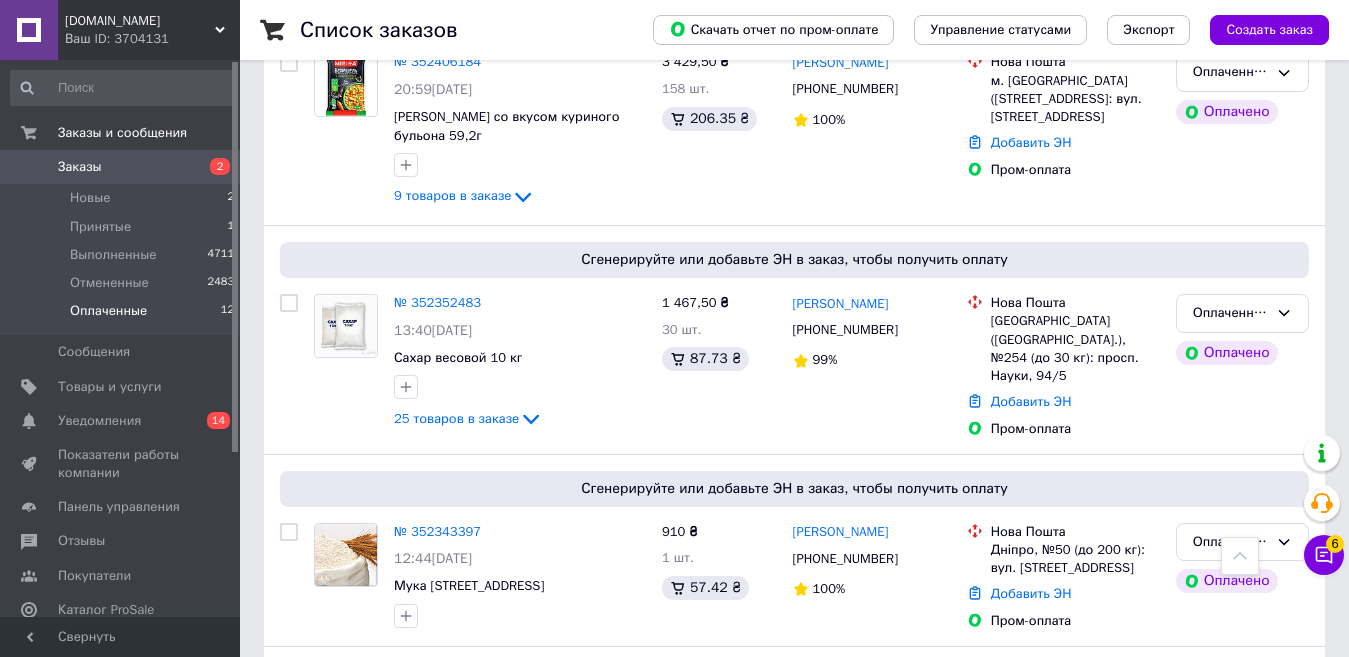 scroll, scrollTop: 2055, scrollLeft: 0, axis: vertical 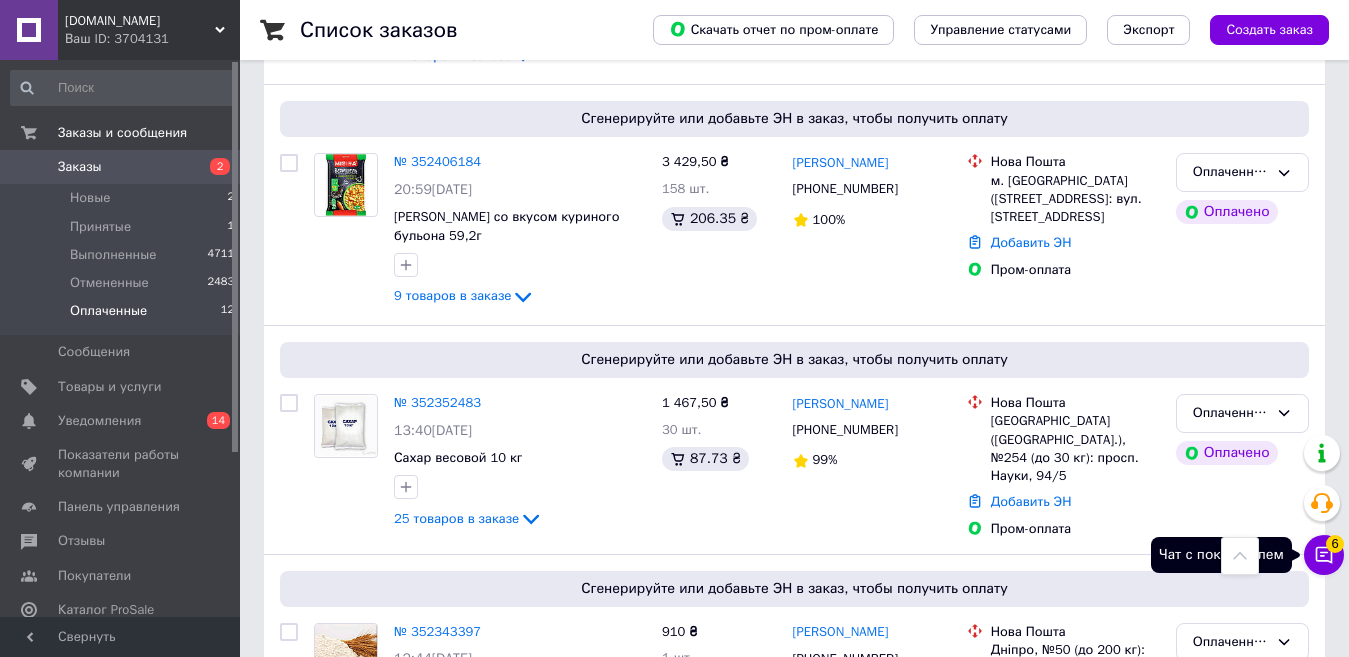 click 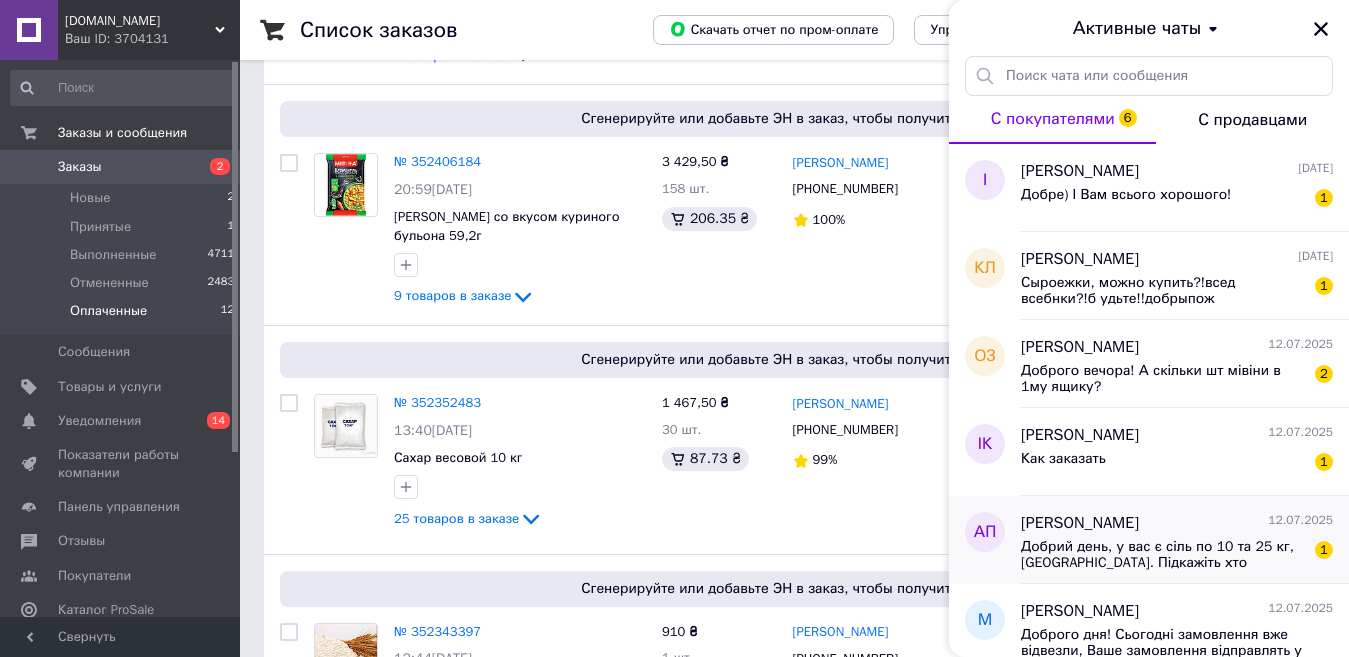 click on "Добрий день, у вас є сіль по 10 та 25 кг, Україна. Підкажіть хто виробник, вона великого помолу?" at bounding box center [1163, 555] 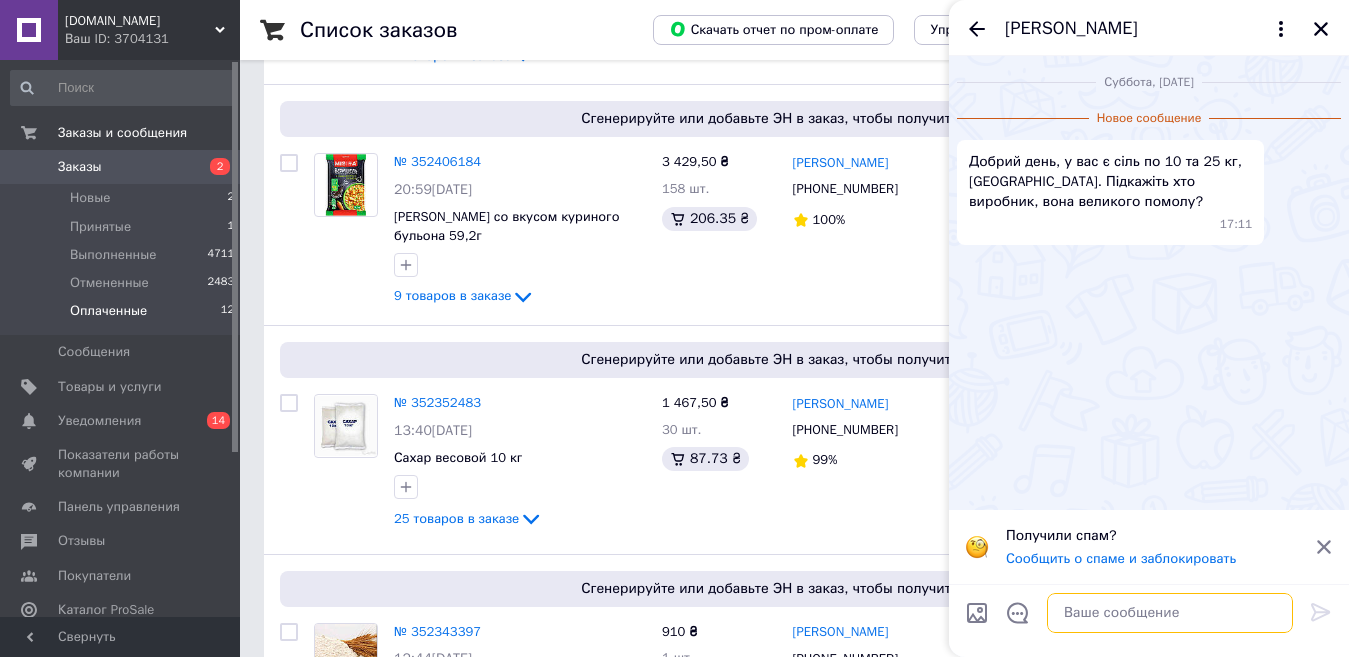 click at bounding box center [1170, 613] 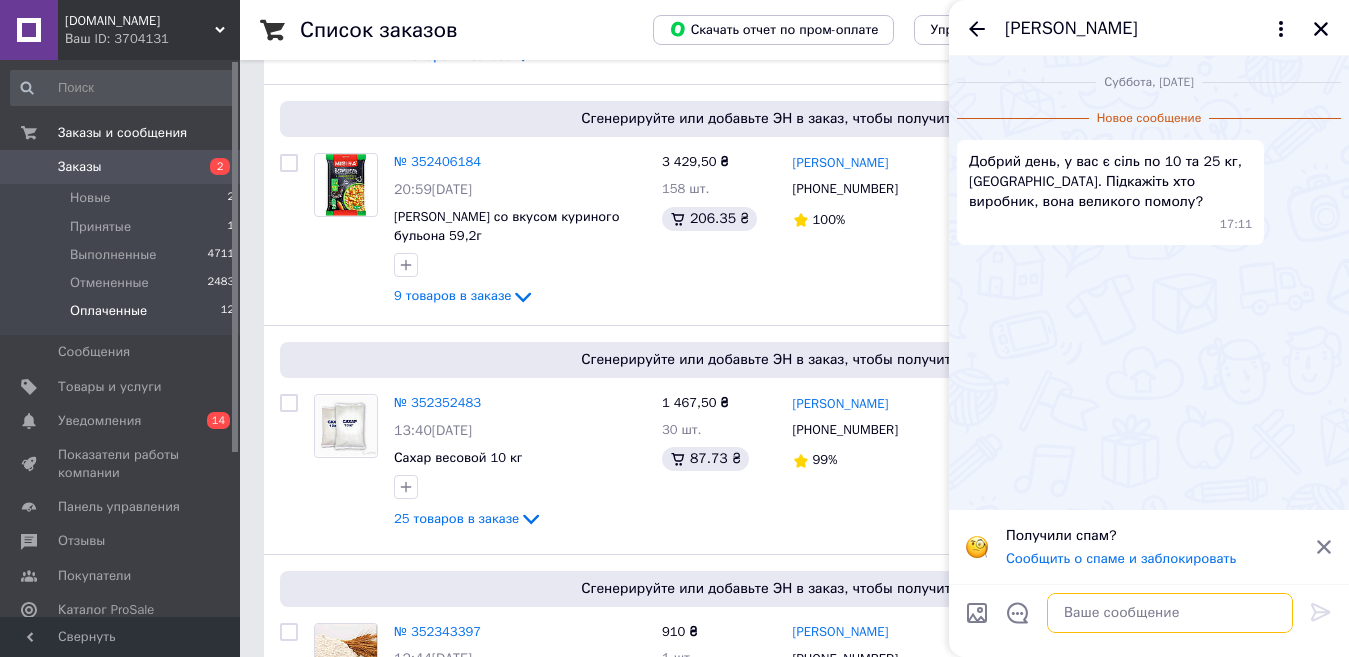 click at bounding box center [1170, 613] 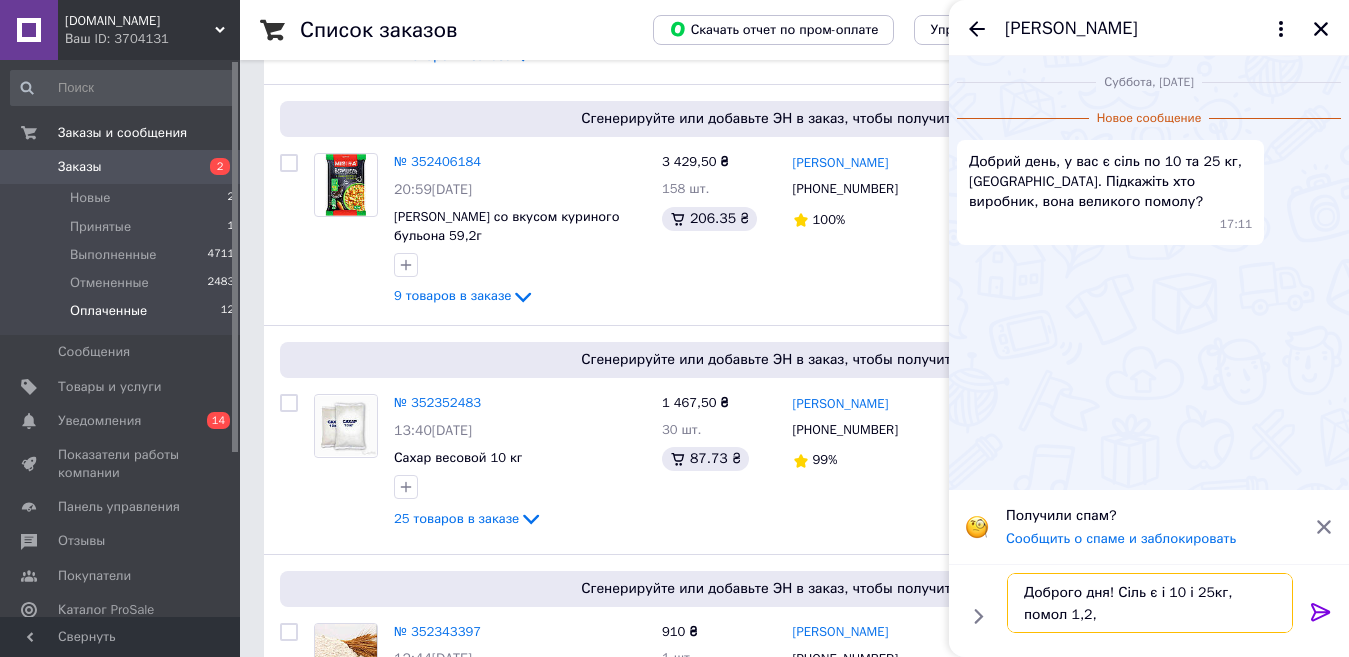 type on "Доброго дня! Сіль є і 10 і 25кг, помол 1,2,3" 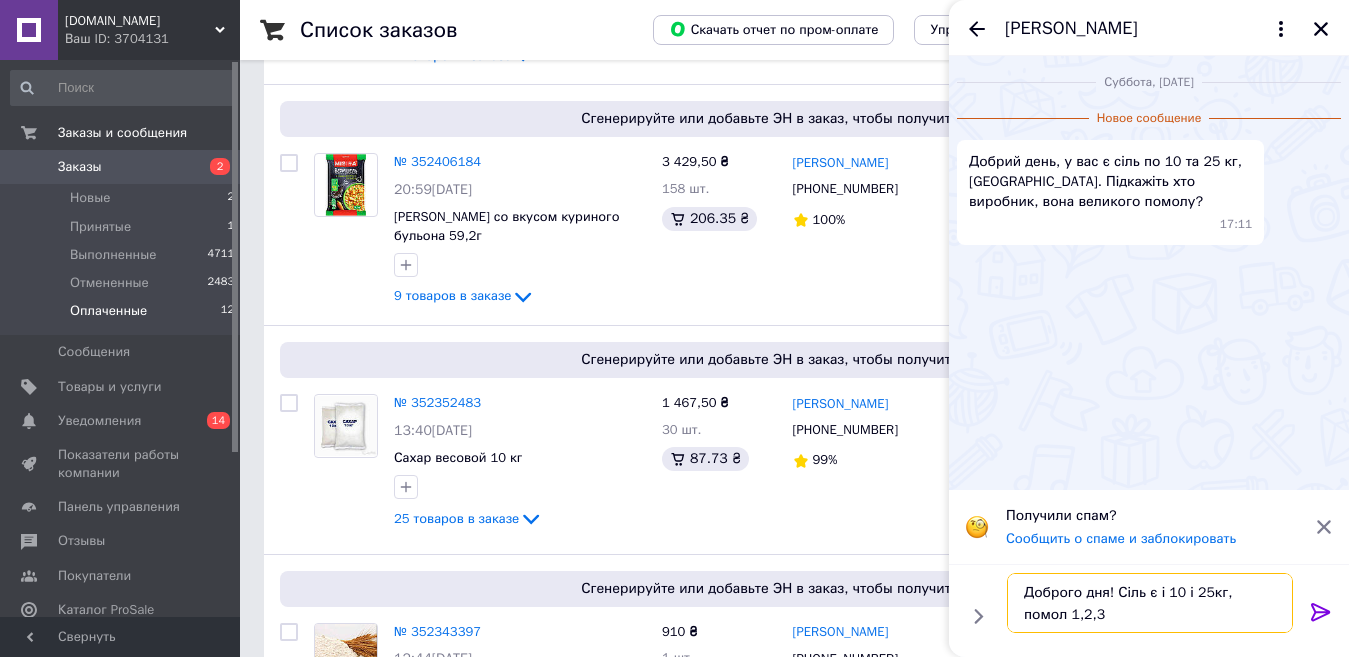 type 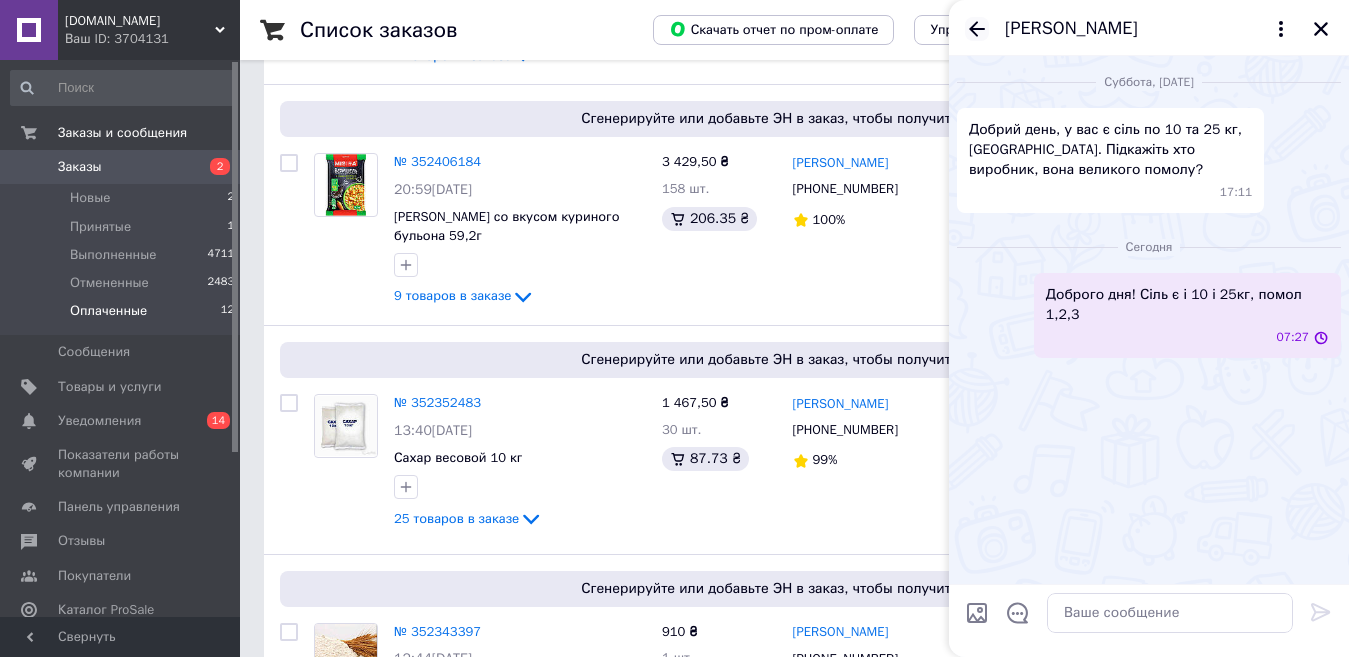 click 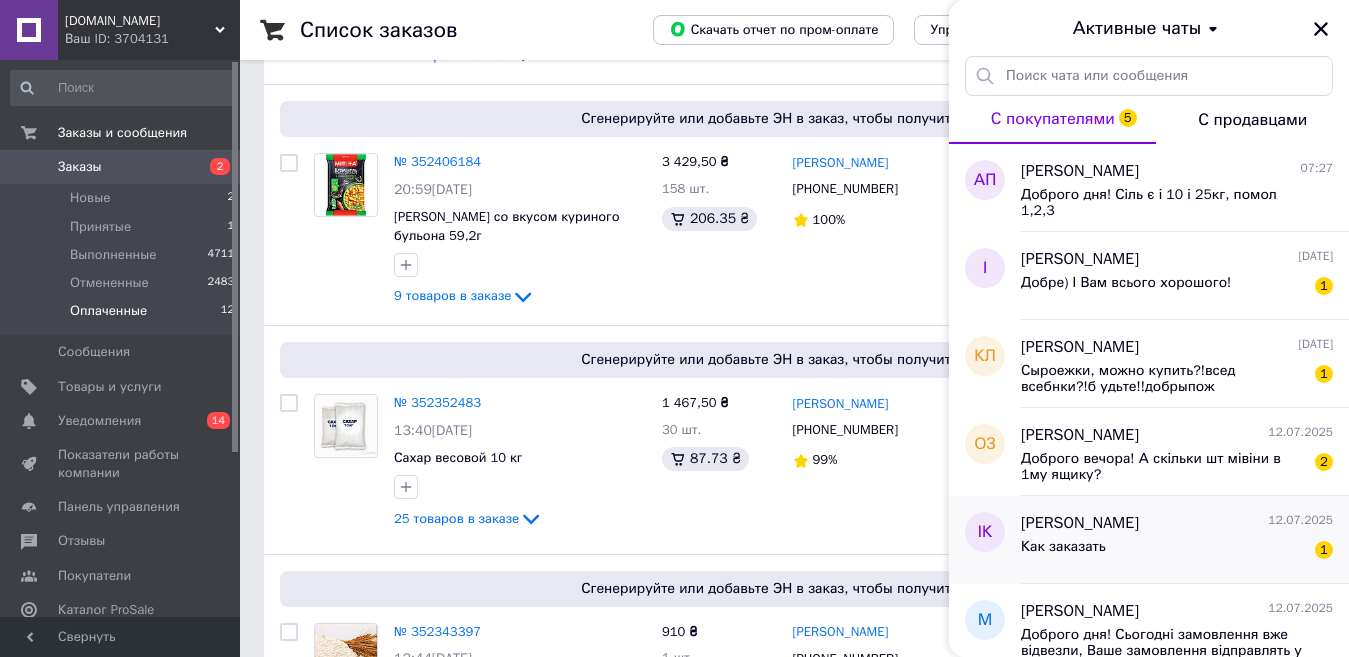 click on "Как заказать 1" at bounding box center (1177, 551) 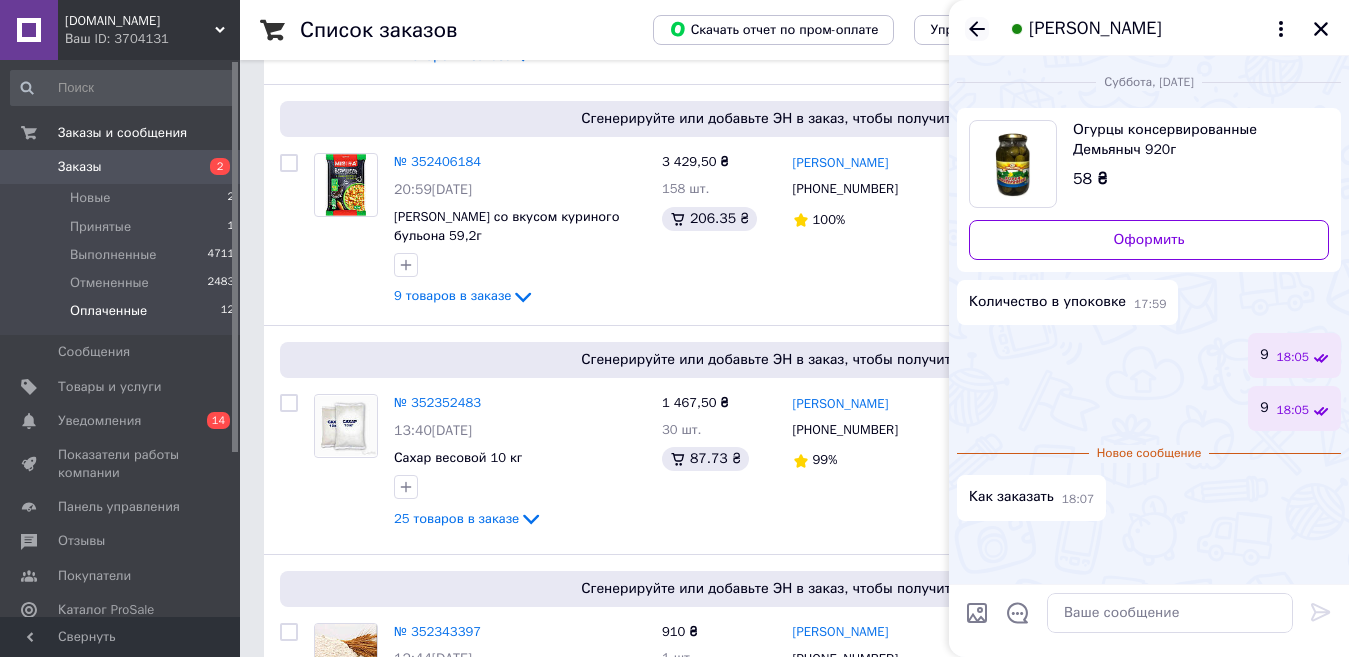 click 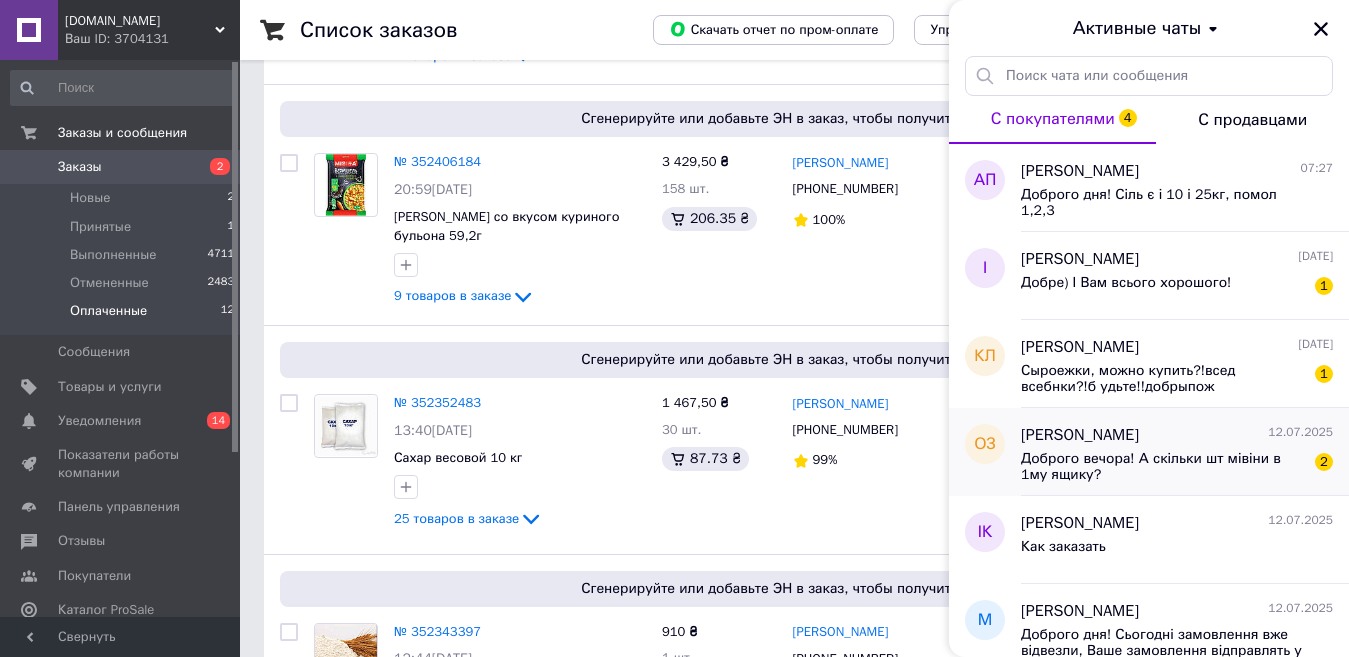 click on "Олег Заволовый 12.07.2025" at bounding box center (1177, 435) 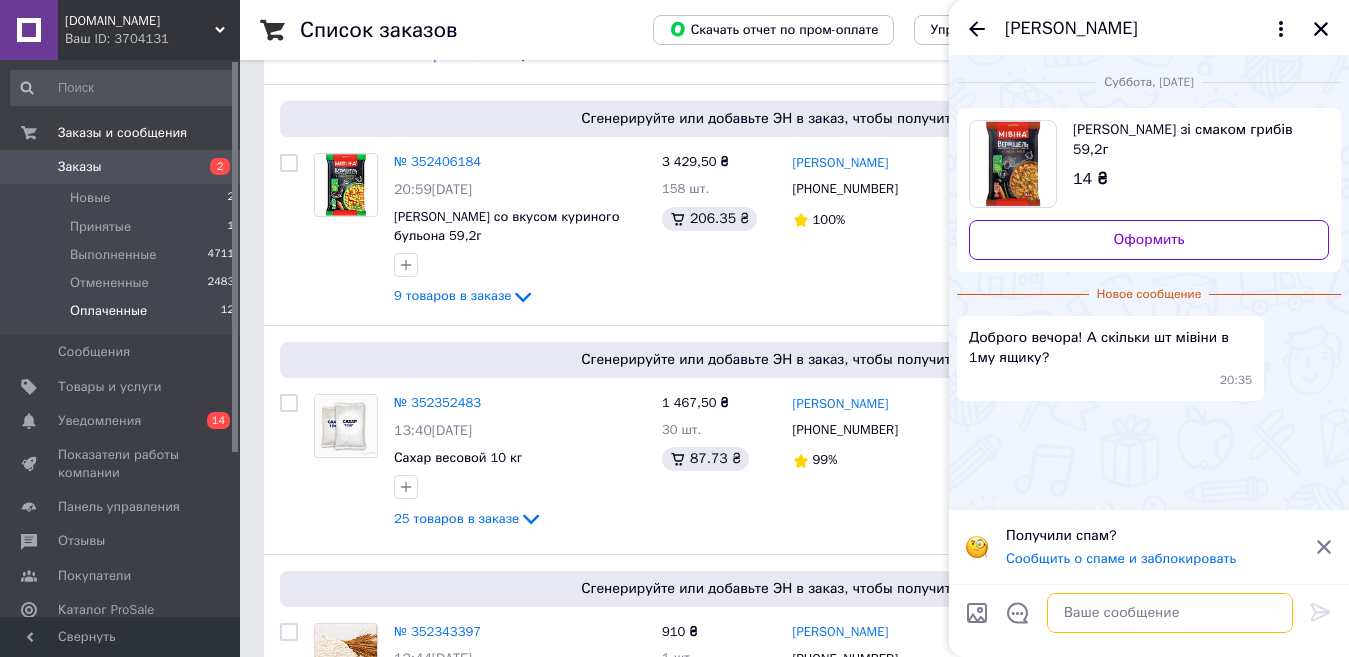 click at bounding box center (1170, 613) 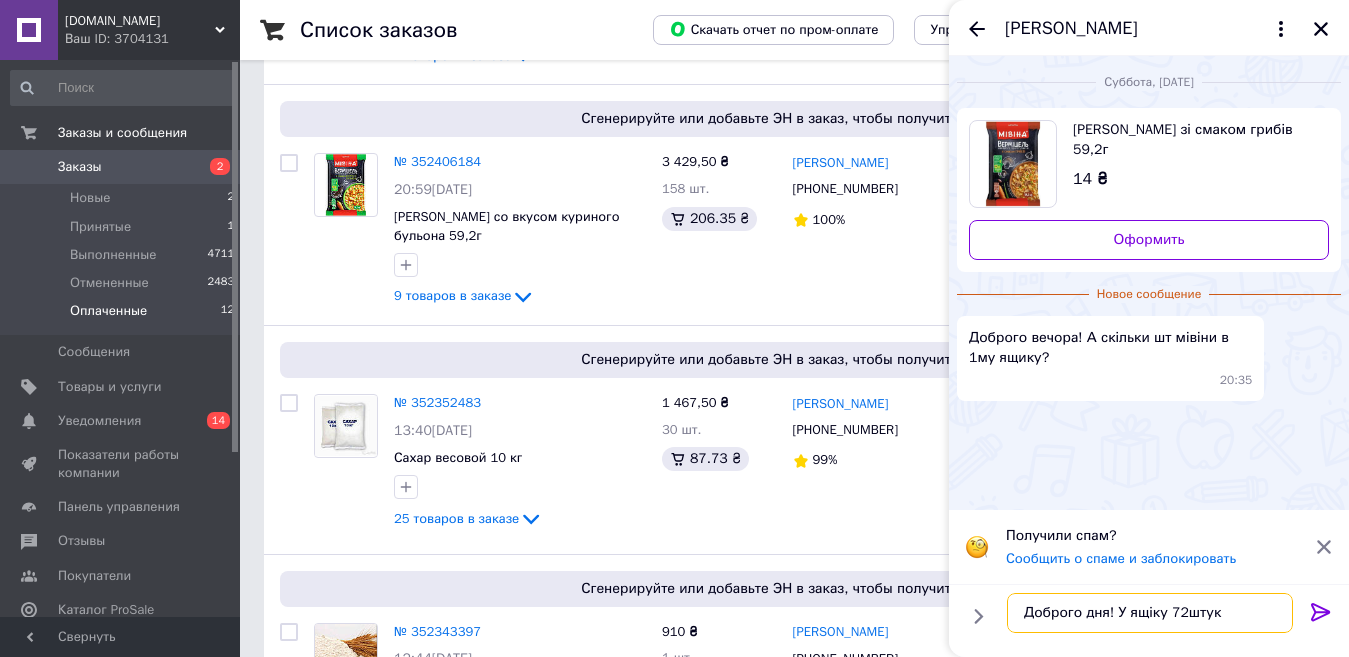 type on "Доброго дня! У ящіку 72штуки" 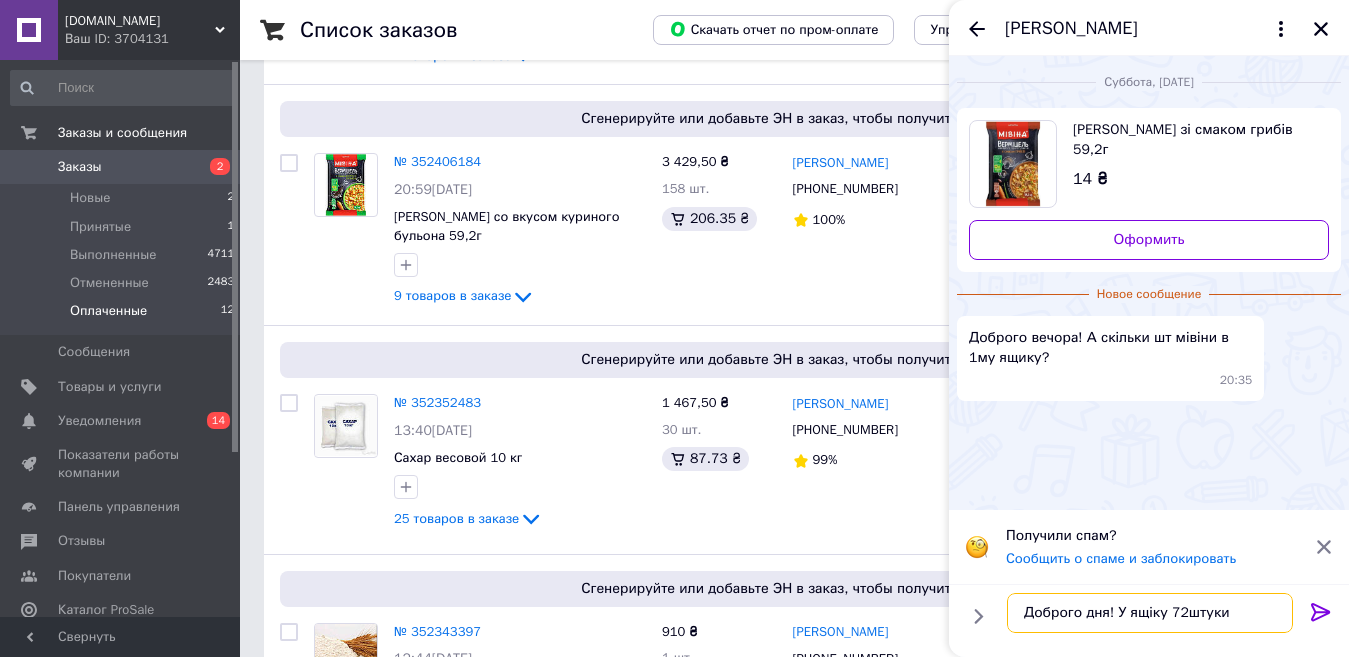 type 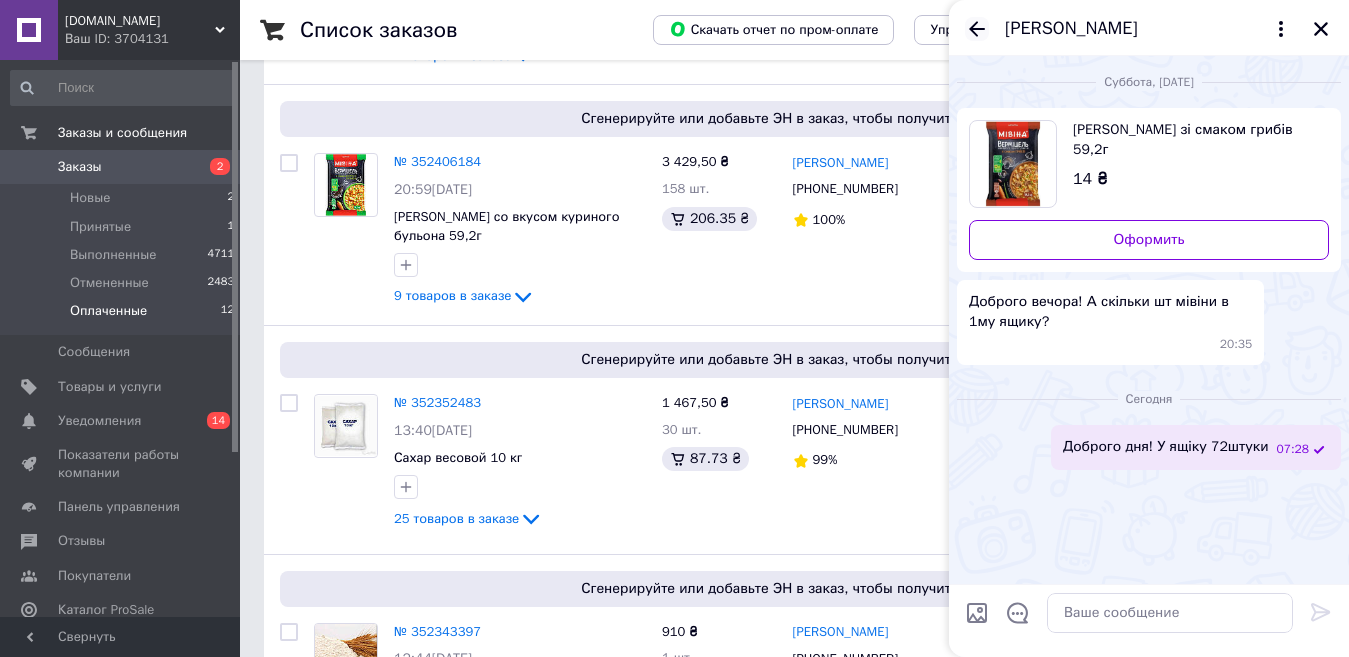 click 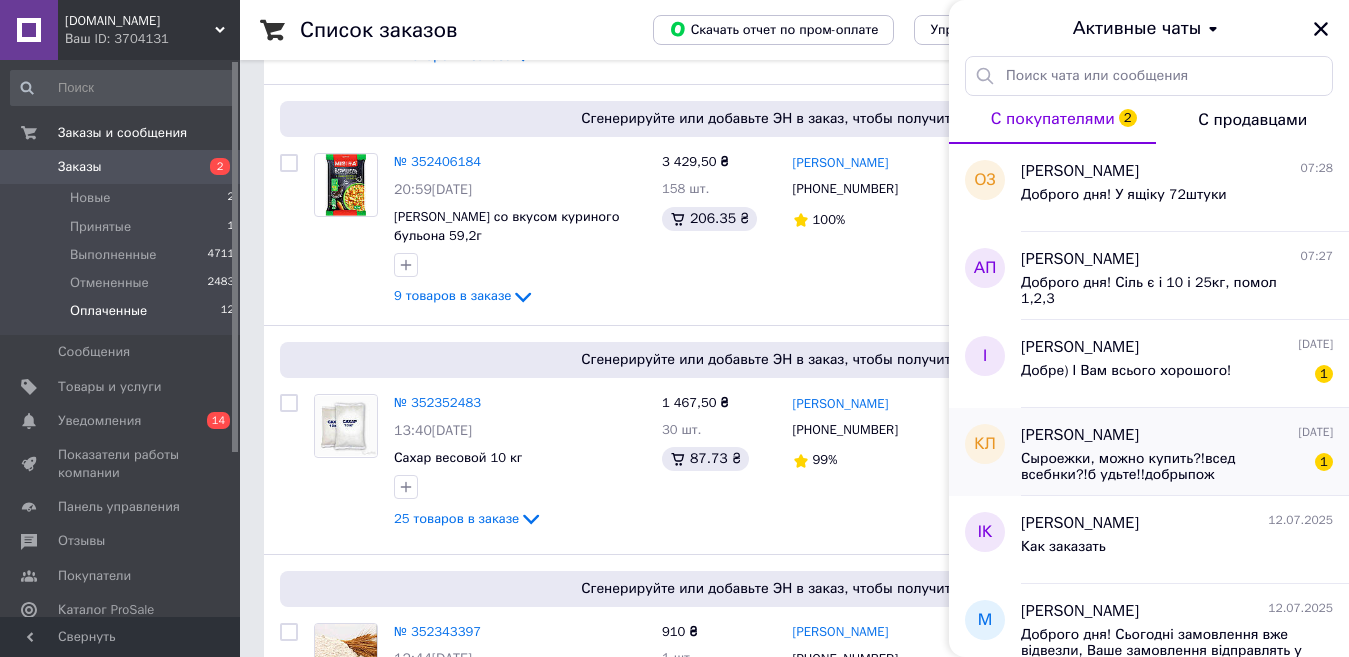 click on "Сыроежки, можно купить?!всед всебнки?!б
удьте!!добрыпож а
Жалуйст?!" at bounding box center (1163, 467) 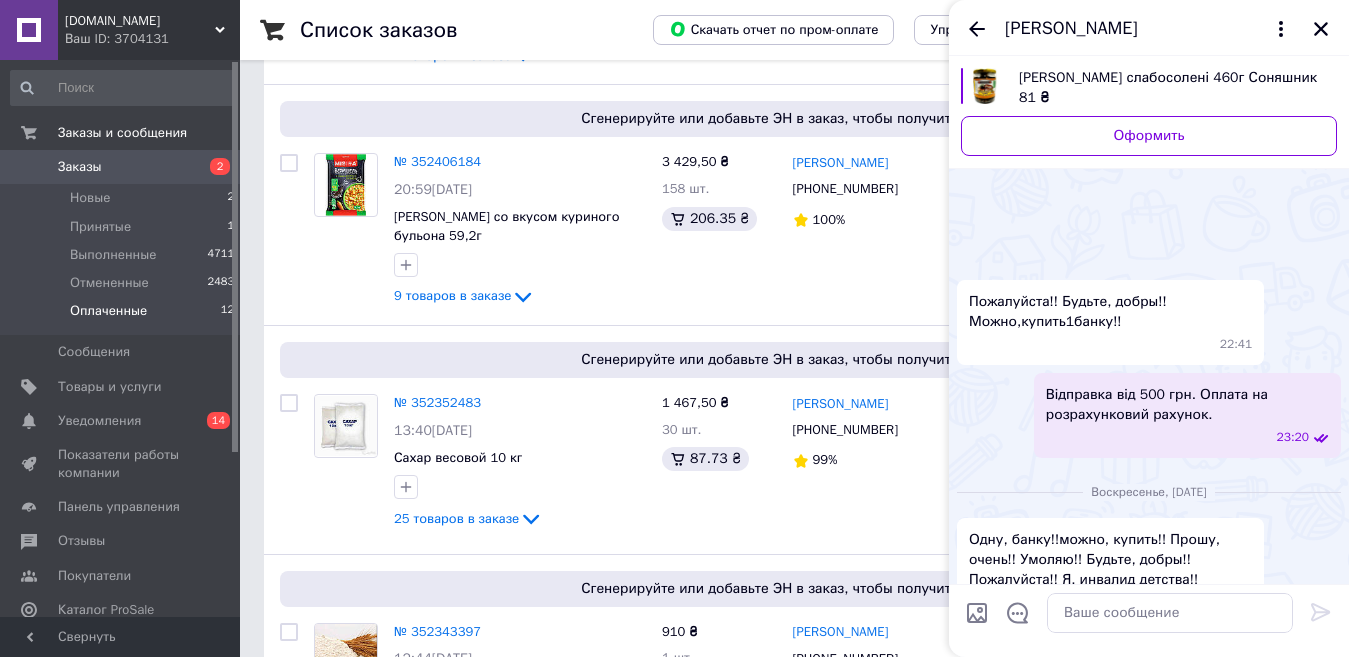 scroll, scrollTop: 365, scrollLeft: 0, axis: vertical 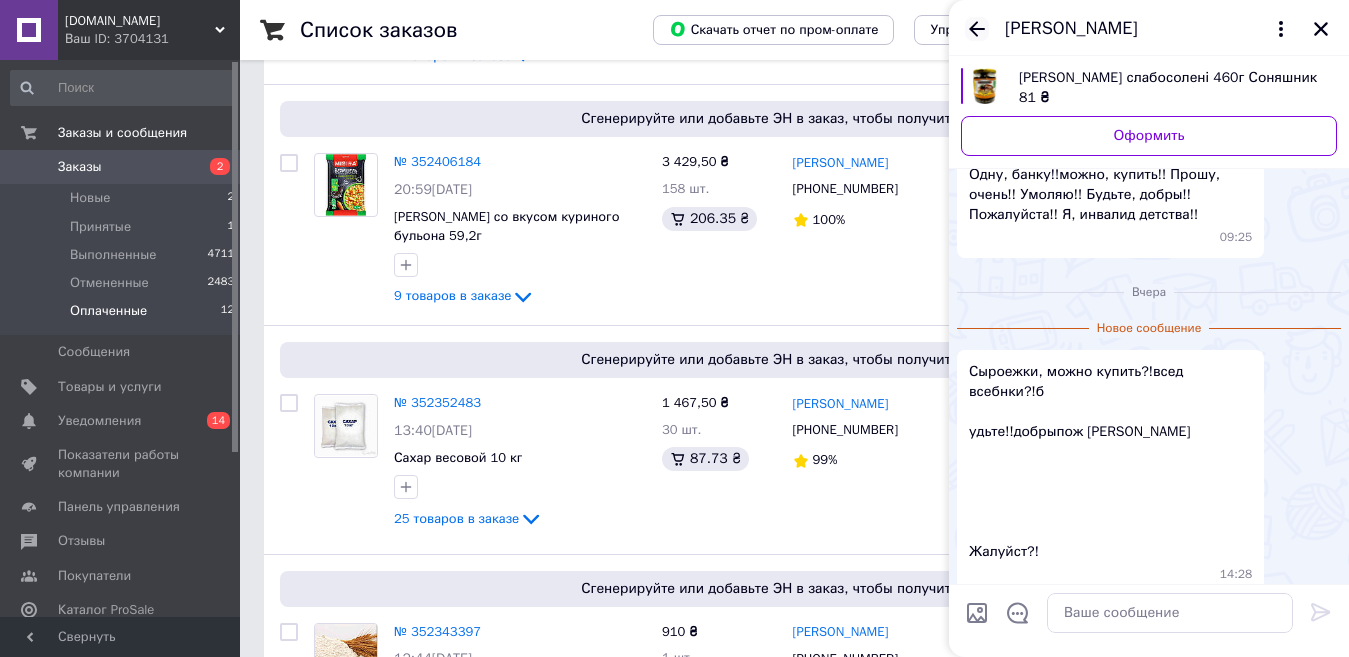 click 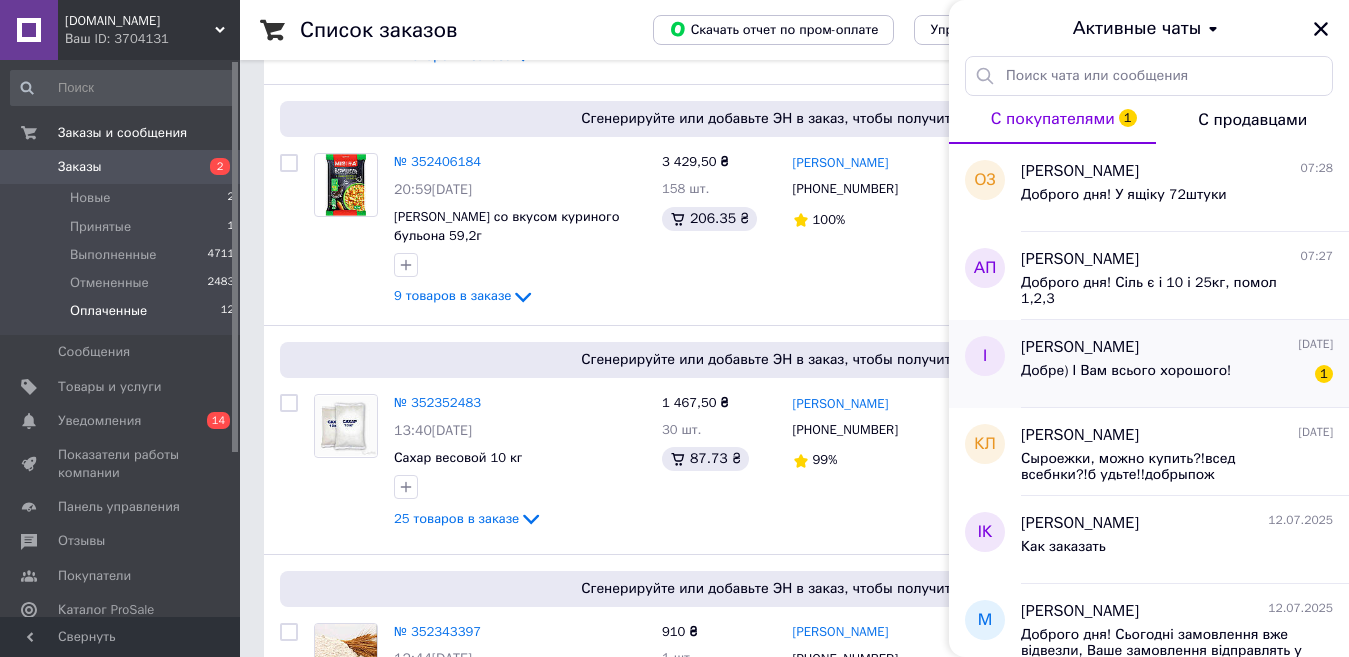 click on "Добре) І Вам всього хорошого!" at bounding box center (1126, 371) 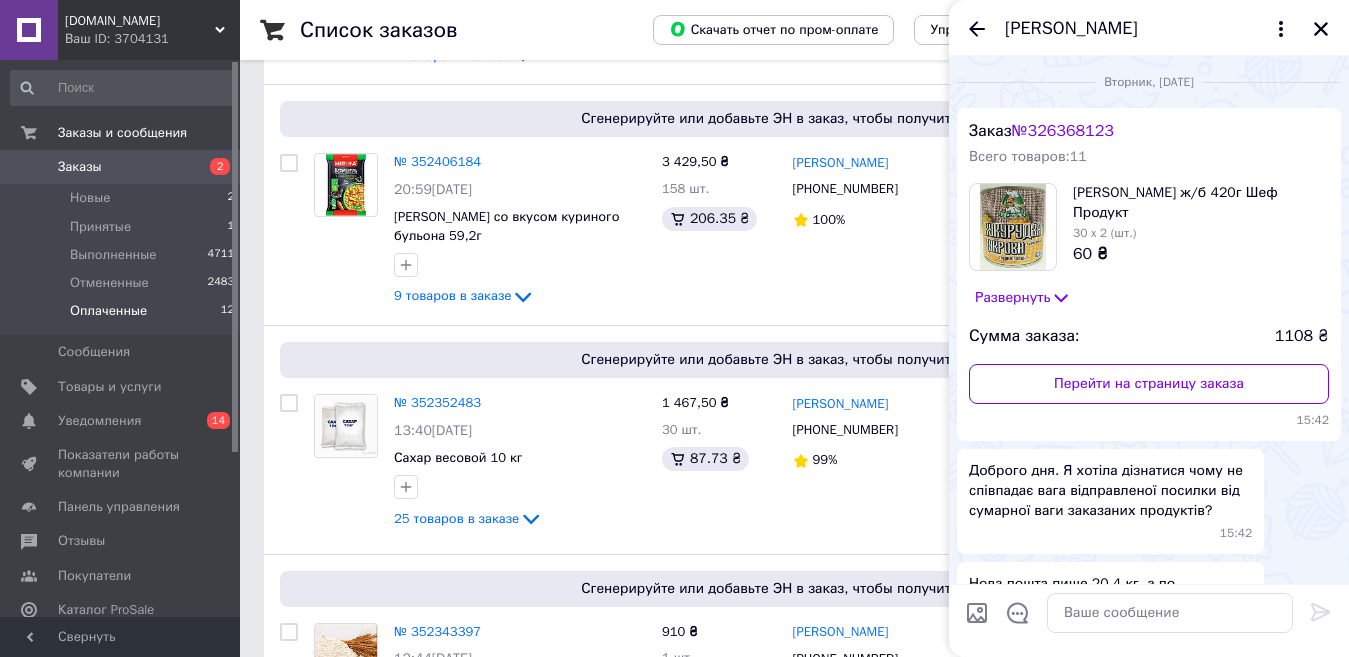 scroll, scrollTop: 2169, scrollLeft: 0, axis: vertical 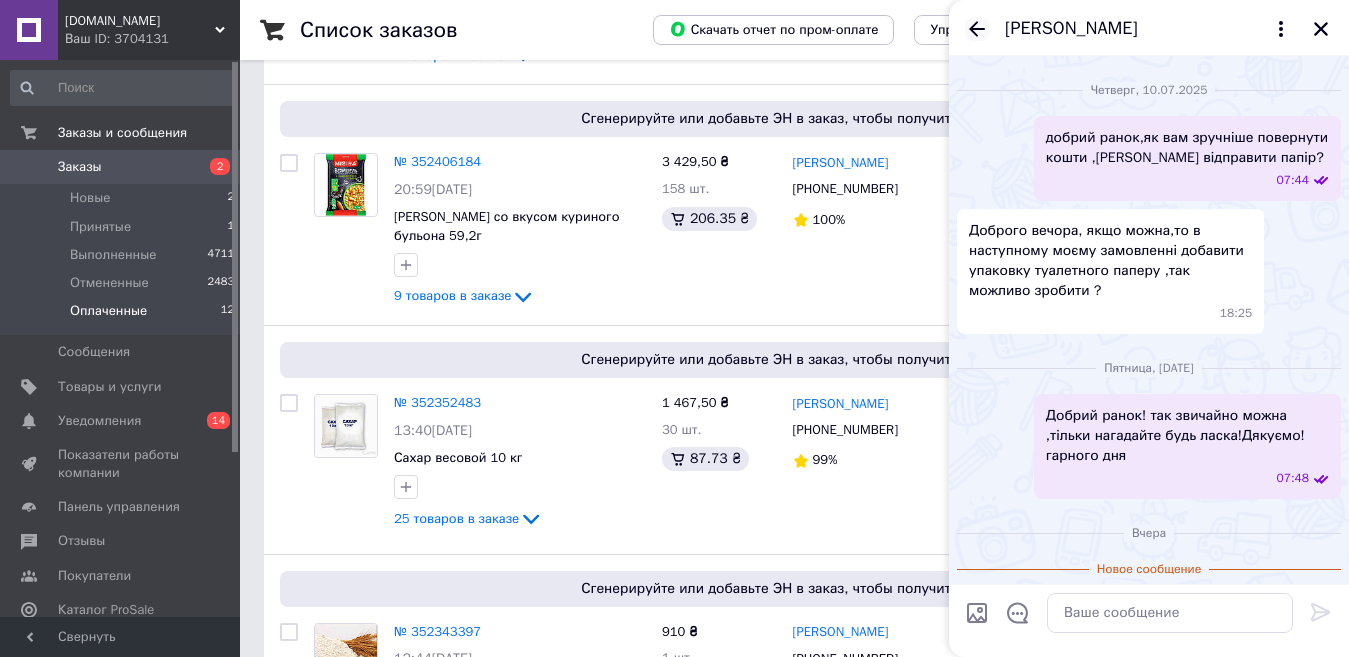 click 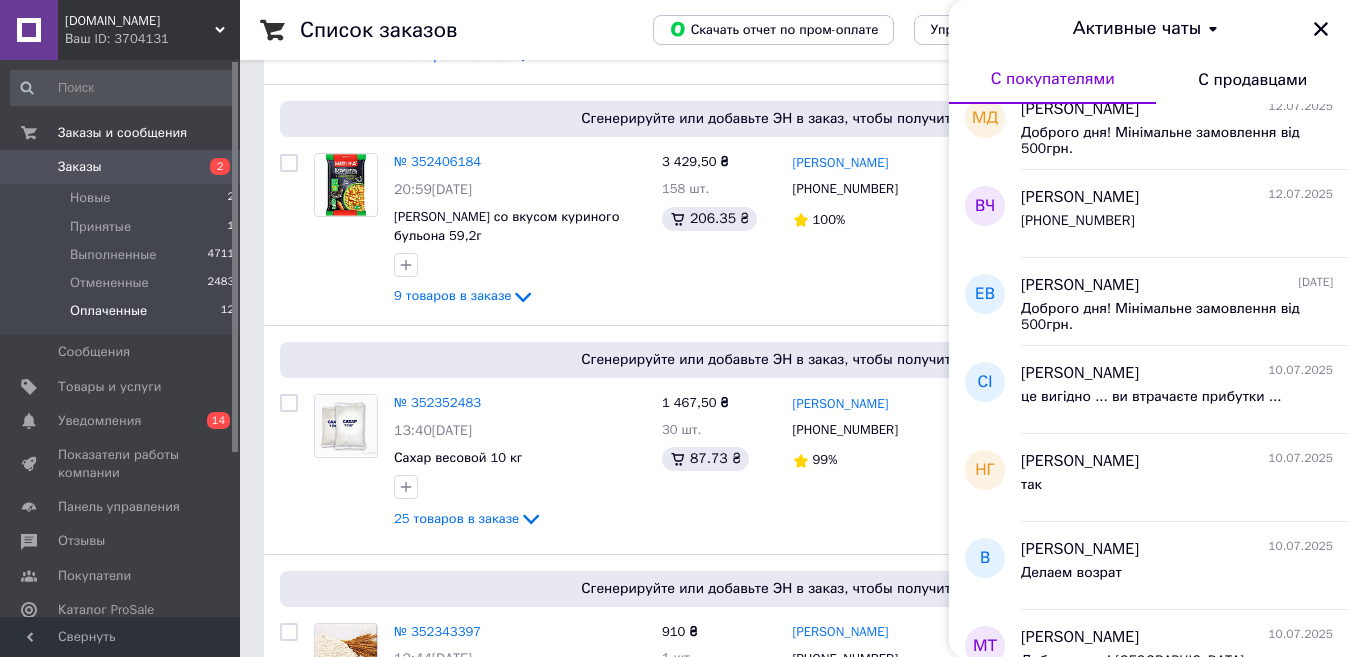 scroll, scrollTop: 0, scrollLeft: 0, axis: both 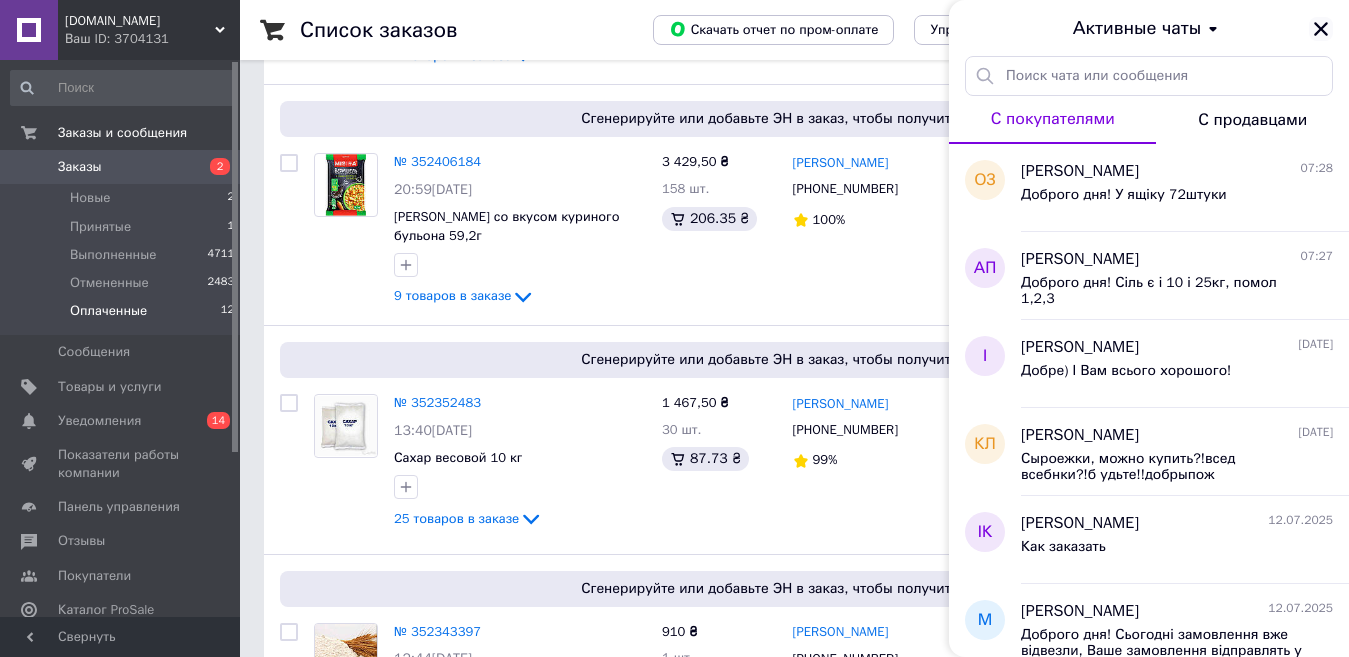 click 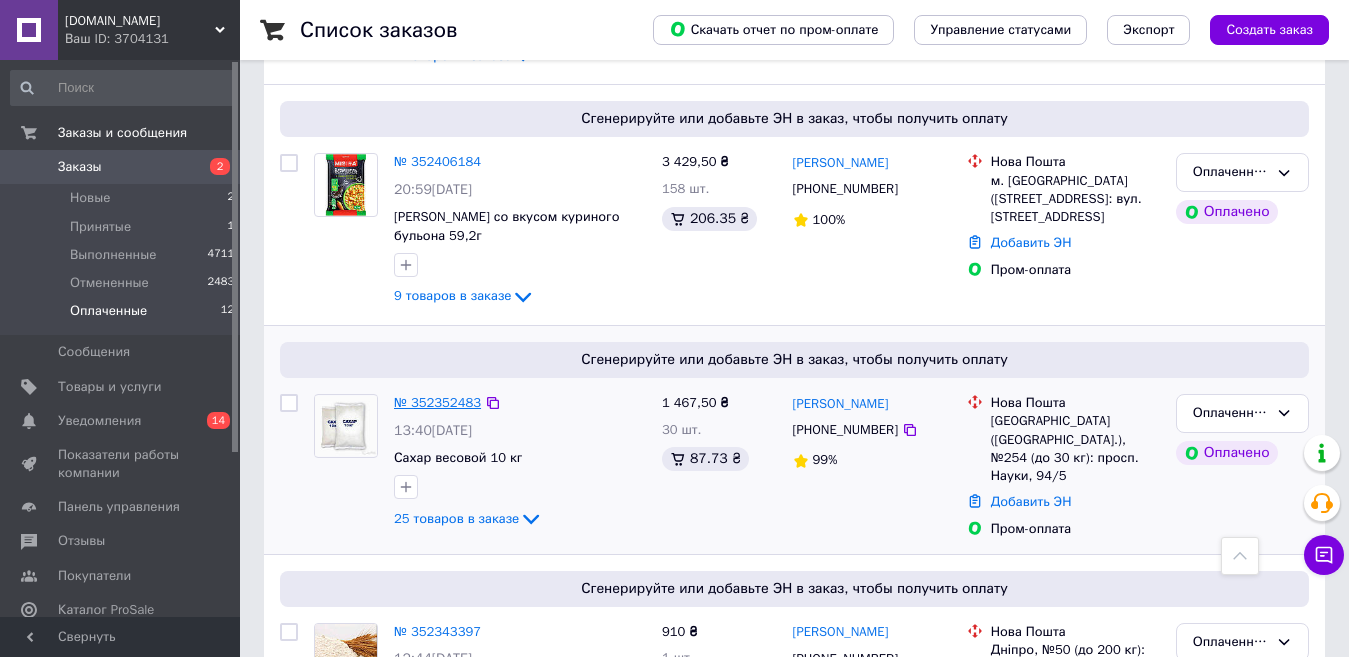 click on "№ 352352483" at bounding box center [437, 402] 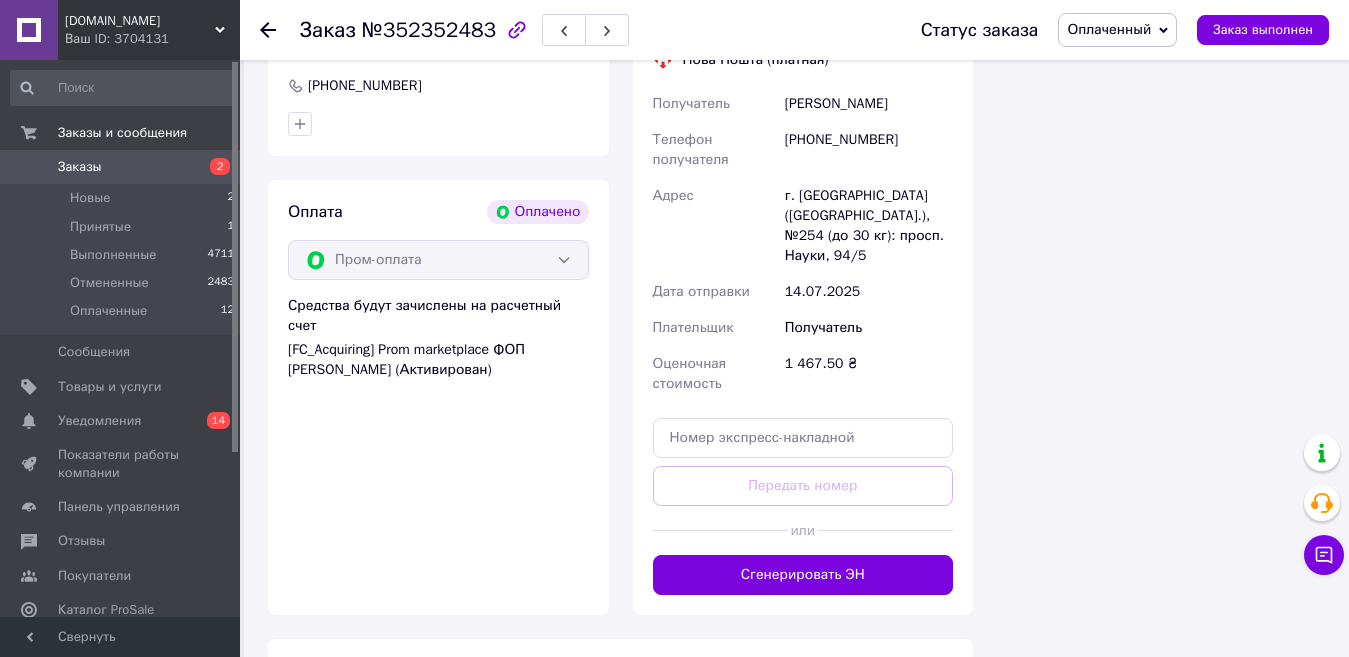 scroll, scrollTop: 4055, scrollLeft: 0, axis: vertical 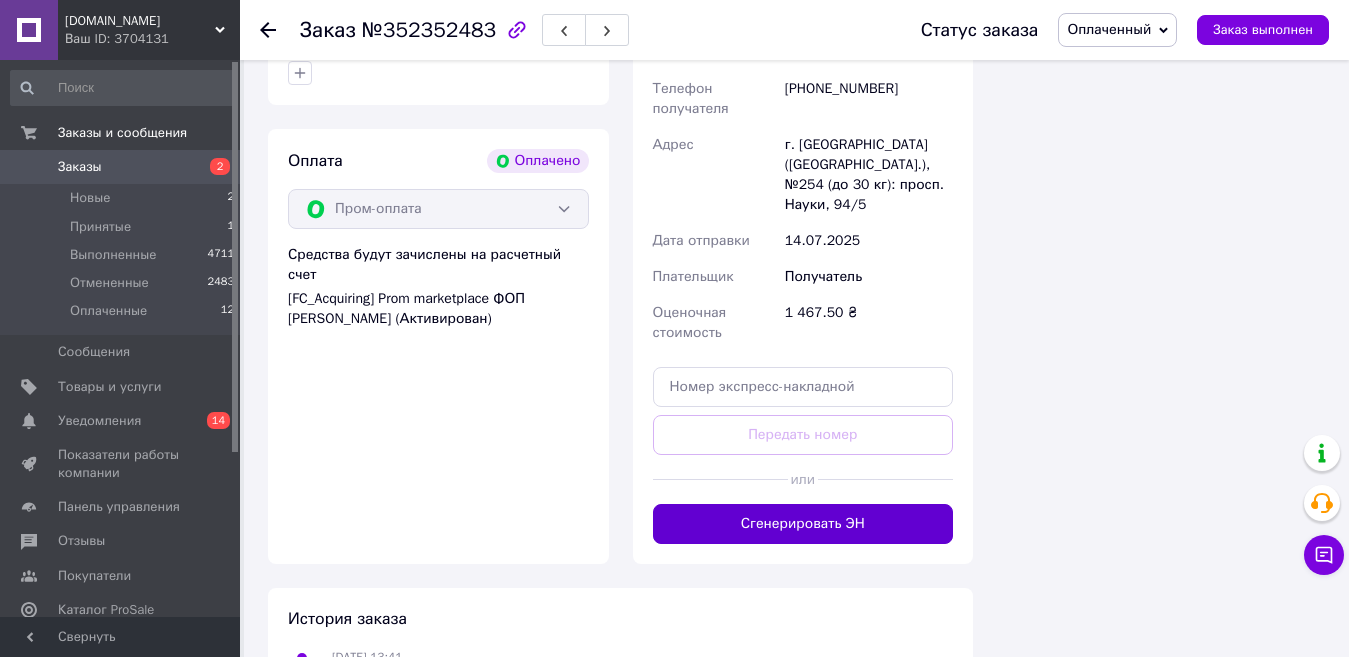 click on "Сгенерировать ЭН" at bounding box center [803, 524] 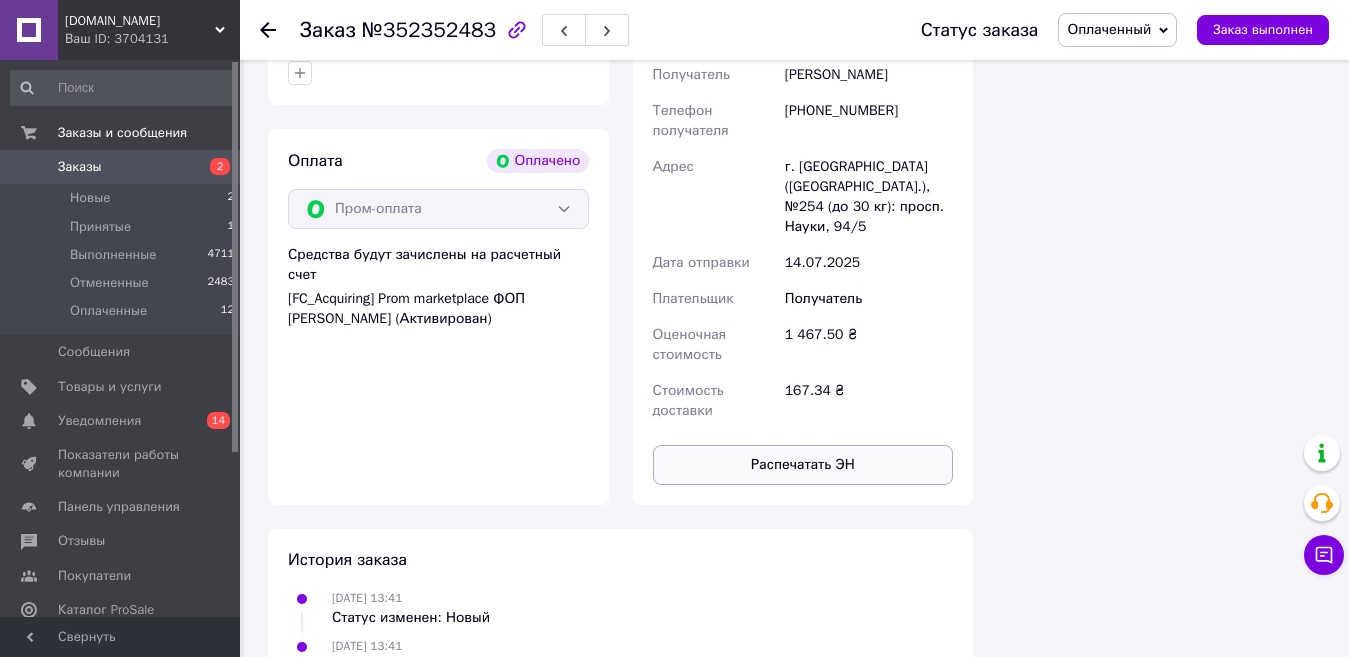 click on "Распечатать ЭН" at bounding box center (803, 465) 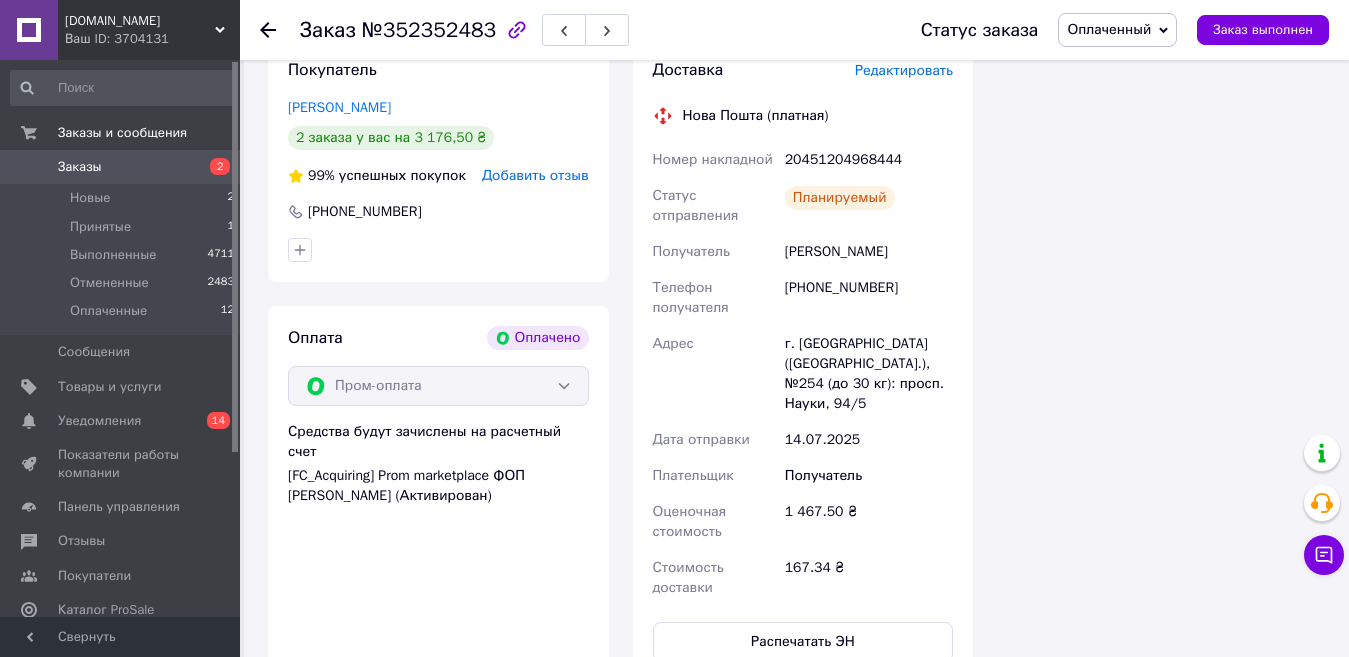 scroll, scrollTop: 3855, scrollLeft: 0, axis: vertical 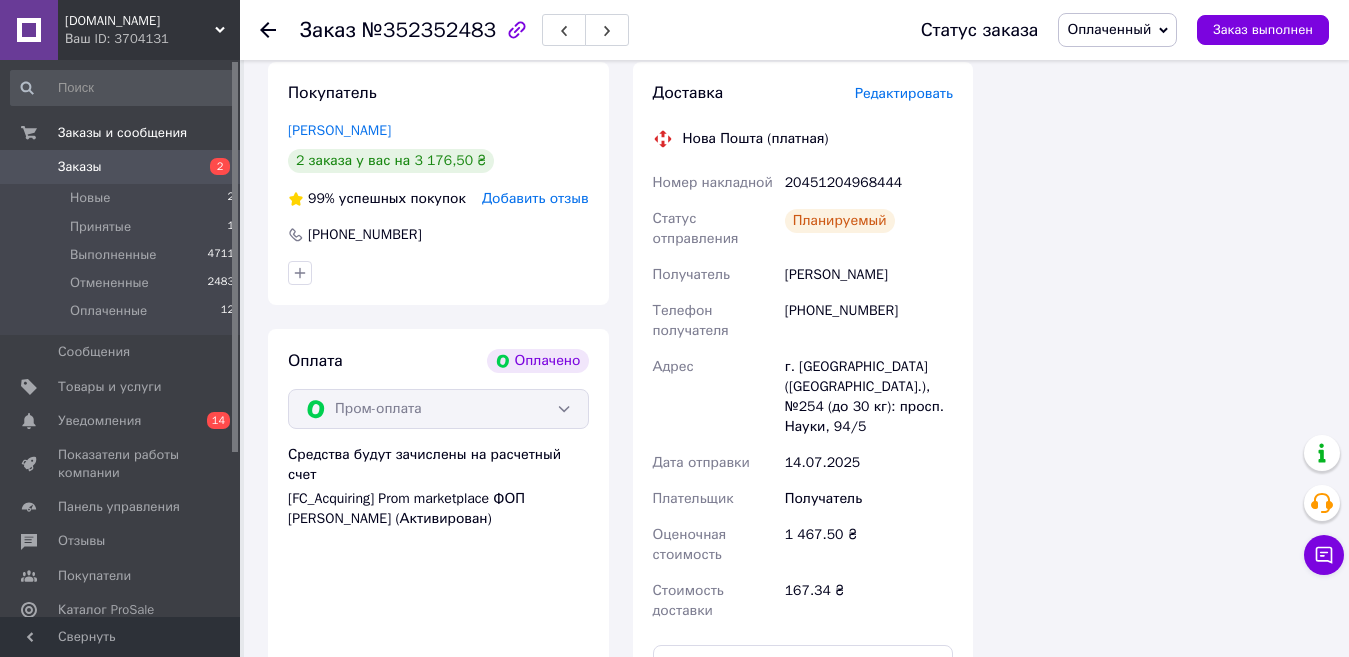 click 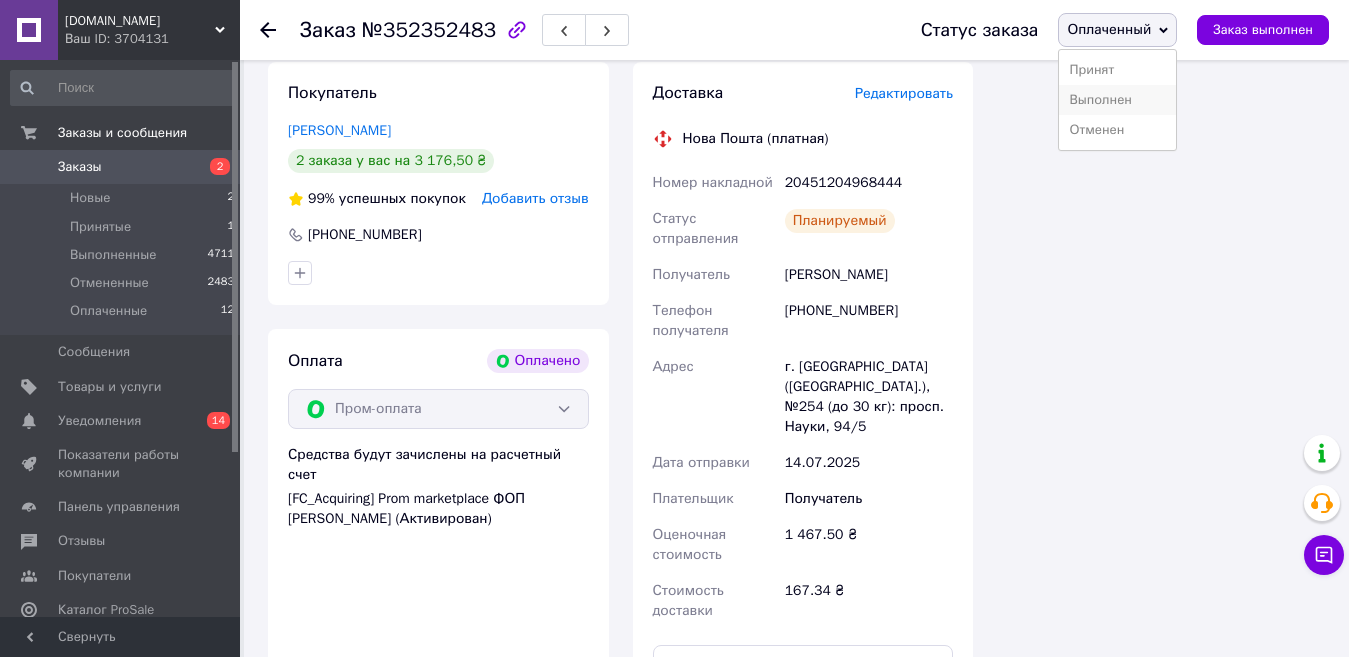 click on "Выполнен" at bounding box center (1117, 100) 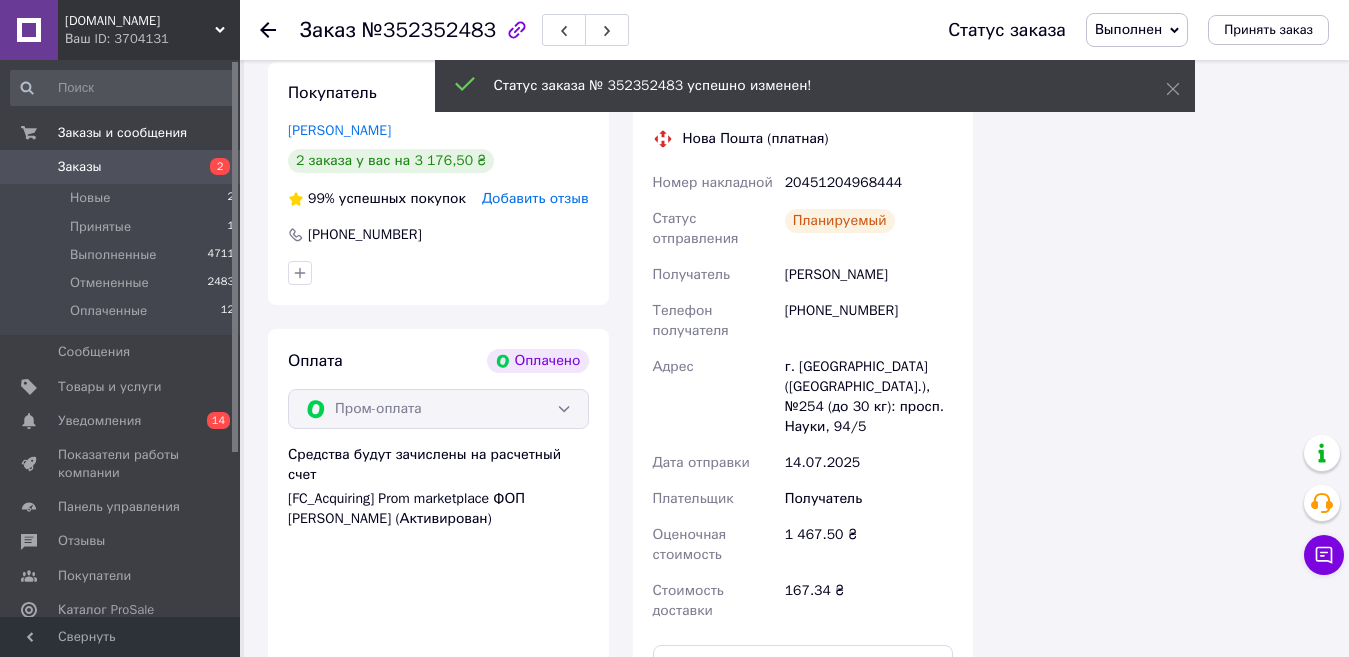 click 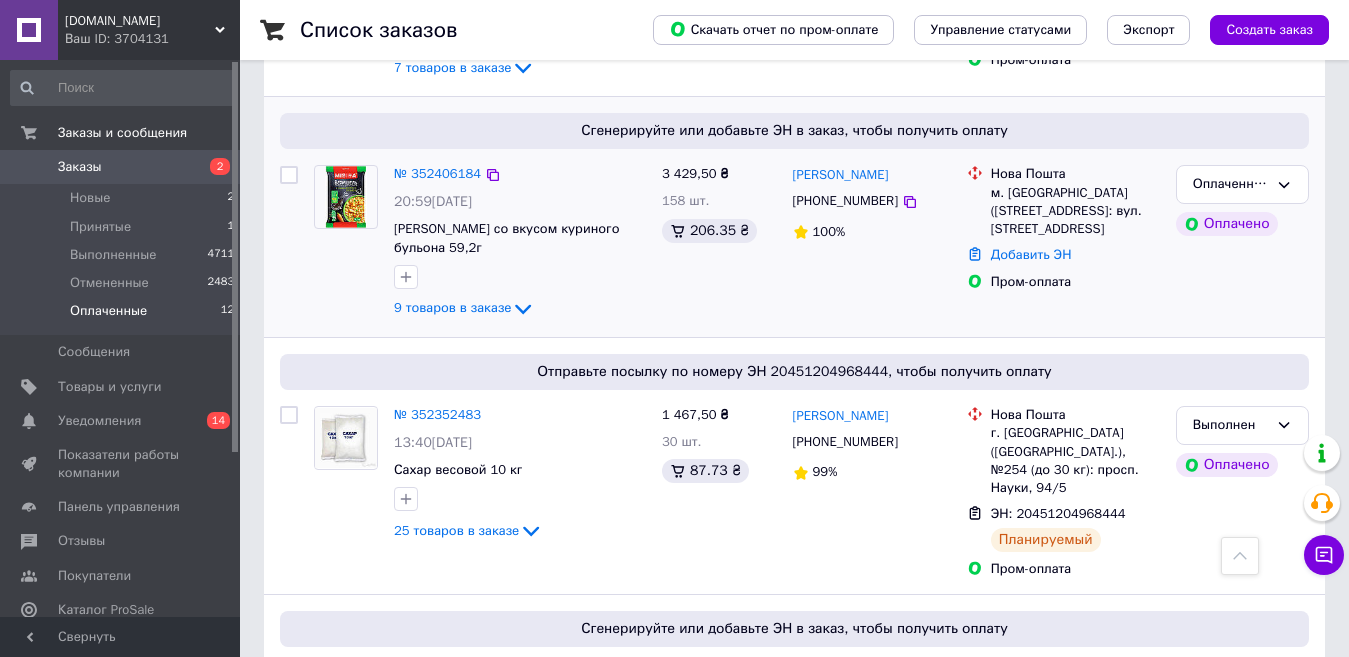 scroll, scrollTop: 1971, scrollLeft: 0, axis: vertical 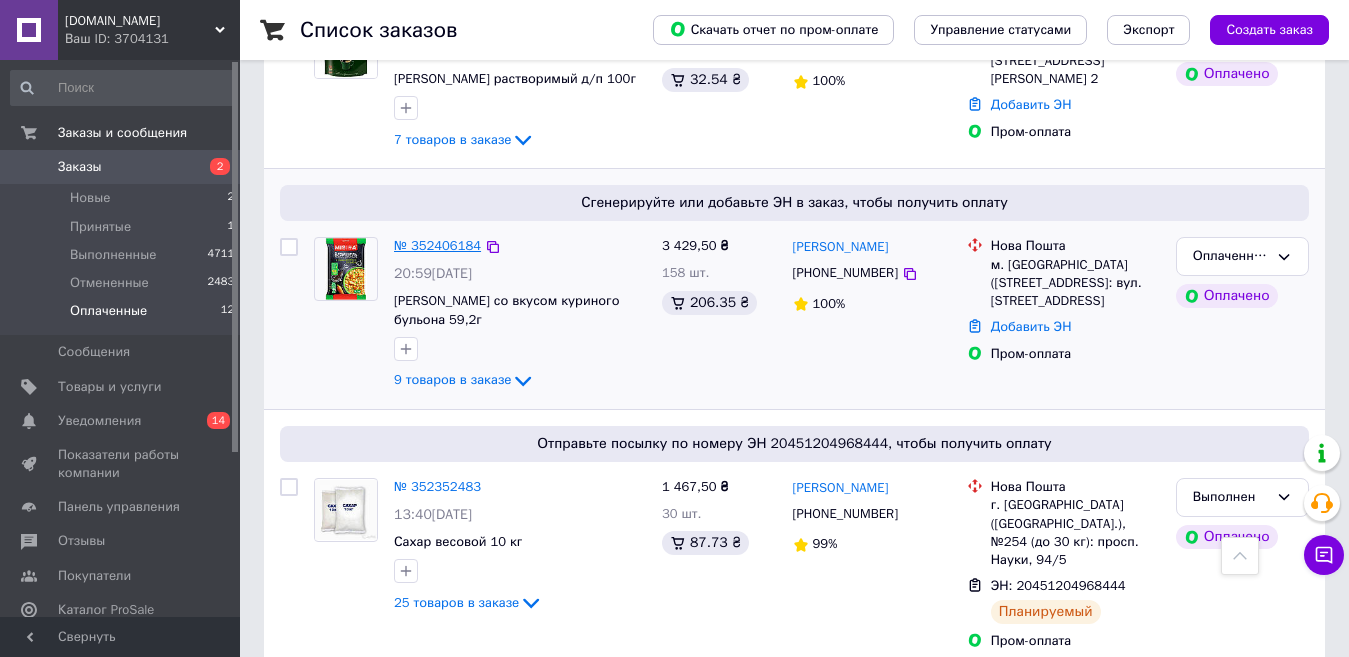 click on "№ 352406184" at bounding box center [437, 245] 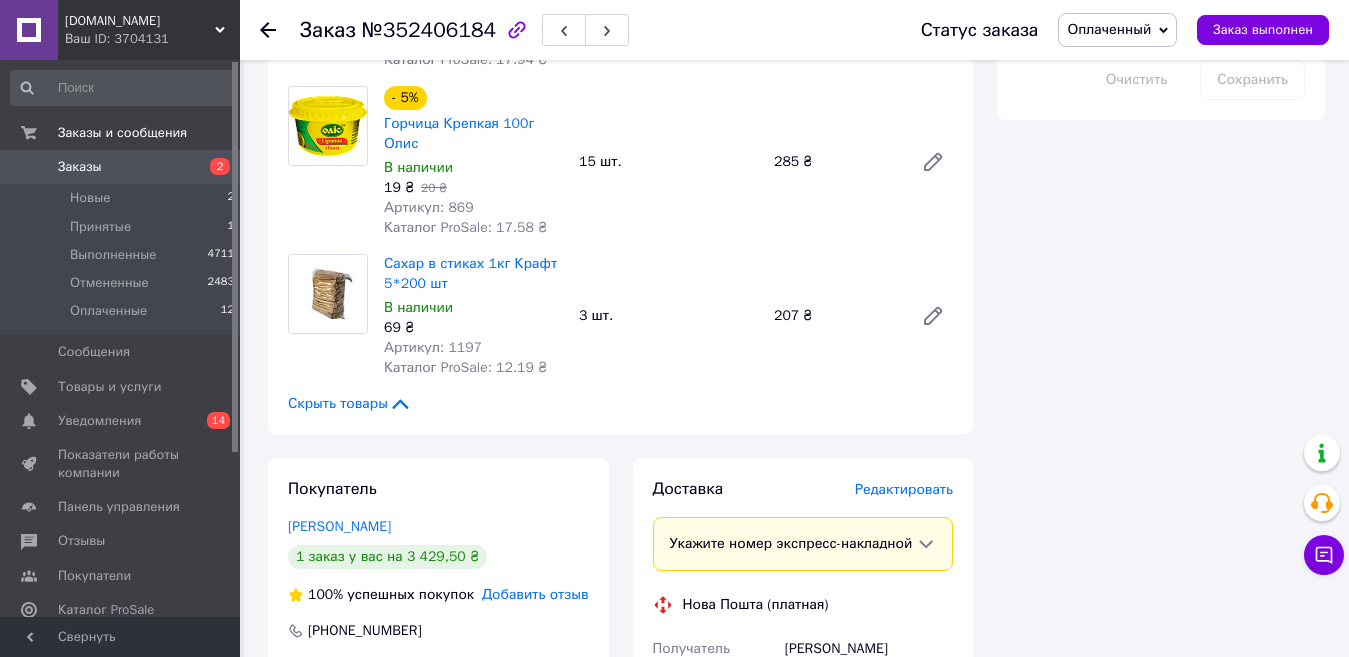 scroll, scrollTop: 1400, scrollLeft: 0, axis: vertical 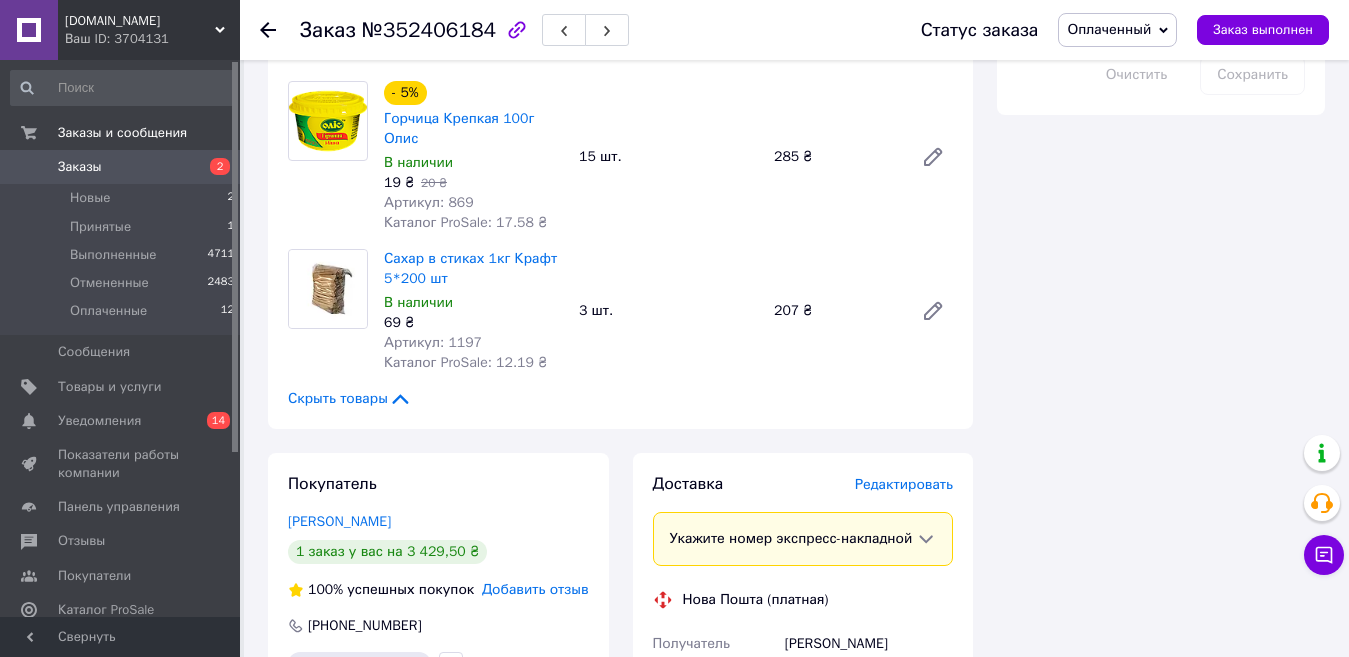 click 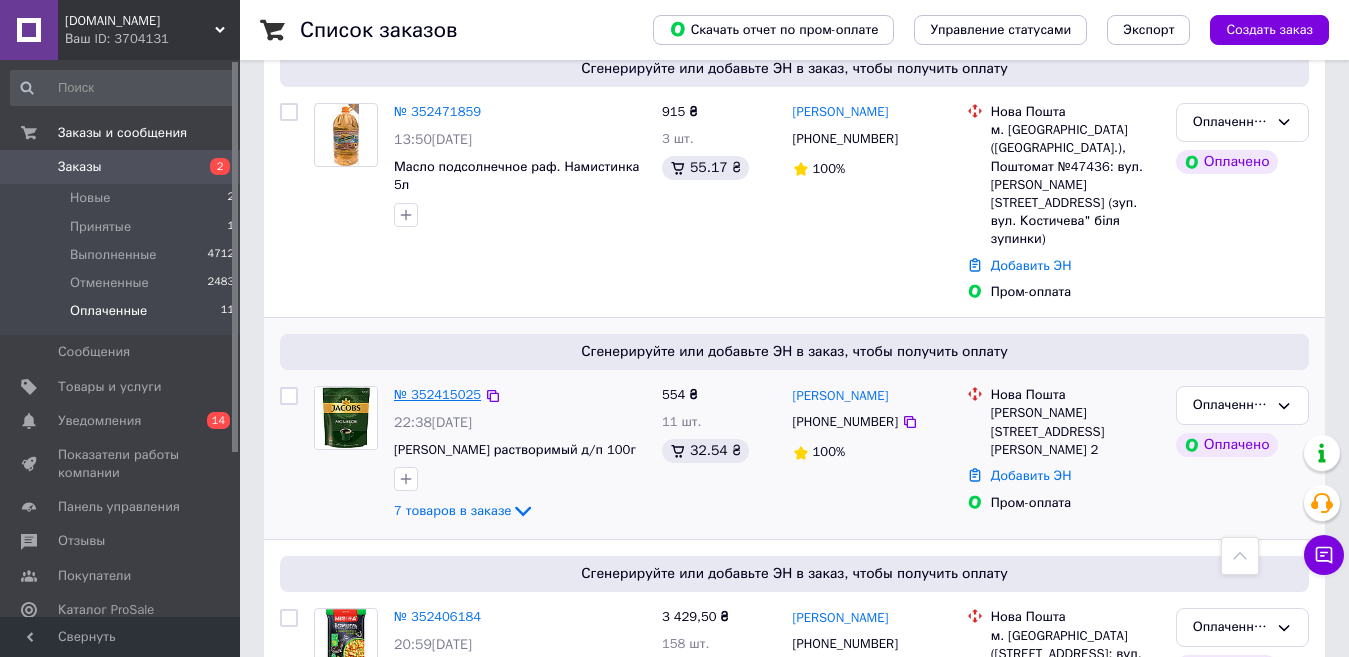 click on "№ 352415025" at bounding box center (437, 394) 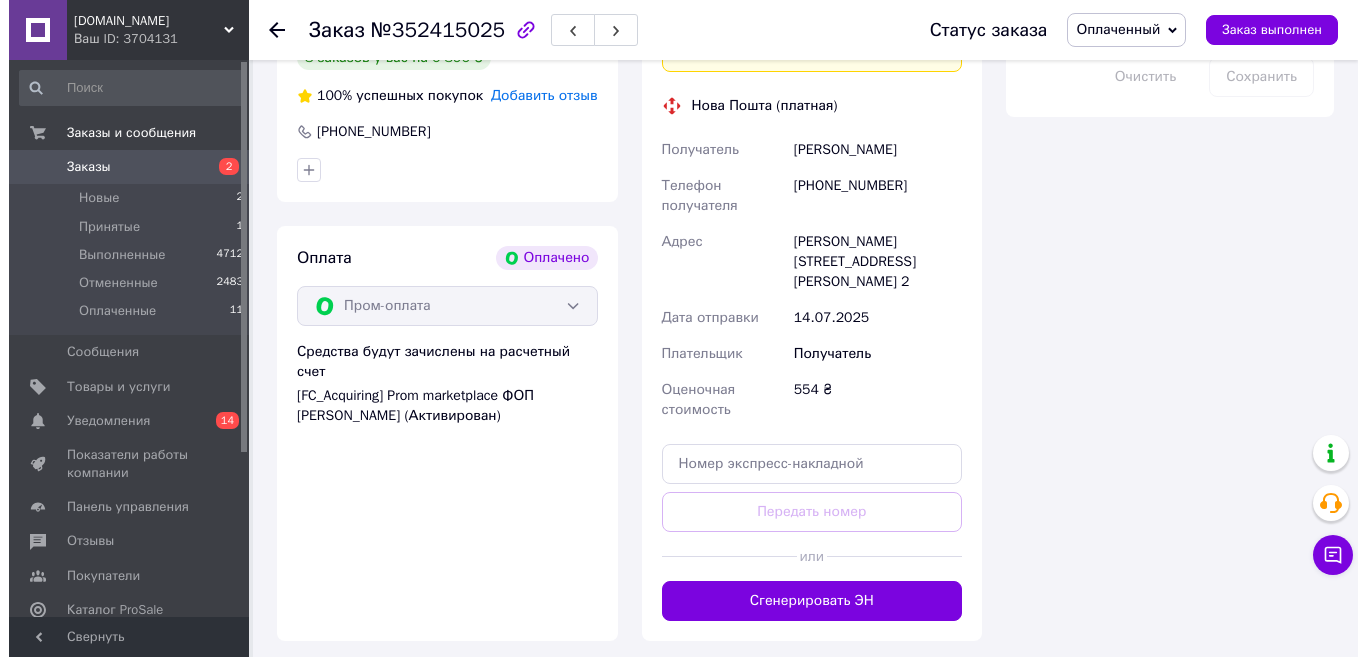 scroll, scrollTop: 1400, scrollLeft: 0, axis: vertical 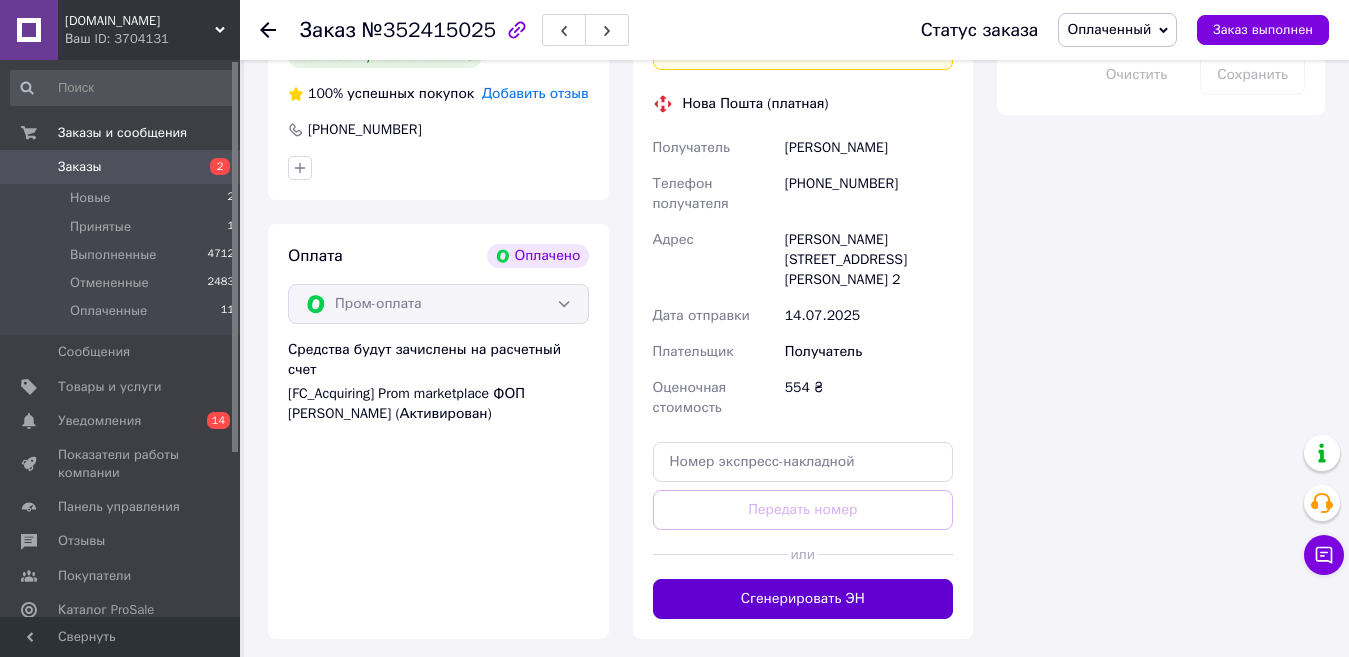 click on "Сгенерировать ЭН" at bounding box center (803, 599) 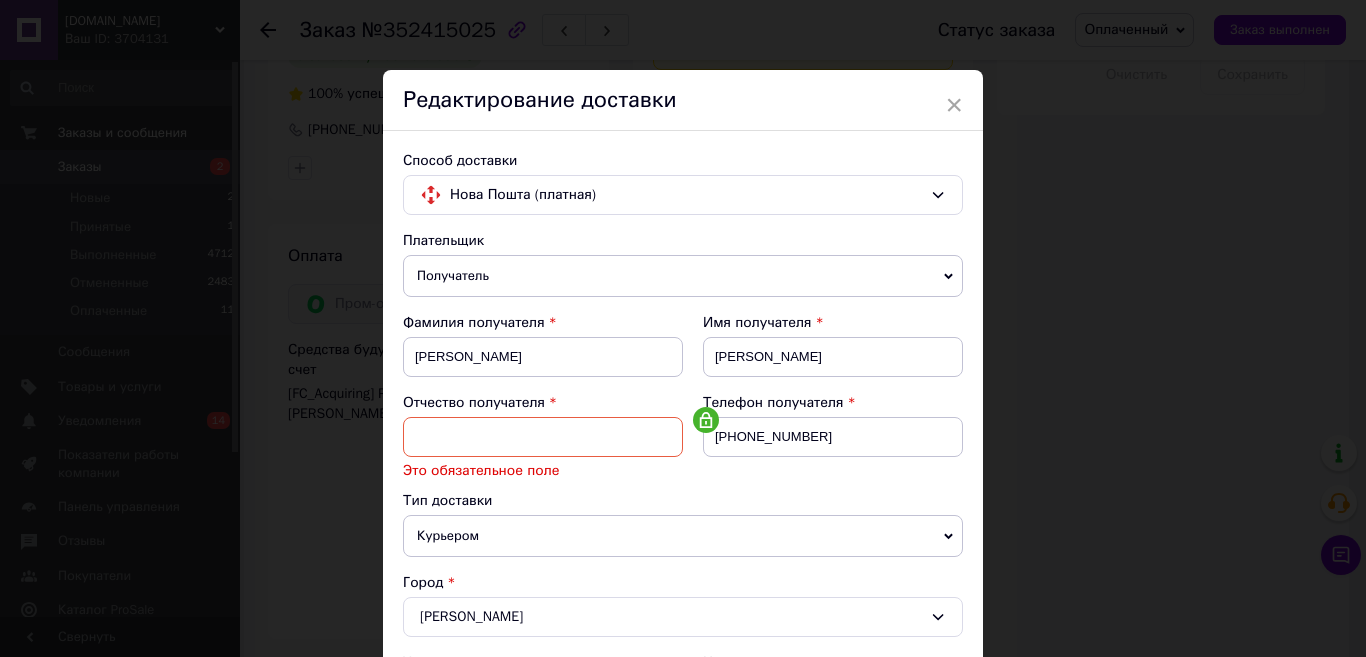 click at bounding box center (543, 437) 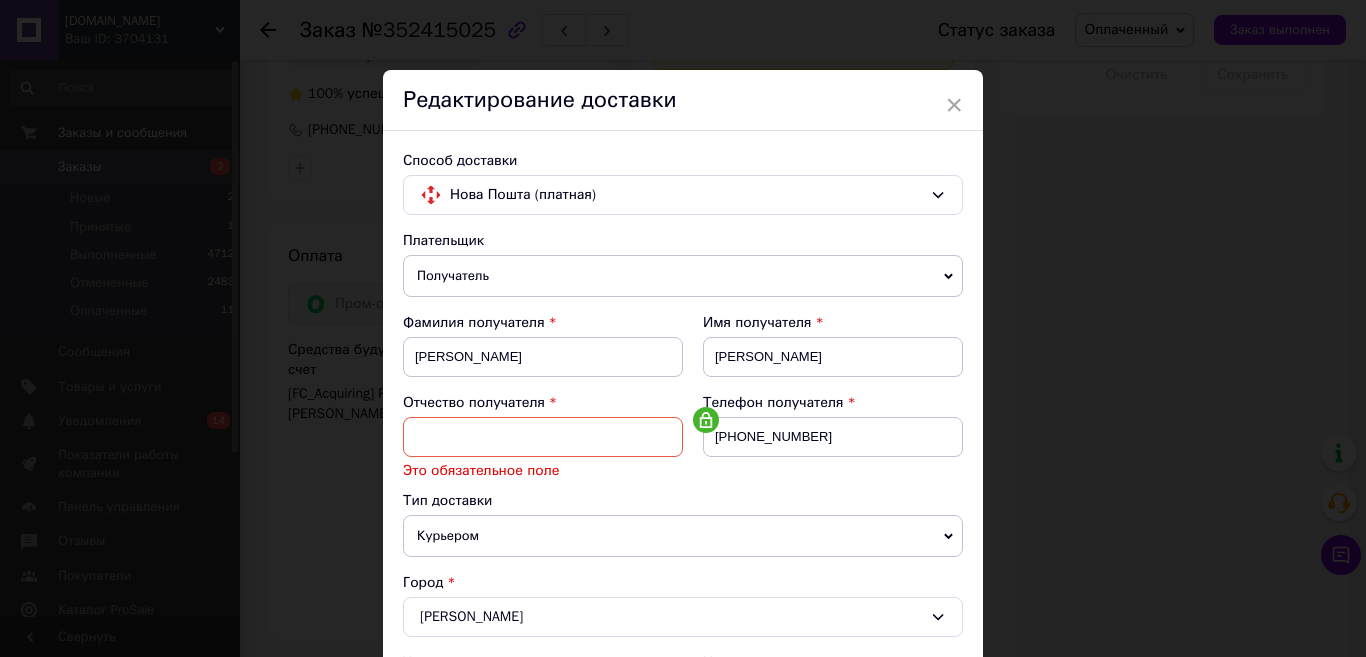 type on "Вікторович" 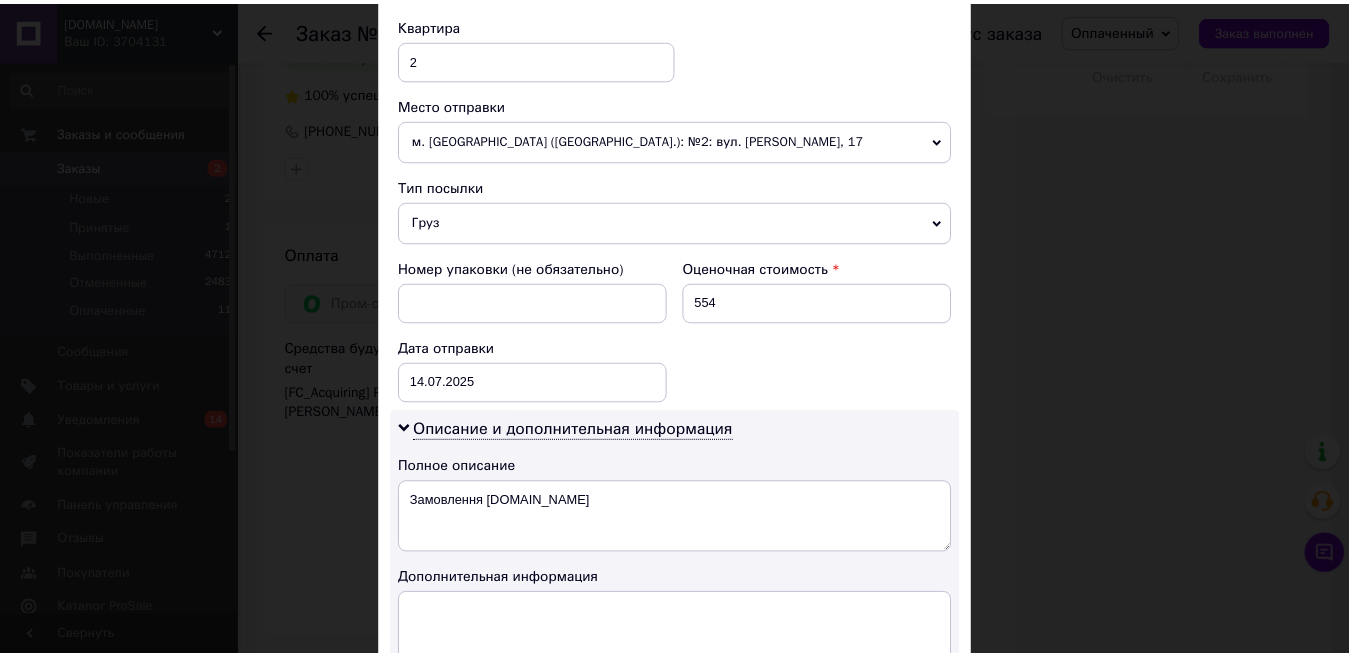 scroll, scrollTop: 975, scrollLeft: 0, axis: vertical 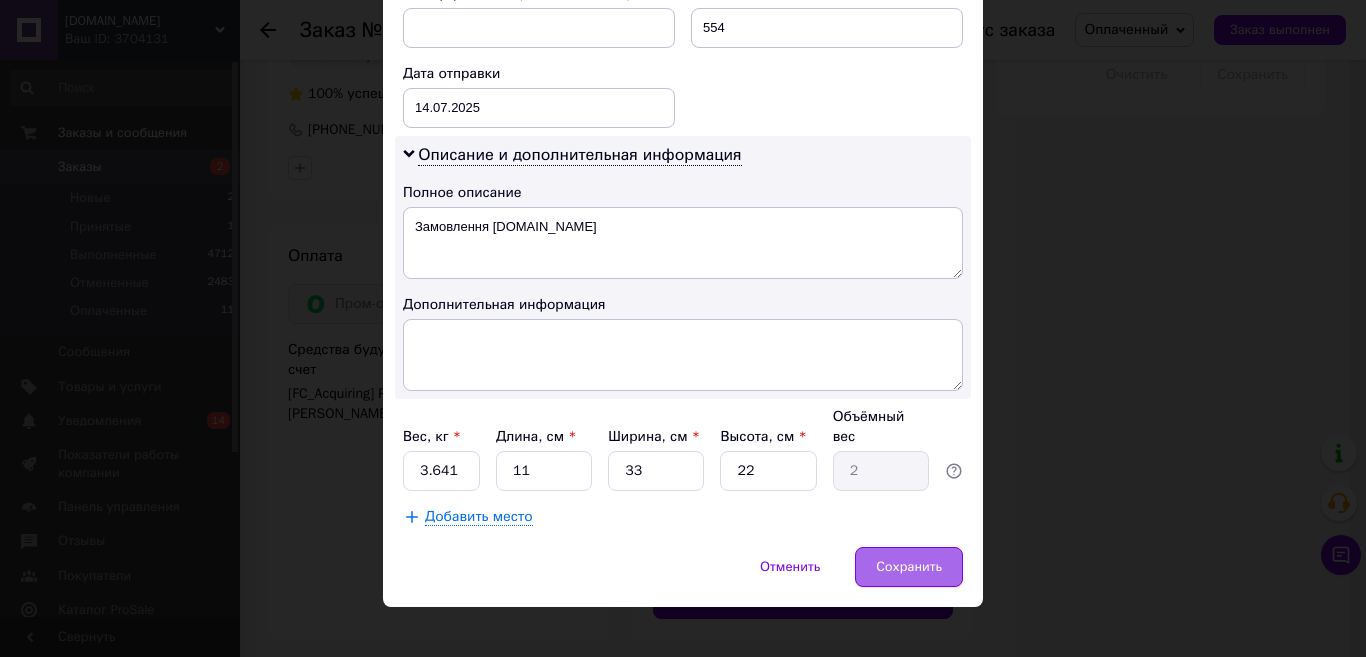 click on "Сохранить" at bounding box center [909, 567] 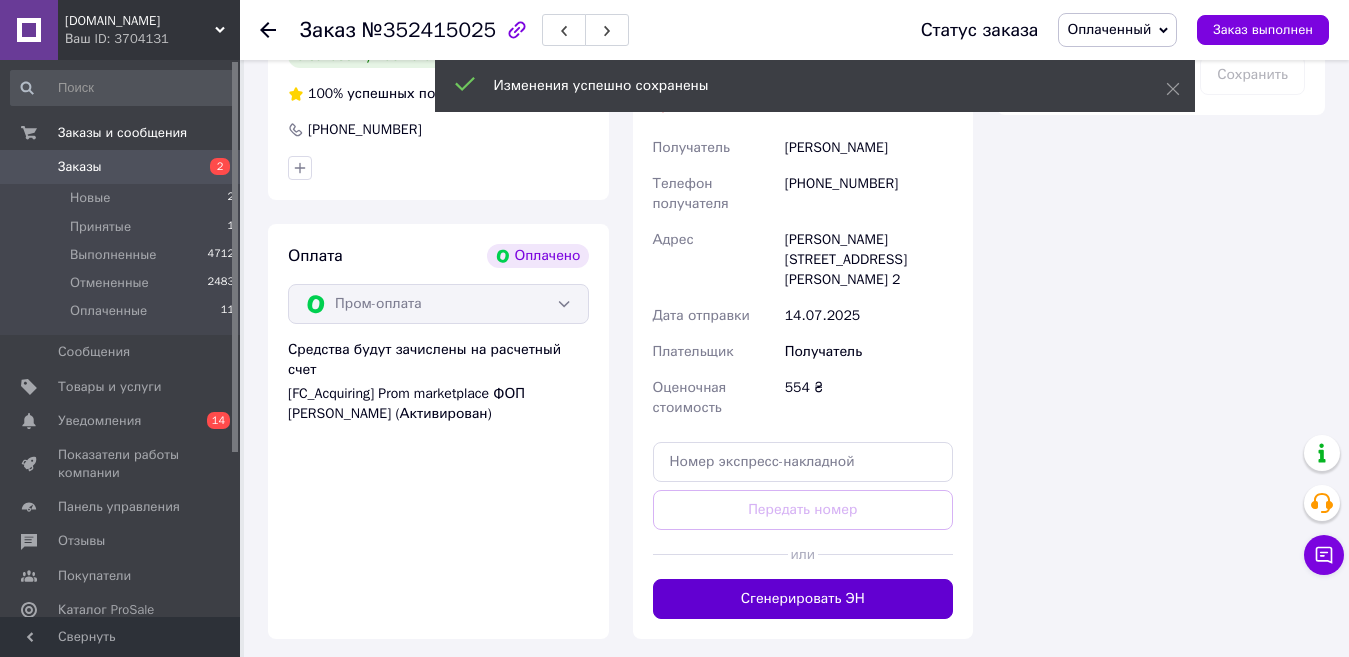 click on "Сгенерировать ЭН" at bounding box center (803, 599) 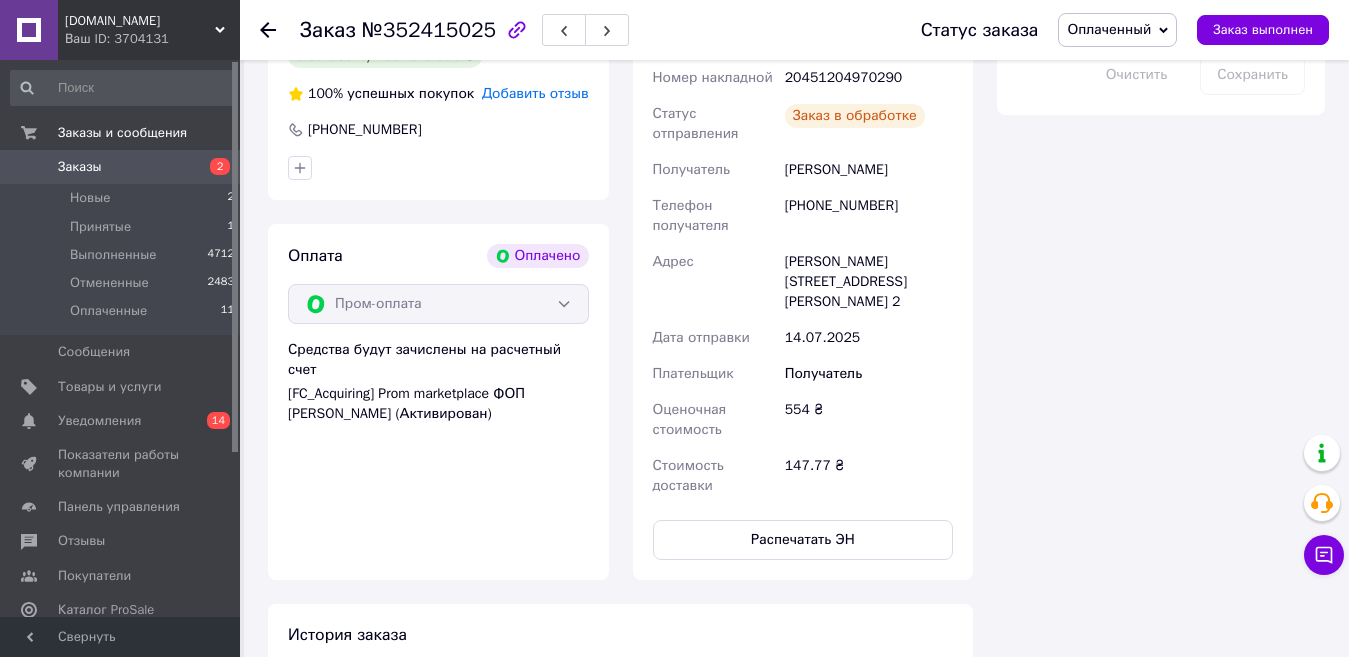click on "Распечатать ЭН" at bounding box center (803, 540) 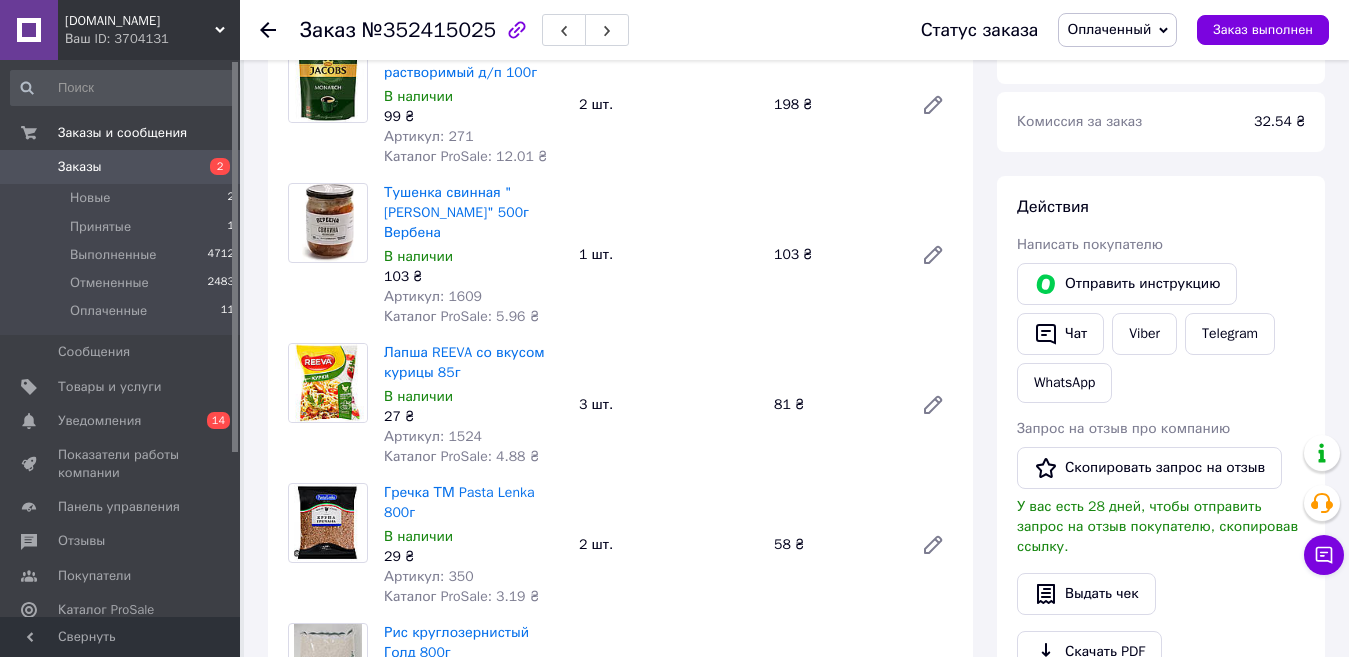 scroll, scrollTop: 200, scrollLeft: 0, axis: vertical 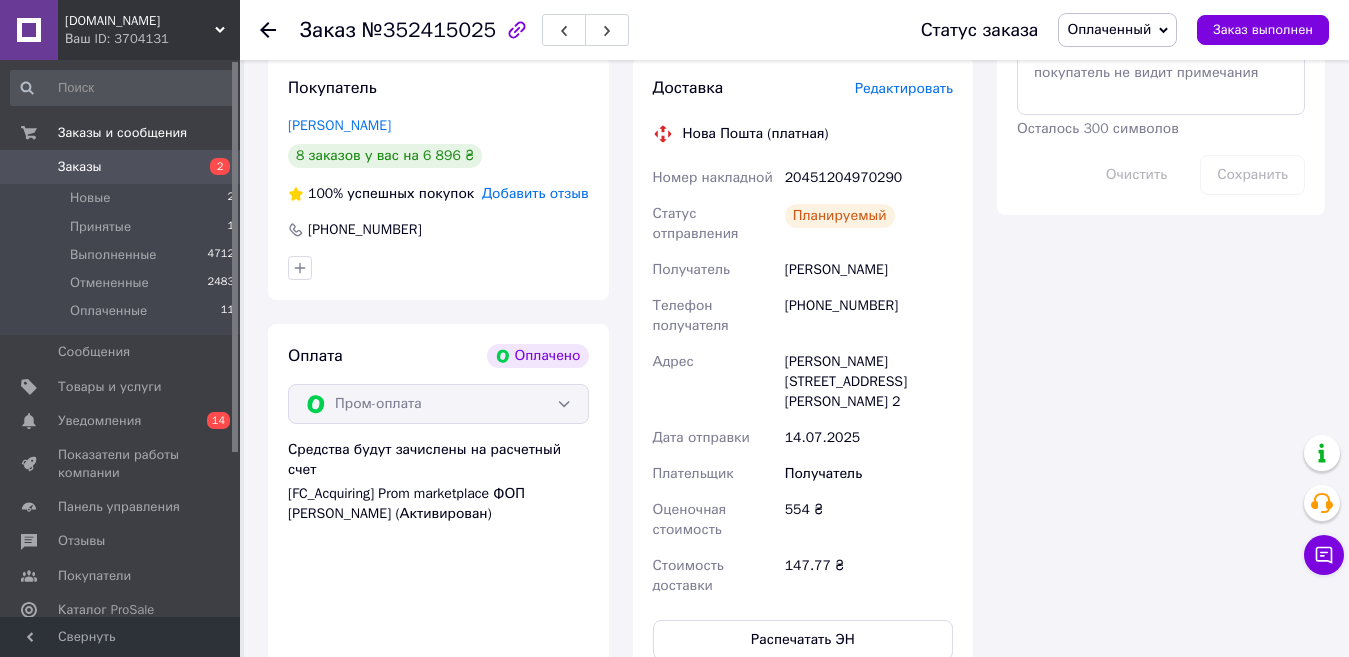 drag, startPoint x: 1173, startPoint y: 30, endPoint x: 1161, endPoint y: 69, distance: 40.804413 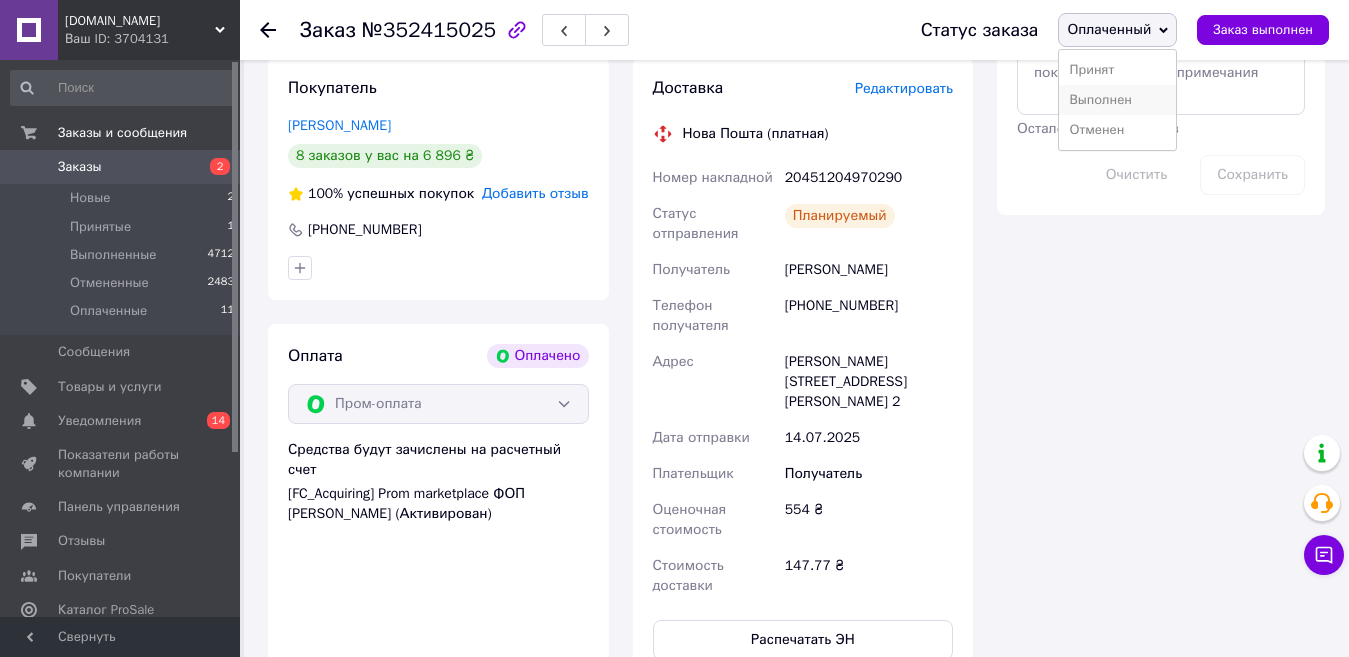 click on "Выполнен" at bounding box center (1117, 100) 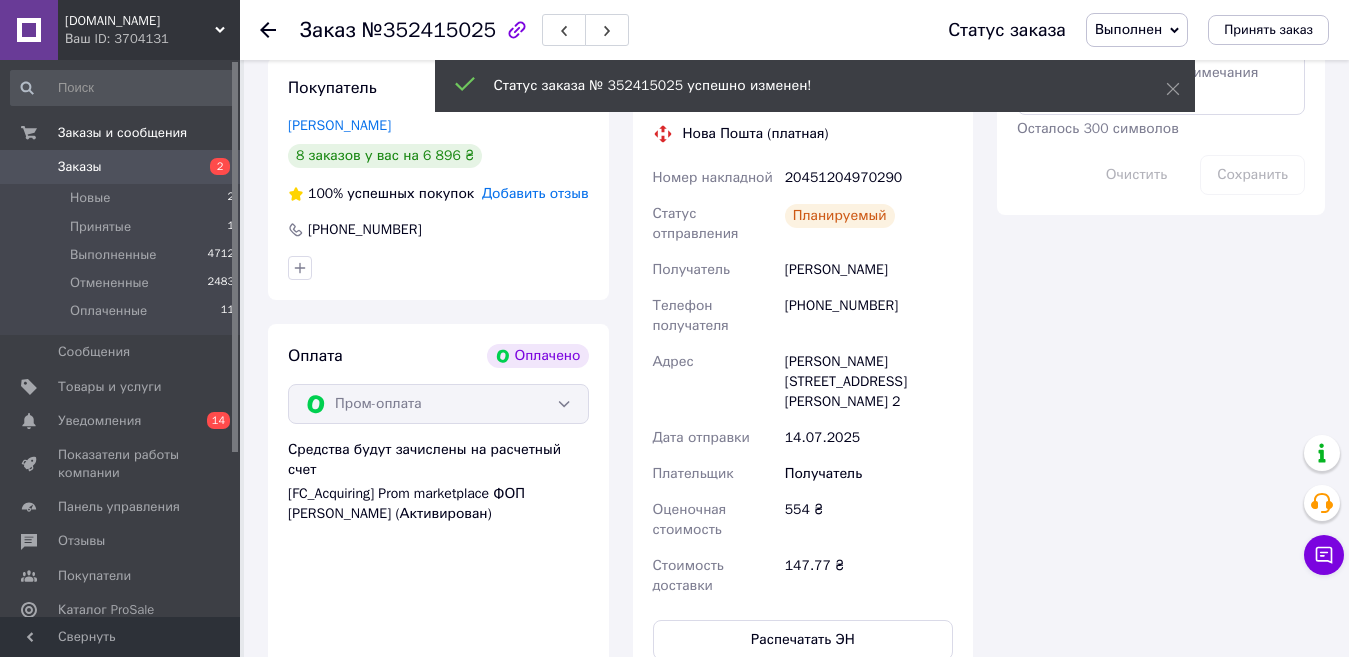 scroll, scrollTop: 32, scrollLeft: 0, axis: vertical 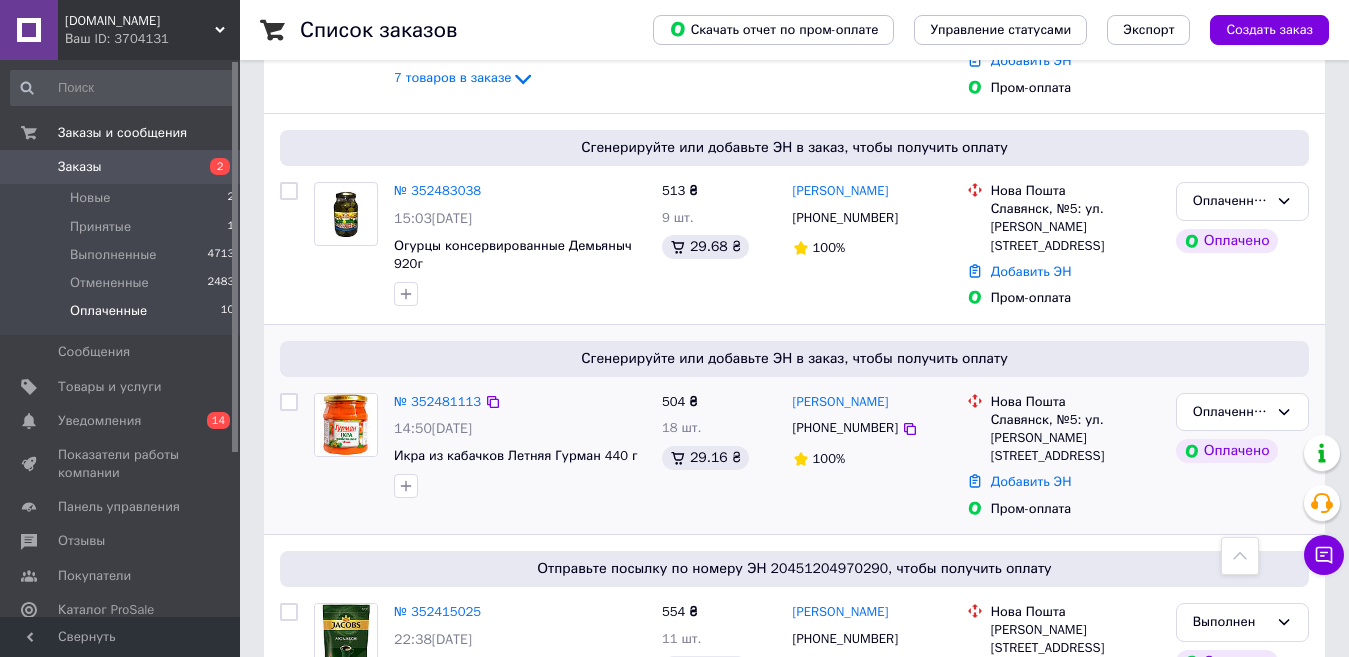 click on "№ 352481113" at bounding box center [437, 402] 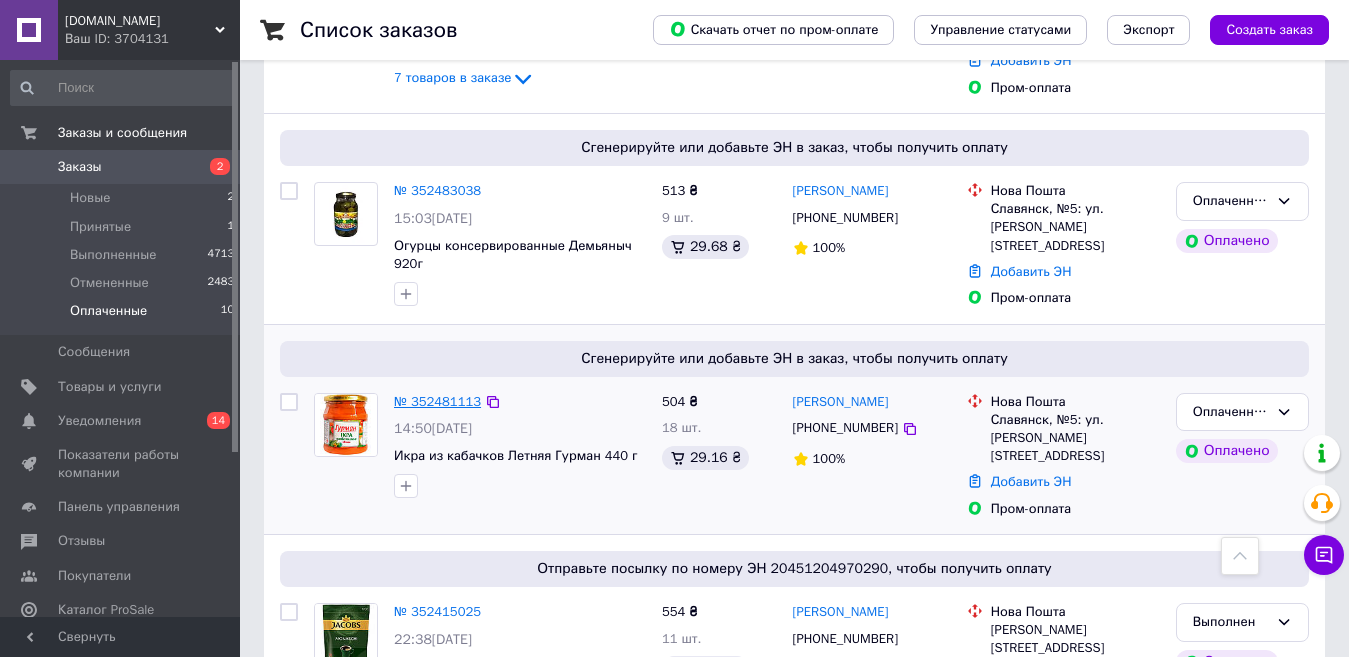 click on "№ 352481113" at bounding box center (437, 401) 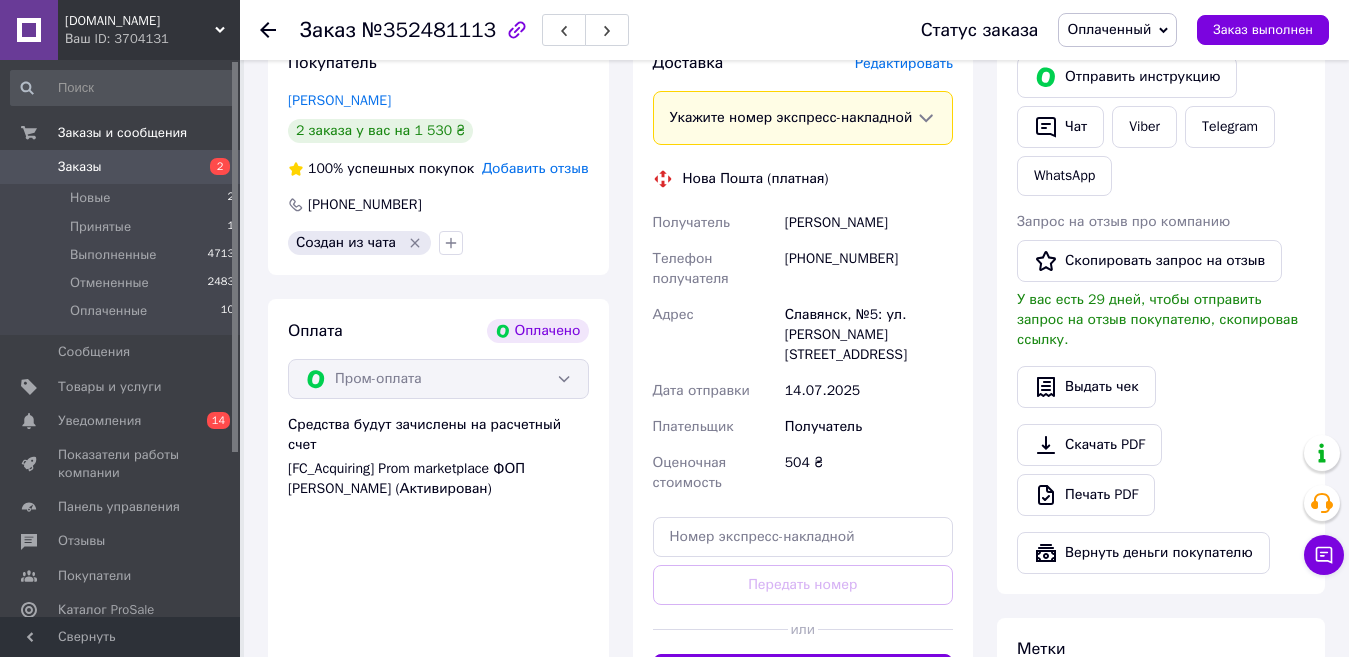 scroll, scrollTop: 526, scrollLeft: 0, axis: vertical 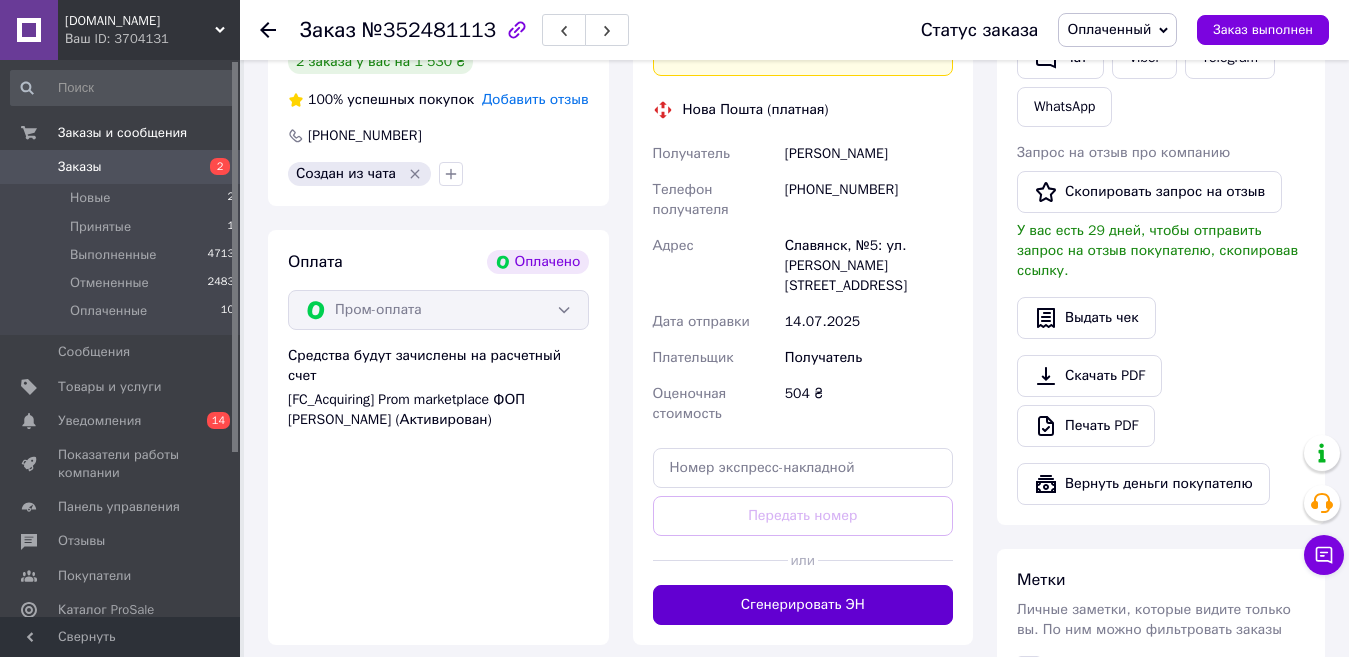 click on "Сгенерировать ЭН" at bounding box center [803, 605] 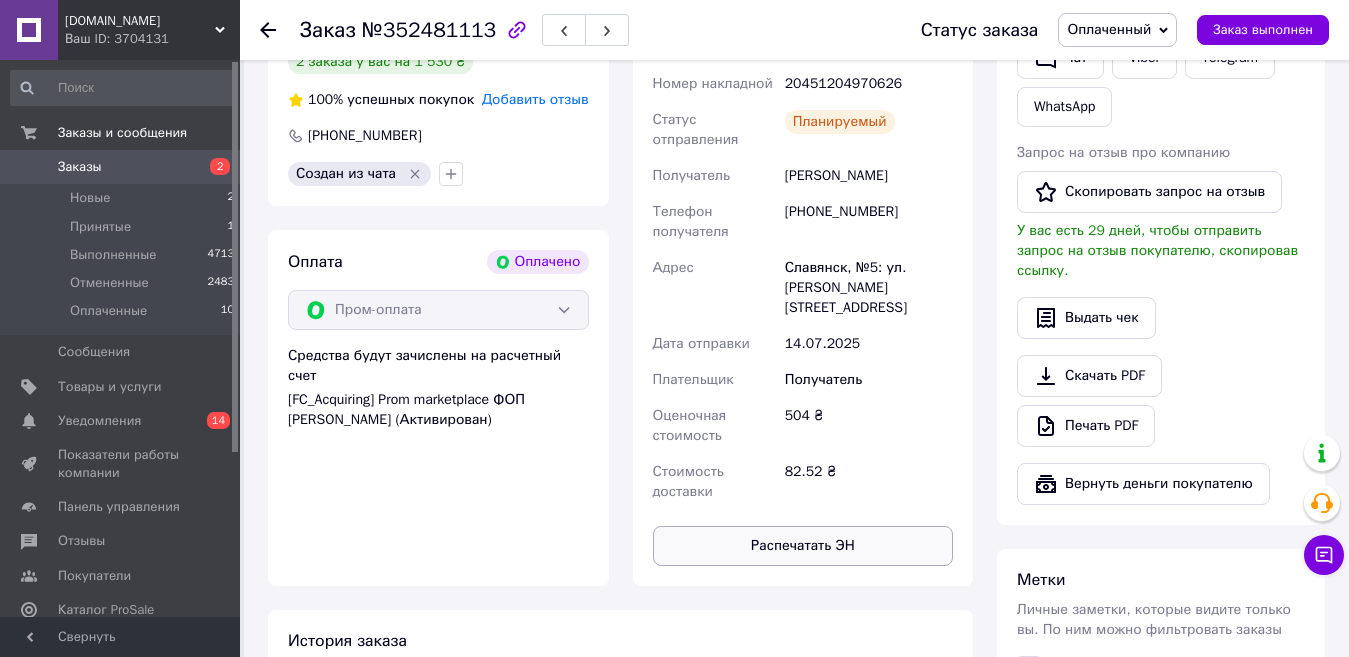 click on "Распечатать ЭН" at bounding box center (803, 546) 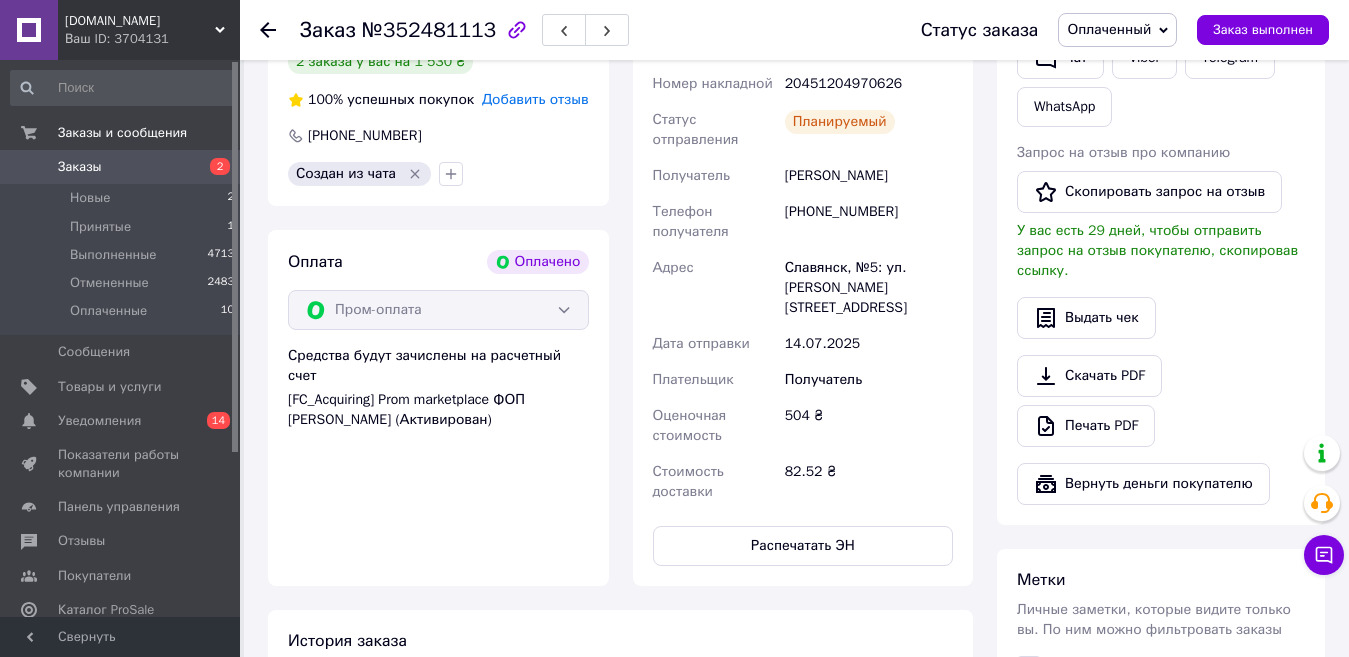 click on "Оплаченный" at bounding box center (1117, 30) 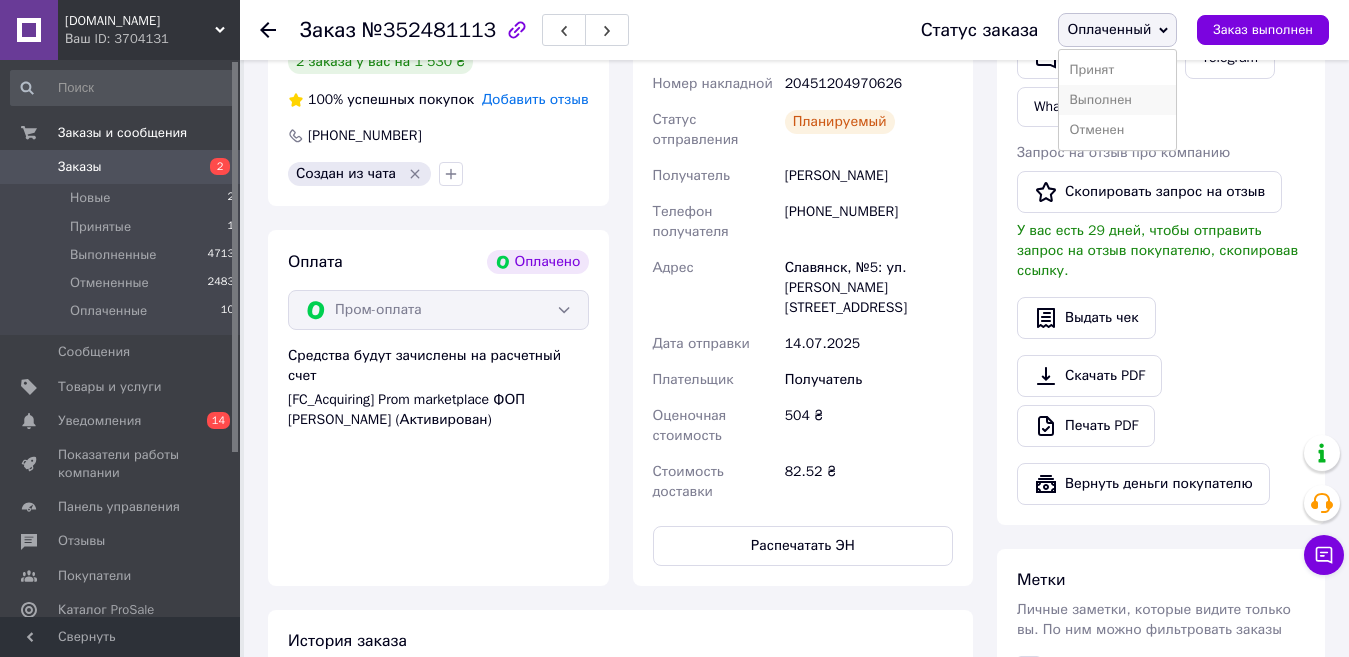 click on "Выполнен" at bounding box center [1117, 100] 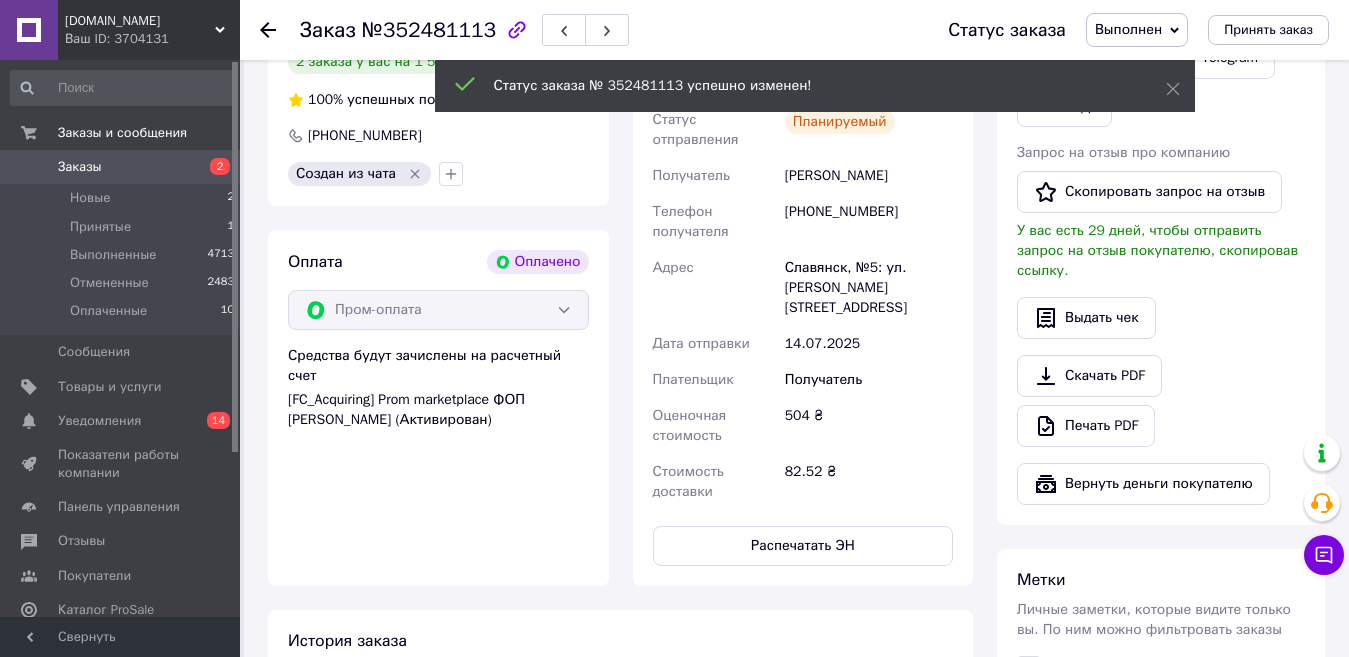 click 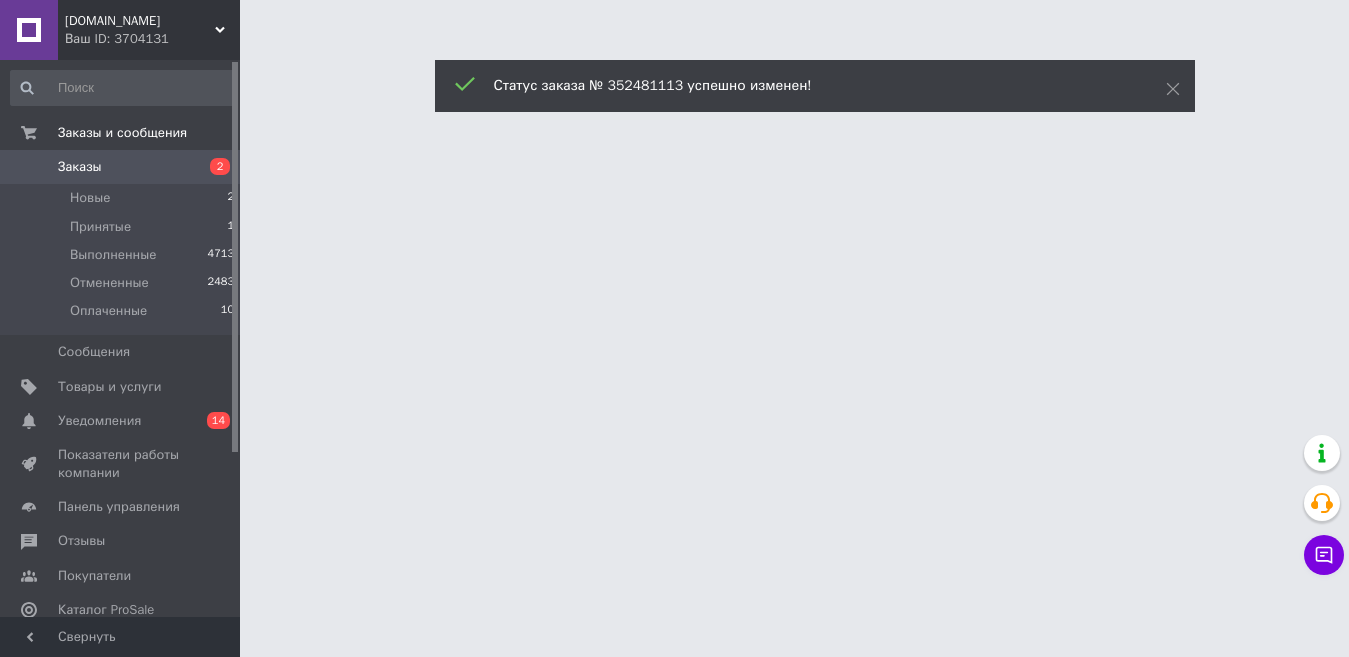 scroll, scrollTop: 0, scrollLeft: 0, axis: both 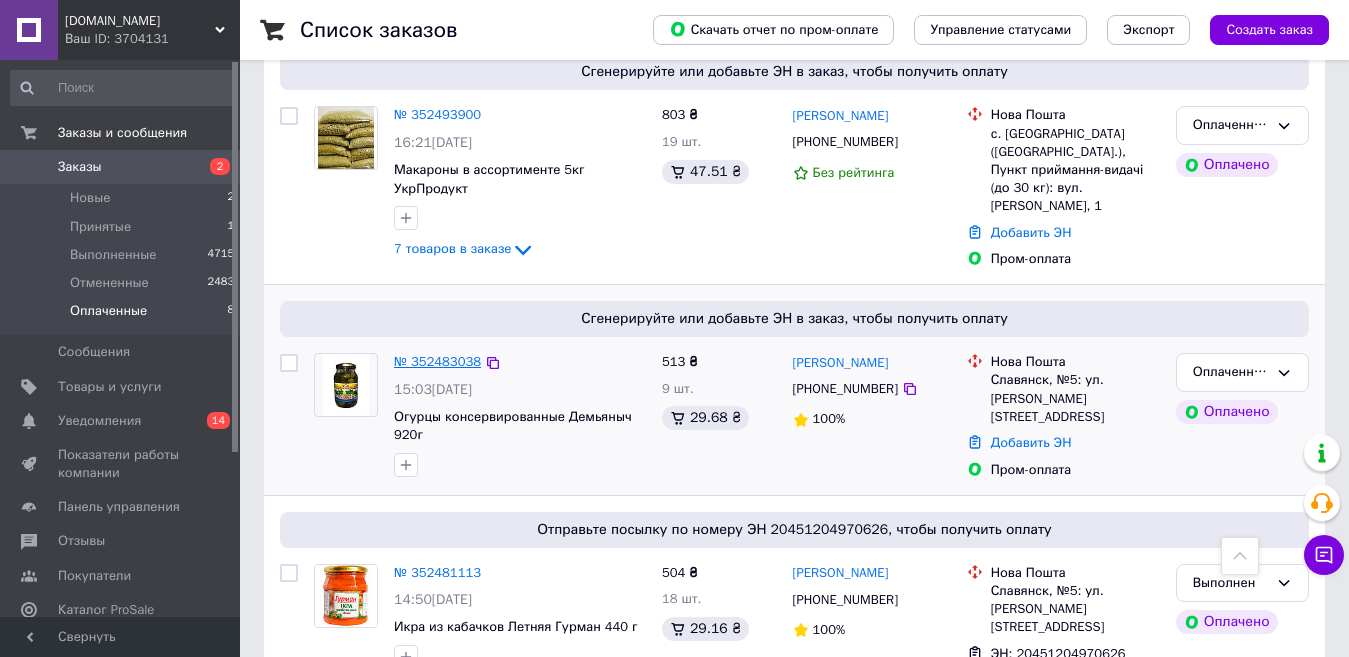 click on "№ 352483038" at bounding box center [437, 361] 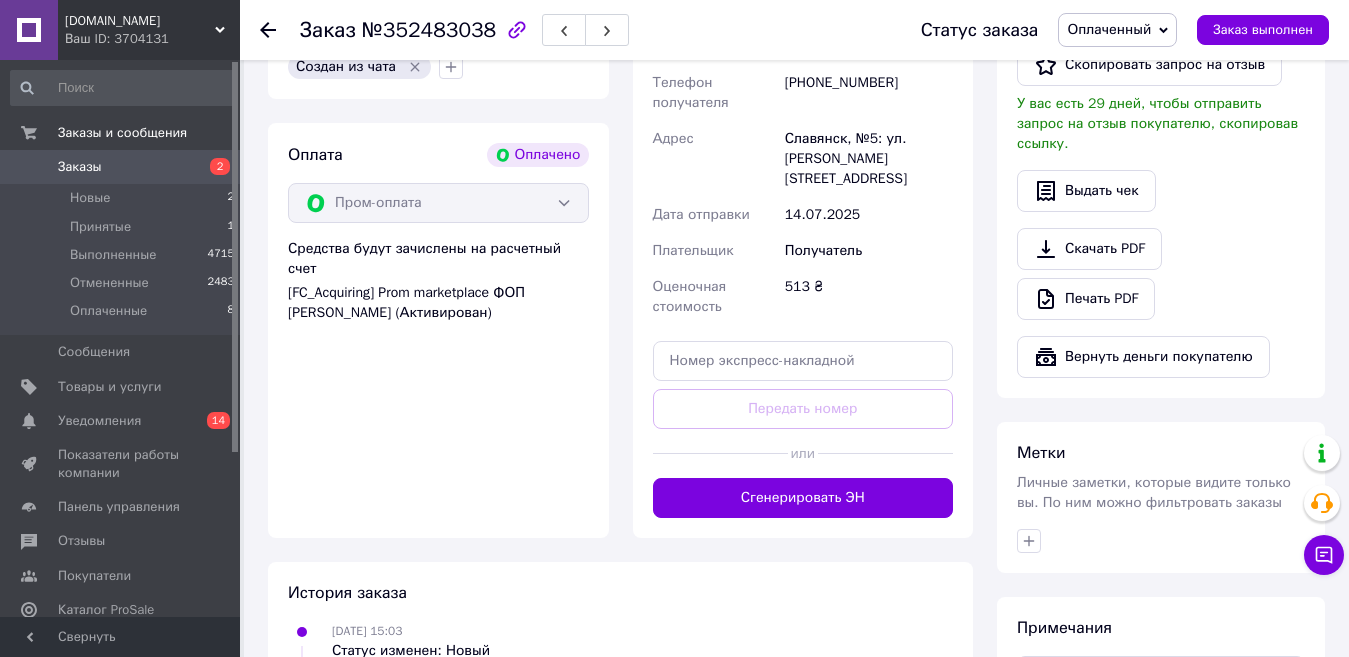 scroll, scrollTop: 700, scrollLeft: 0, axis: vertical 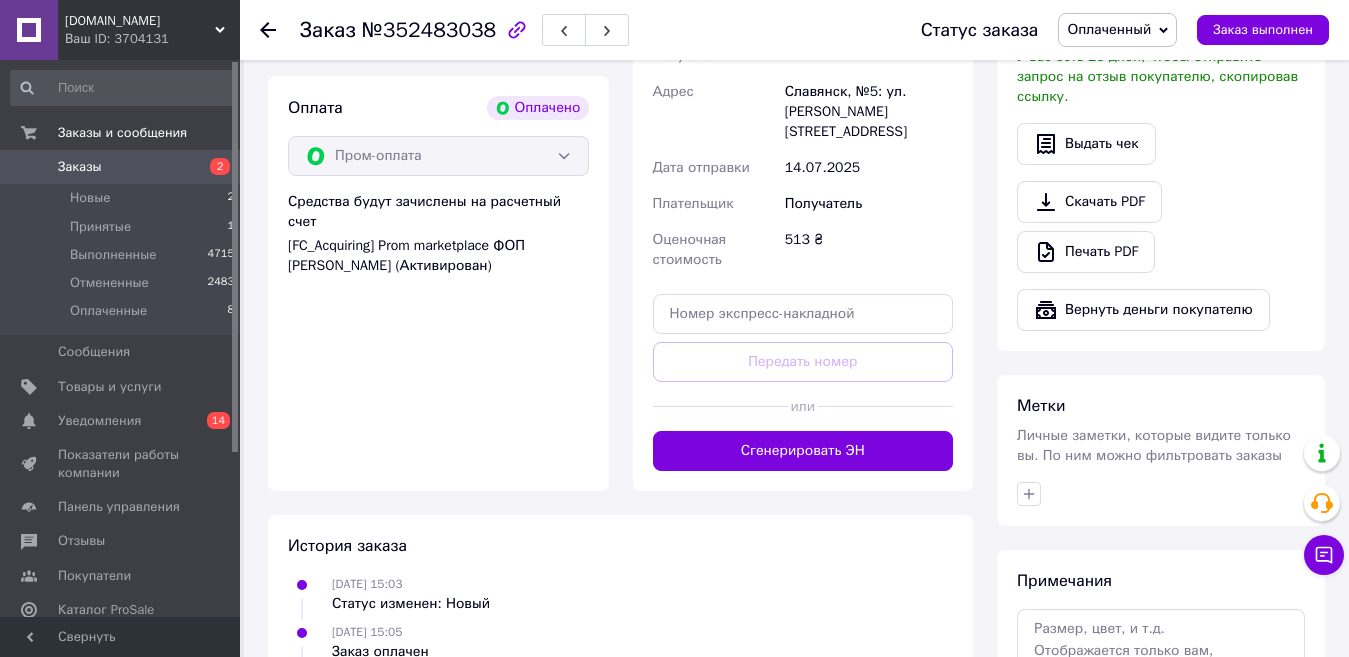 click on "Сгенерировать ЭН" at bounding box center (803, 451) 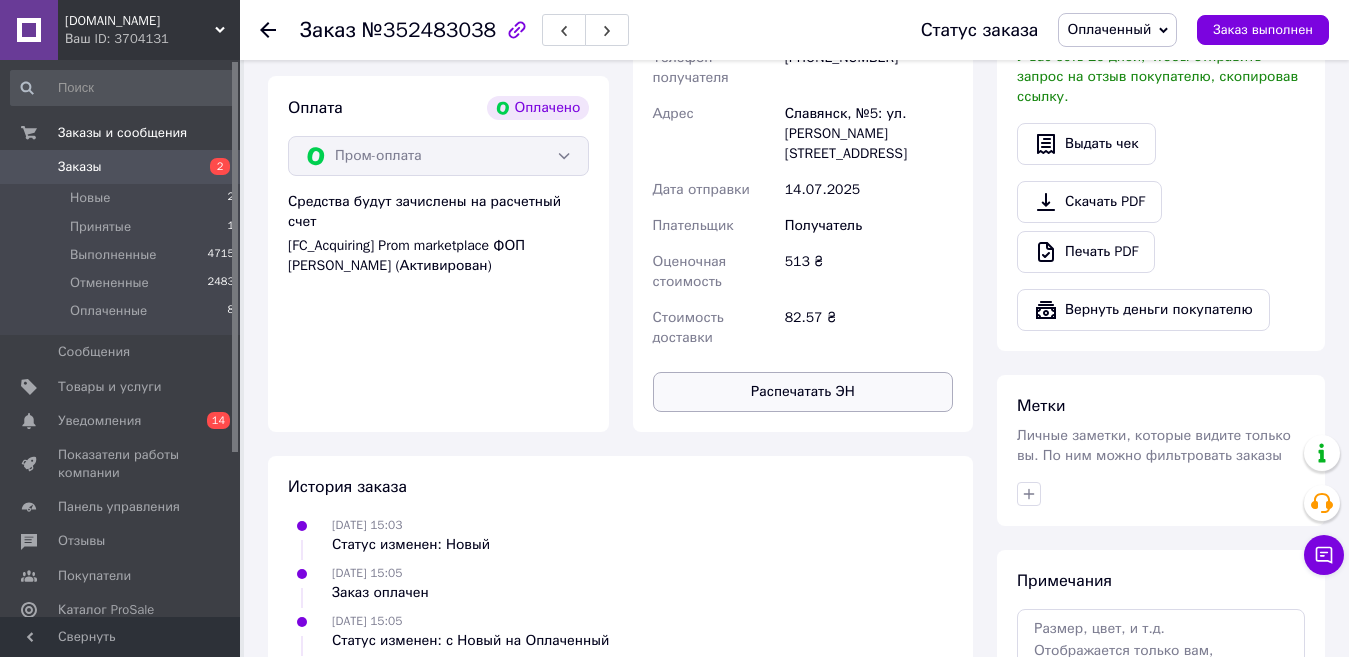 click on "Распечатать ЭН" at bounding box center (803, 392) 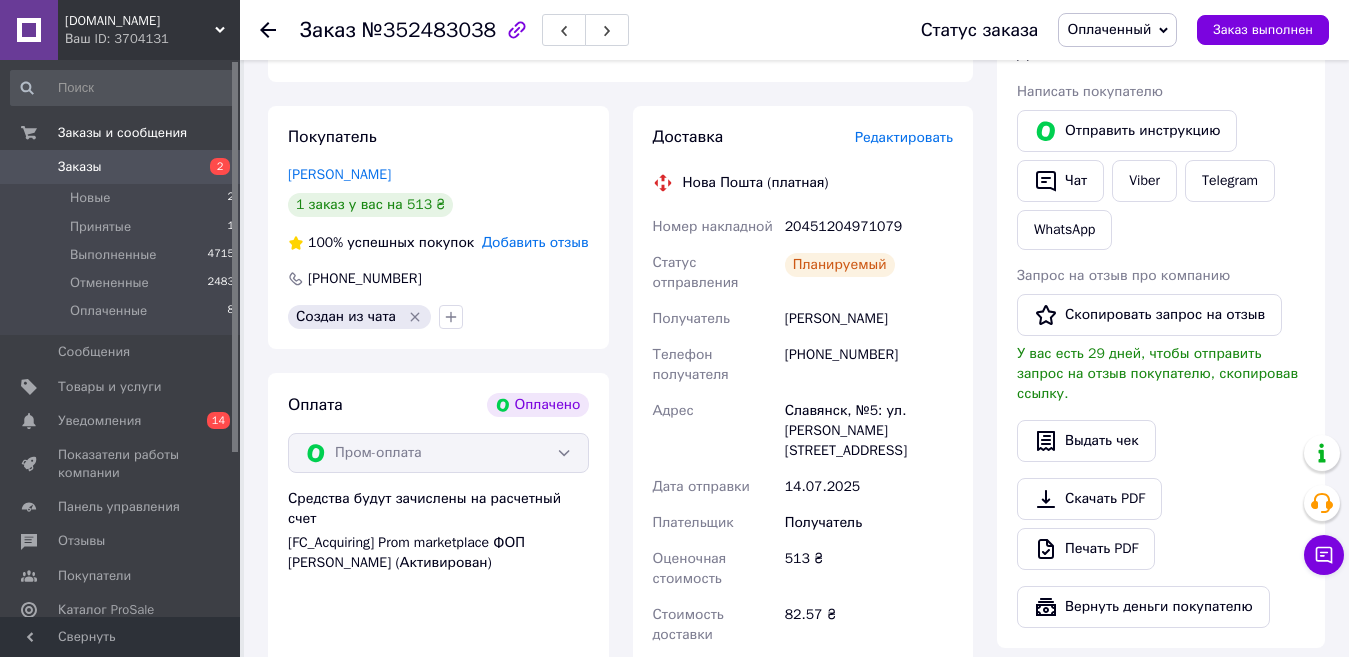 scroll, scrollTop: 400, scrollLeft: 0, axis: vertical 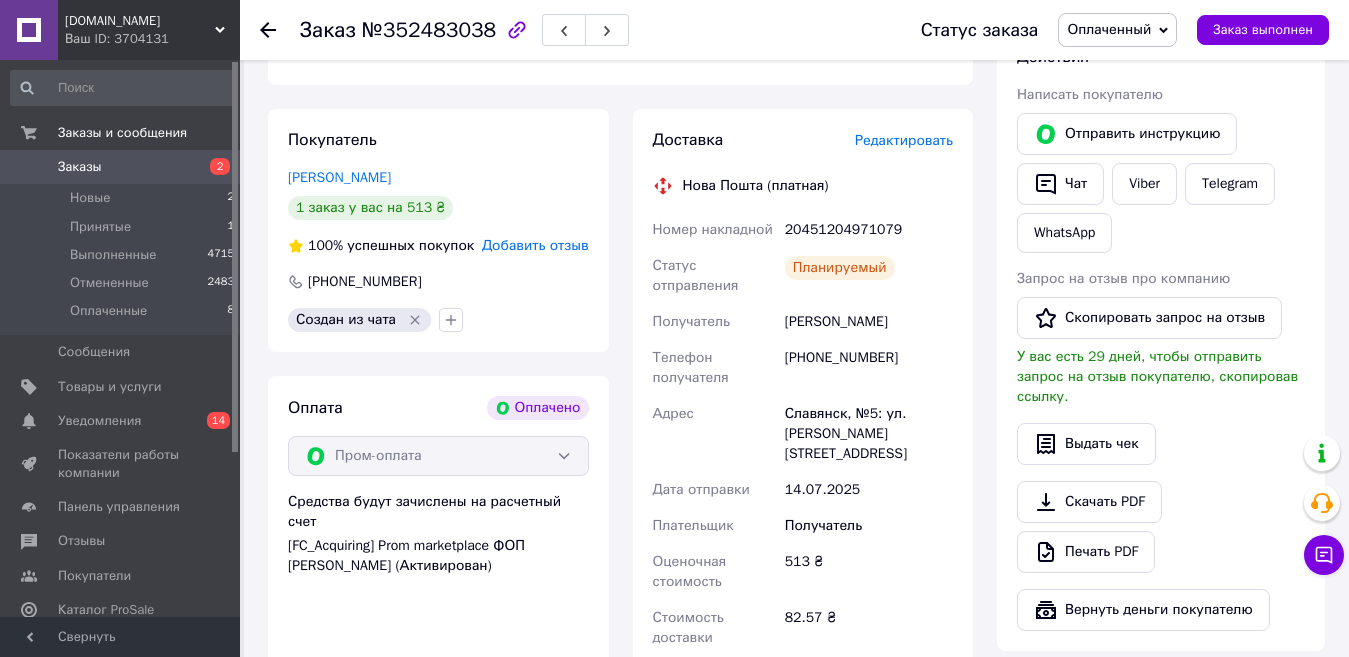 click 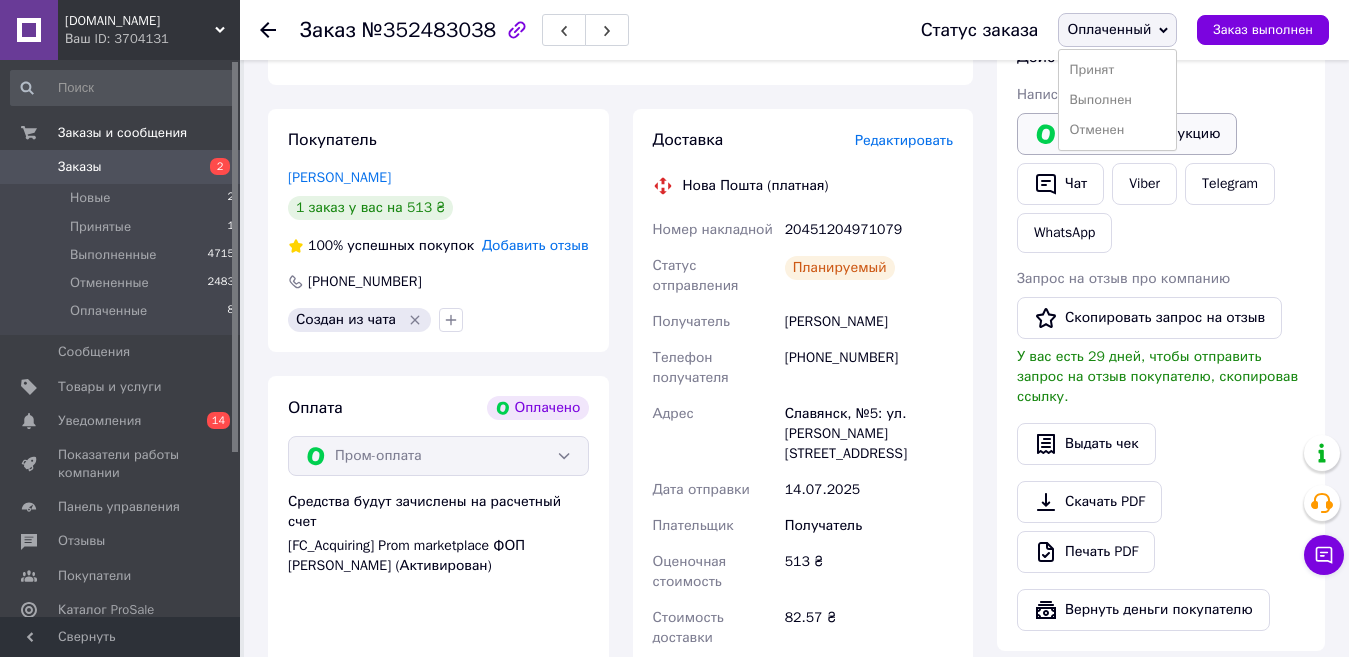 click on "Выполнен" at bounding box center [1117, 100] 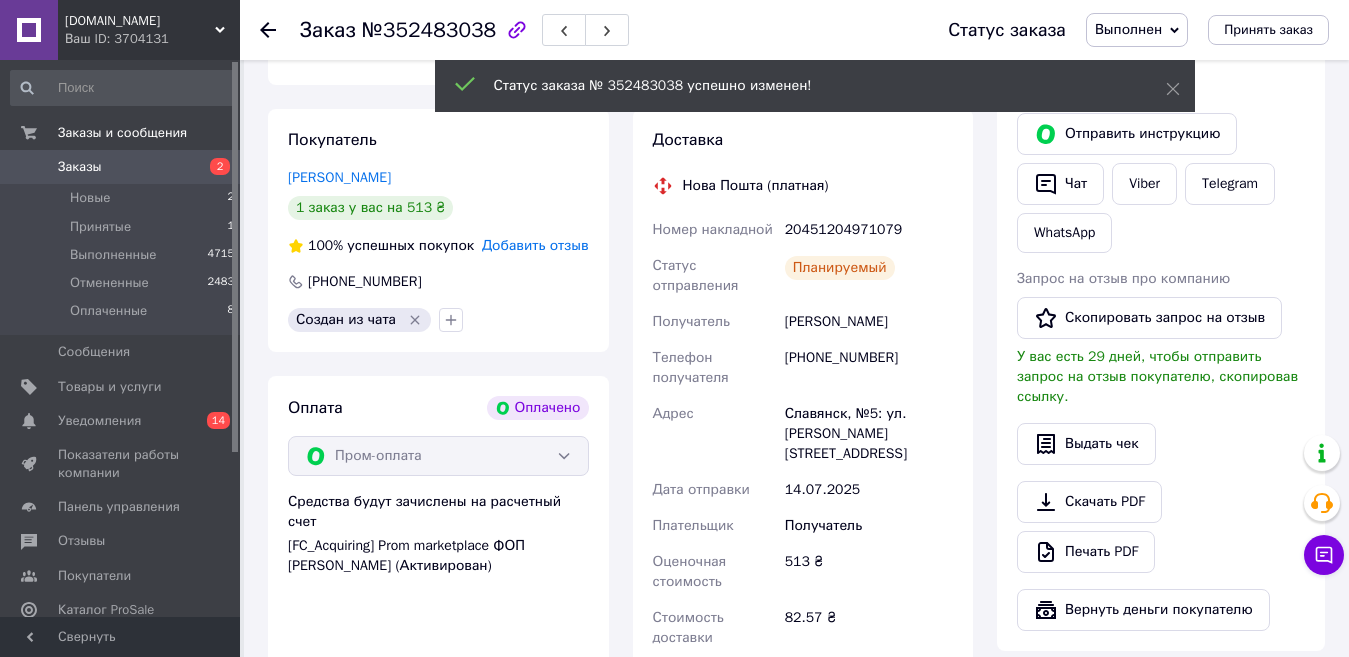 click 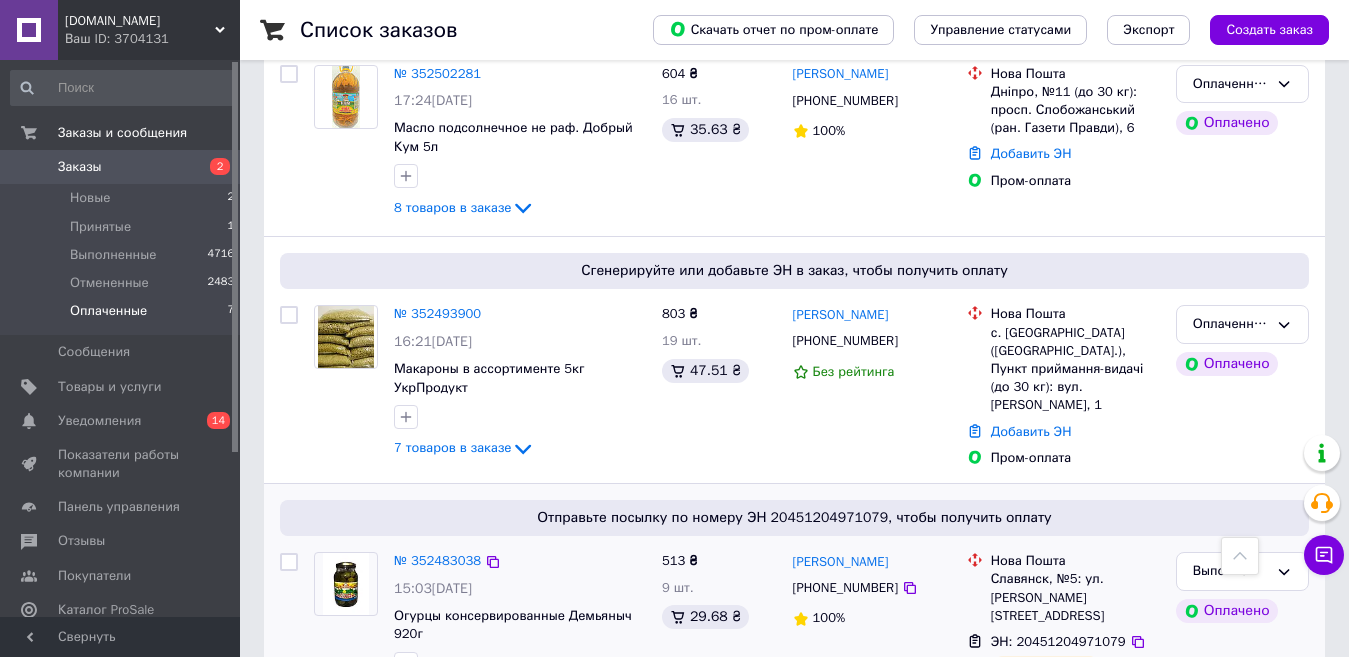 scroll, scrollTop: 500, scrollLeft: 0, axis: vertical 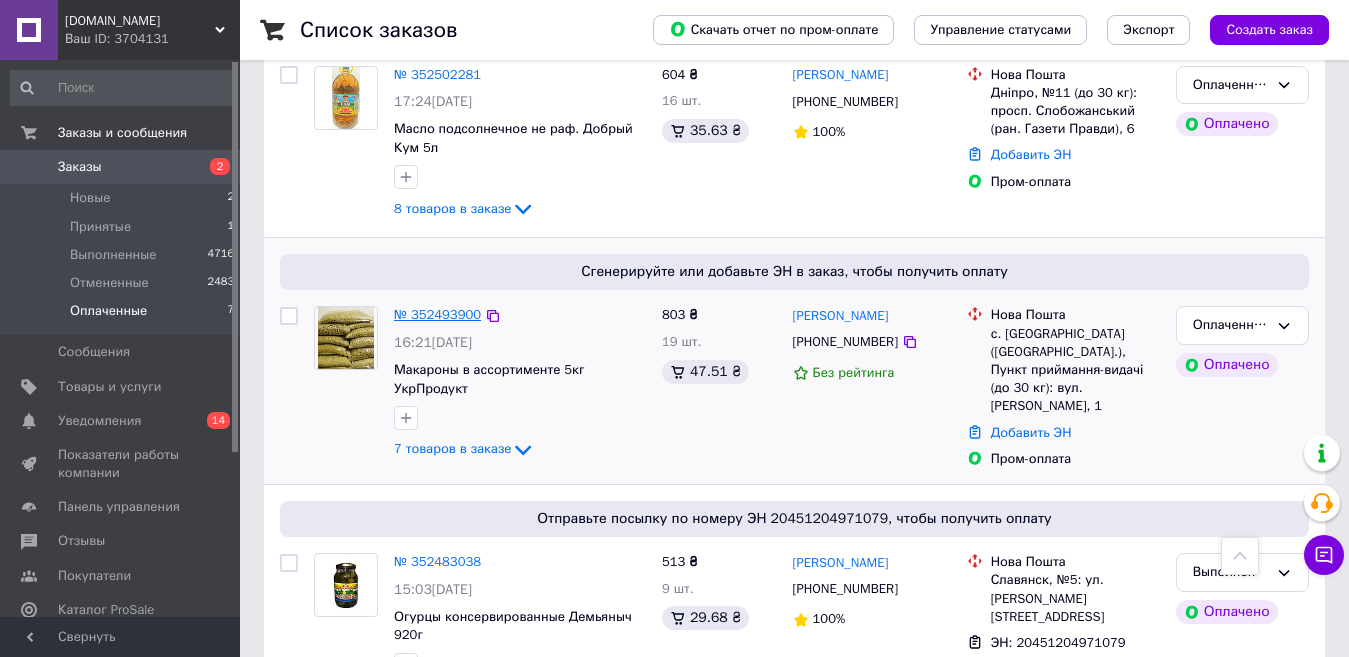 click on "№ 352493900" at bounding box center [437, 314] 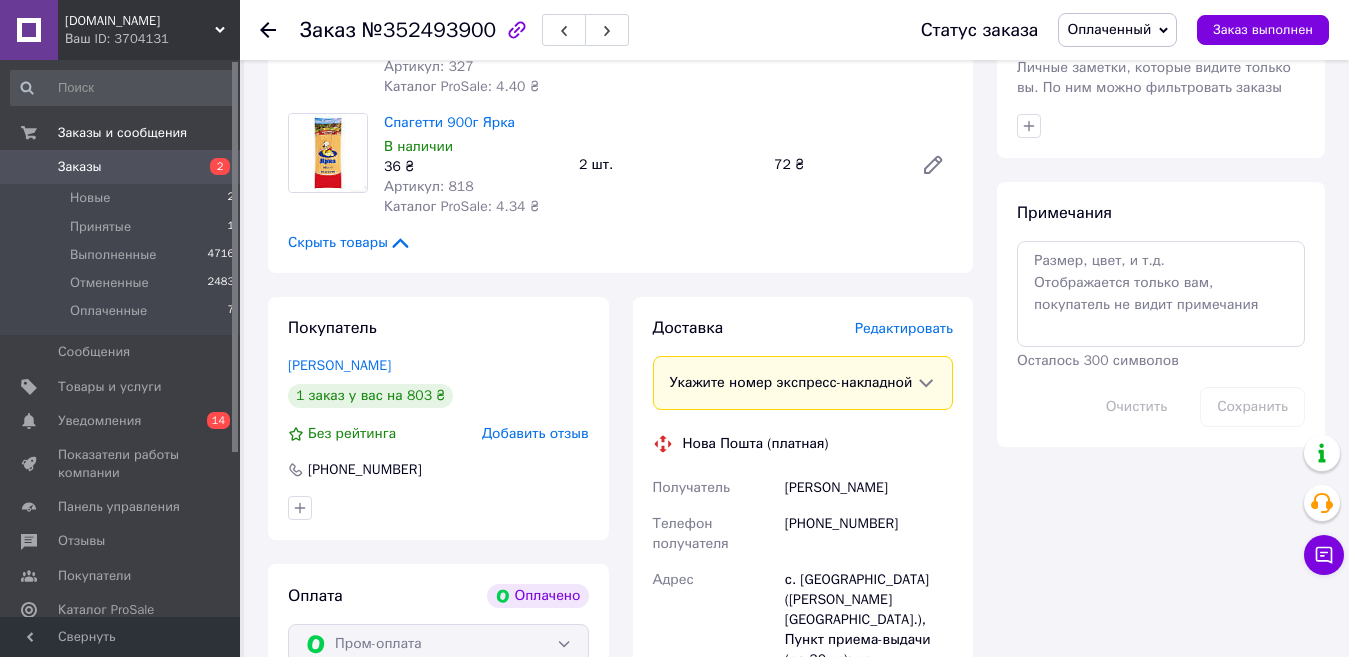 scroll, scrollTop: 1500, scrollLeft: 0, axis: vertical 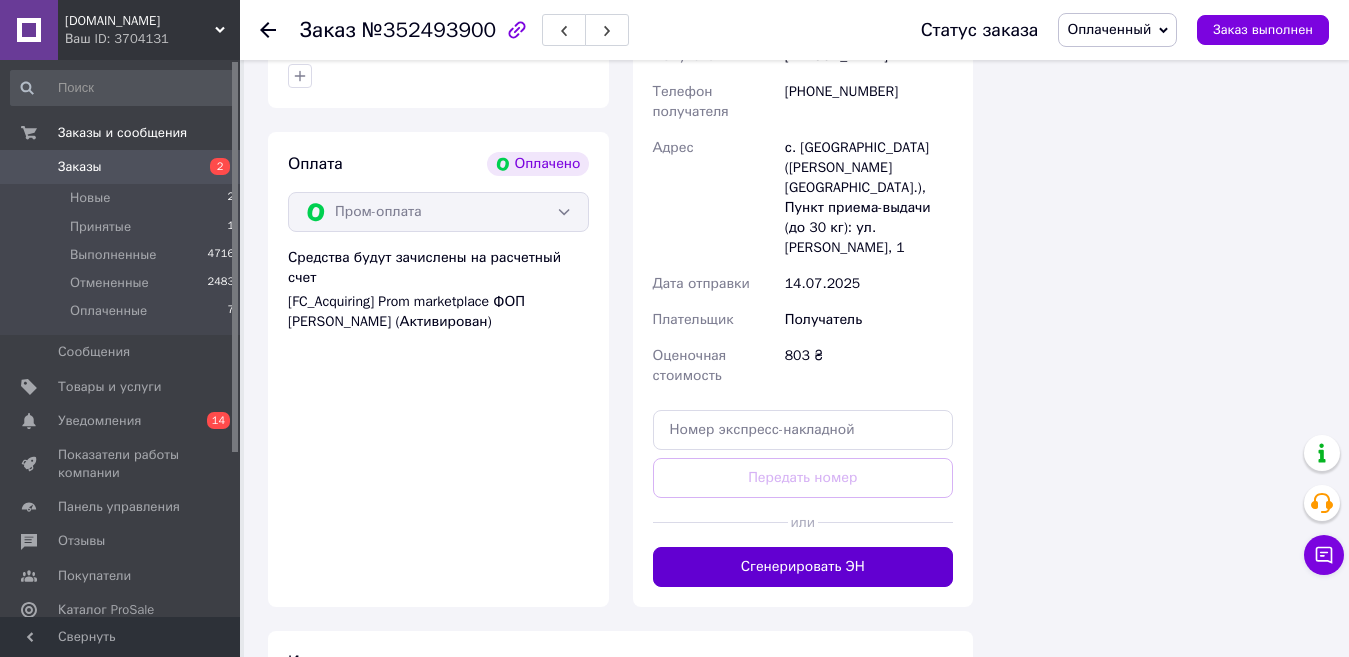 click on "Сгенерировать ЭН" at bounding box center (803, 567) 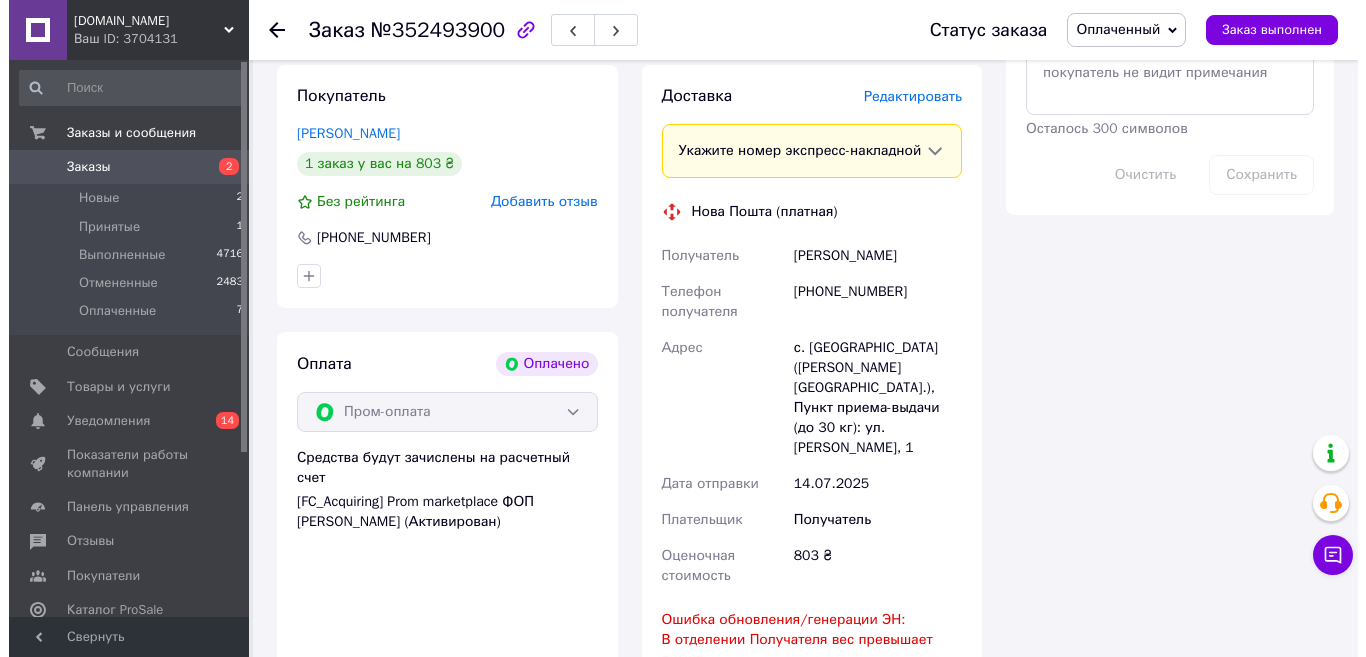 scroll, scrollTop: 1100, scrollLeft: 0, axis: vertical 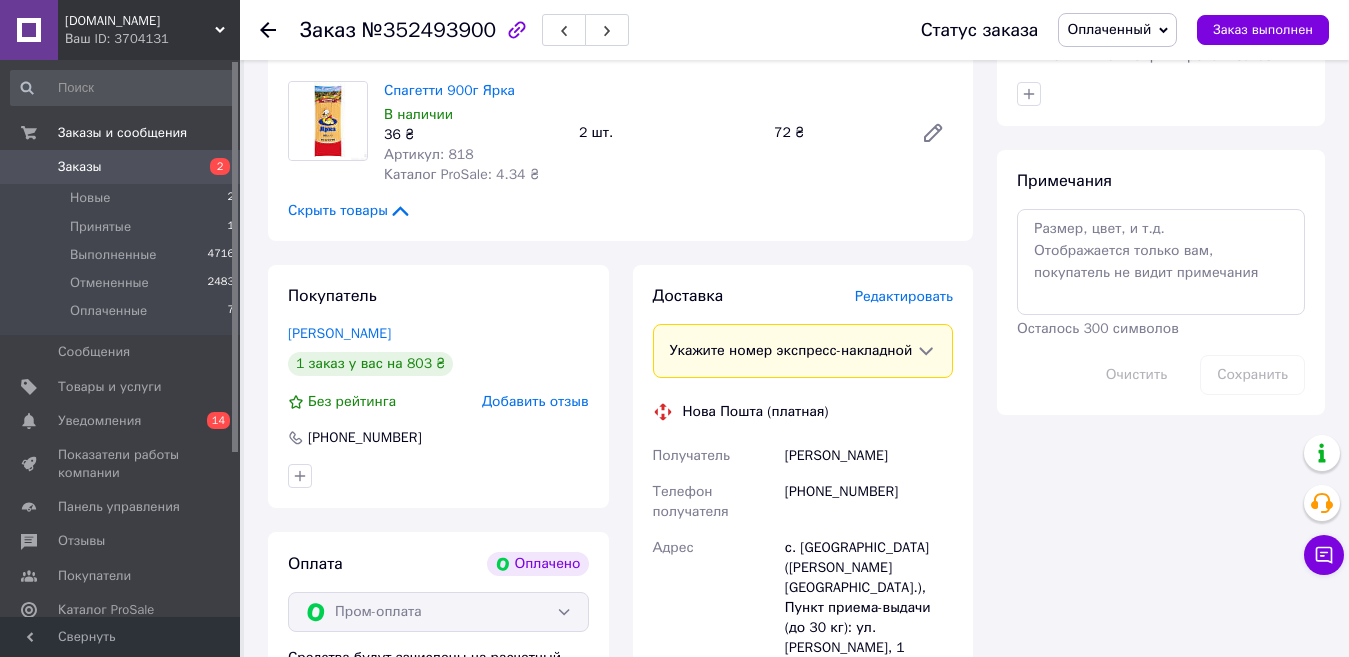 click on "Редактировать" at bounding box center [904, 296] 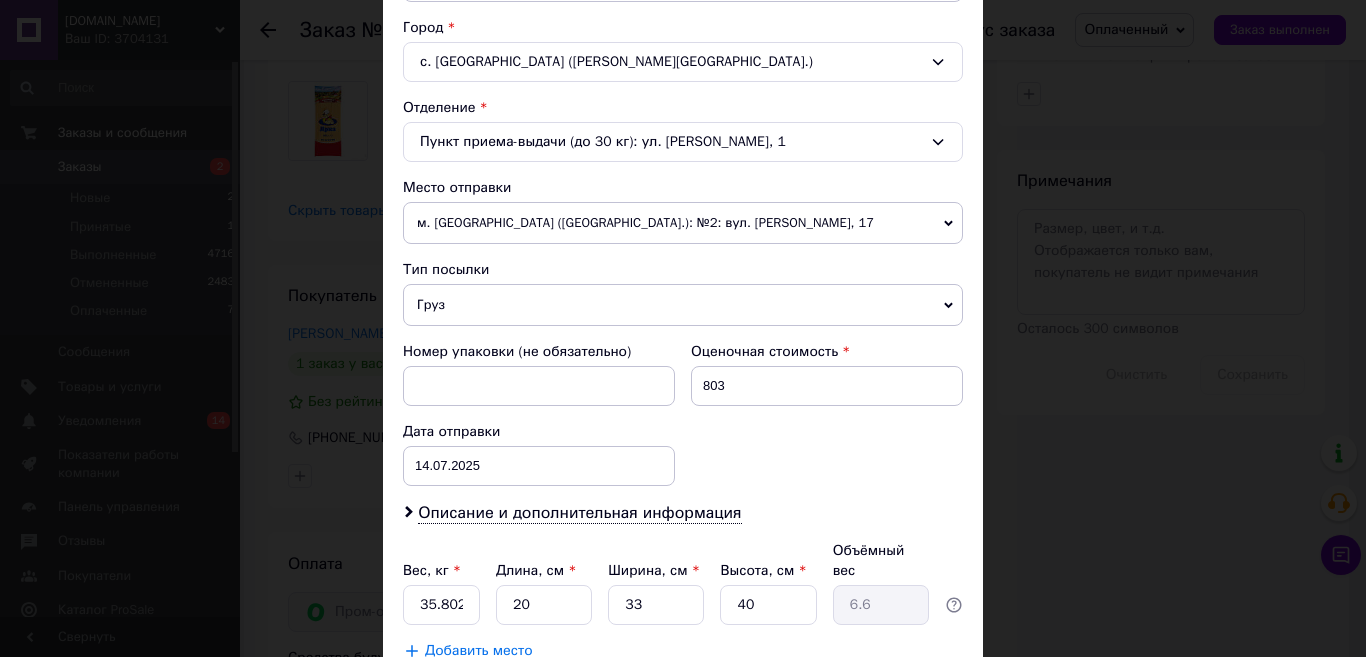 scroll, scrollTop: 600, scrollLeft: 0, axis: vertical 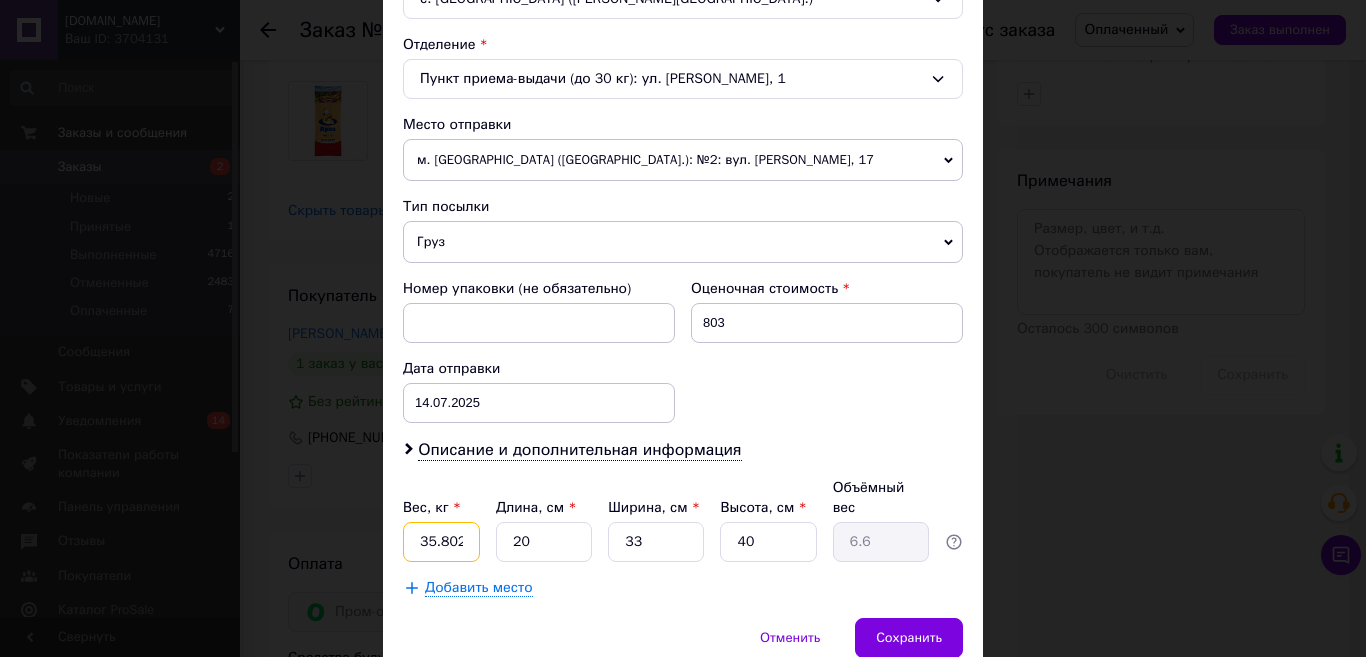 drag, startPoint x: 470, startPoint y: 523, endPoint x: 358, endPoint y: 541, distance: 113.43721 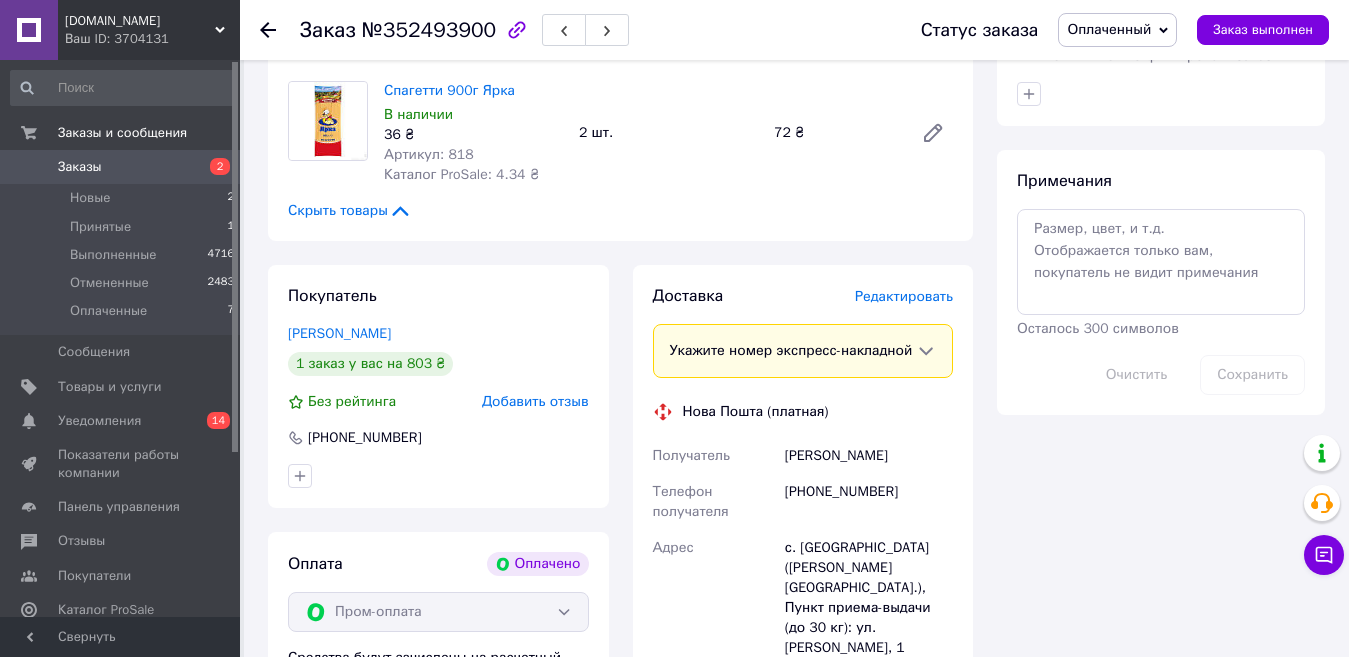 click on "Редактировать" at bounding box center (904, 296) 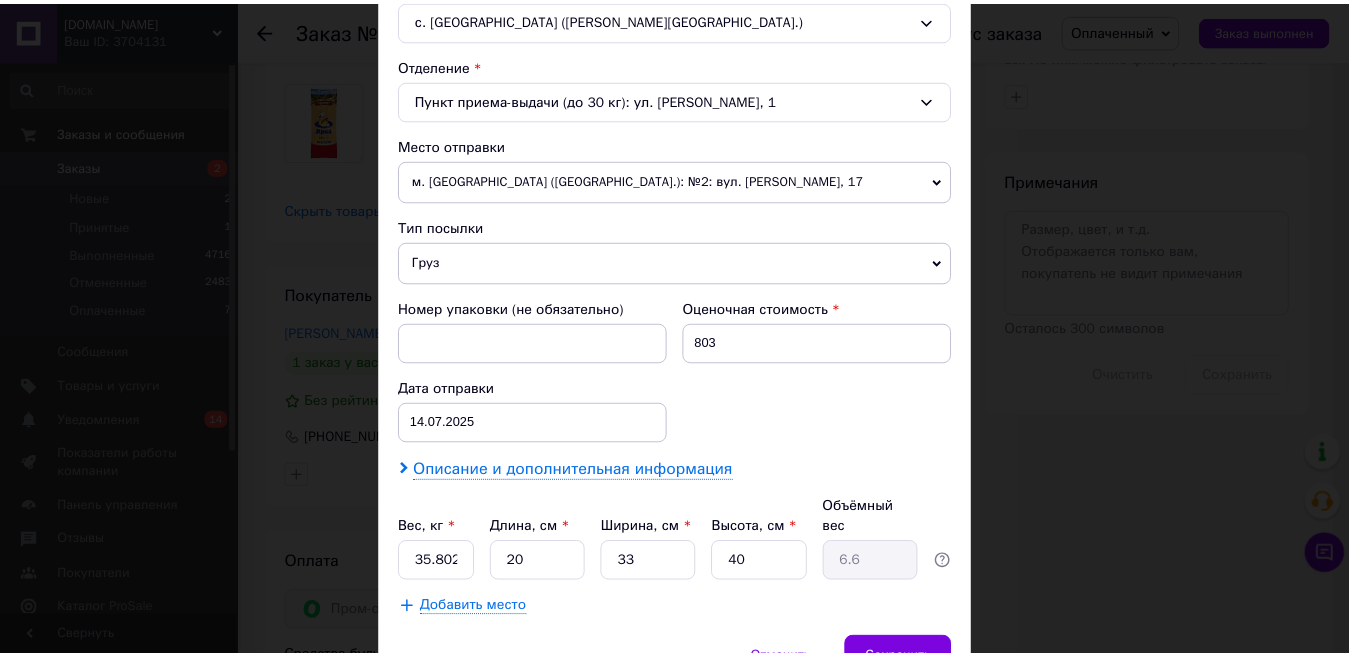 scroll, scrollTop: 671, scrollLeft: 0, axis: vertical 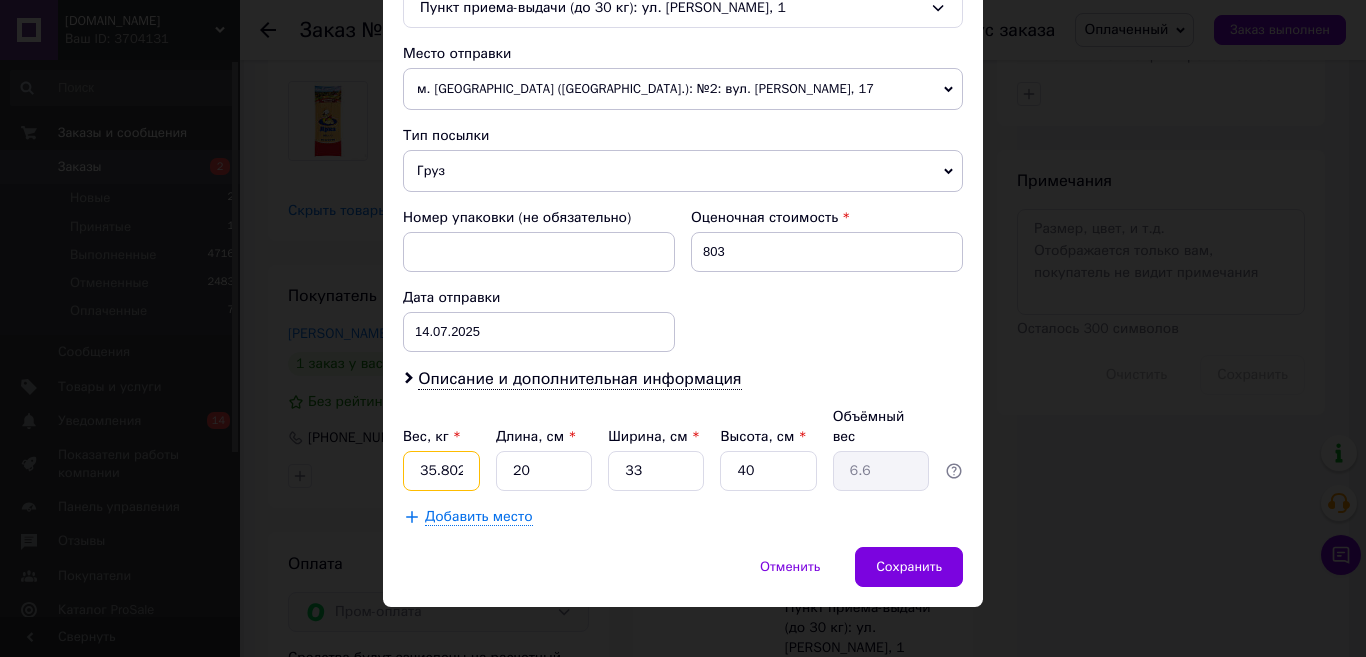 click on "35.802" at bounding box center [441, 471] 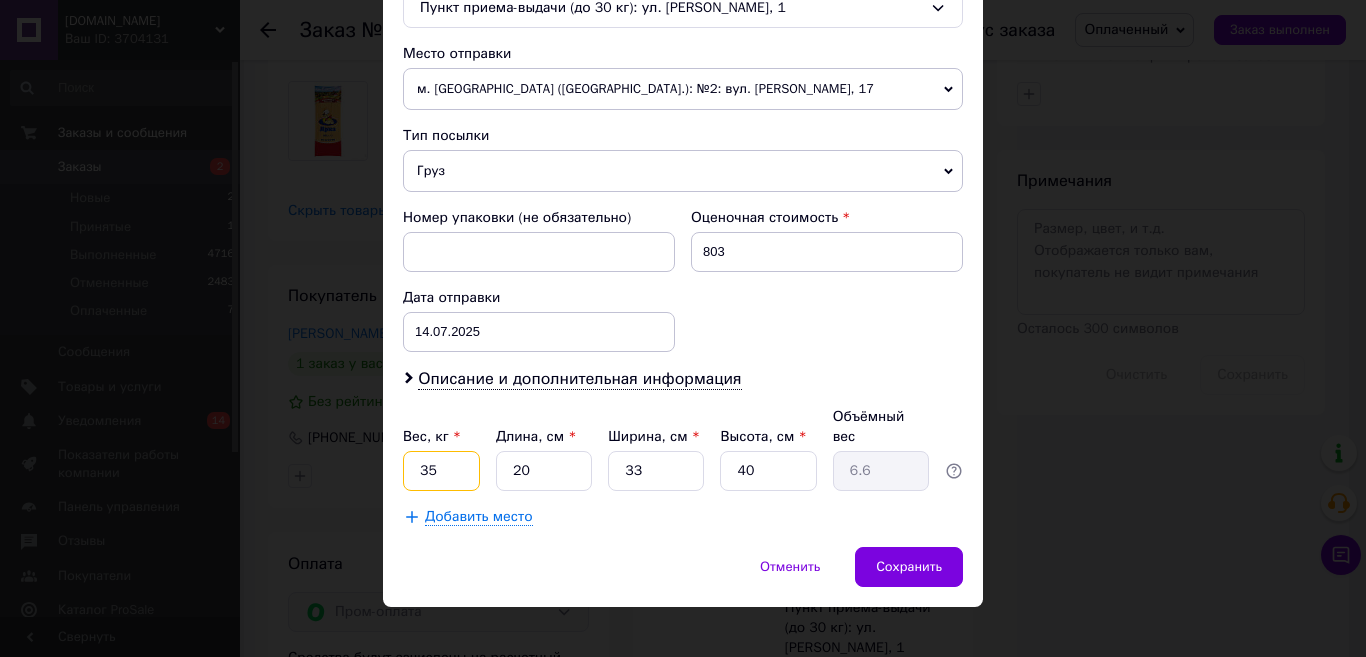 type on "3" 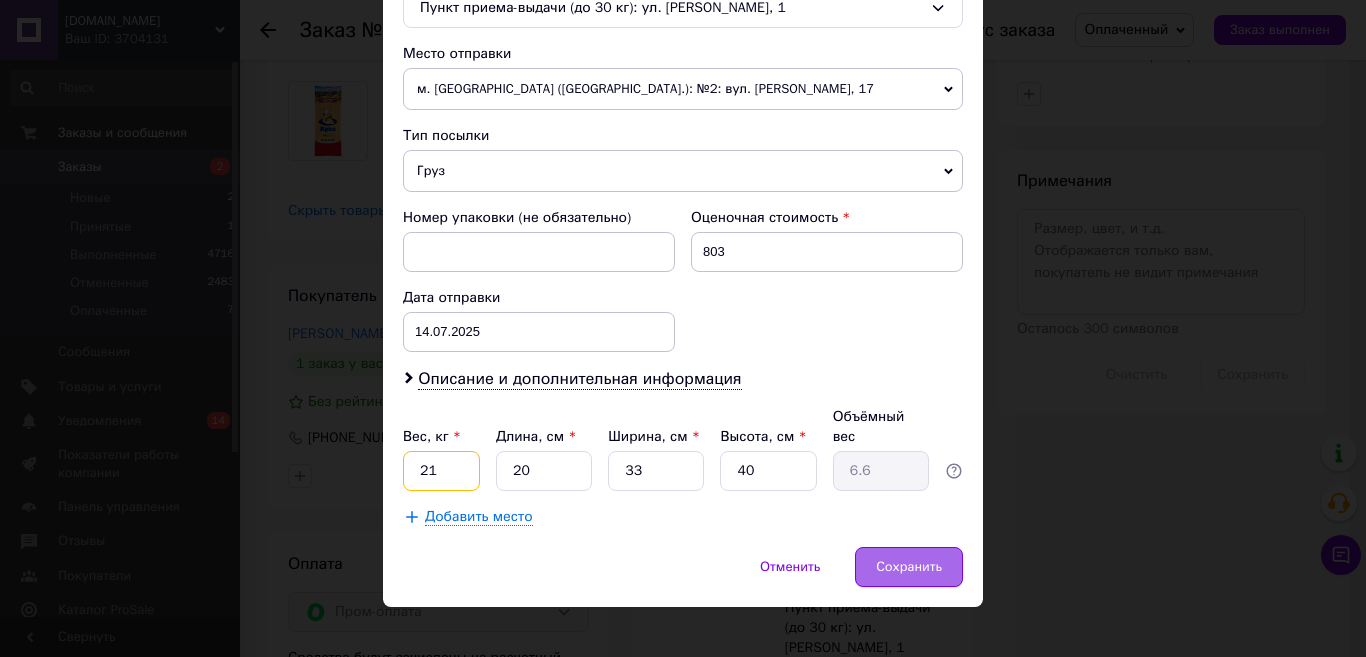 type on "21" 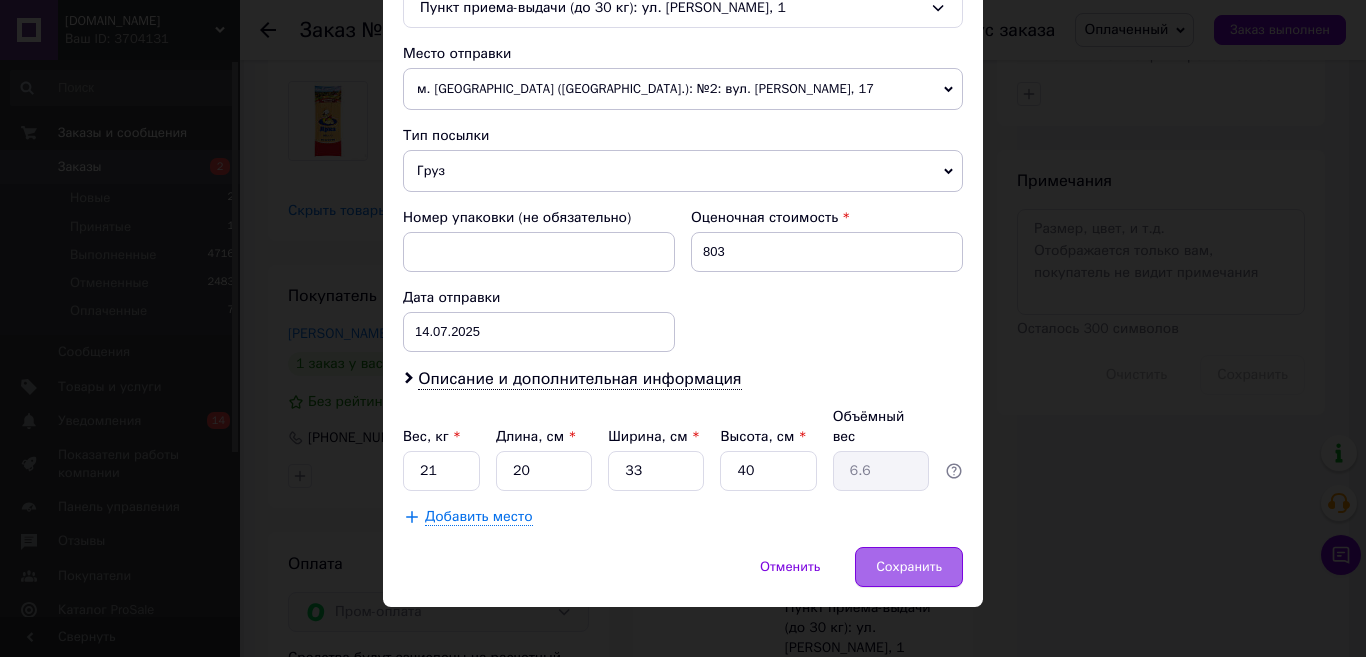 click on "Сохранить" at bounding box center (909, 567) 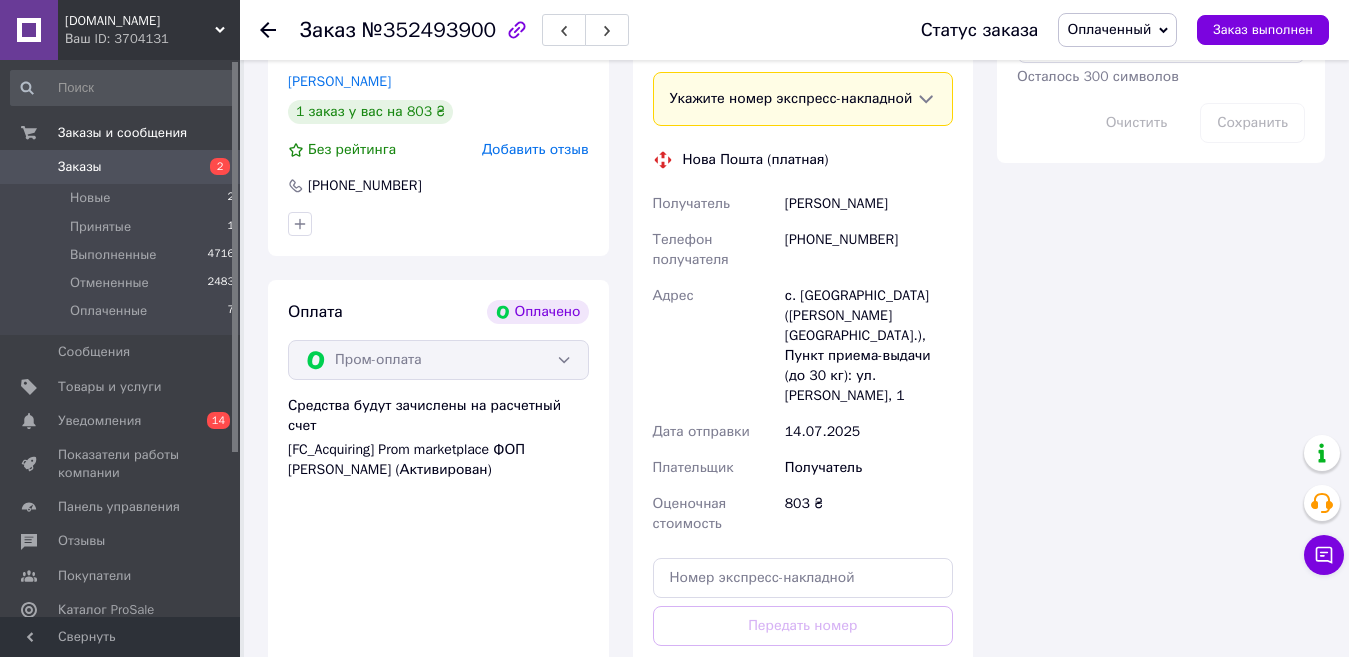 scroll, scrollTop: 1600, scrollLeft: 0, axis: vertical 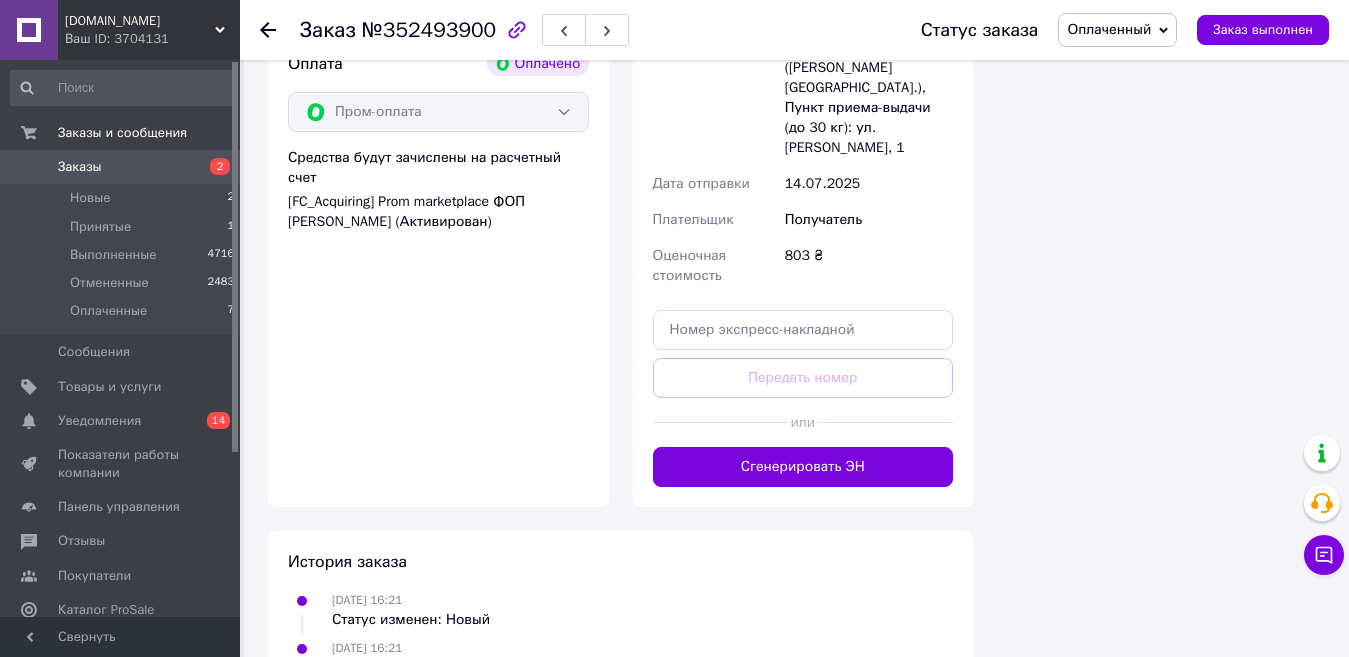 click on "Сгенерировать ЭН" at bounding box center (803, 467) 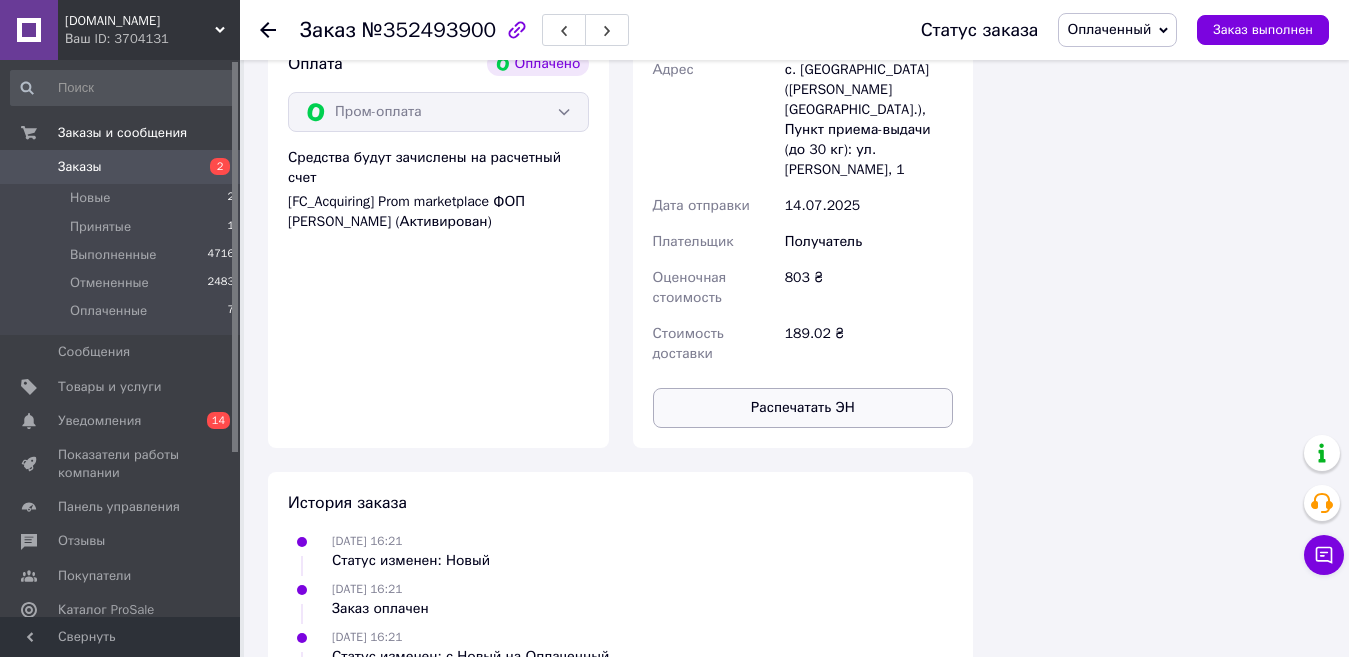 click on "Распечатать ЭН" at bounding box center [803, 408] 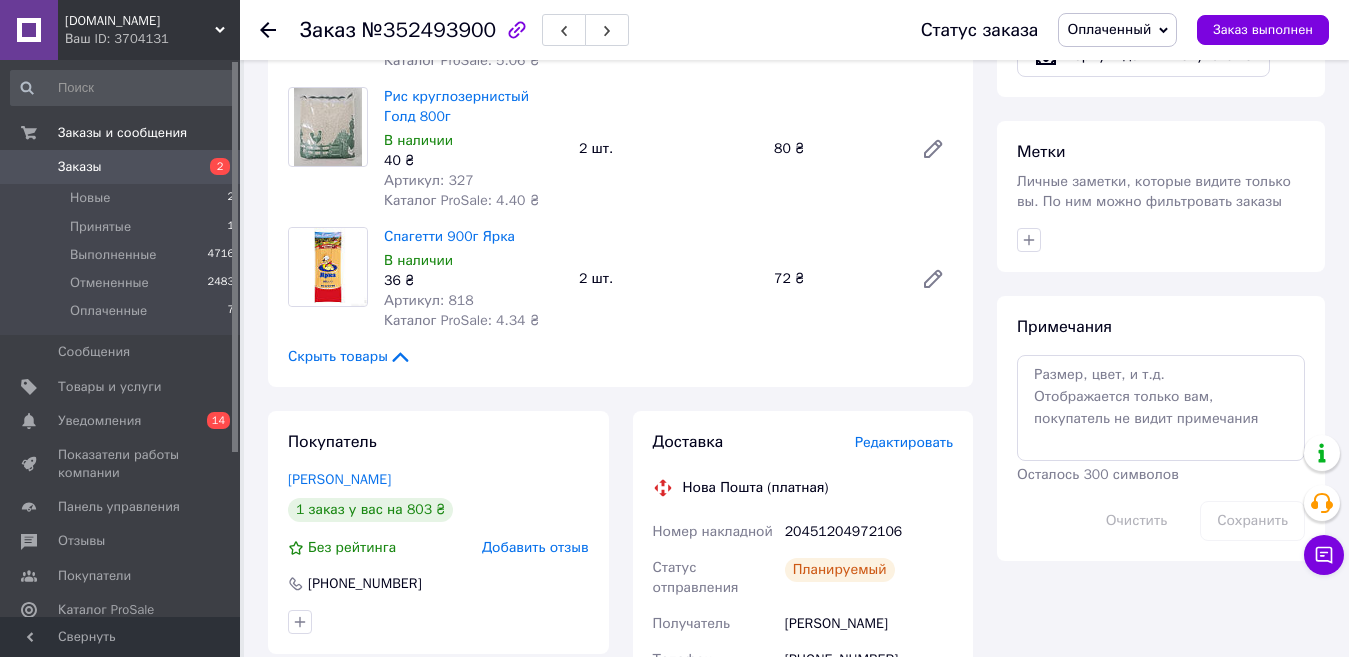 scroll, scrollTop: 500, scrollLeft: 0, axis: vertical 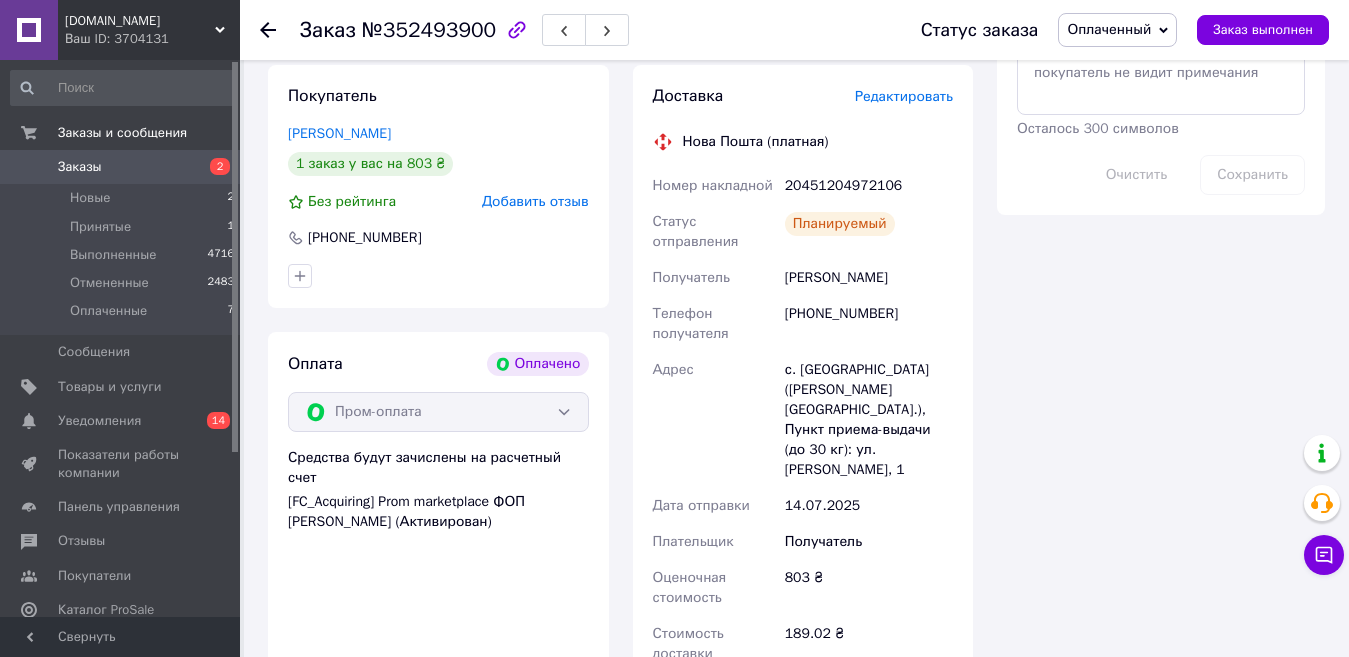 click 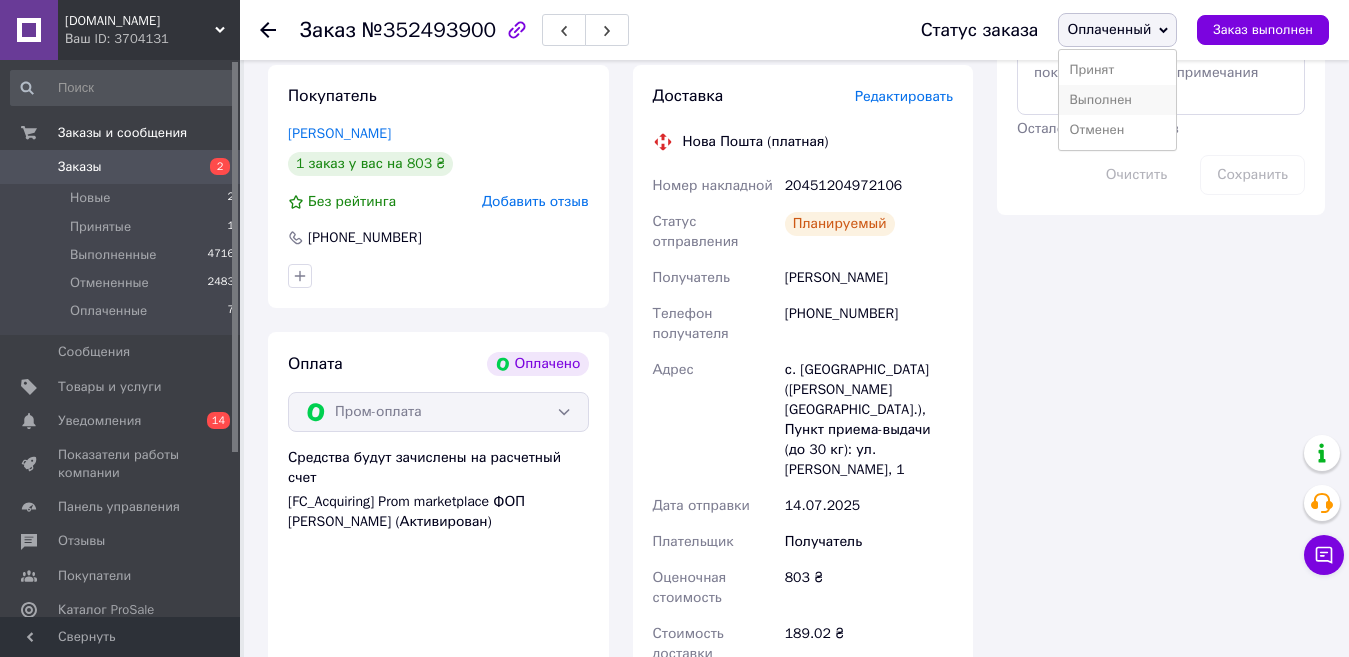 click on "Выполнен" at bounding box center [1117, 100] 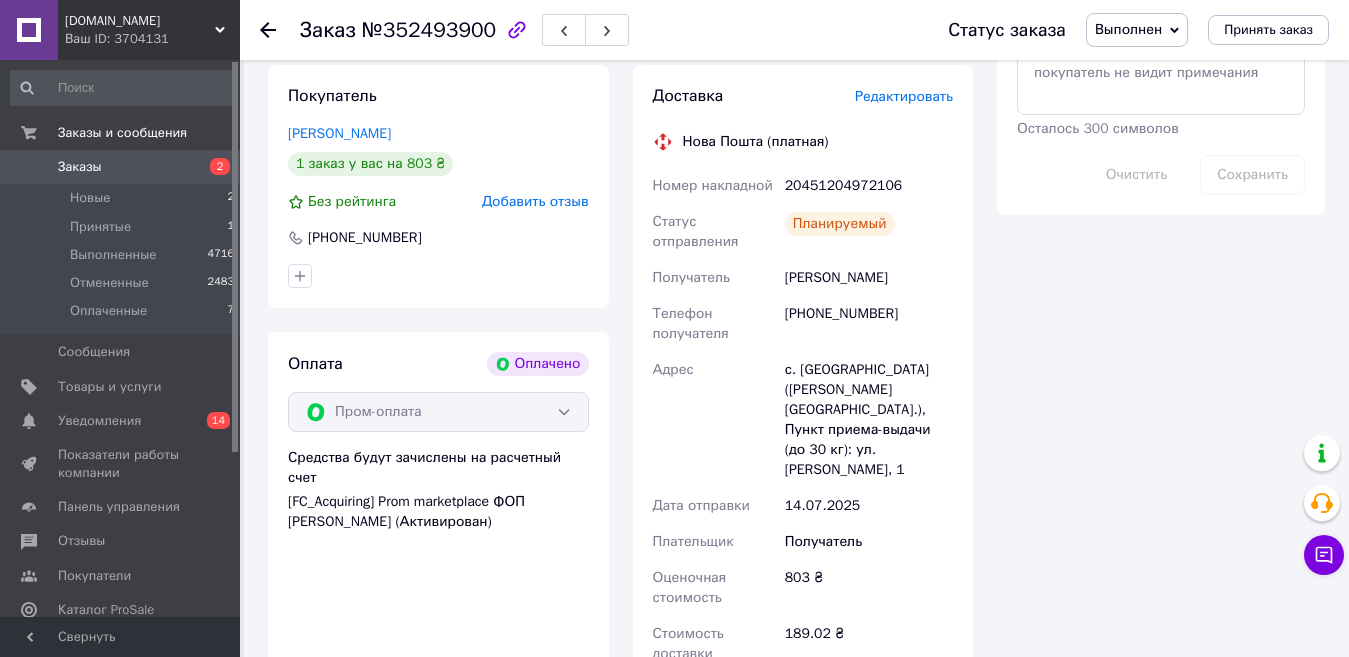 click 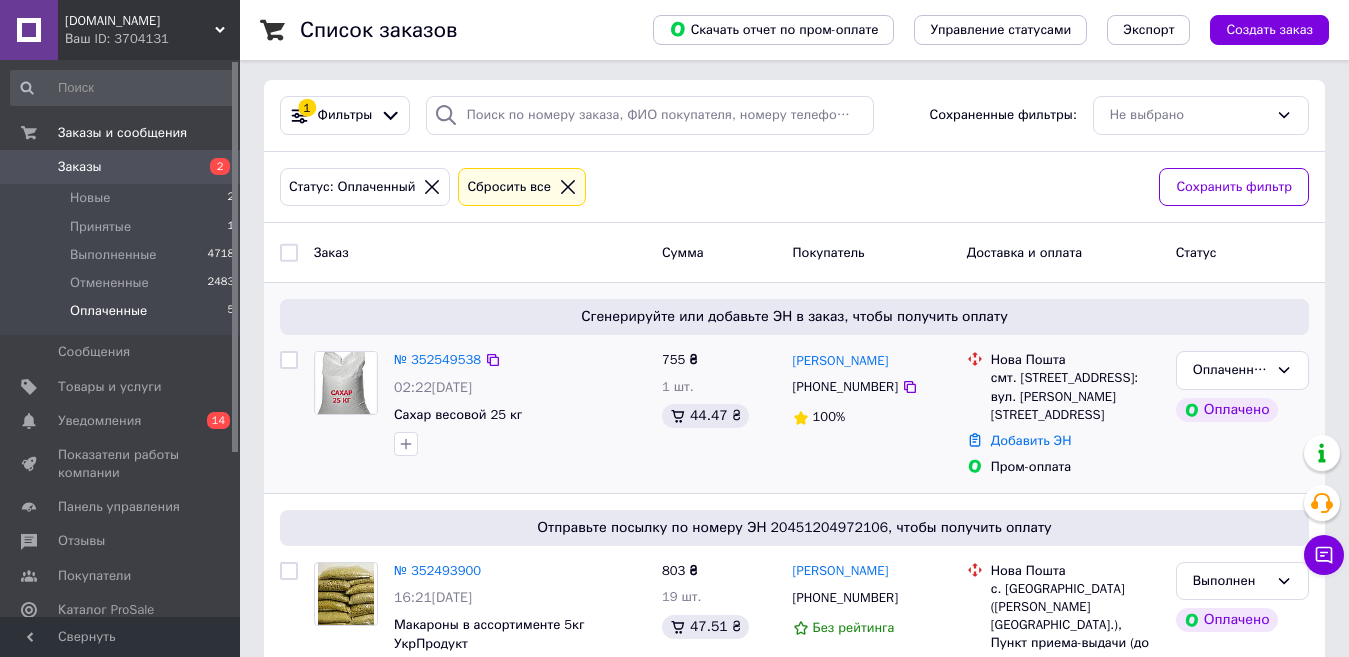 scroll, scrollTop: 0, scrollLeft: 0, axis: both 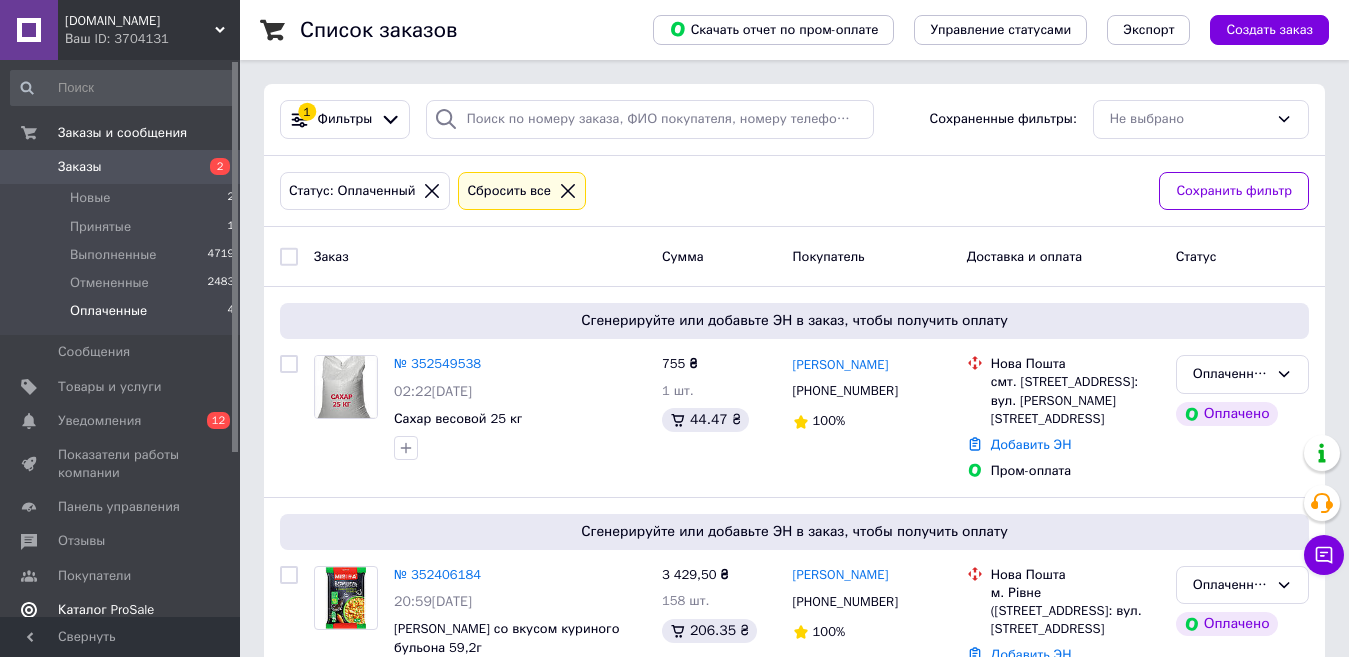 drag, startPoint x: 78, startPoint y: 423, endPoint x: 169, endPoint y: 388, distance: 97.49872 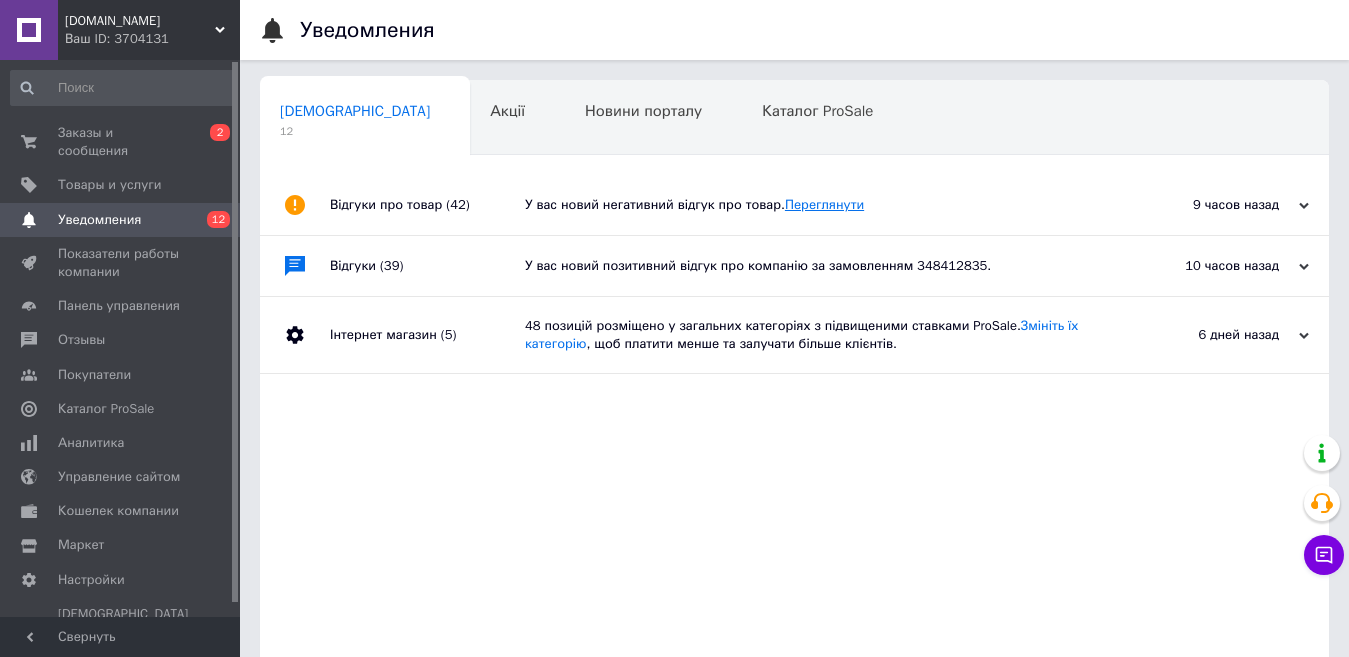 click on "Переглянути" at bounding box center (824, 204) 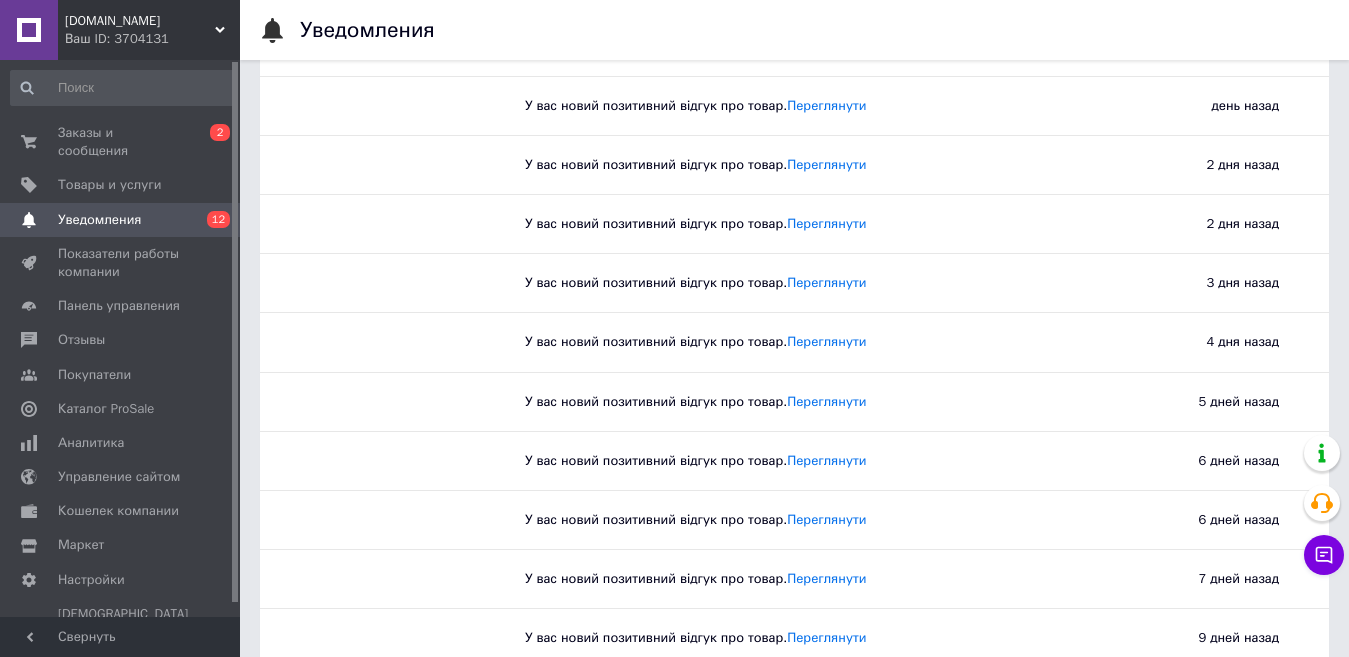 scroll, scrollTop: 700, scrollLeft: 0, axis: vertical 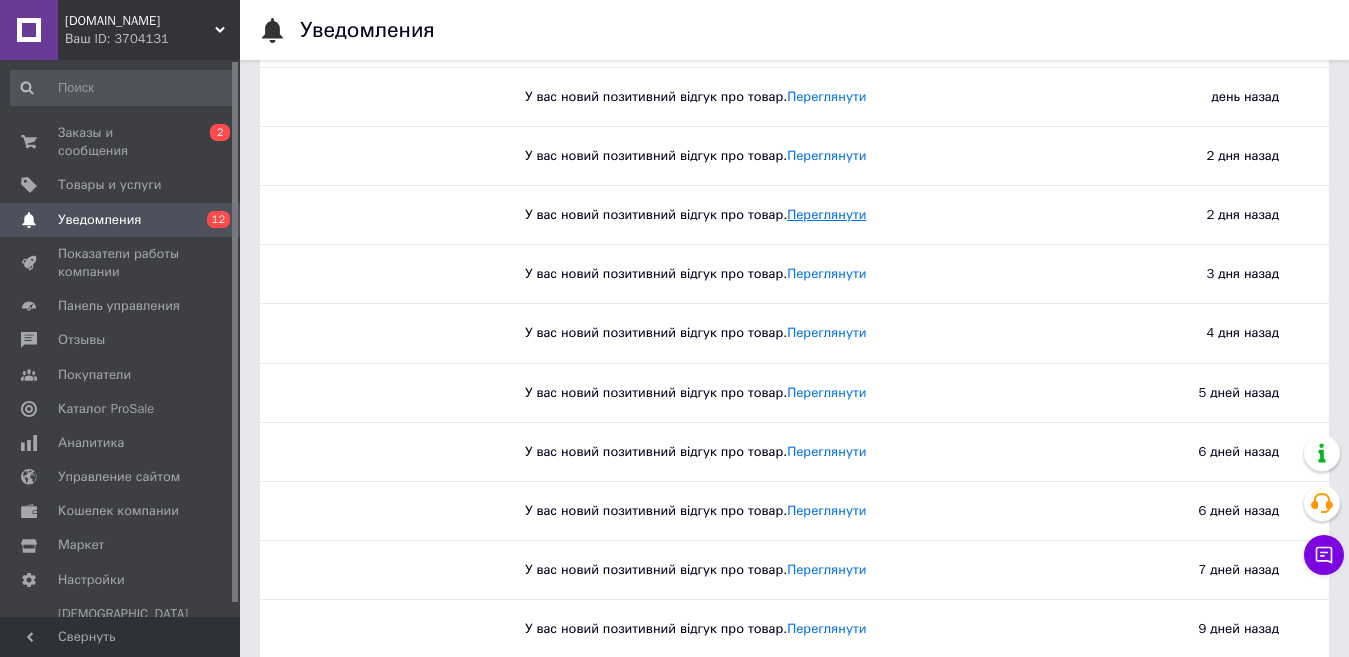 click on "Переглянути" at bounding box center [826, 214] 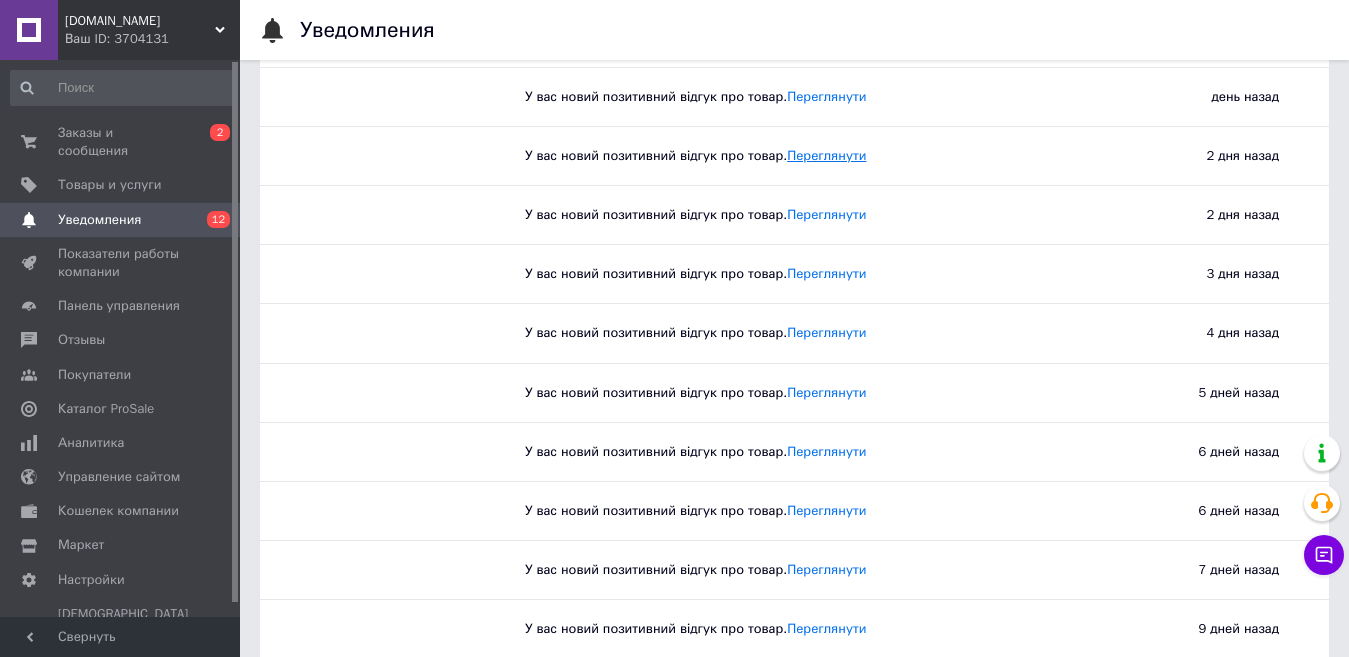 click on "Переглянути" at bounding box center (826, 155) 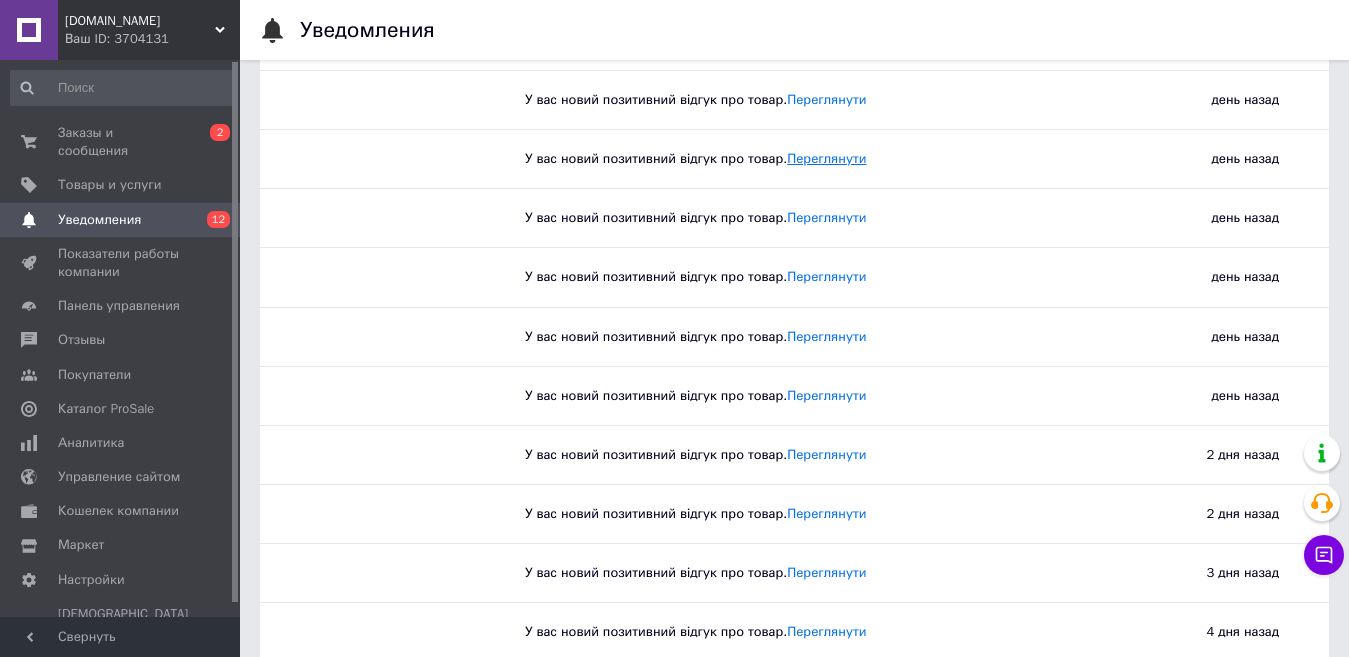 scroll, scrollTop: 400, scrollLeft: 0, axis: vertical 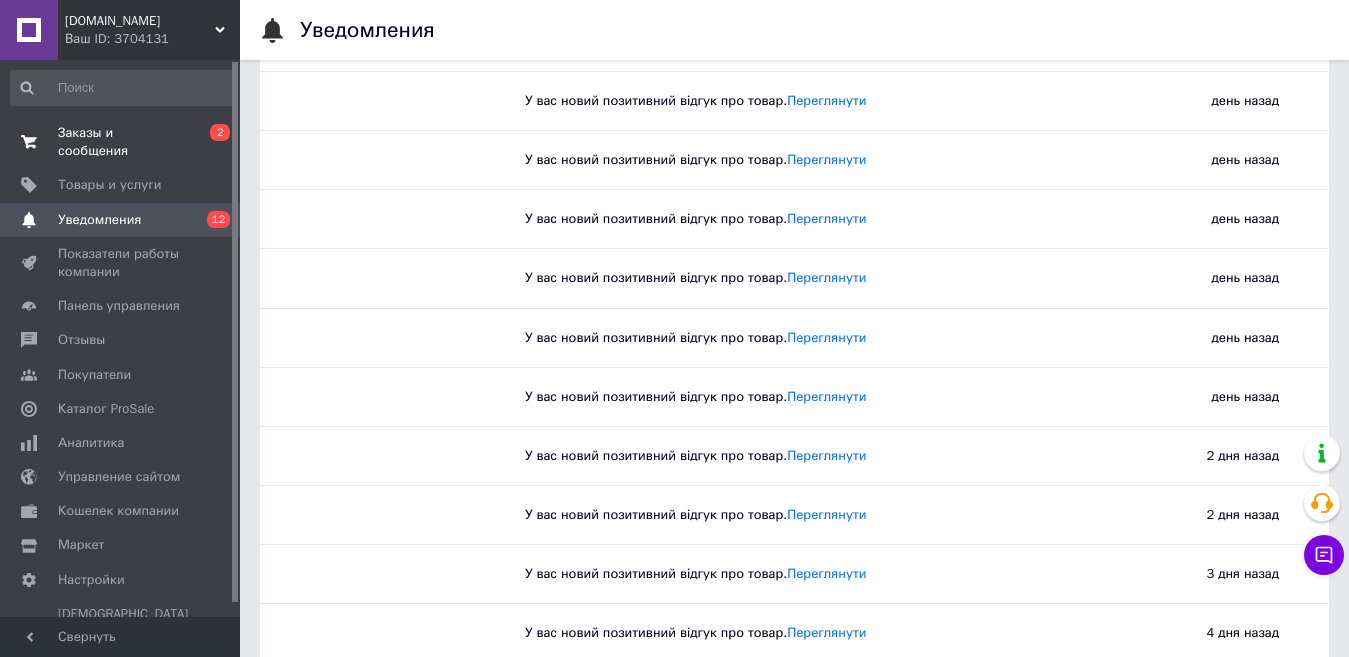 click on "Заказы и сообщения" at bounding box center (121, 142) 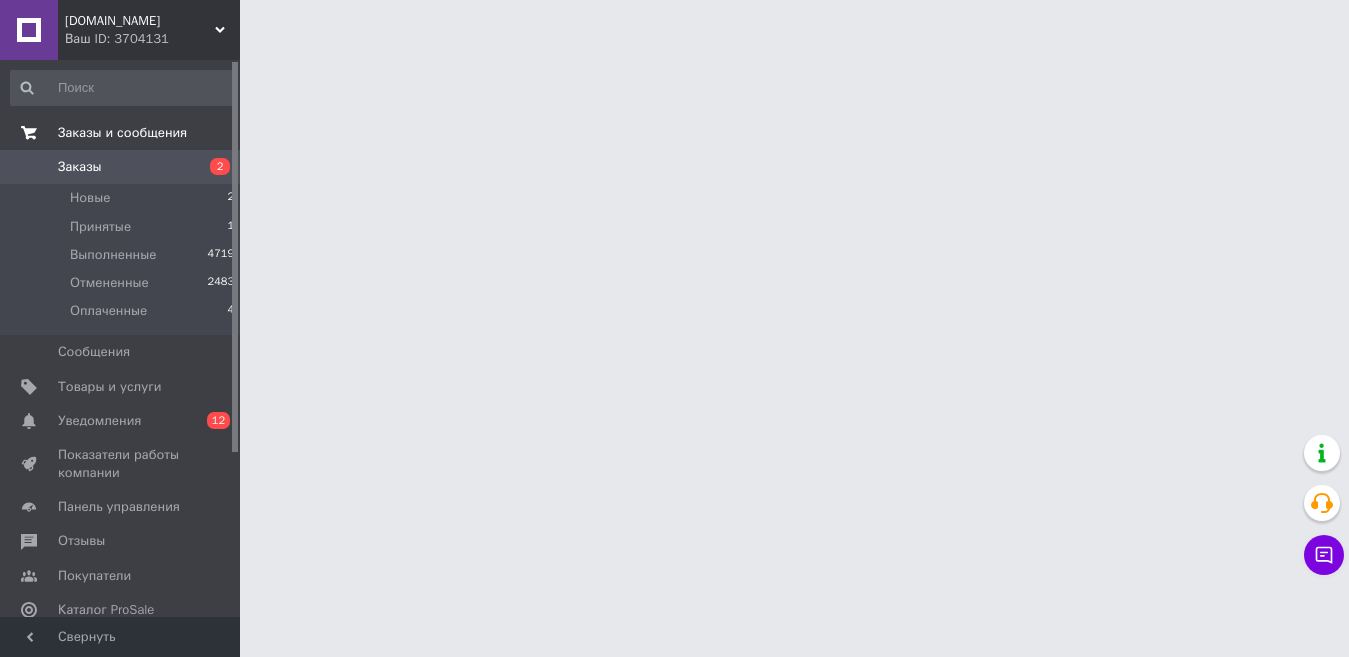 scroll, scrollTop: 0, scrollLeft: 0, axis: both 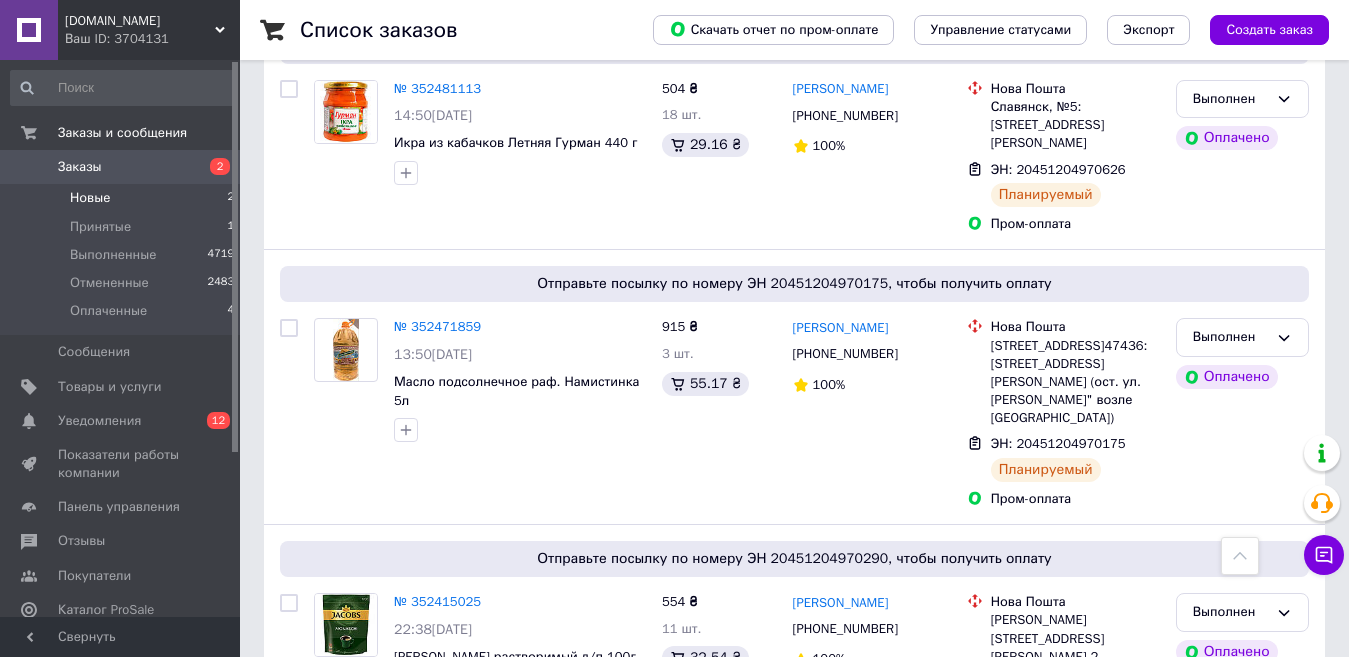 click on "Новые" at bounding box center [90, 198] 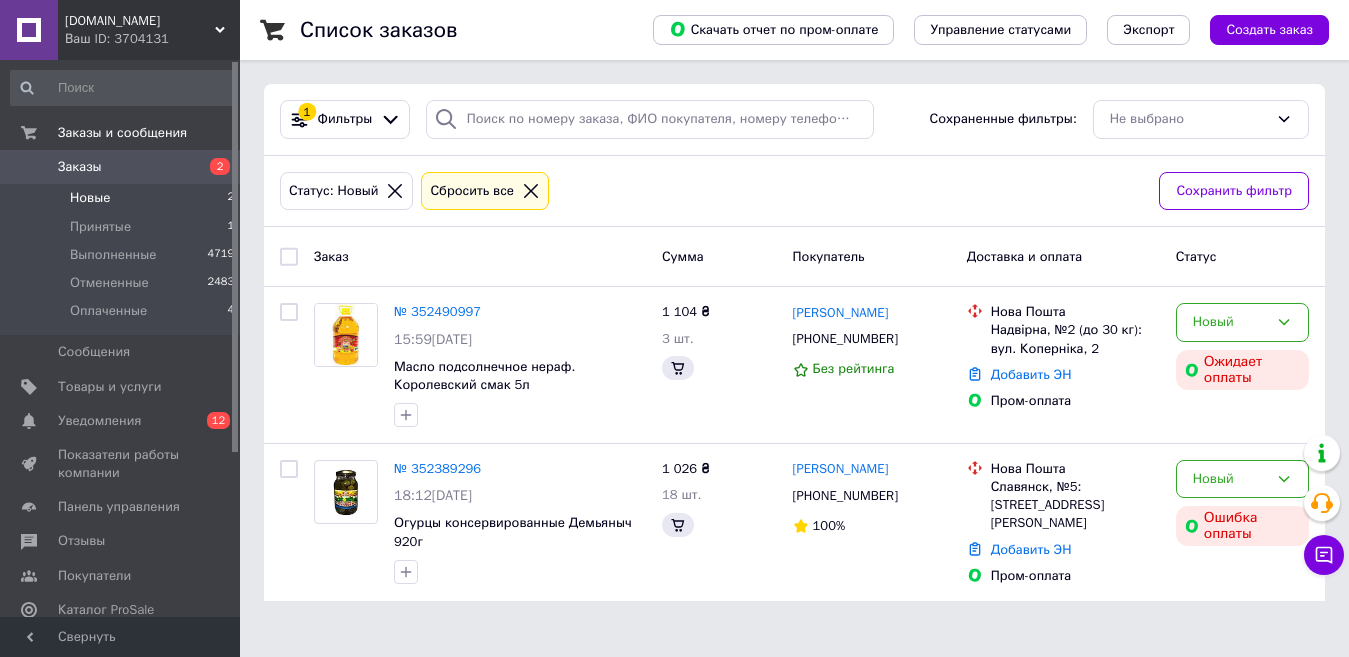 scroll, scrollTop: 0, scrollLeft: 0, axis: both 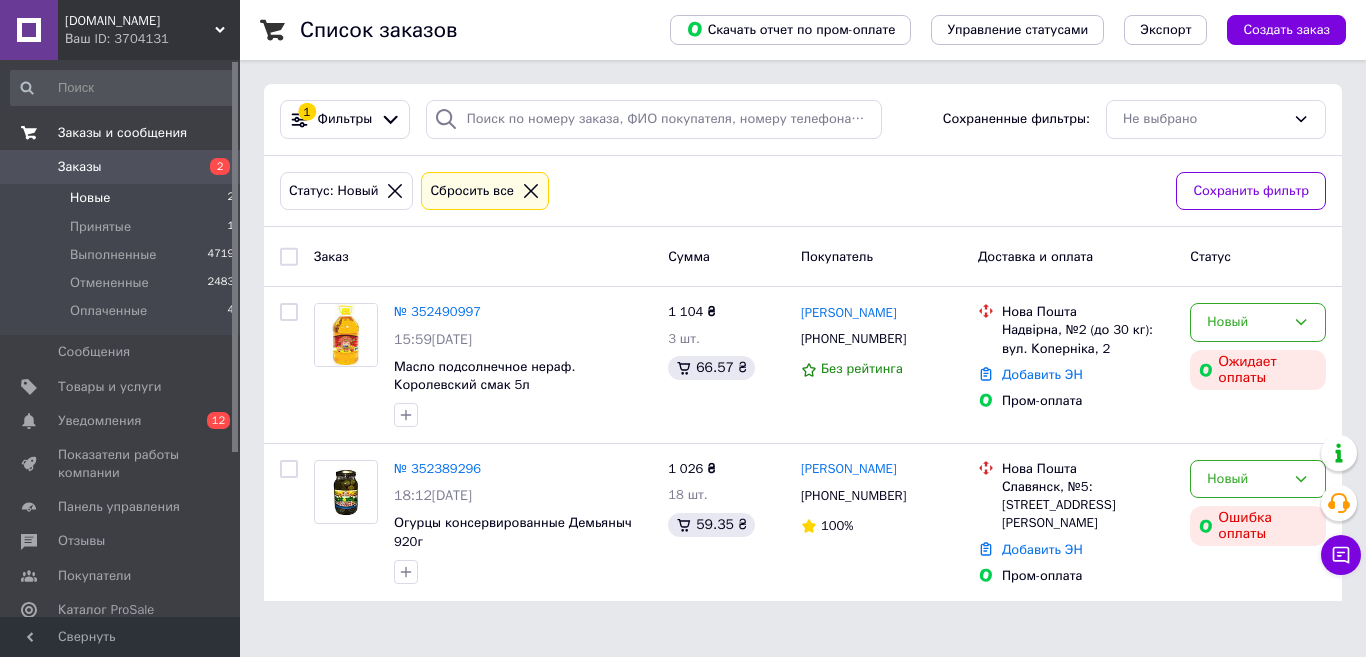click on "Заказы и сообщения" at bounding box center (122, 133) 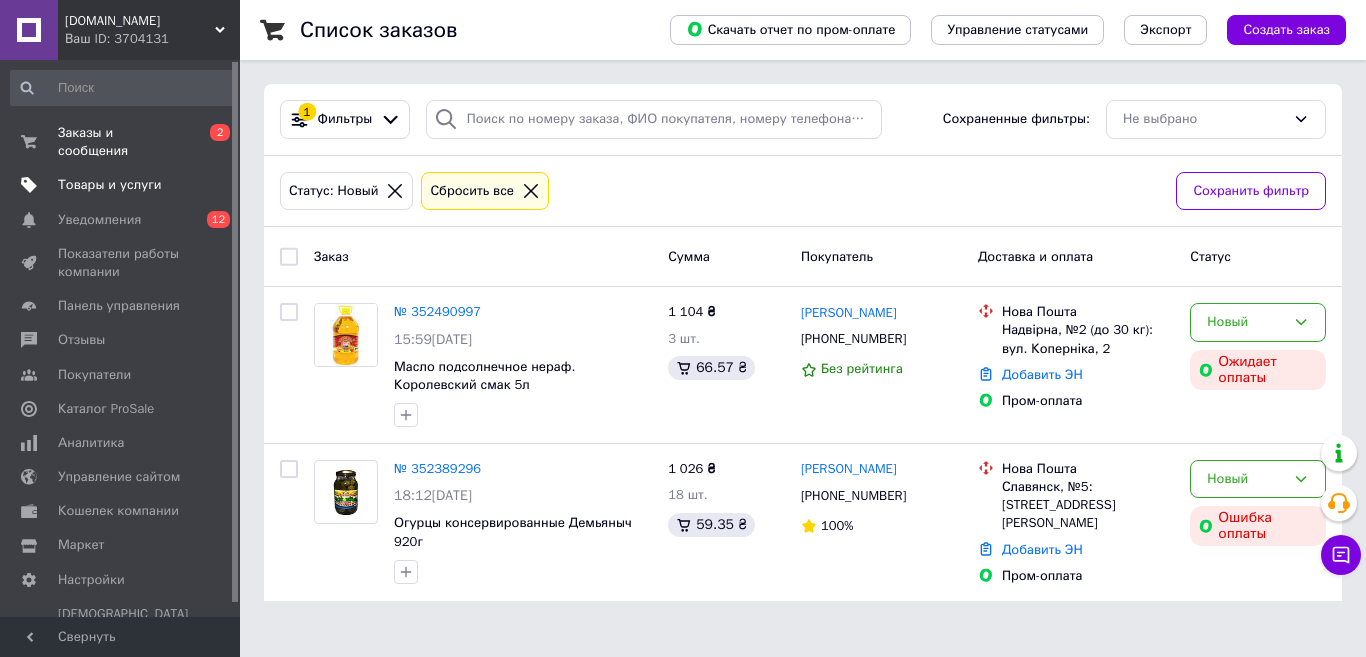 click on "Товары и услуги" at bounding box center (110, 185) 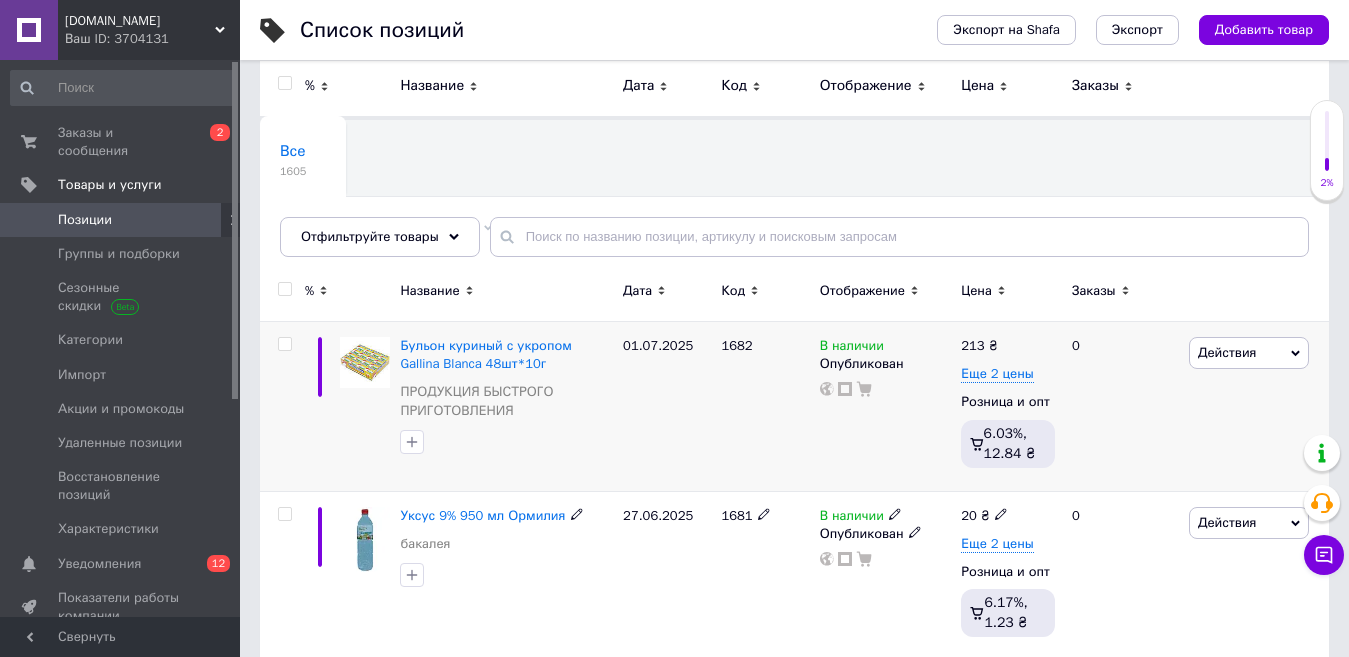 scroll, scrollTop: 0, scrollLeft: 0, axis: both 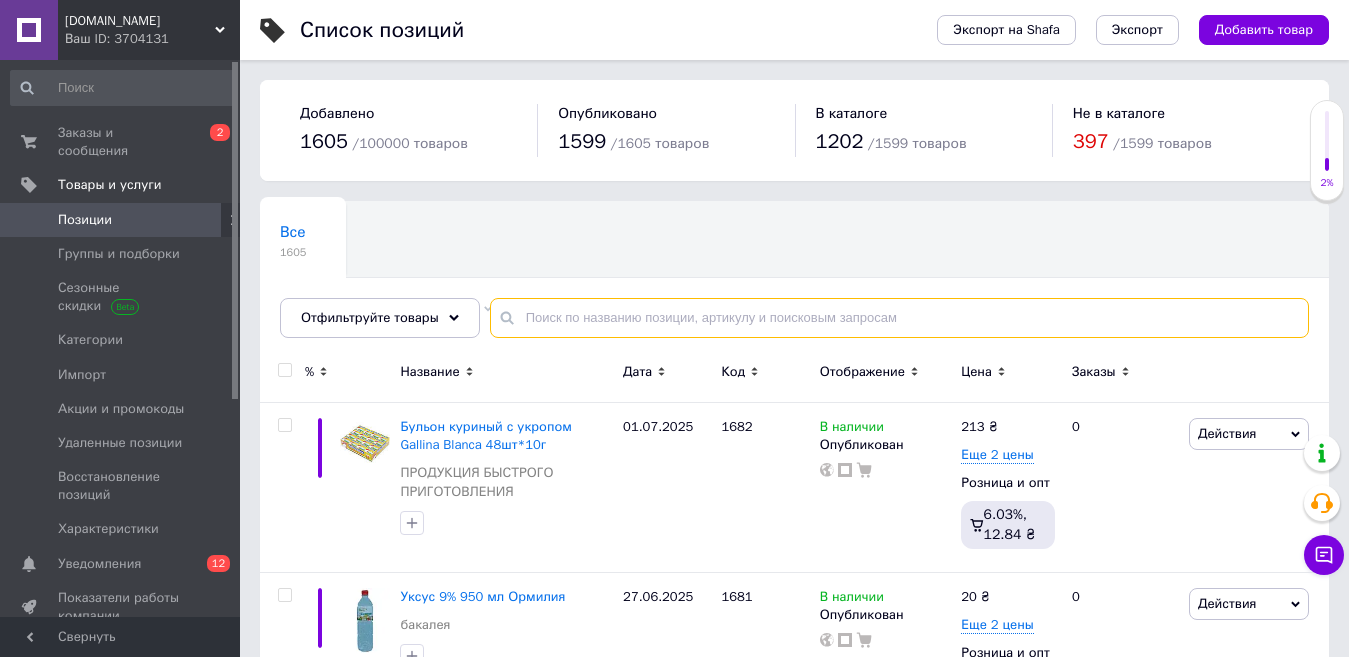 click at bounding box center [899, 318] 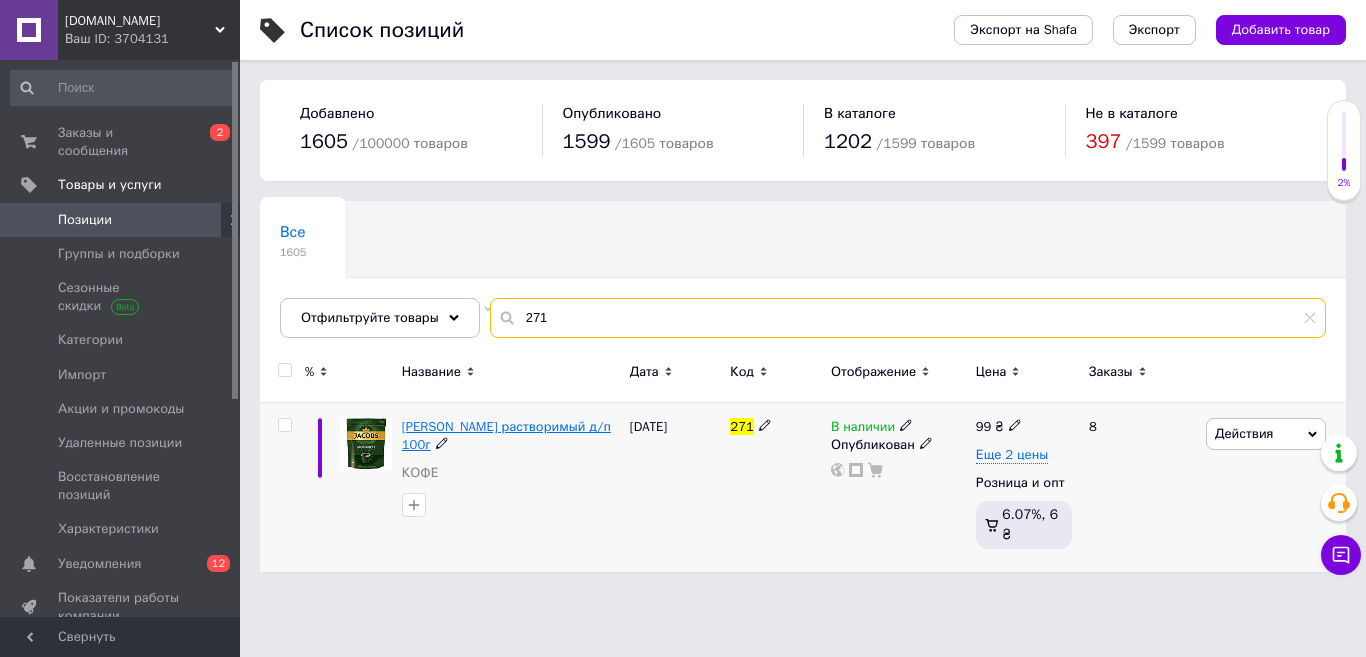 type on "271" 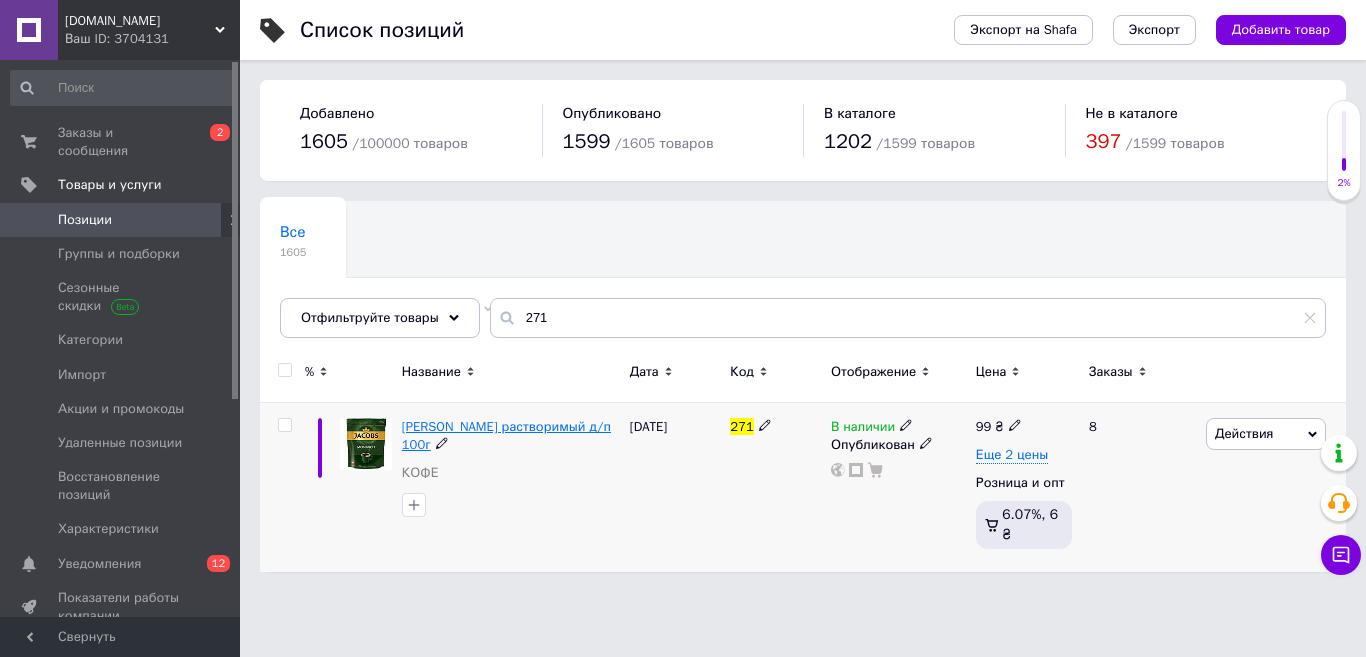 click on "[PERSON_NAME] растворимый д/п 100г" at bounding box center (506, 435) 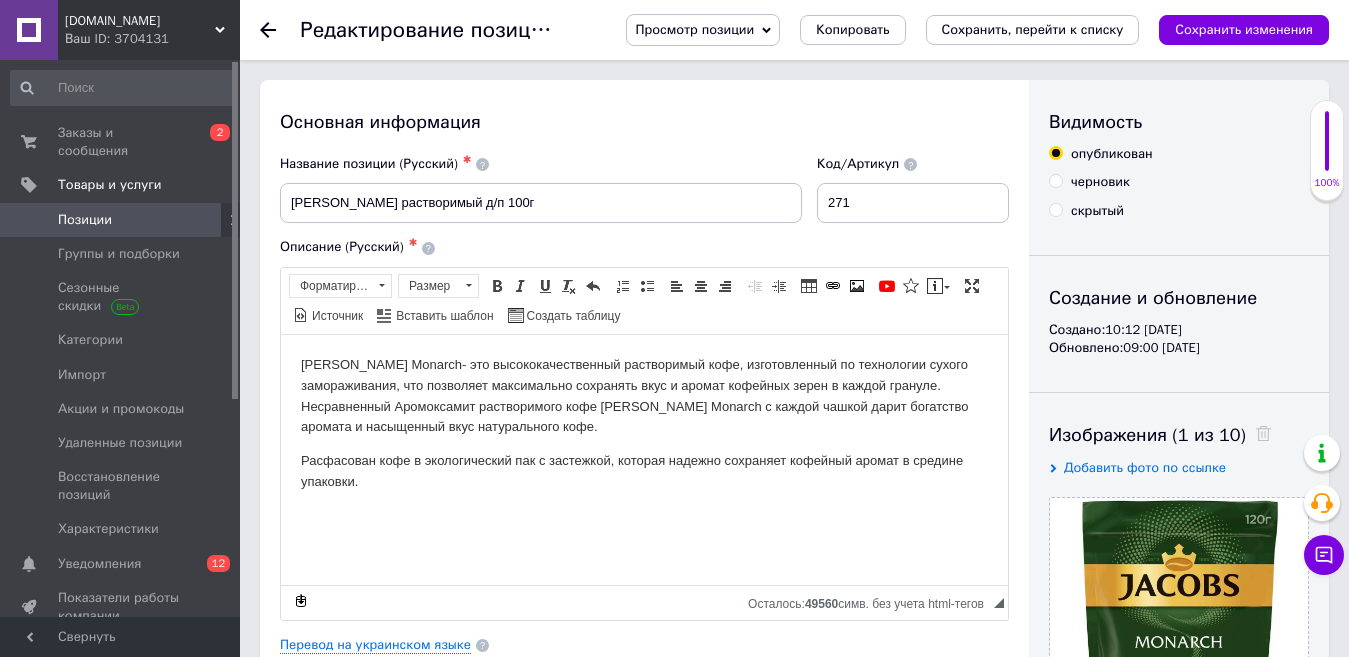 scroll, scrollTop: 0, scrollLeft: 0, axis: both 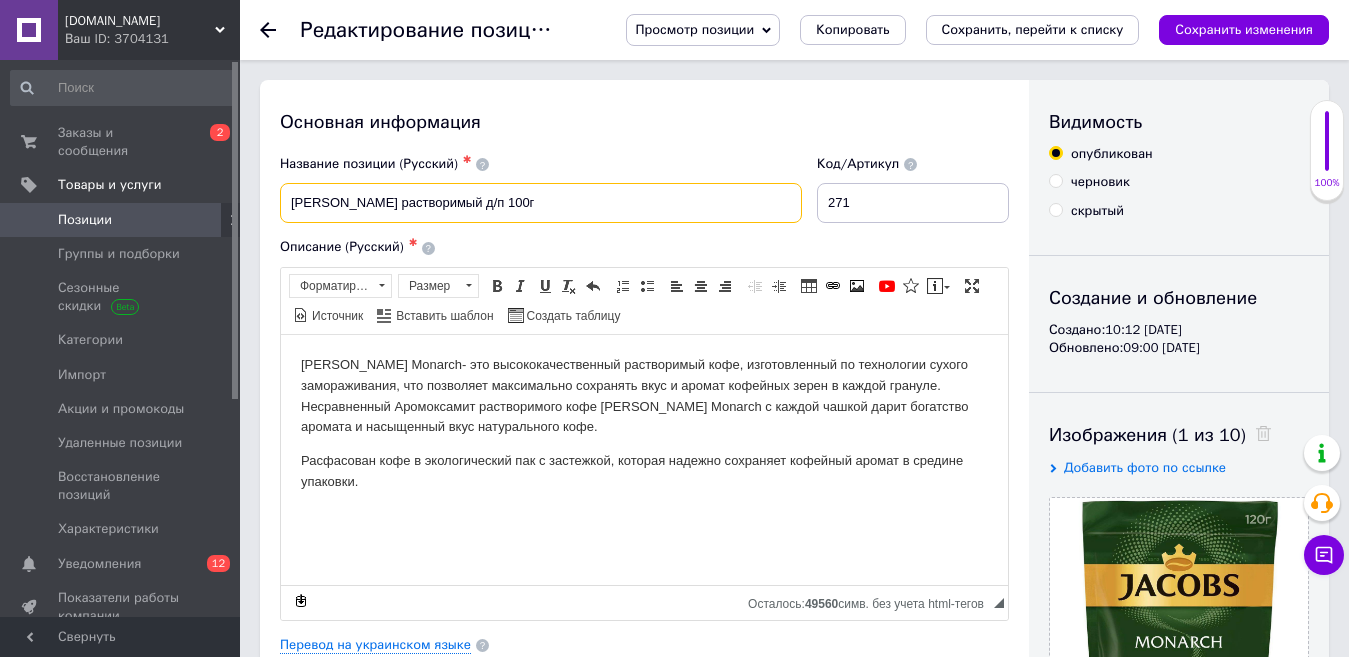 click on "[PERSON_NAME] растворимый д/п 100г" at bounding box center [541, 203] 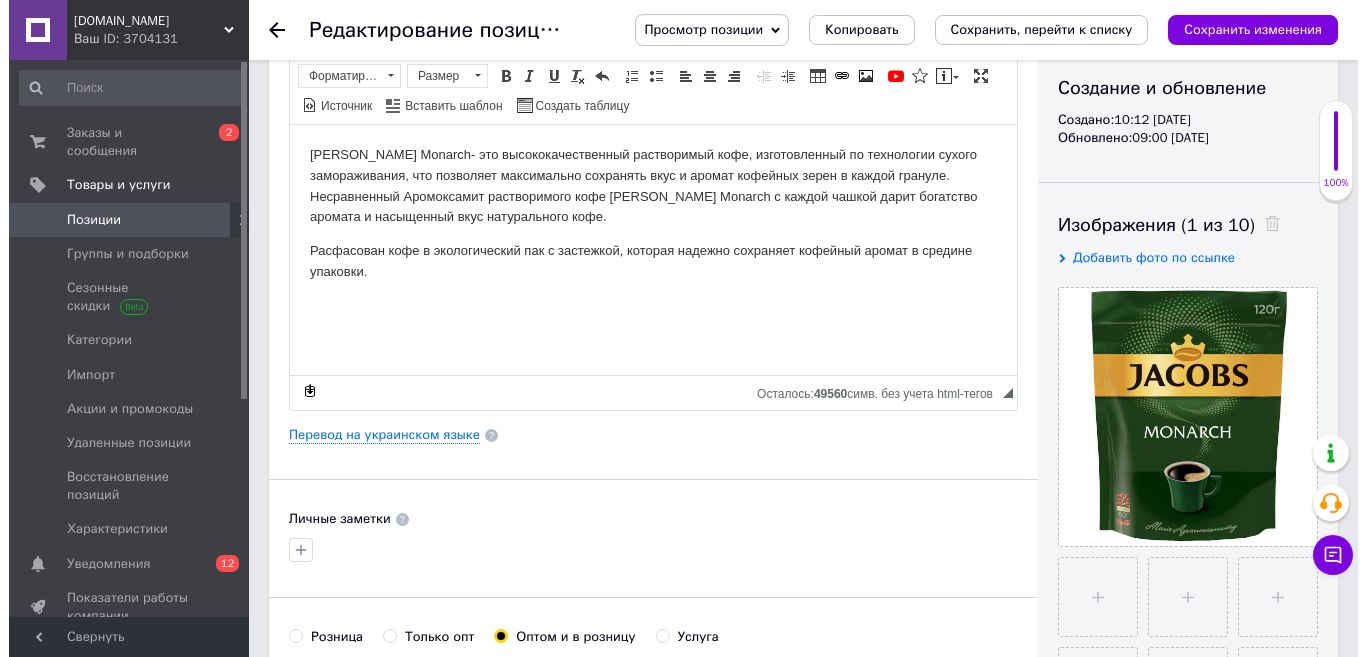 scroll, scrollTop: 300, scrollLeft: 0, axis: vertical 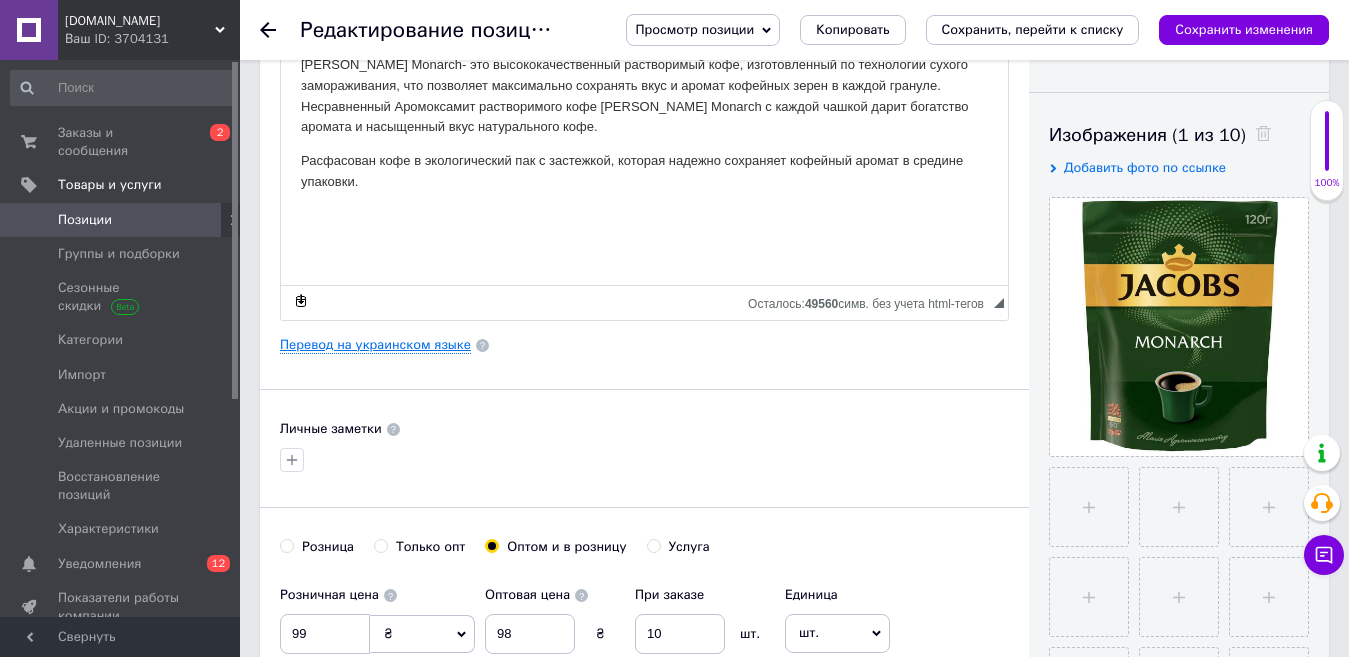 type on "[PERSON_NAME] растворимый д/п 120г" 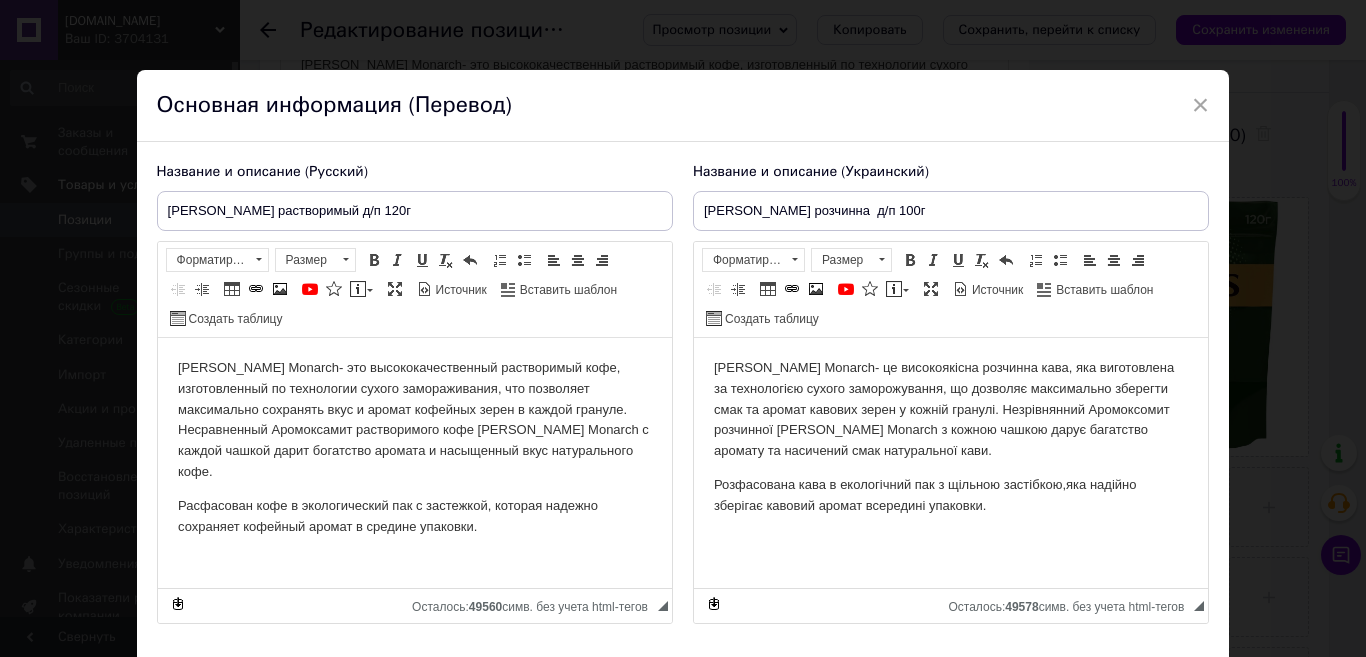 scroll, scrollTop: 0, scrollLeft: 0, axis: both 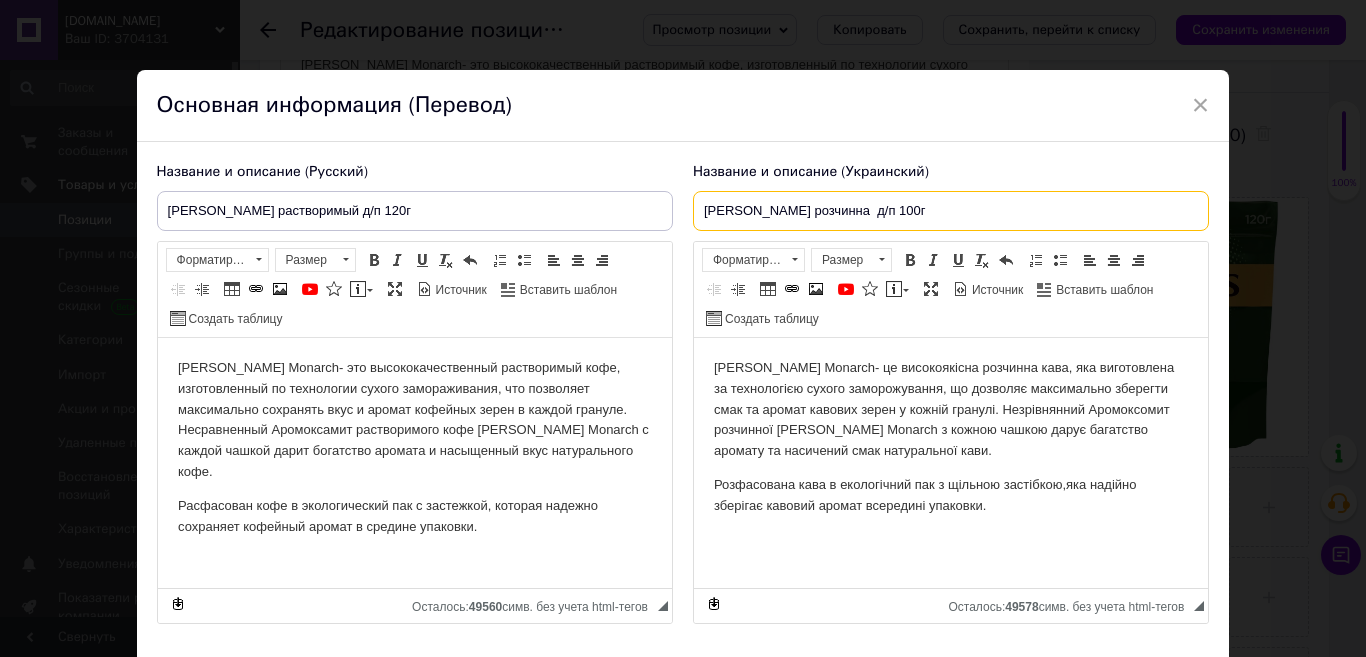 click on "[PERSON_NAME] розчинна  д/п 100г" at bounding box center [951, 211] 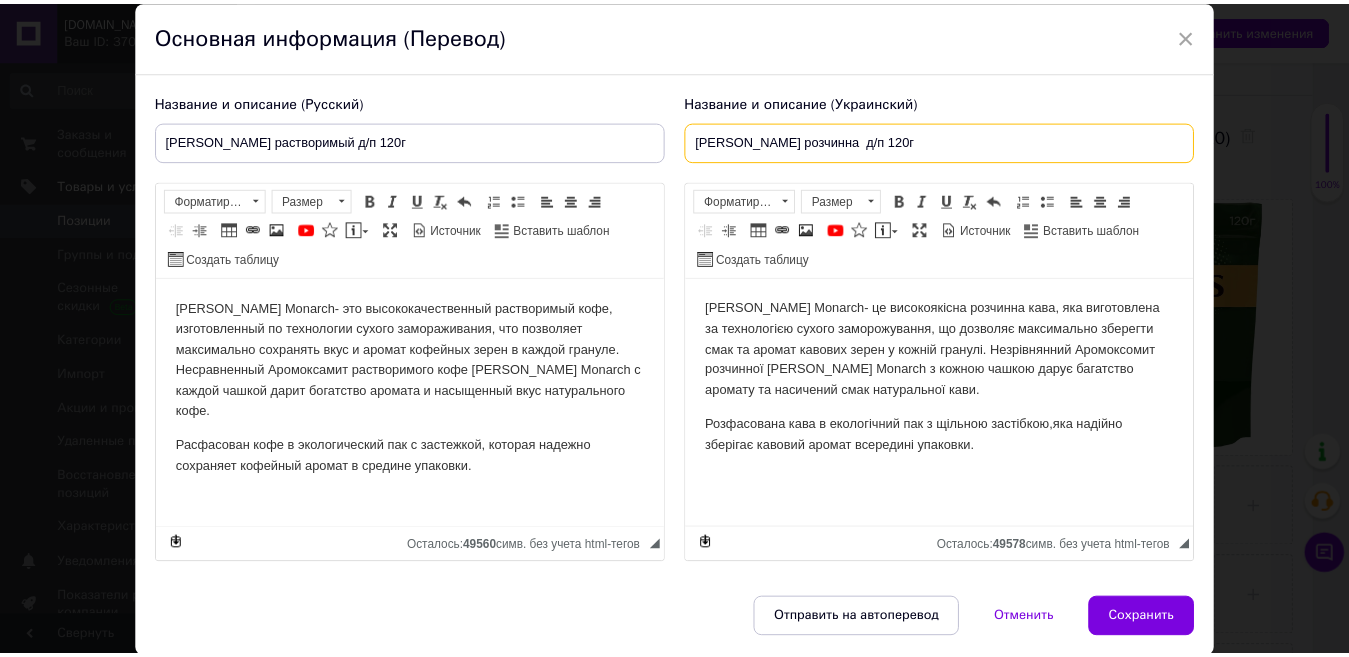 scroll, scrollTop: 0, scrollLeft: 0, axis: both 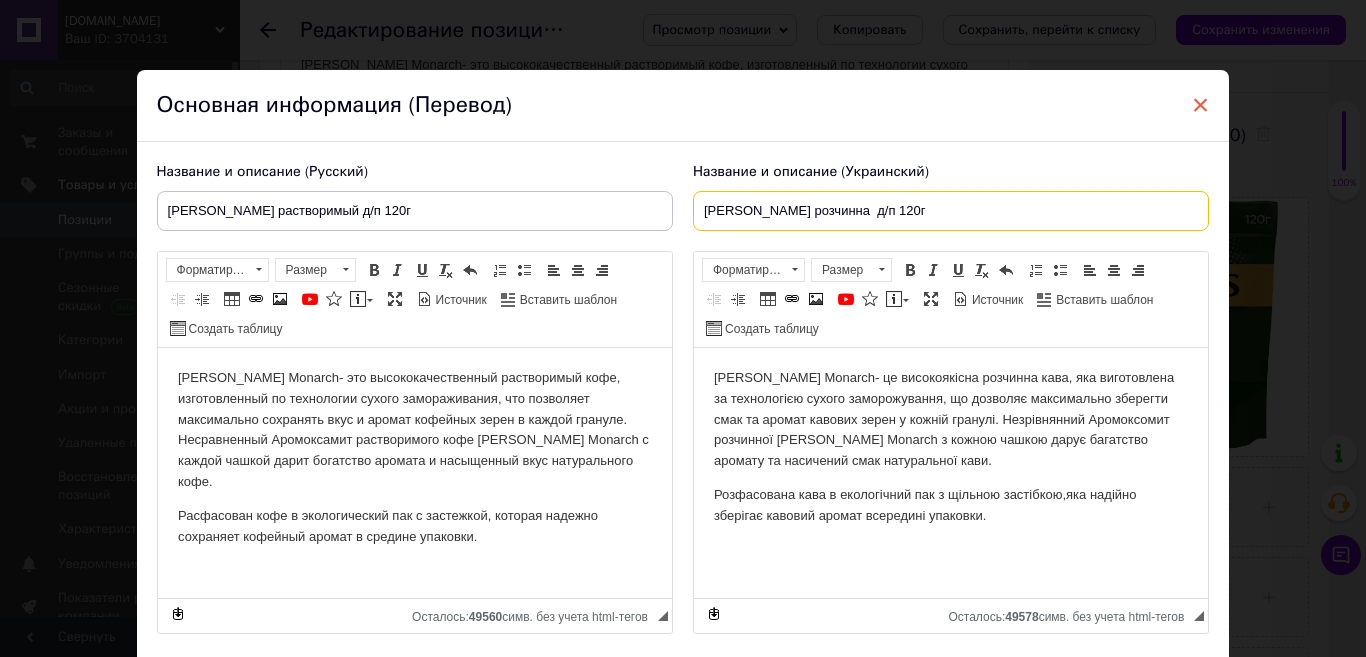 type on "[PERSON_NAME] розчинна  д/п 120г" 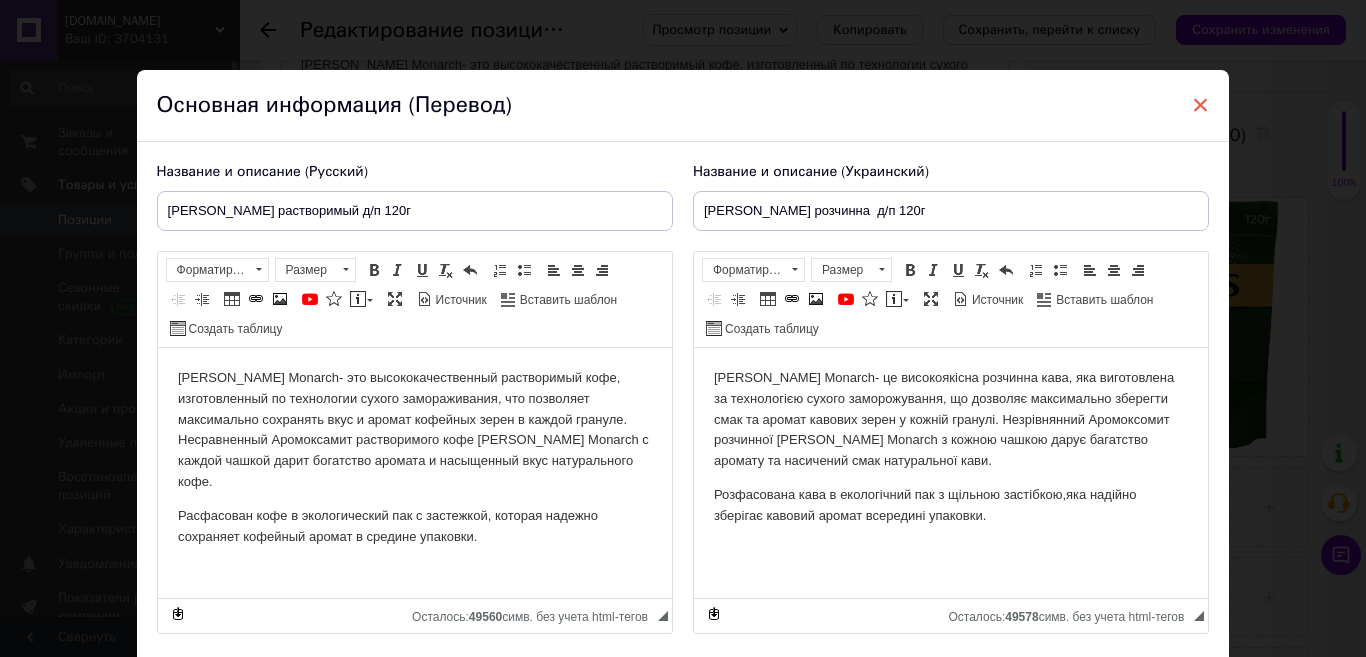 click on "×" at bounding box center (1201, 105) 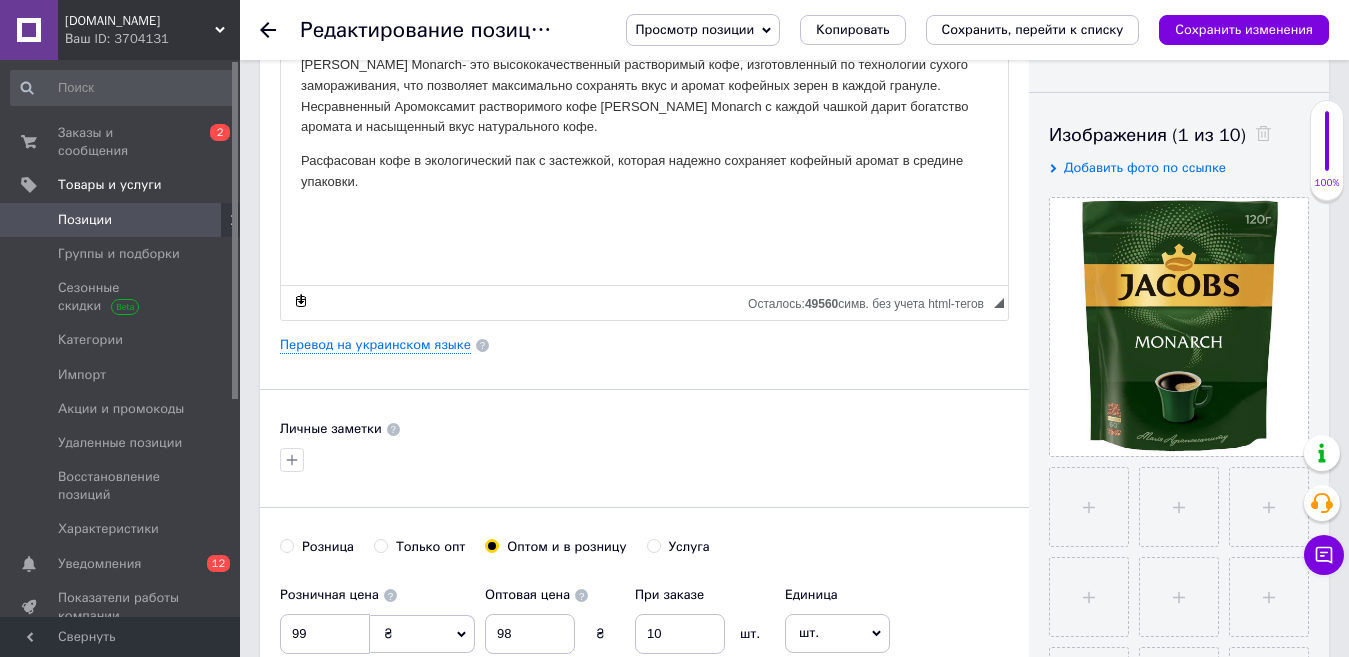 scroll, scrollTop: 0, scrollLeft: 0, axis: both 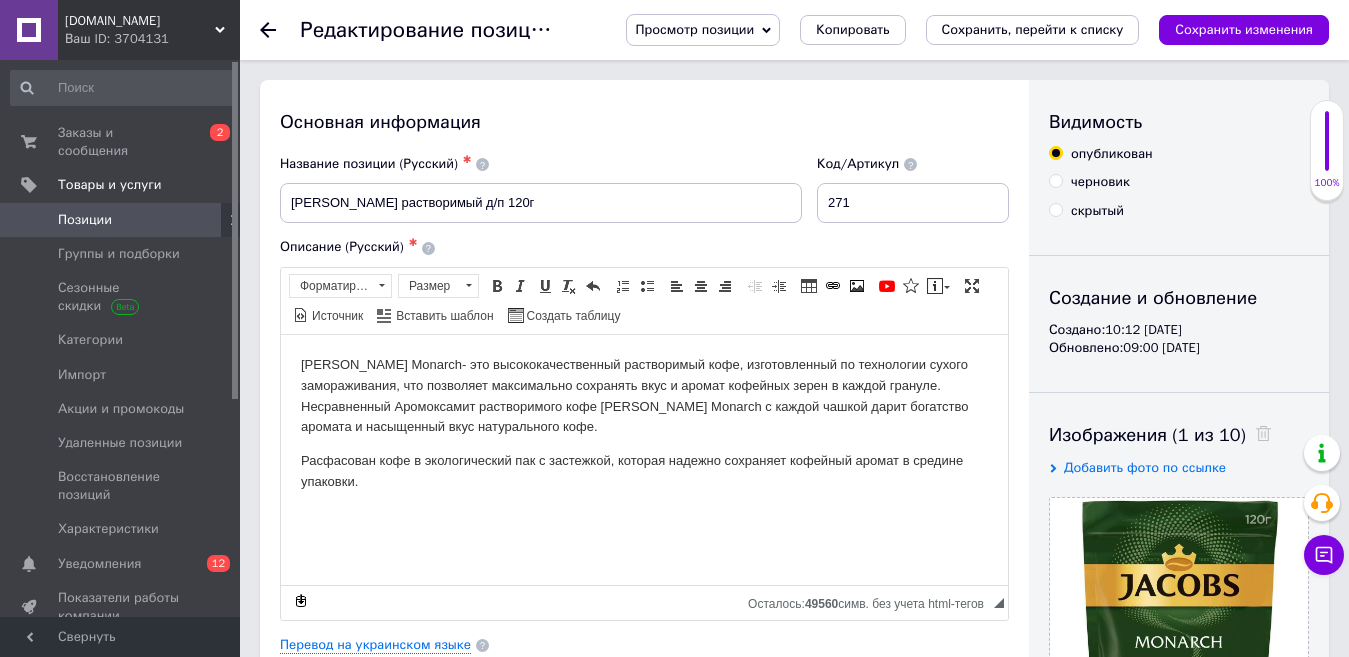 click 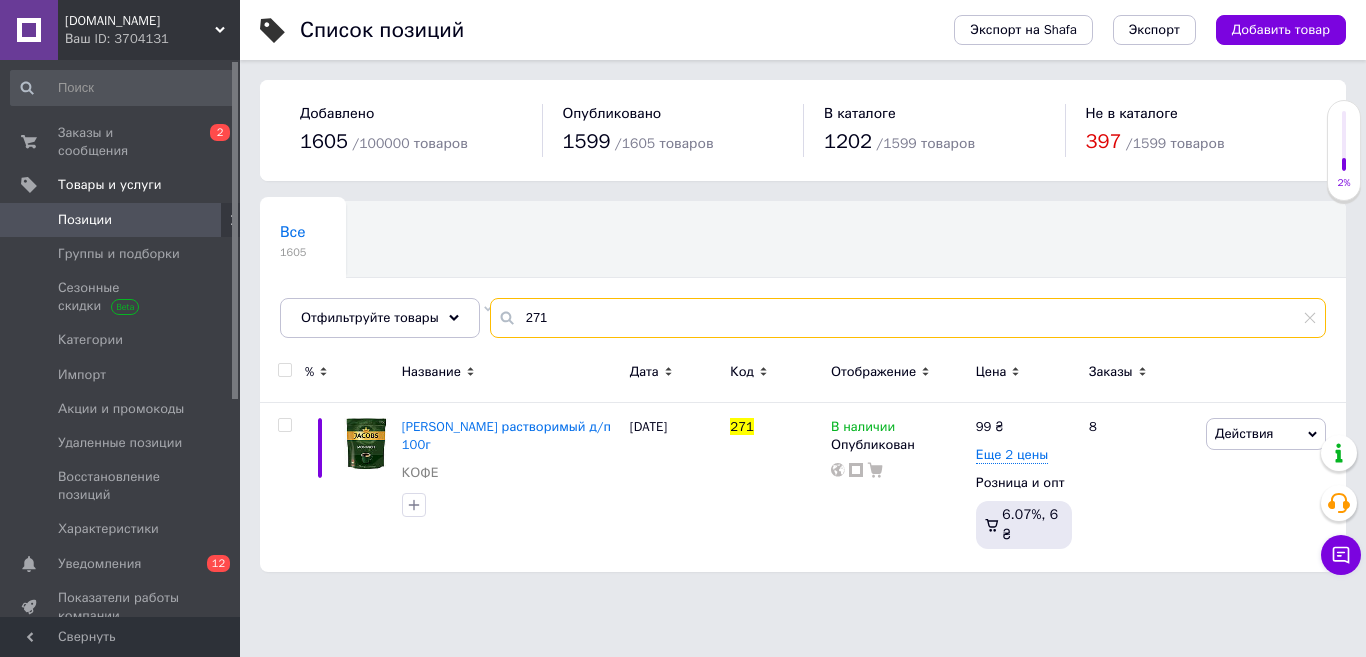 click on "271" at bounding box center [908, 318] 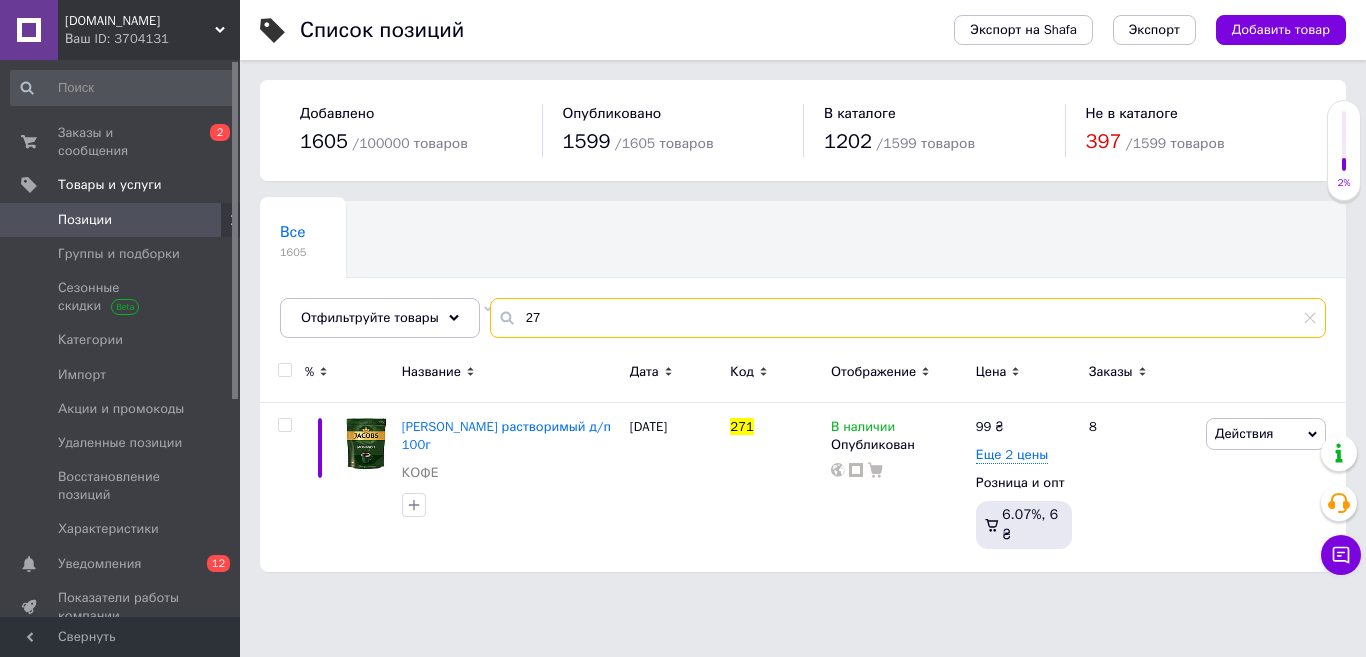 type on "2" 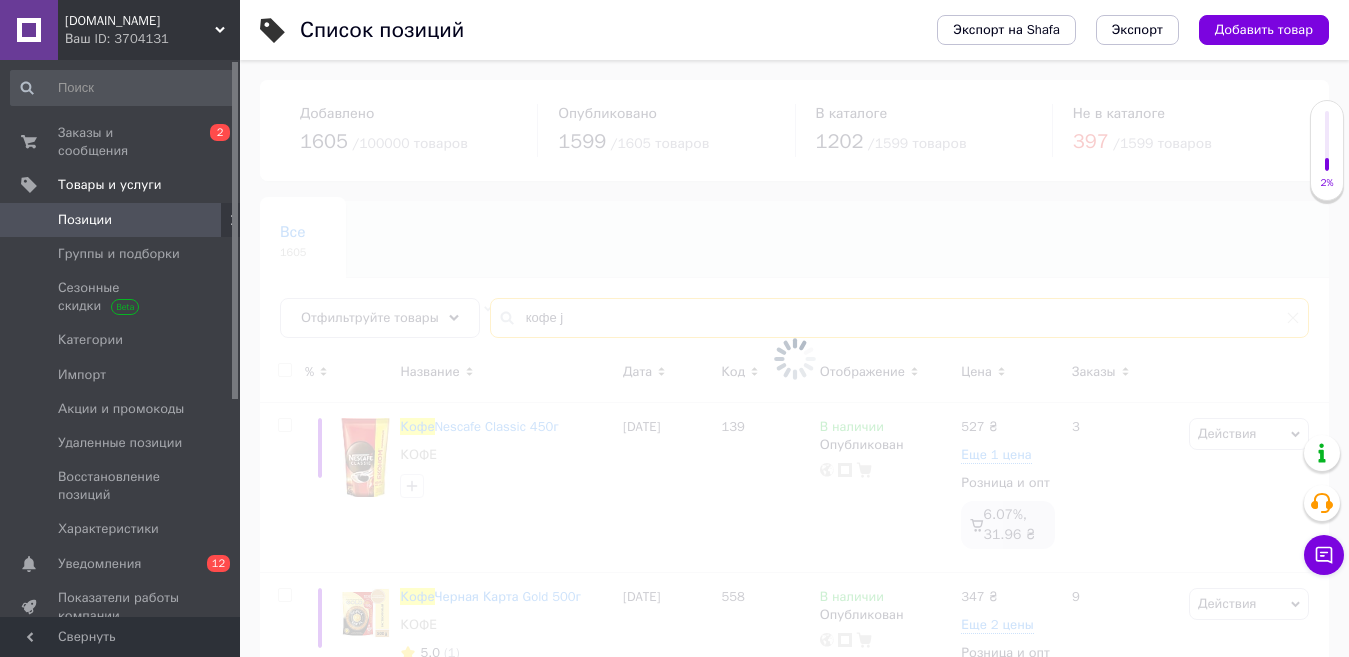 type on "кофе ja" 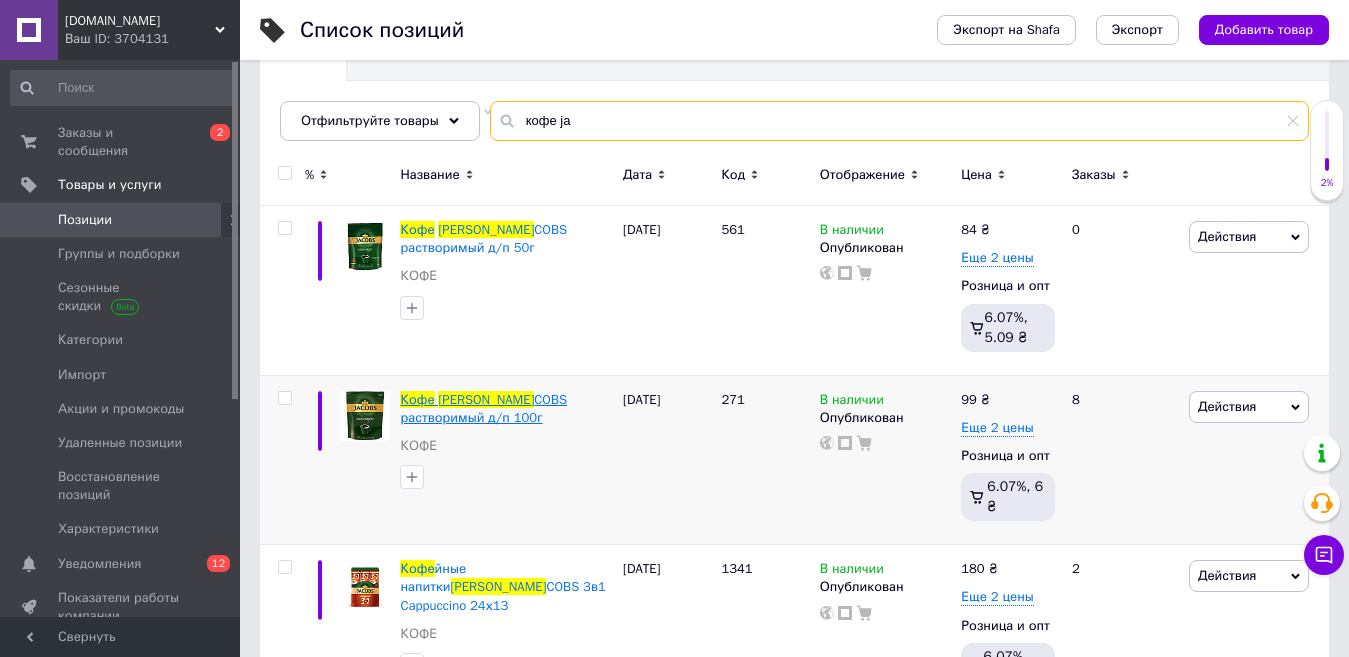 scroll, scrollTop: 200, scrollLeft: 0, axis: vertical 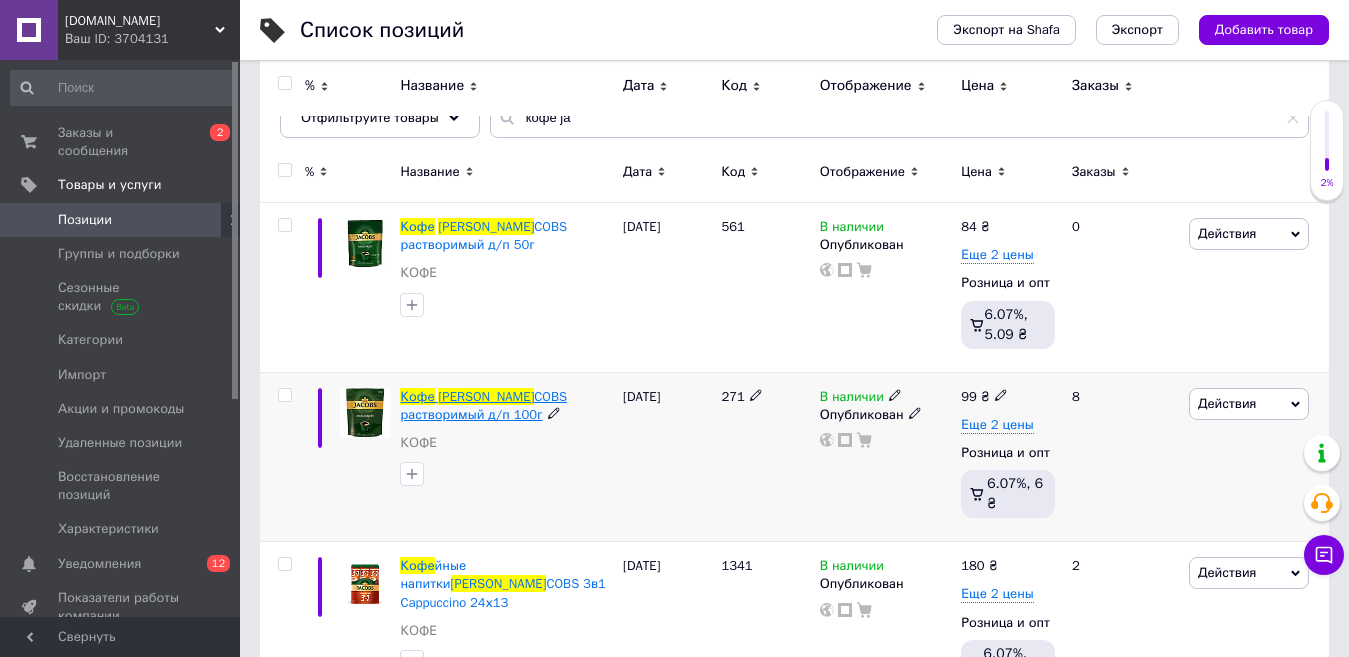 click on "COBS растворимый д/п 100г" at bounding box center (483, 405) 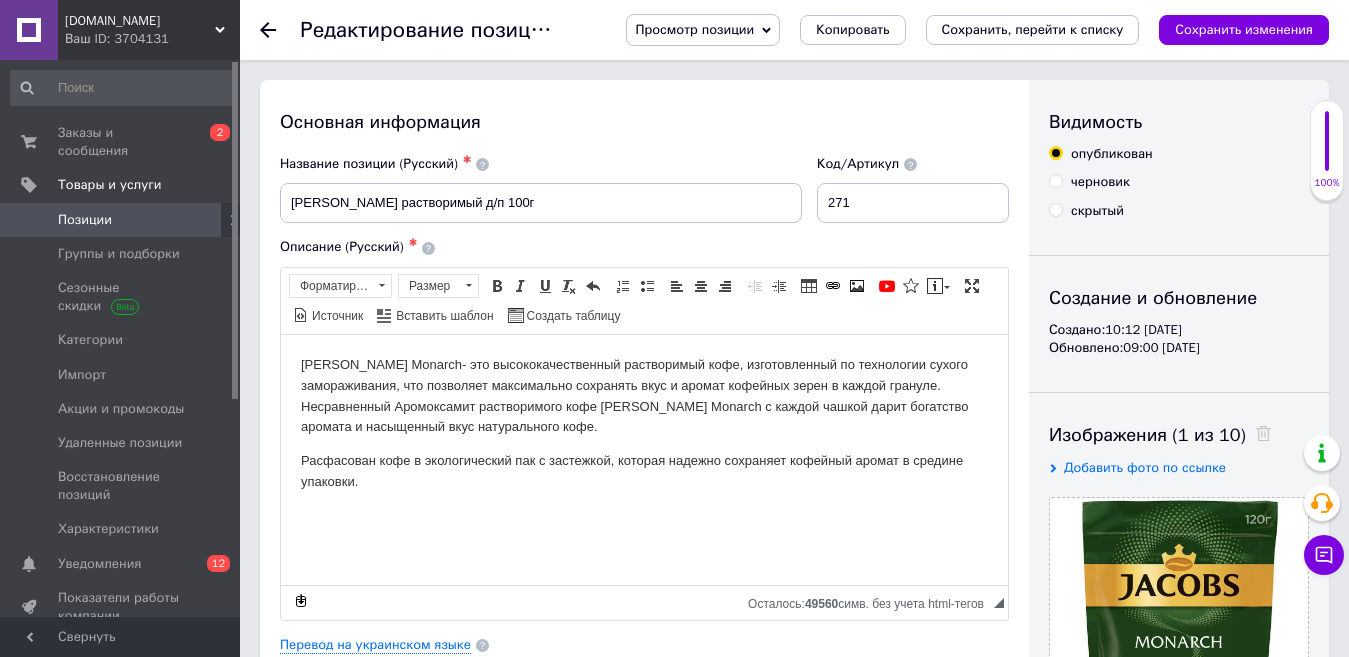 scroll, scrollTop: 0, scrollLeft: 0, axis: both 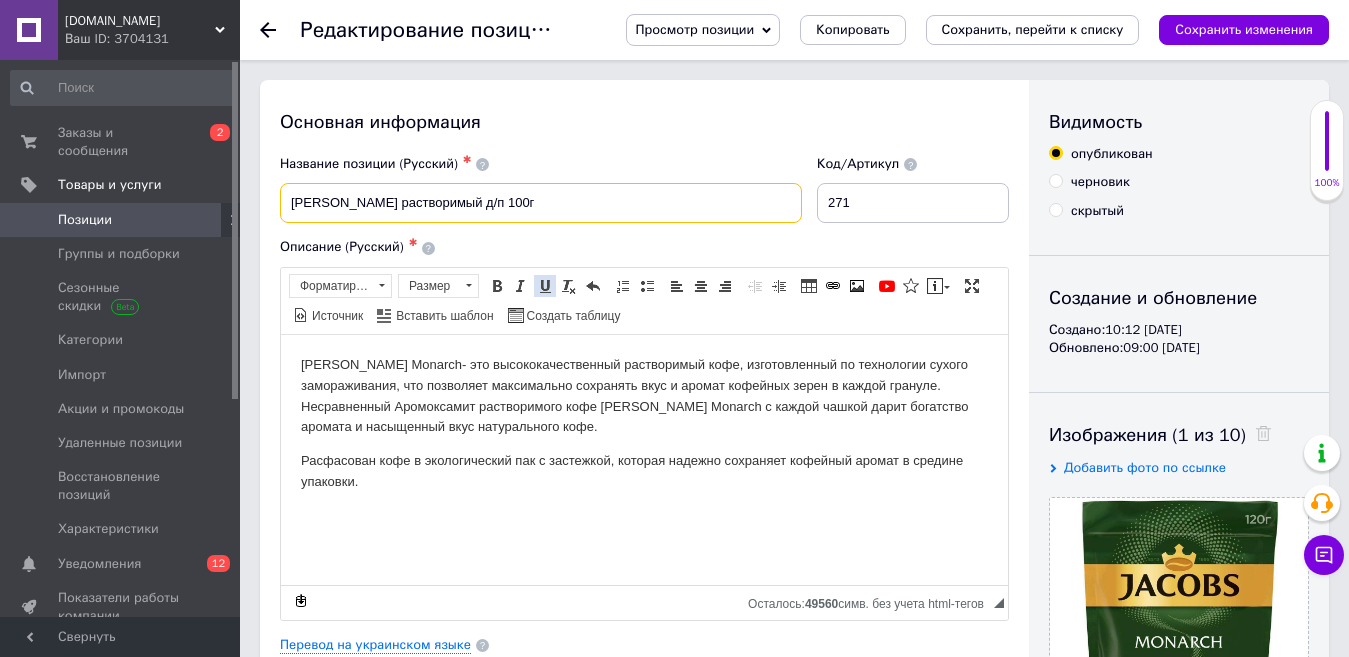 drag, startPoint x: 504, startPoint y: 207, endPoint x: 543, endPoint y: 280, distance: 82.764725 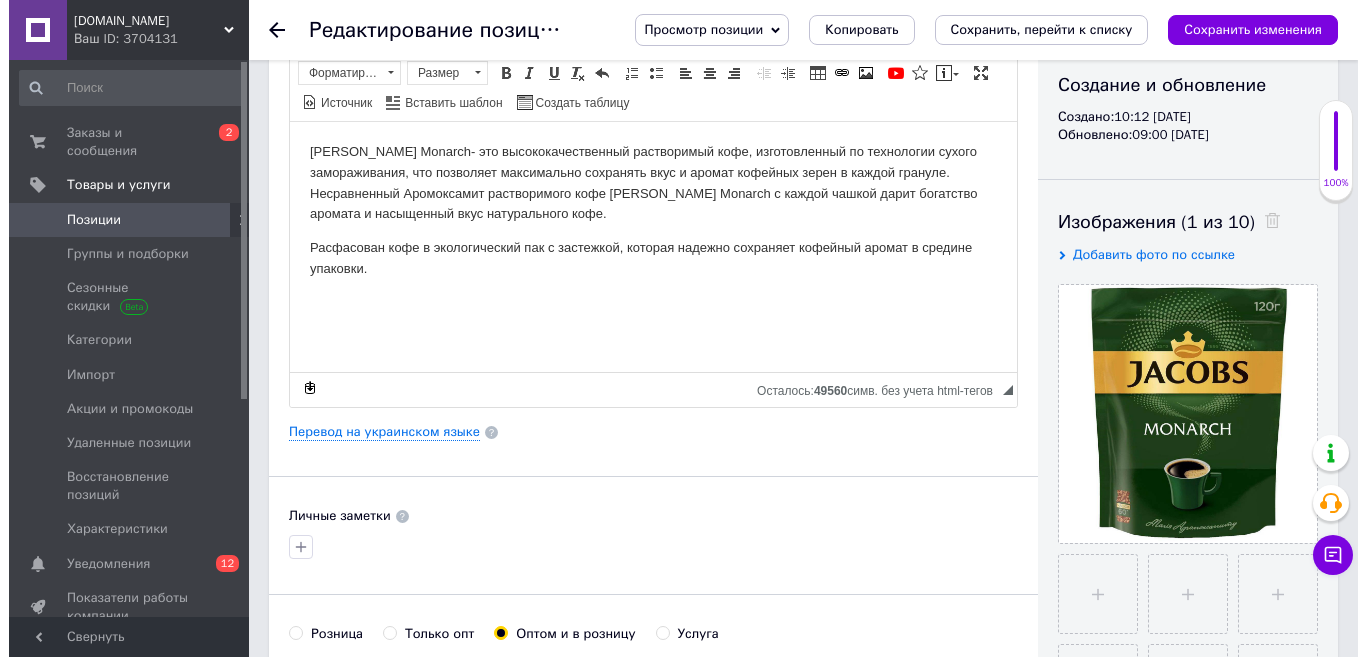 scroll, scrollTop: 300, scrollLeft: 0, axis: vertical 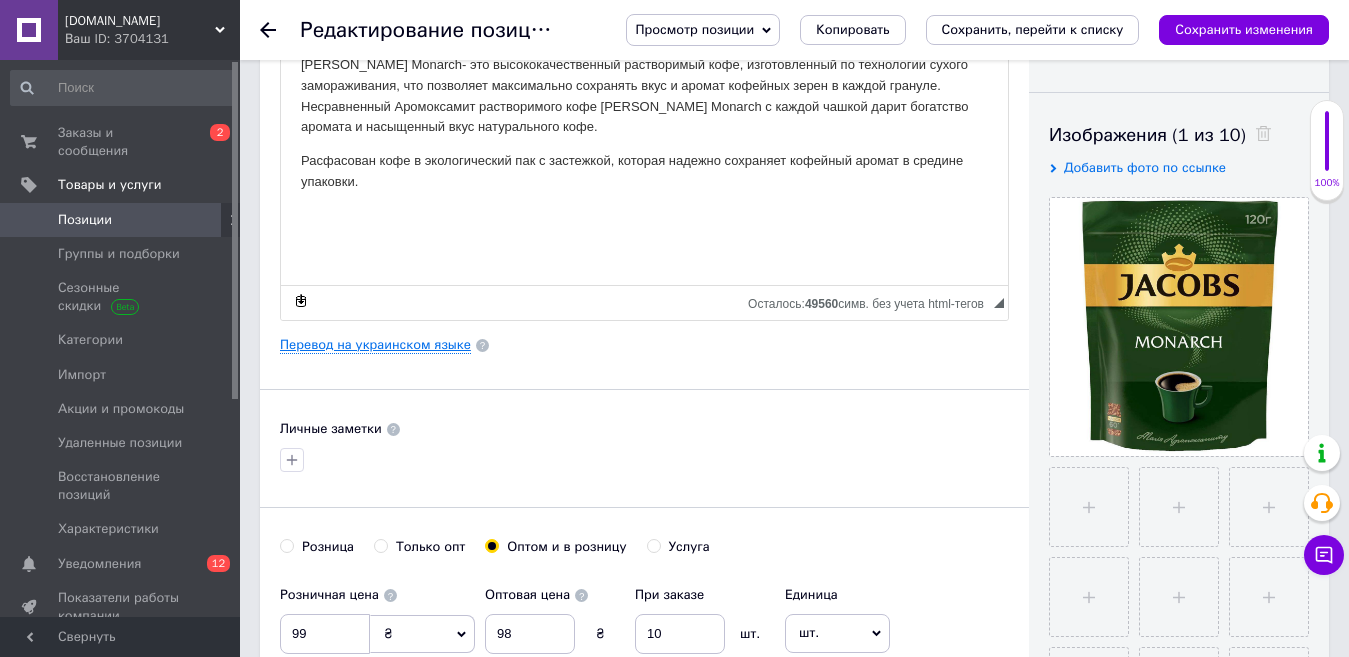 type on "[PERSON_NAME] растворимый д/п 120г" 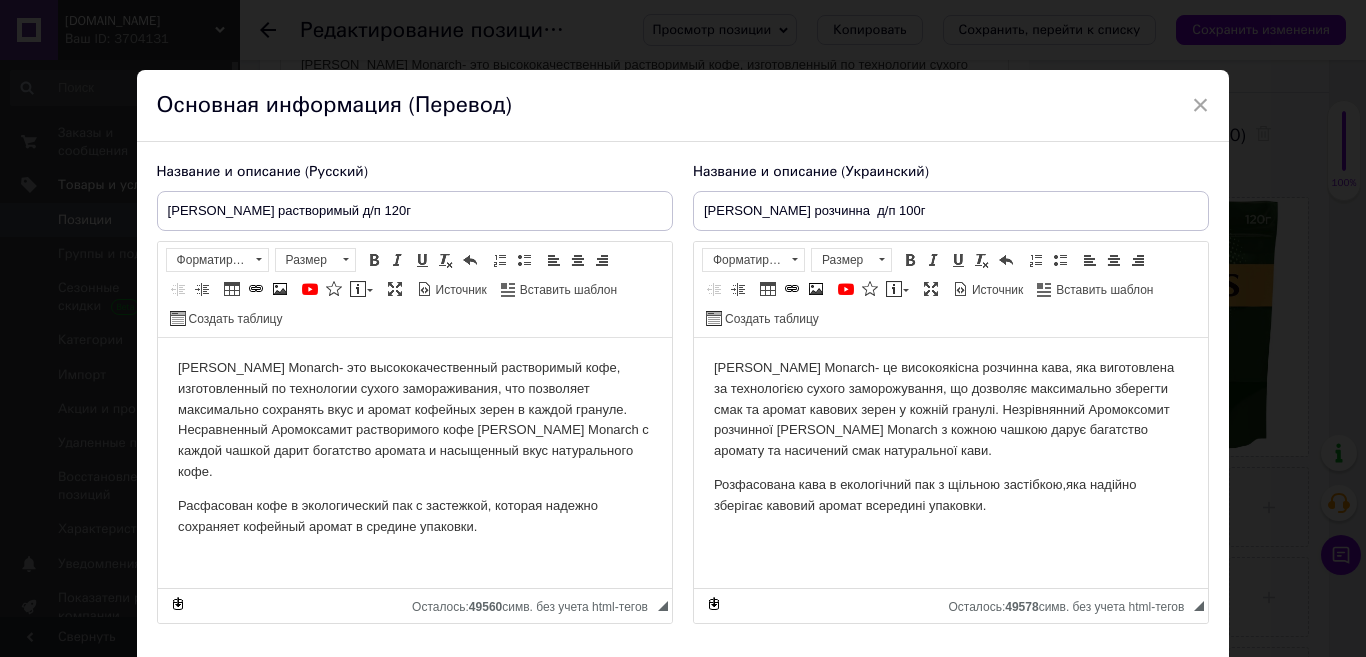 scroll, scrollTop: 0, scrollLeft: 0, axis: both 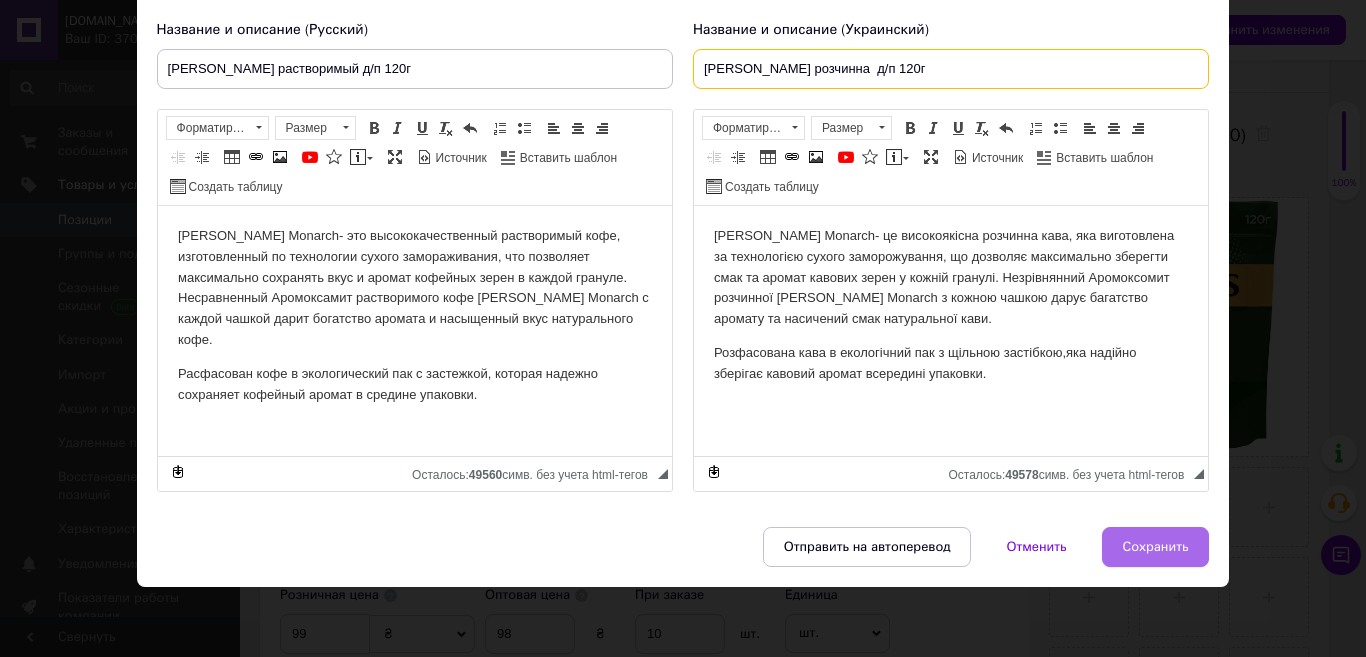 type on "[PERSON_NAME] розчинна  д/п 120г" 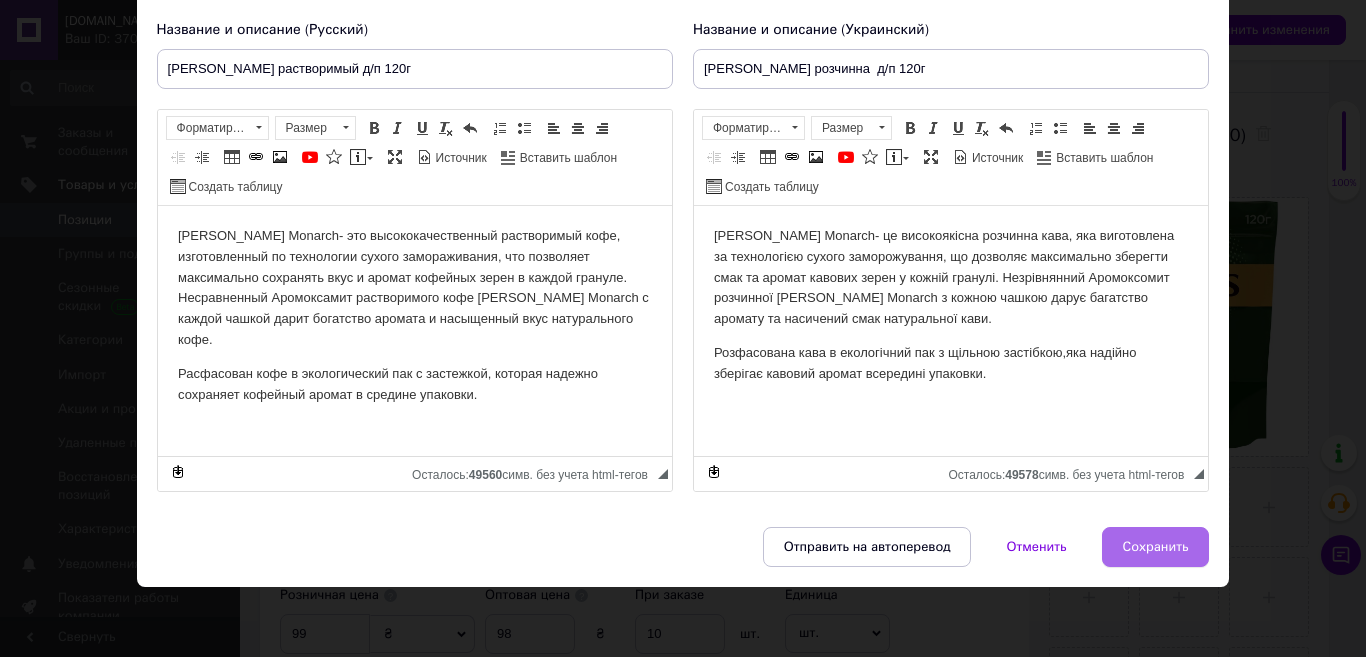 click on "Сохранить" at bounding box center [1156, 547] 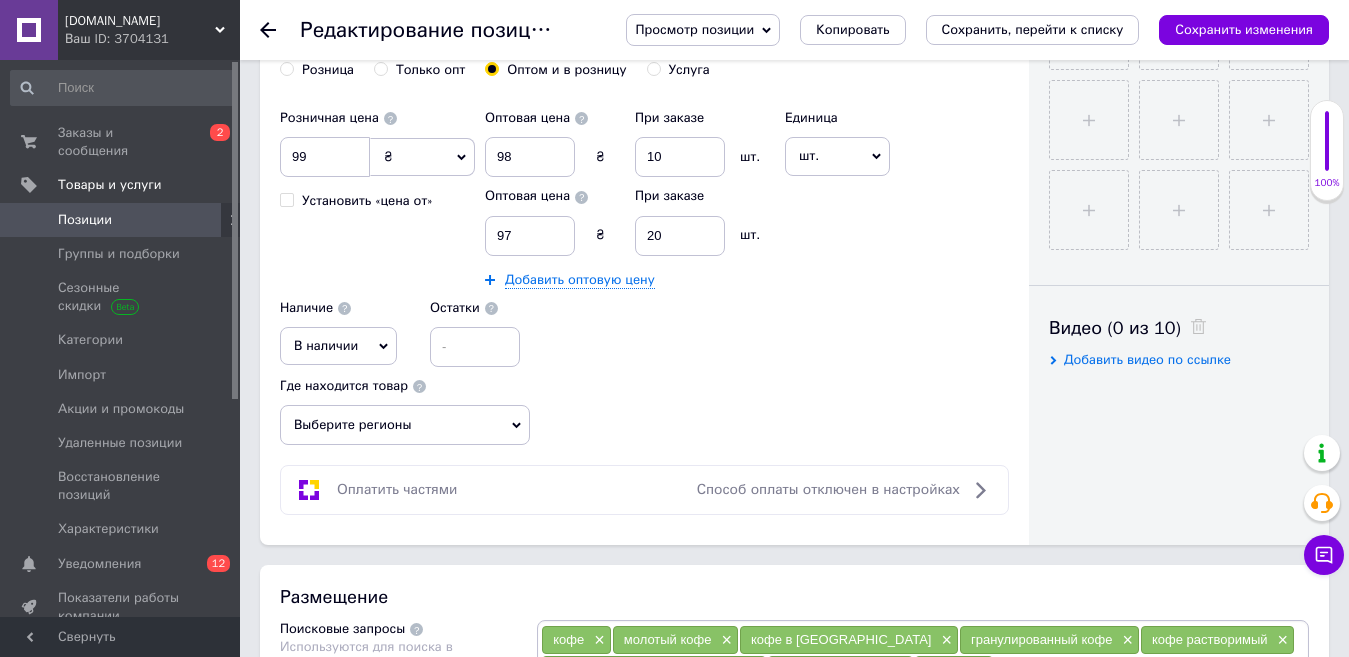 scroll, scrollTop: 800, scrollLeft: 0, axis: vertical 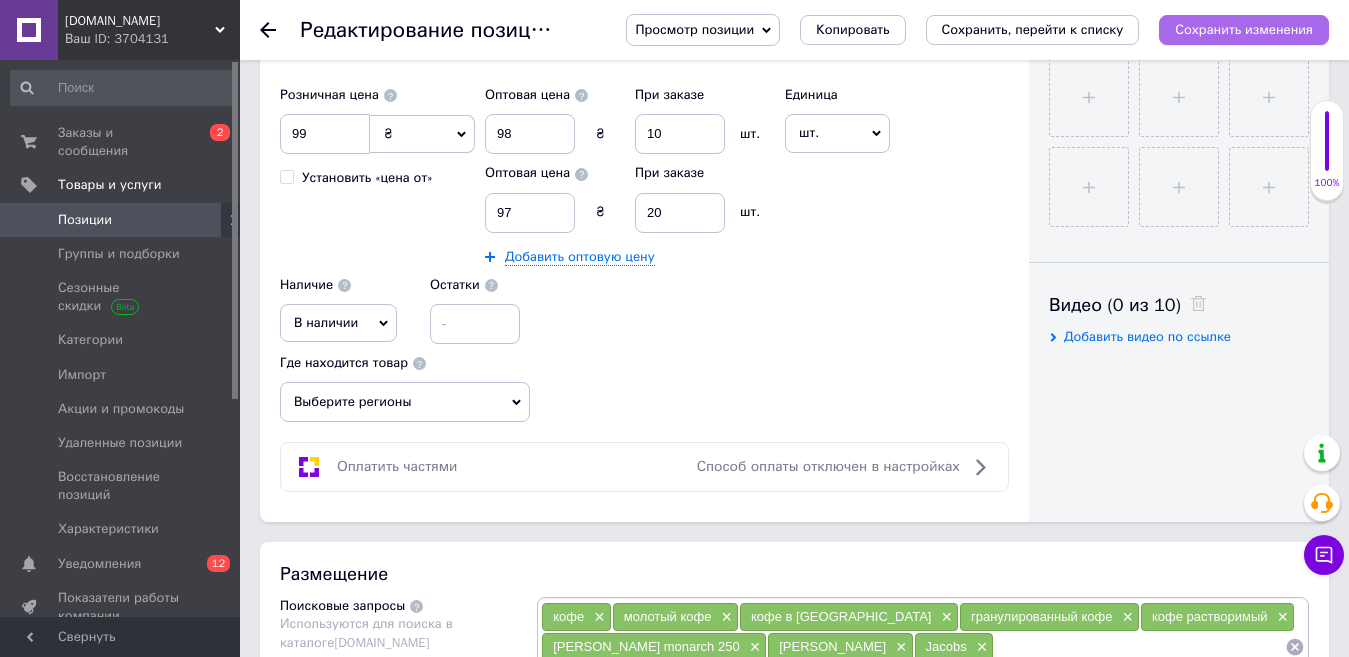 click on "Сохранить изменения" at bounding box center [1244, 29] 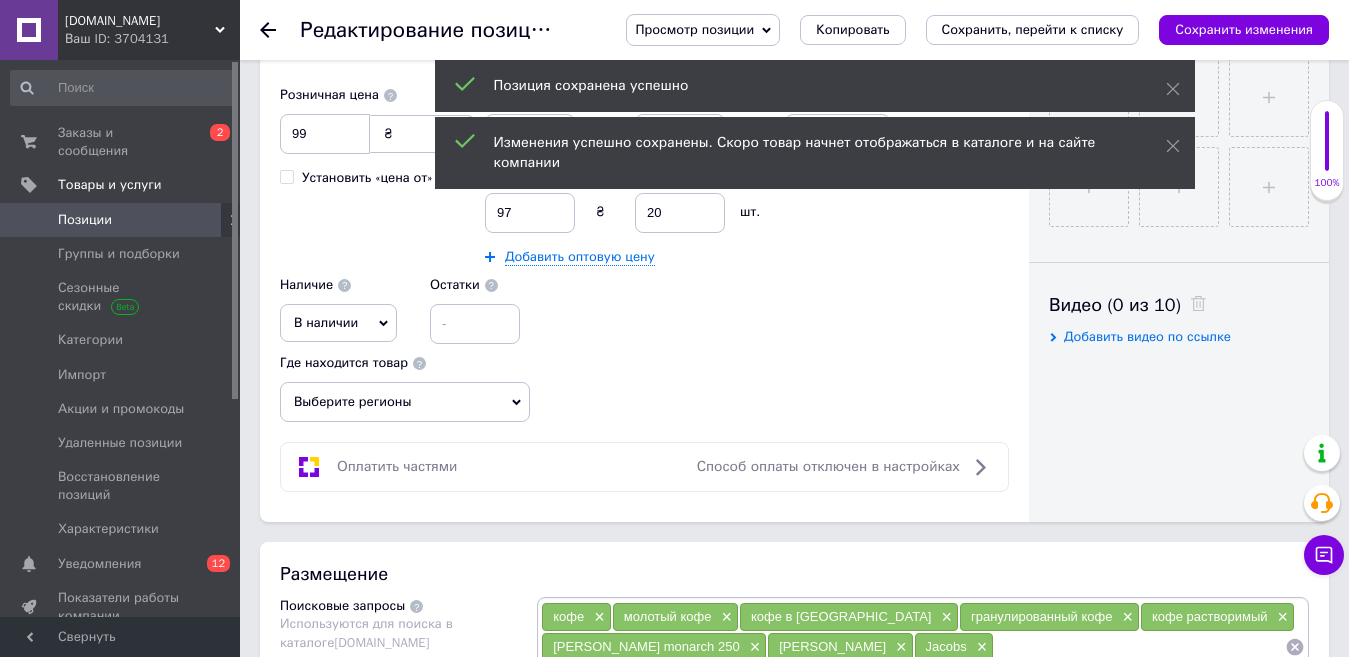 click 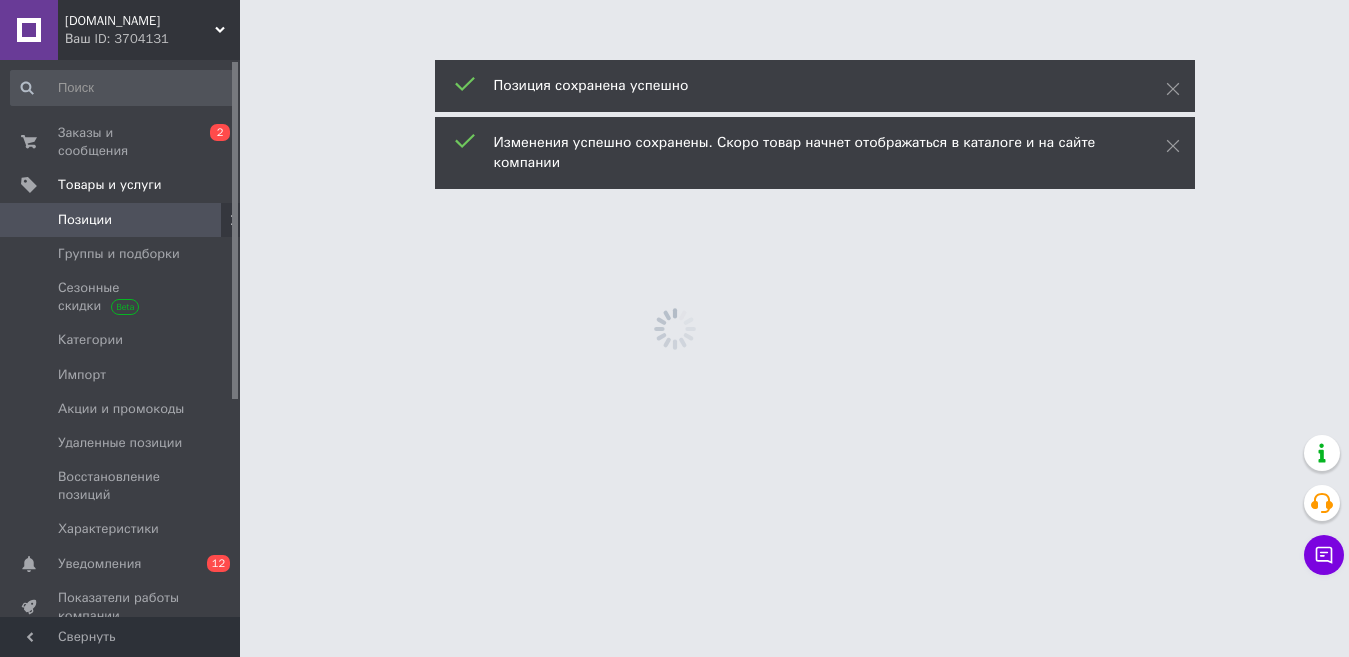 scroll, scrollTop: 0, scrollLeft: 0, axis: both 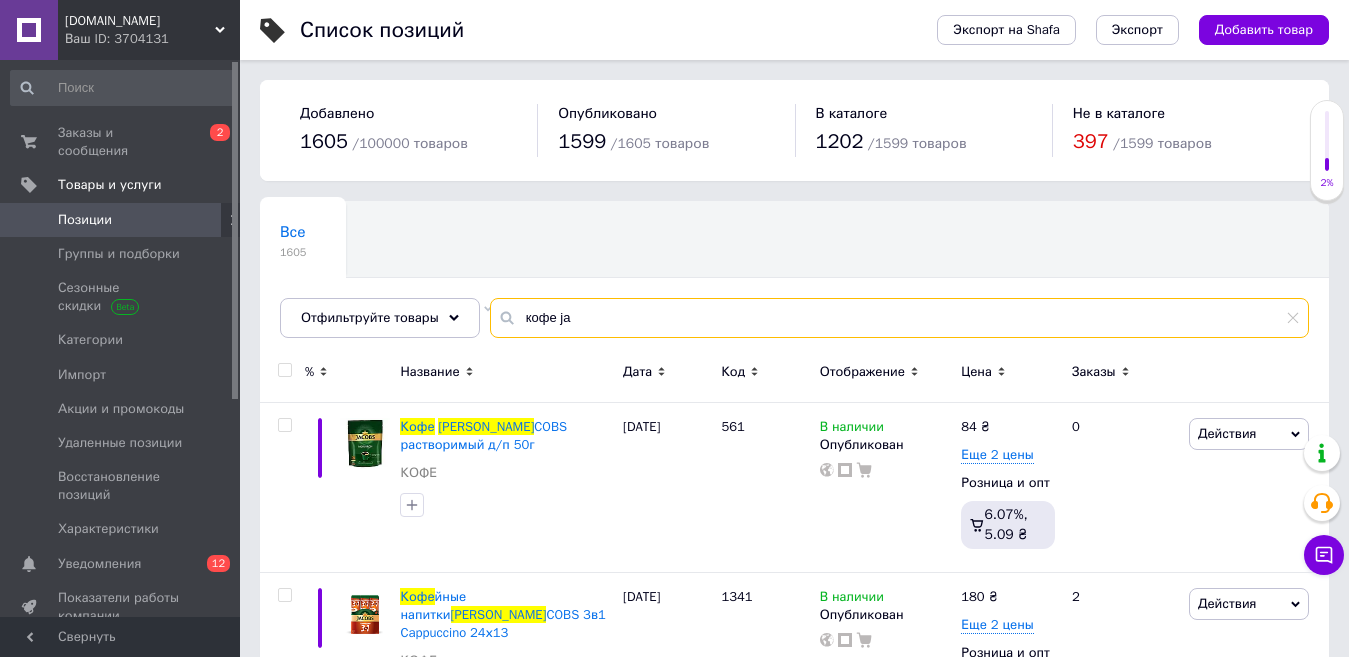 click on "кофе ja" at bounding box center (899, 318) 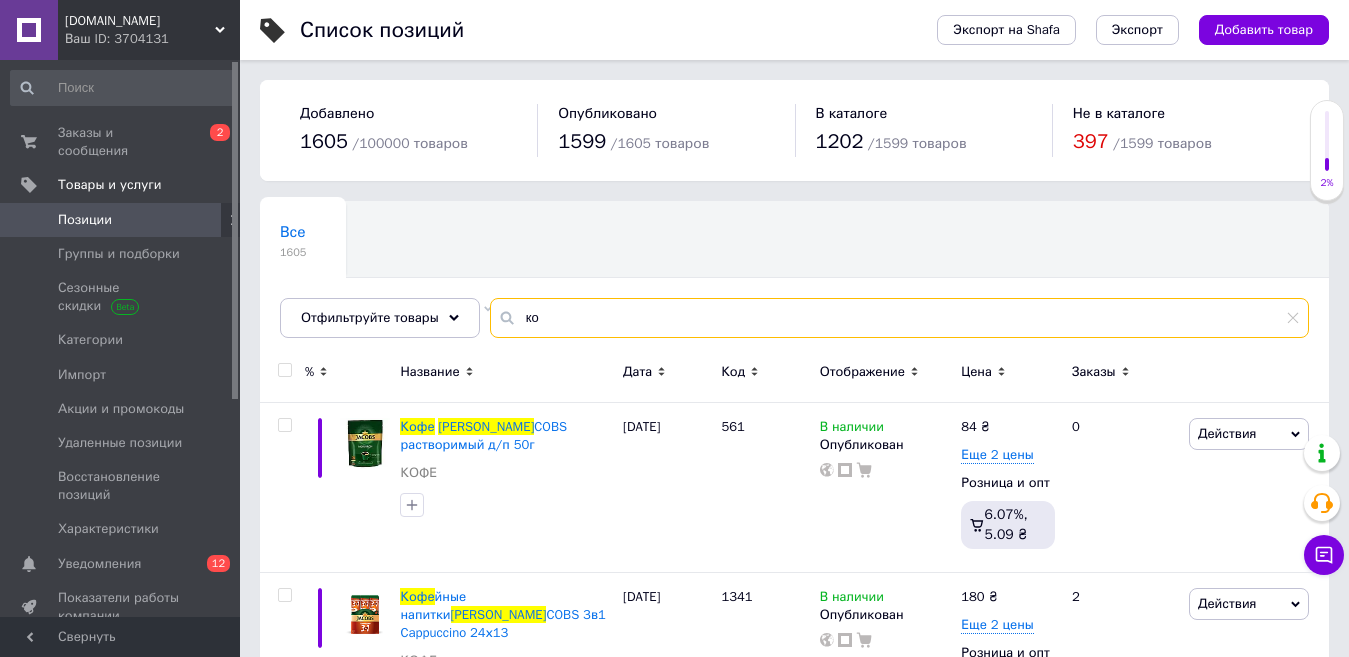 type on "к" 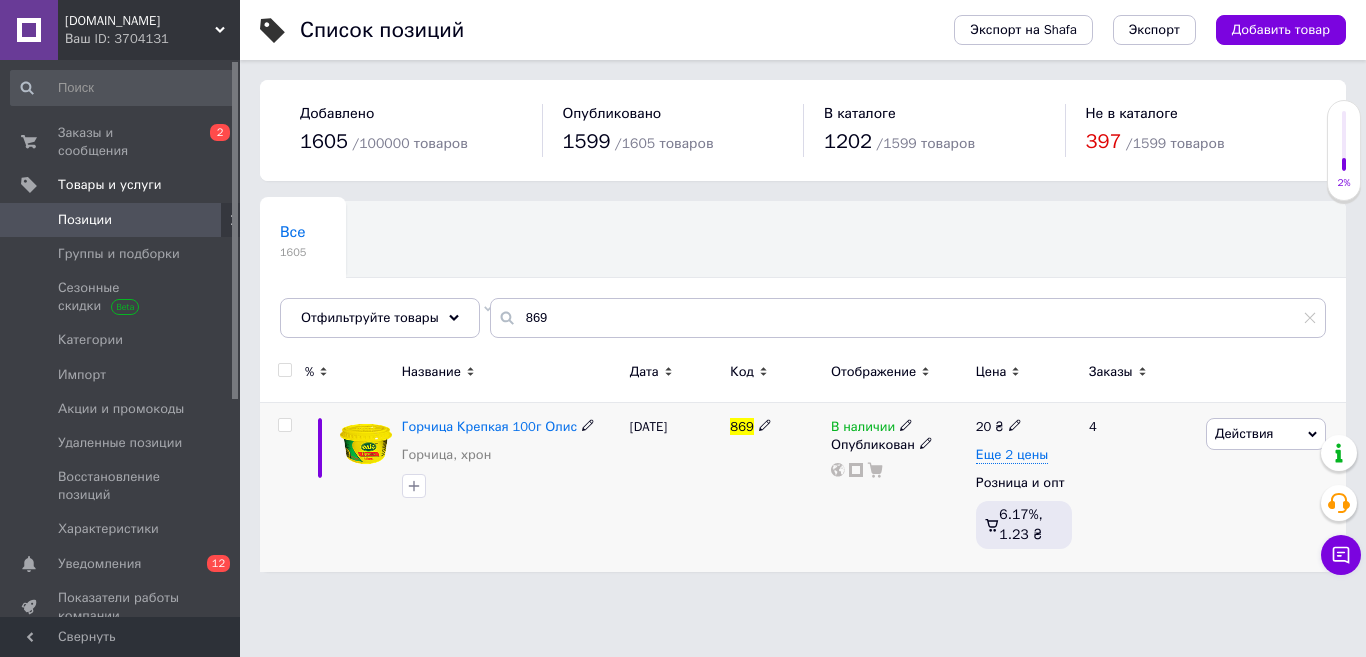 click 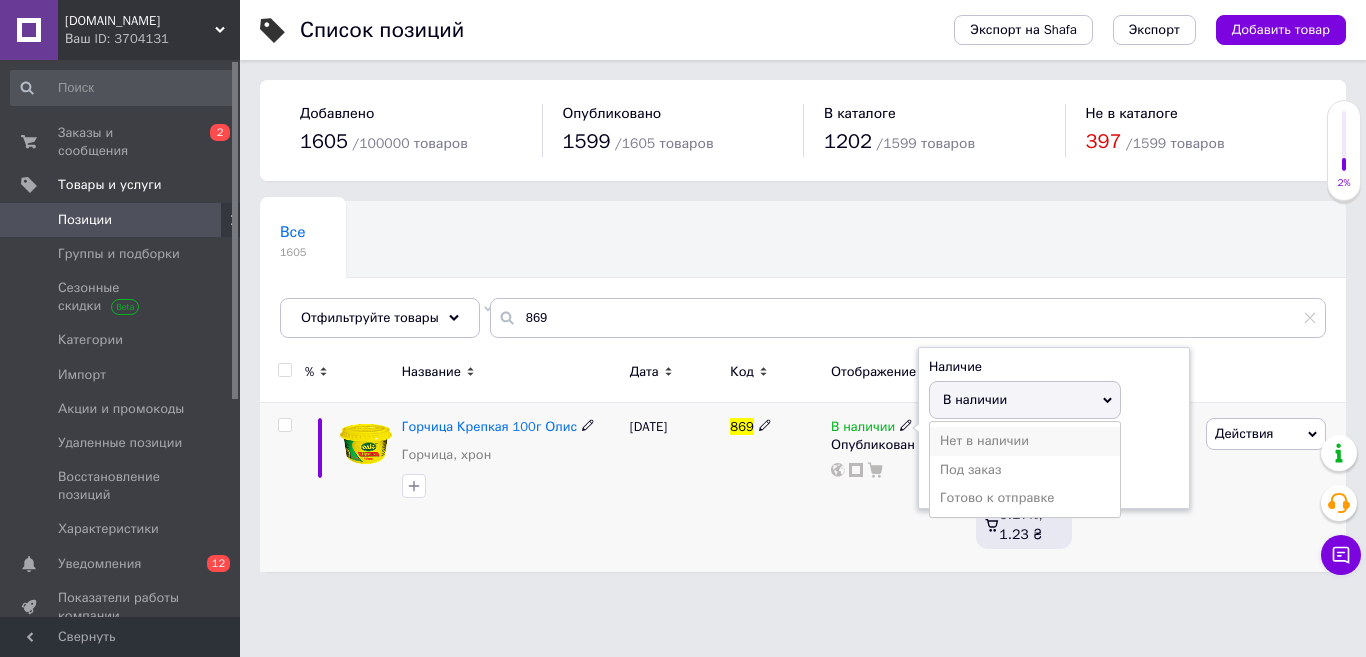 click on "Нет в наличии" at bounding box center (1025, 441) 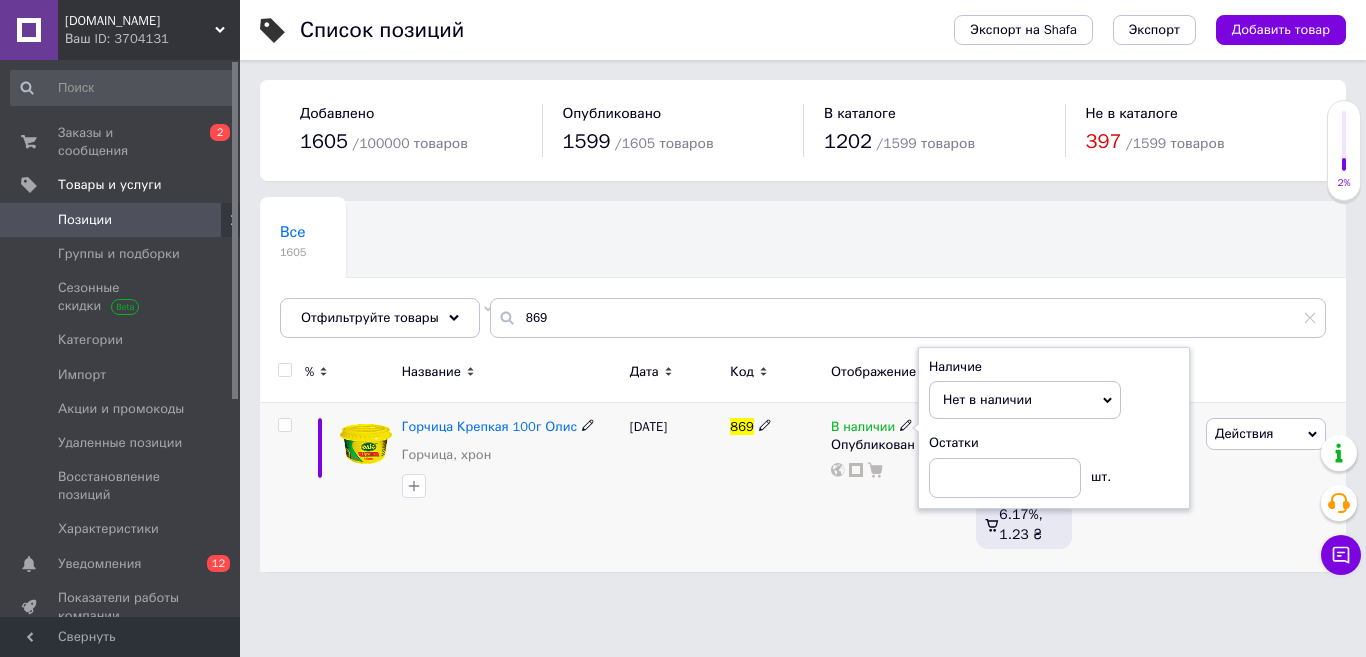click on "[DATE]" at bounding box center [675, 487] 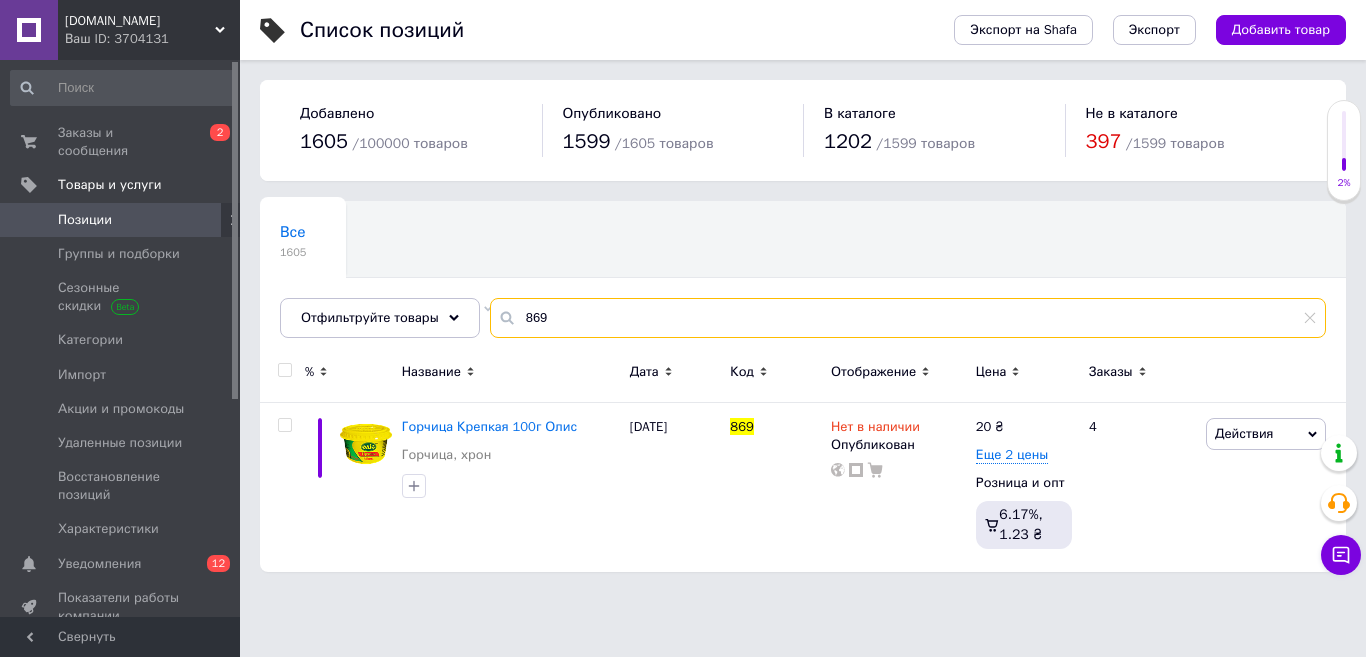 click on "869" at bounding box center [908, 318] 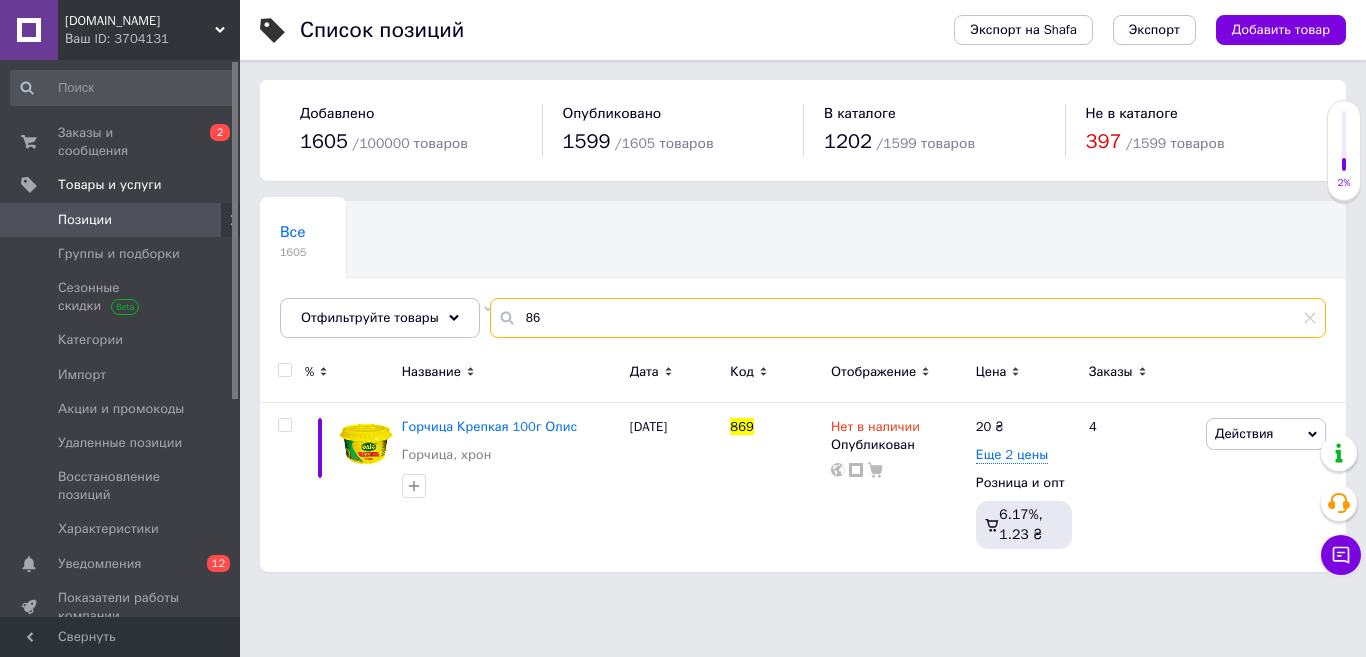 type on "8" 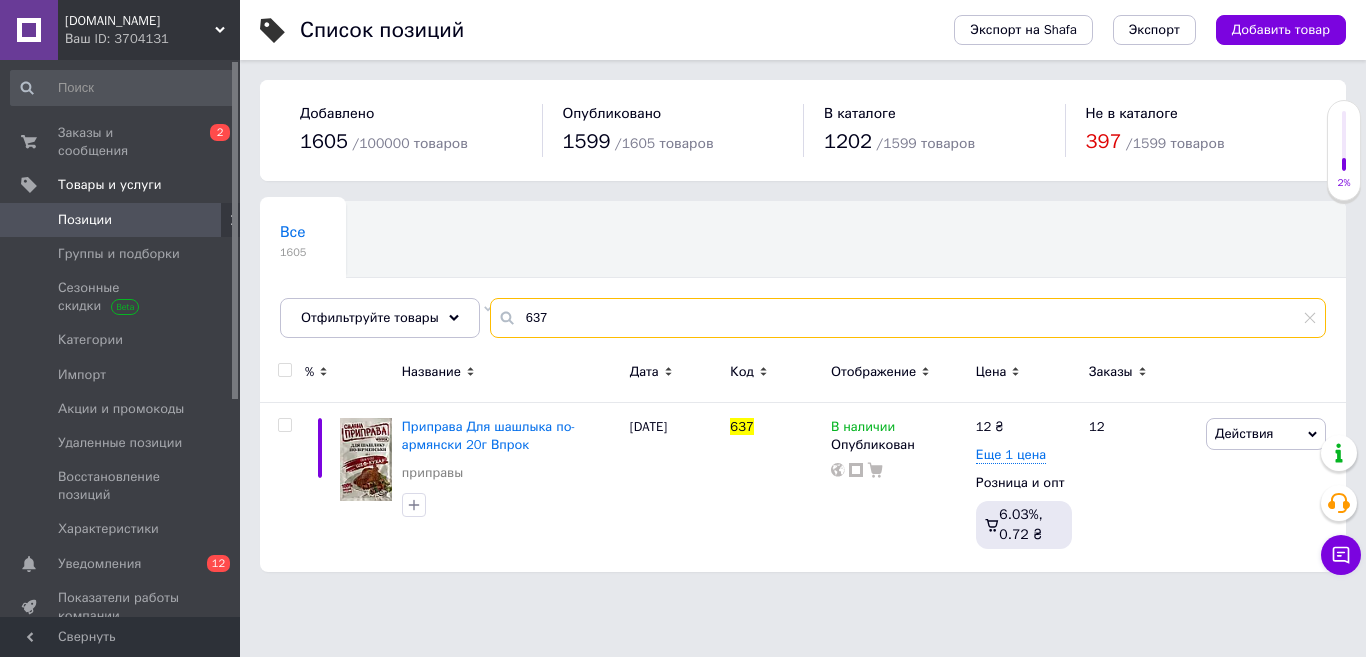click on "637" at bounding box center [908, 318] 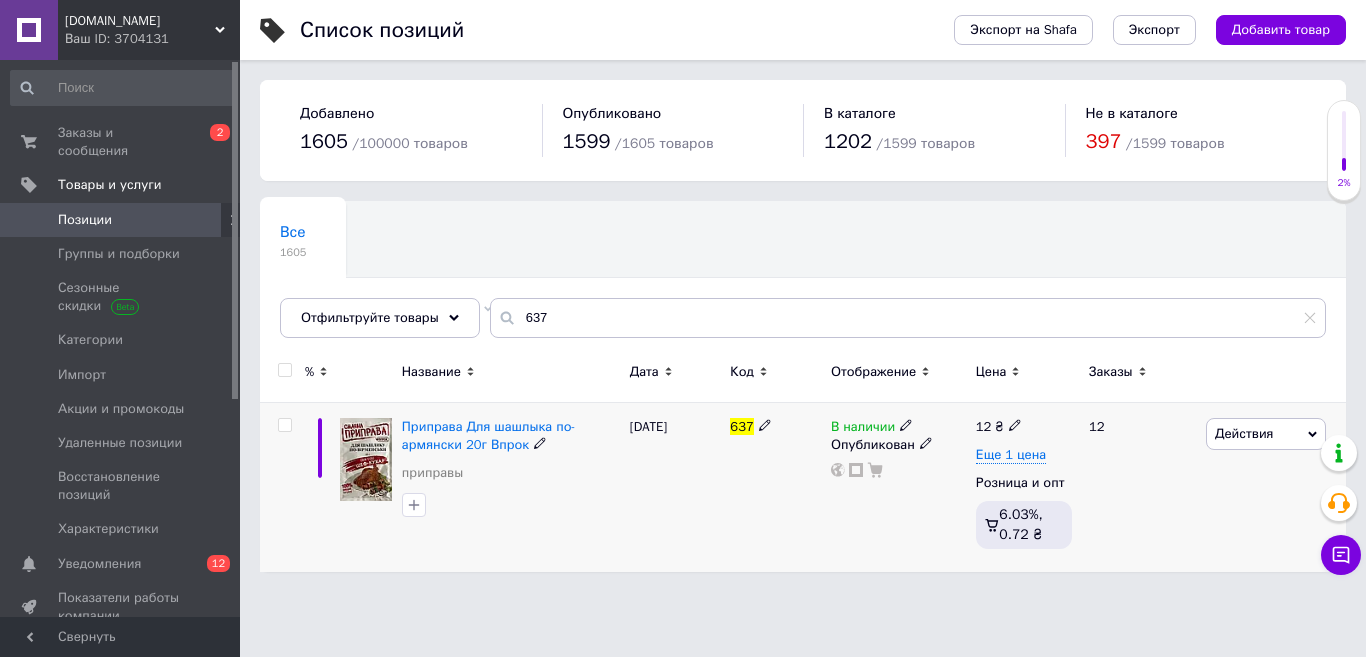 click 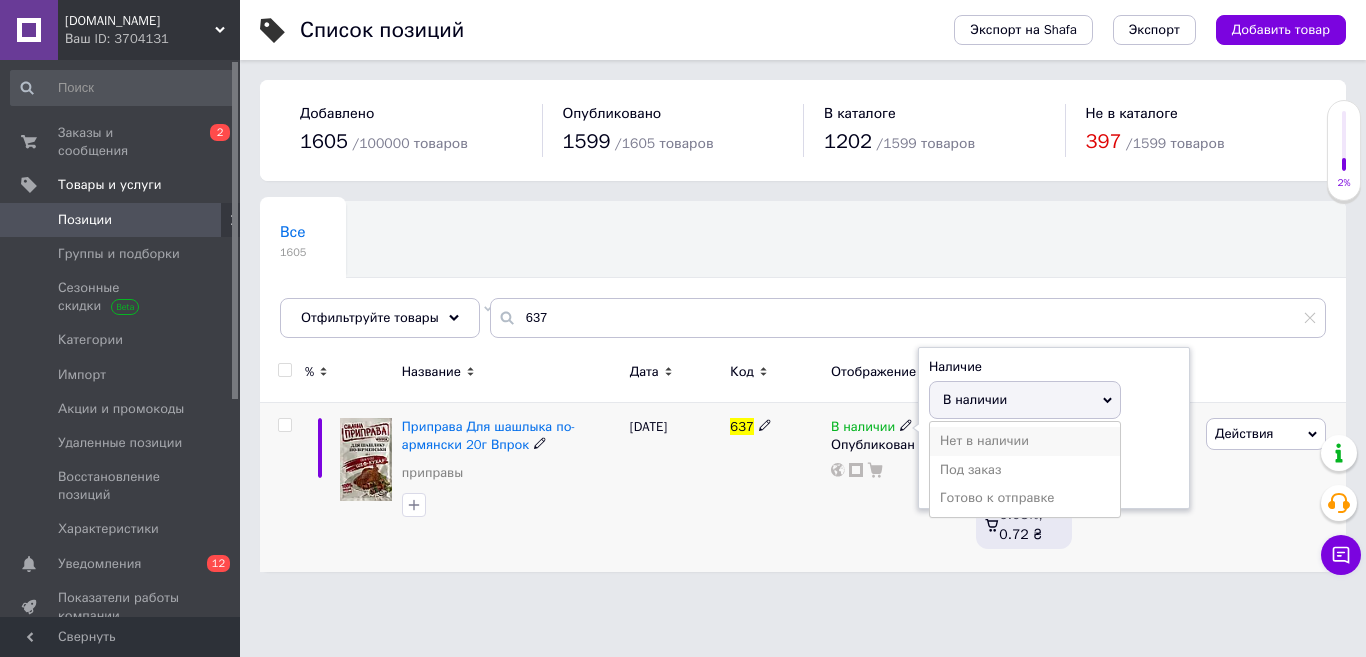 click on "Нет в наличии" at bounding box center (1025, 441) 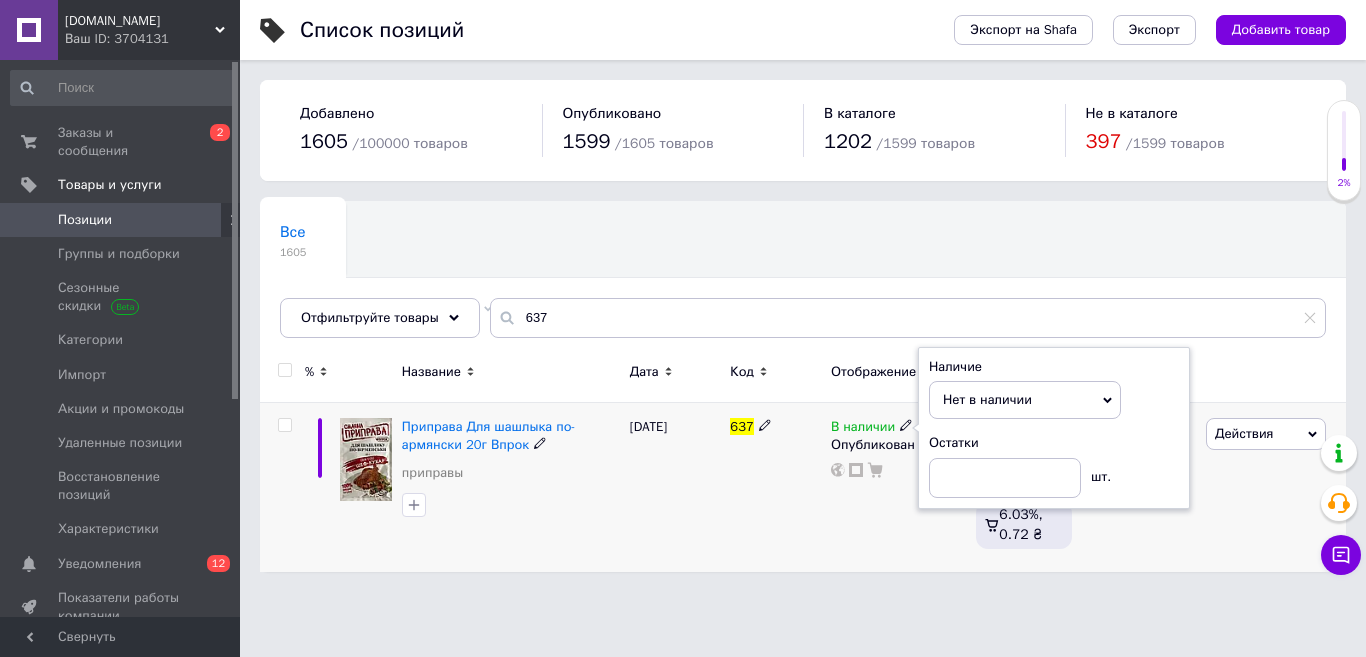 click on "[DATE]" at bounding box center (675, 487) 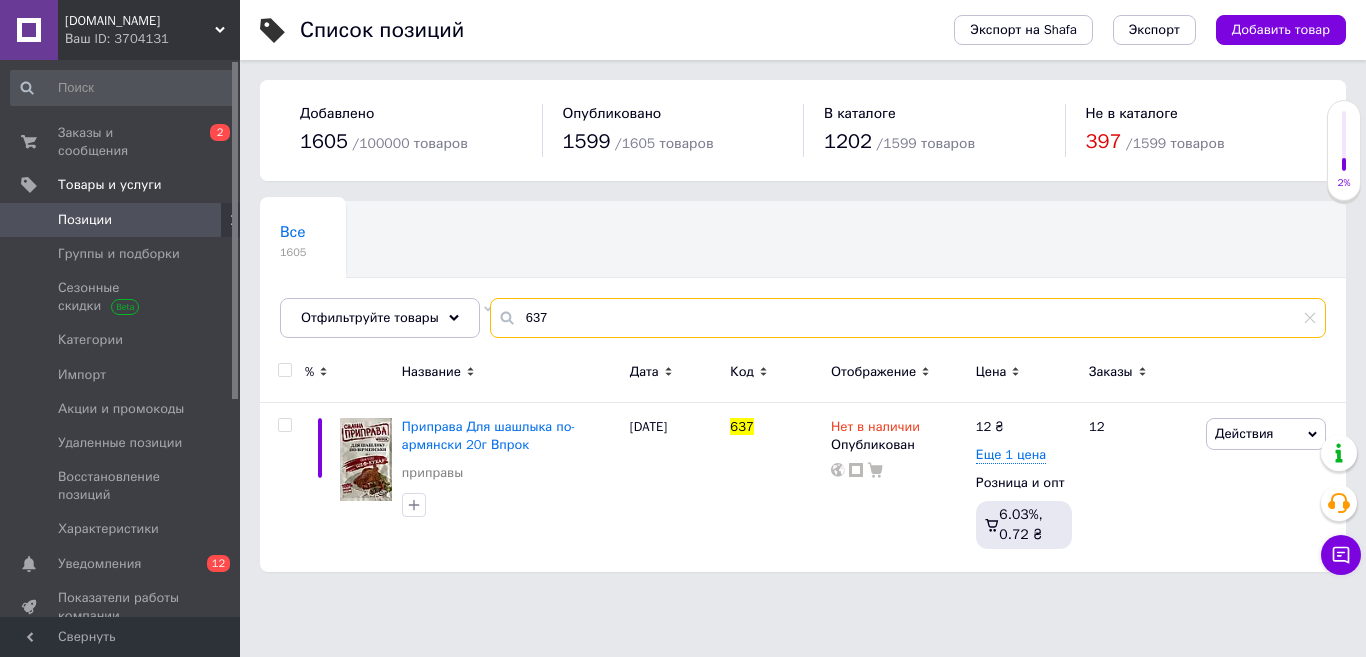click on "637" at bounding box center [908, 318] 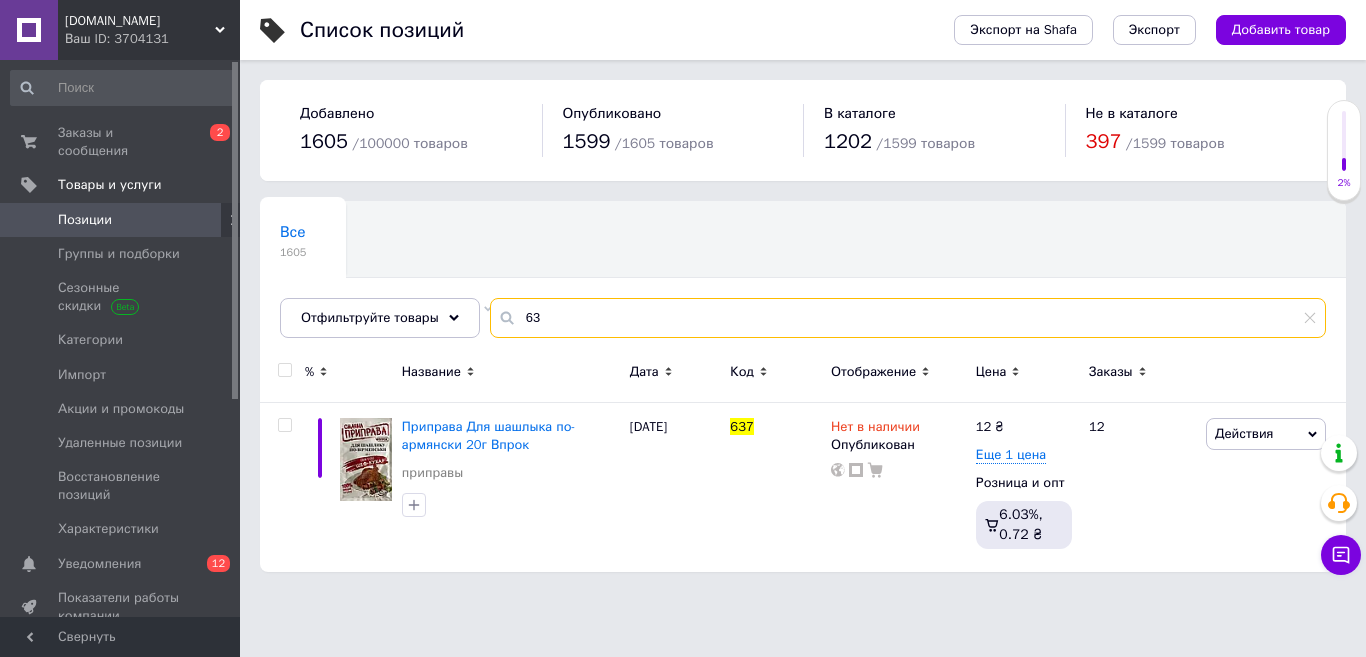 type on "6" 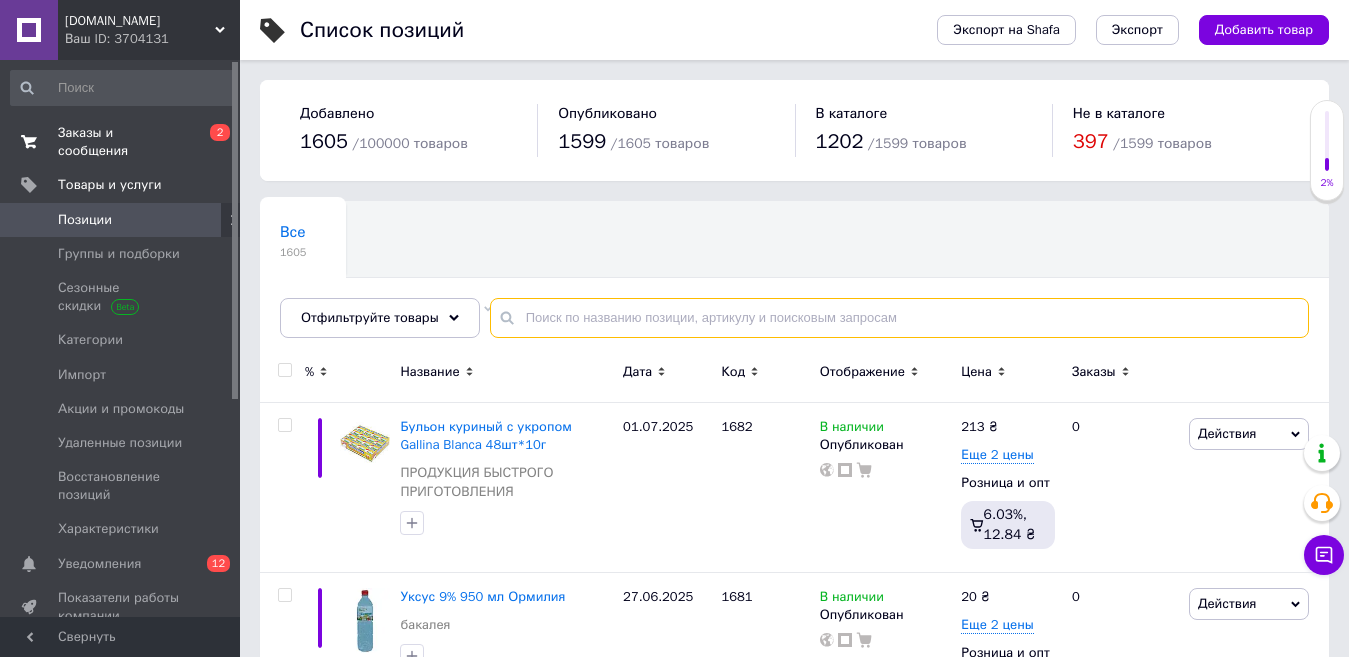 type 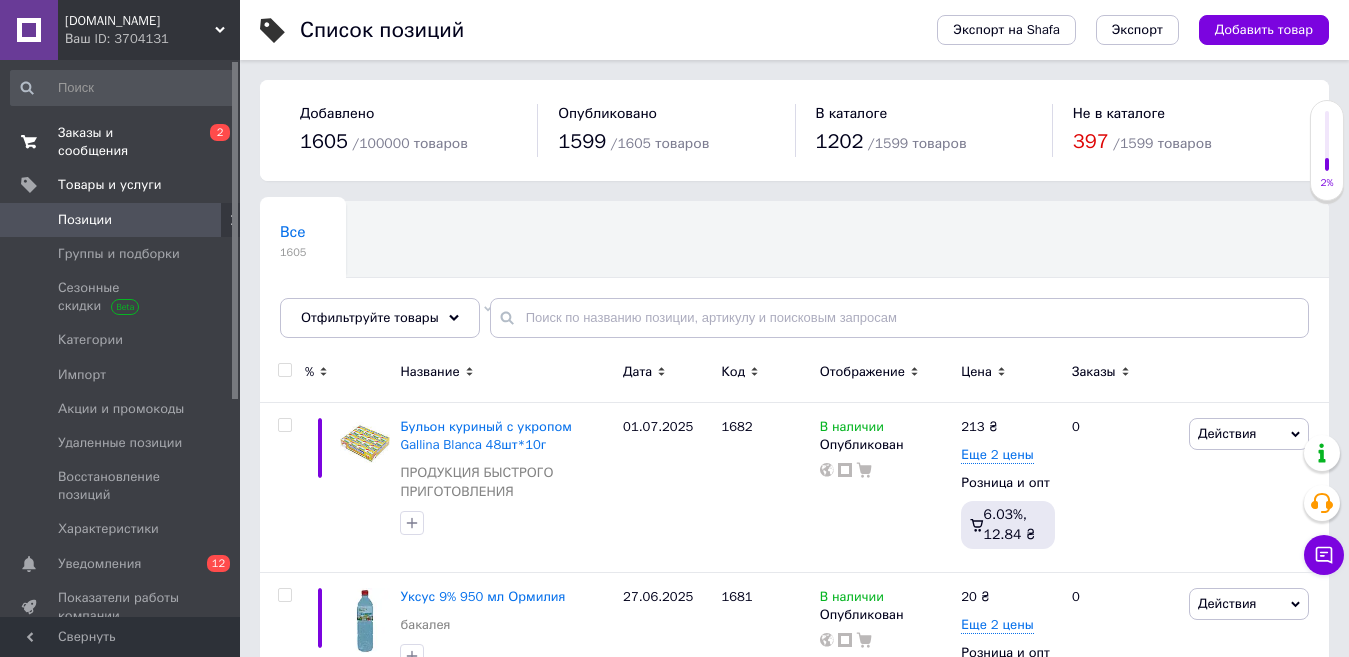 click on "Заказы и сообщения" at bounding box center [121, 142] 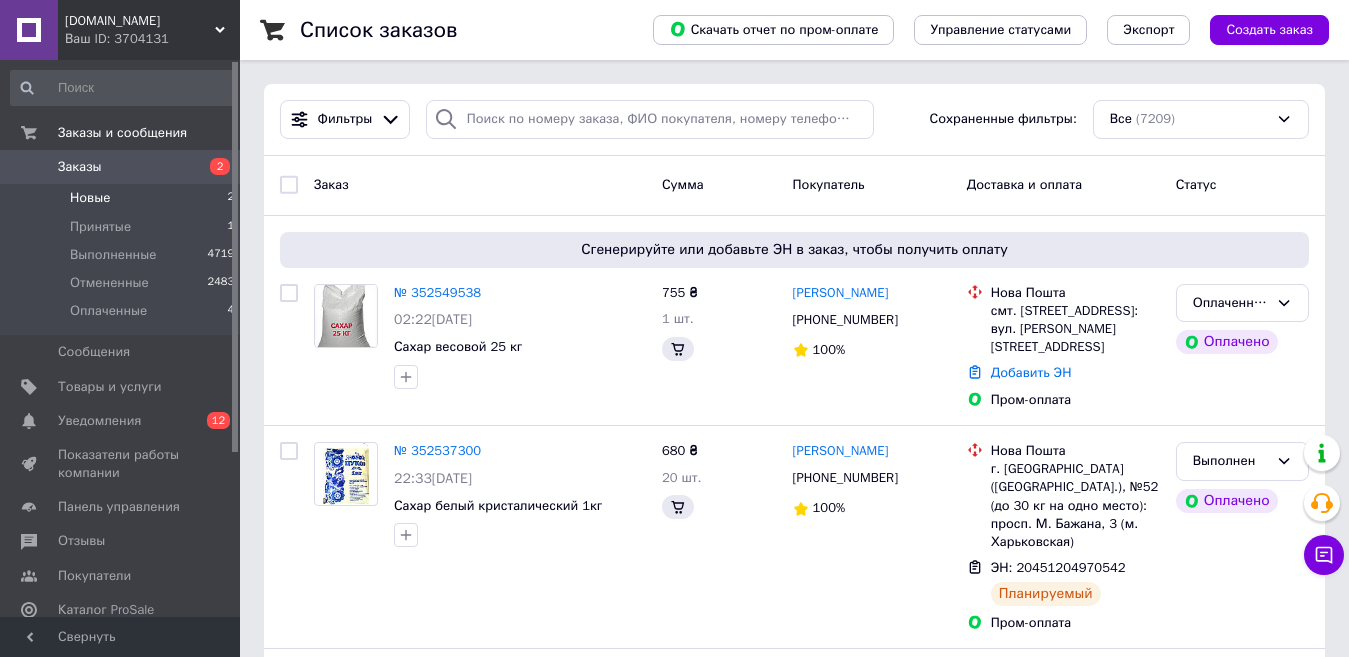 click on "Новые" at bounding box center (90, 198) 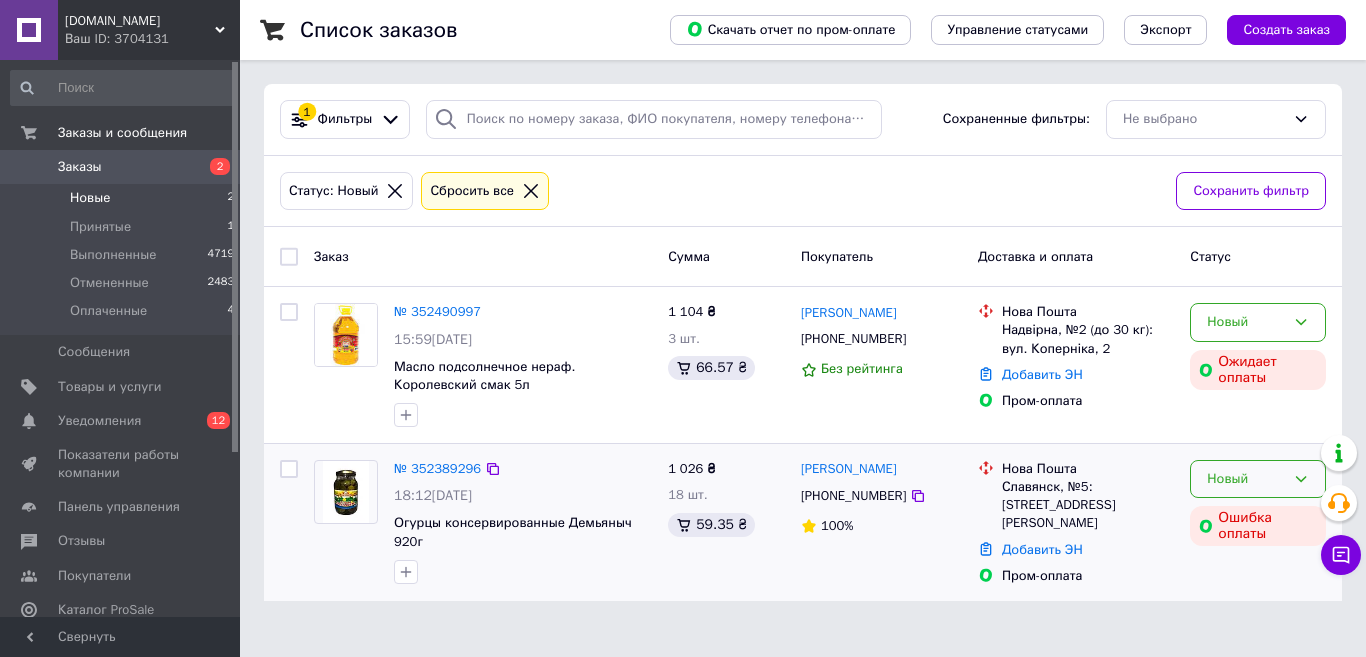 click 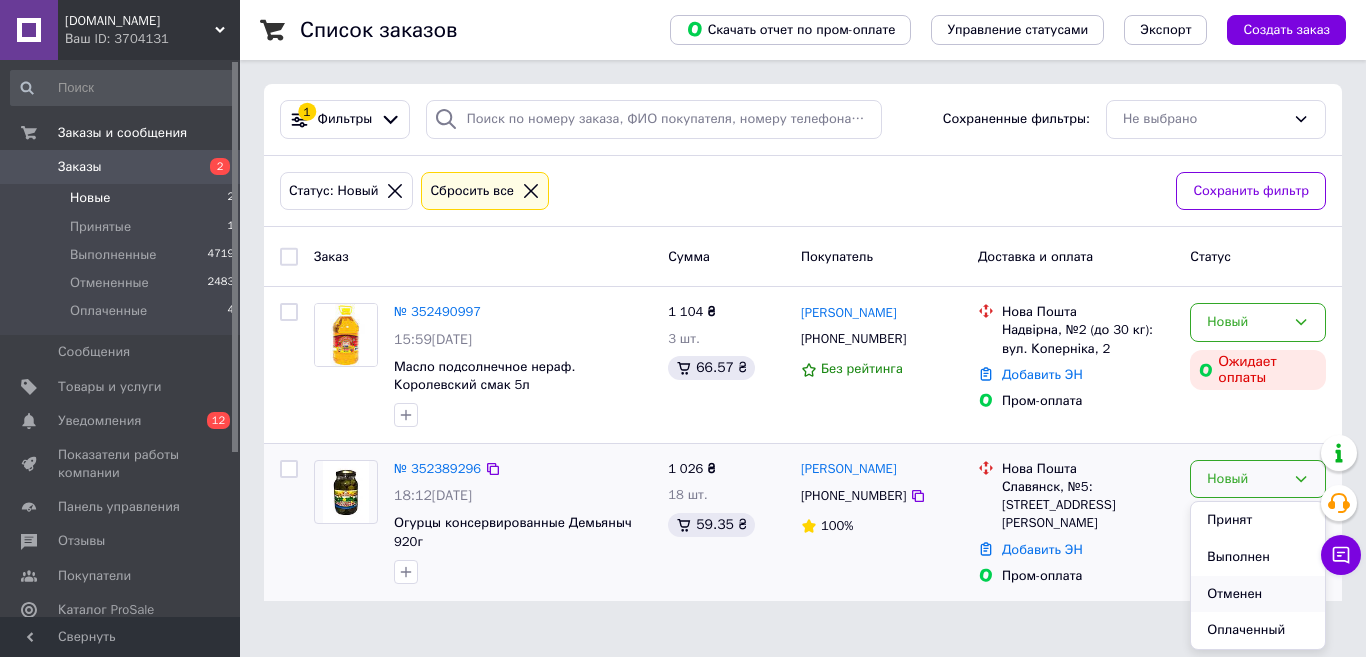 click on "Отменен" at bounding box center (1258, 594) 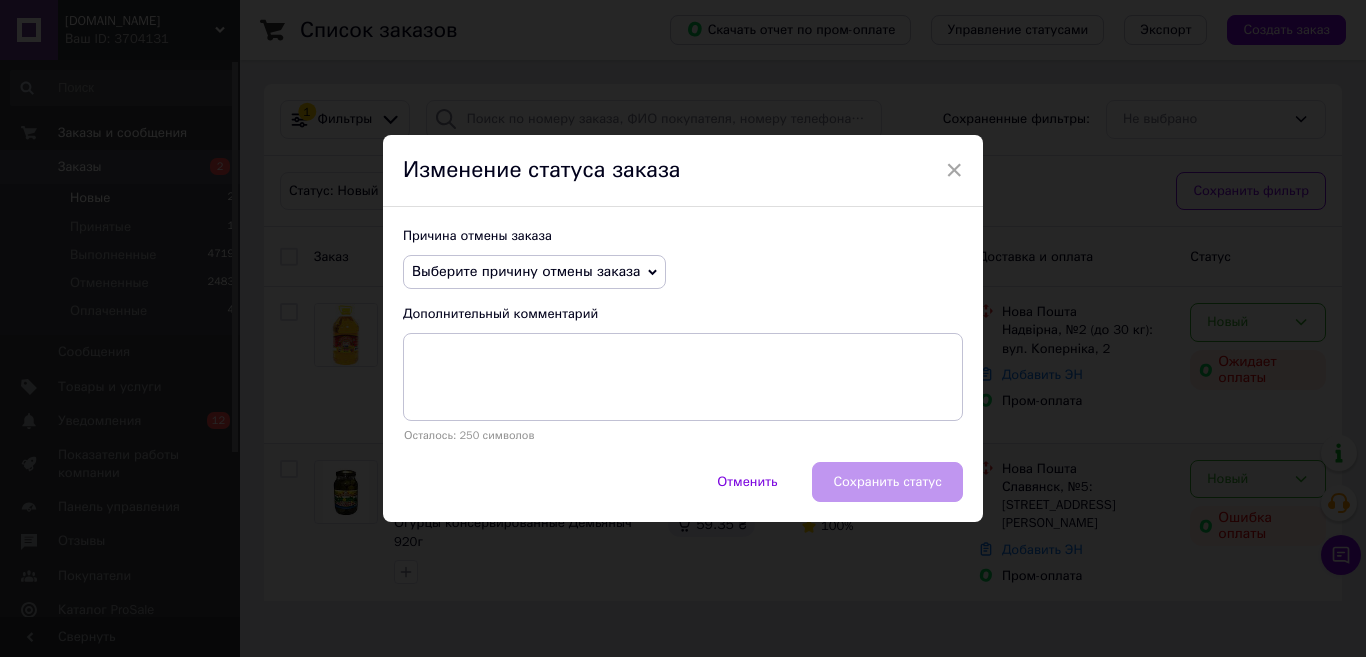 click 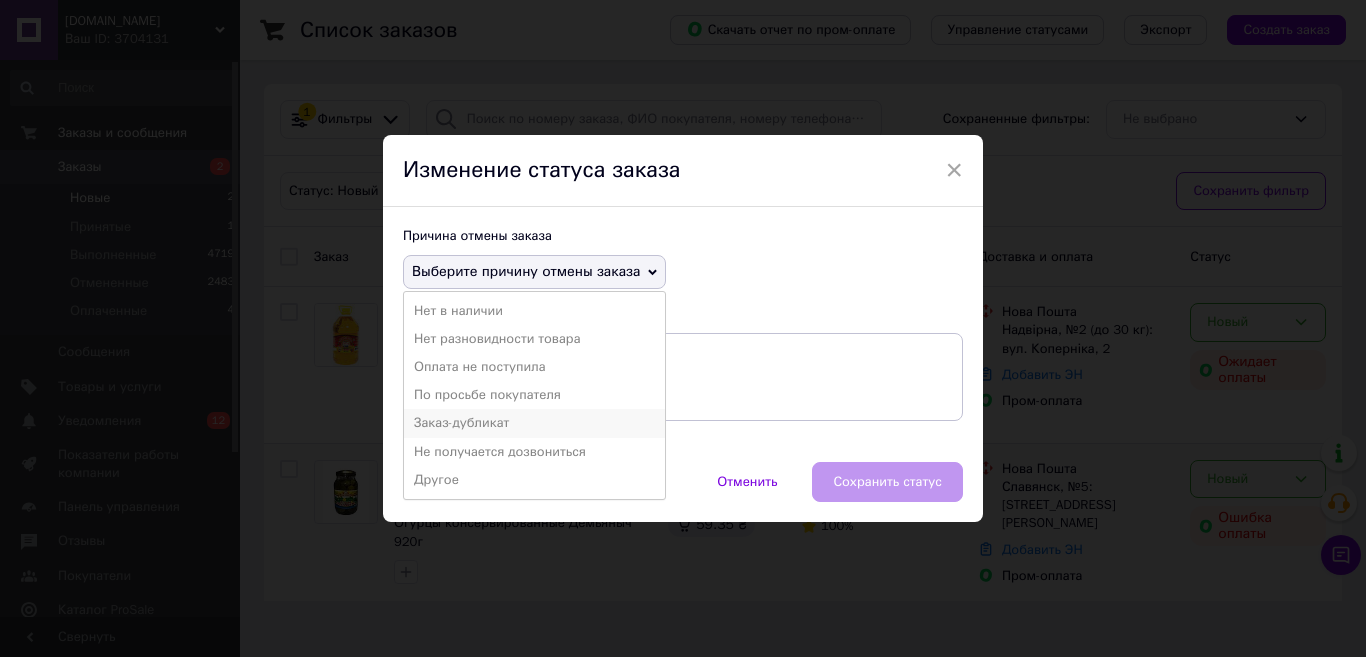 click on "Заказ-дубликат" at bounding box center [534, 423] 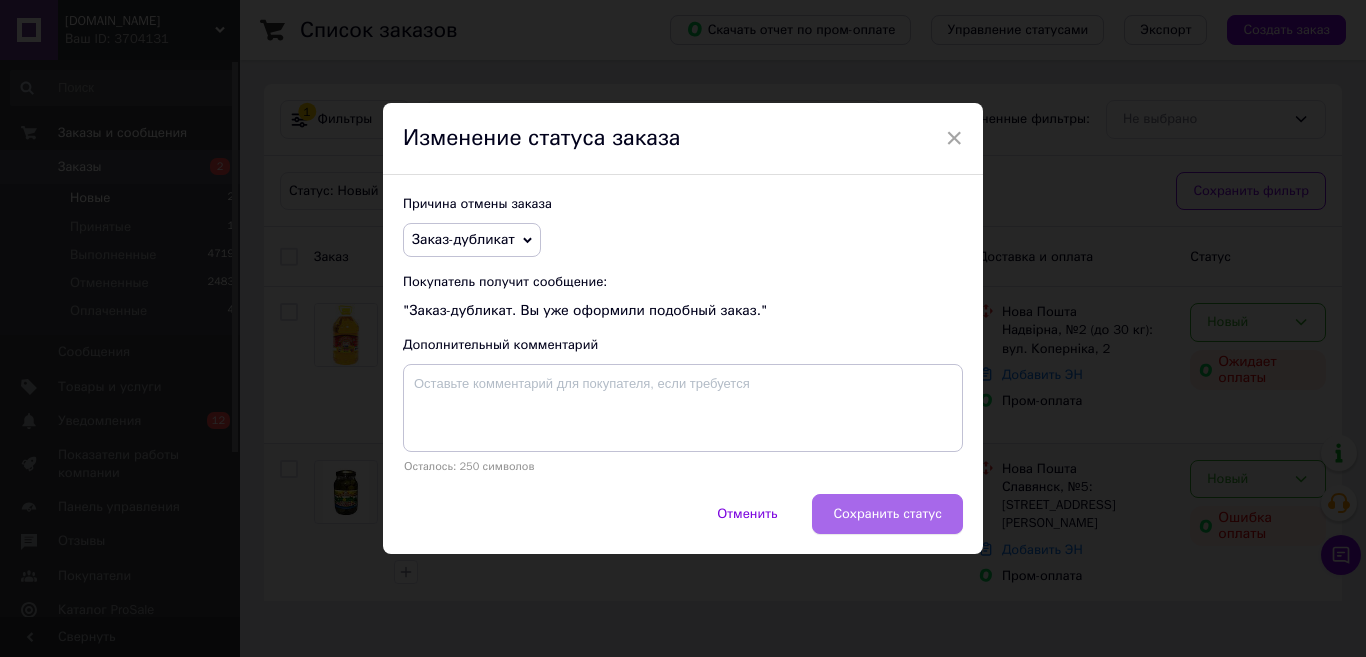 click on "Сохранить статус" at bounding box center [887, 514] 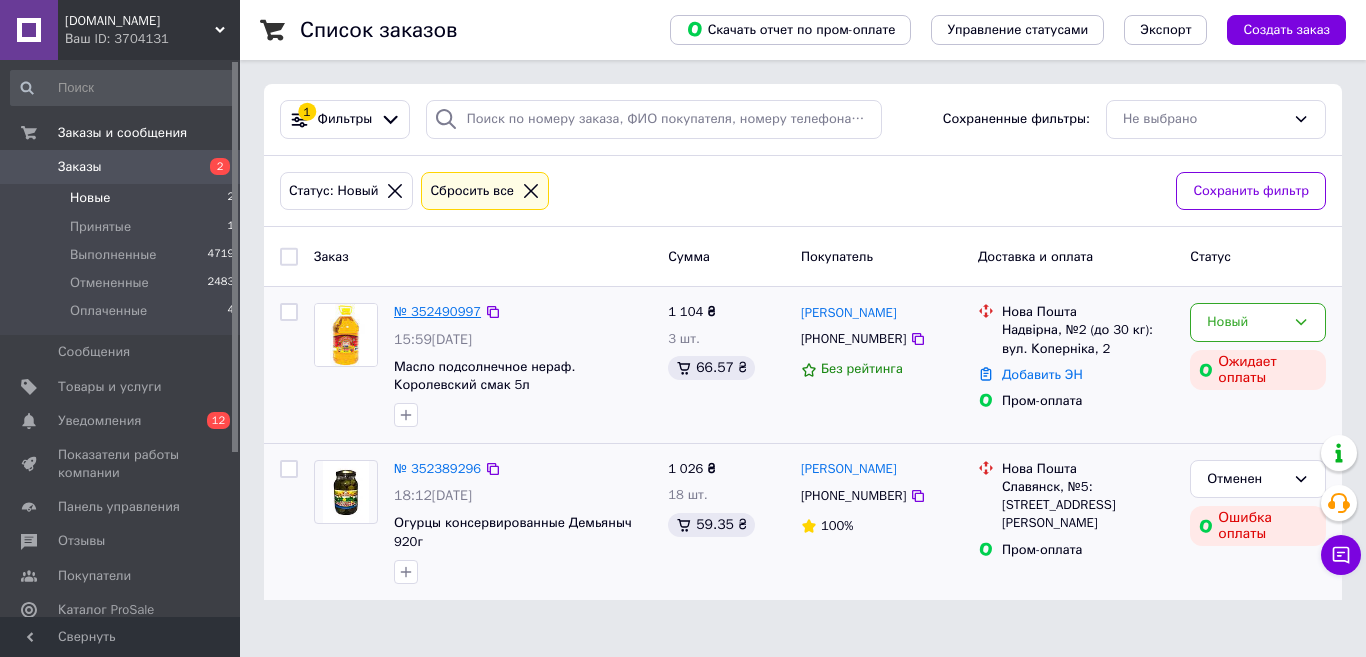 click on "№ 352490997" at bounding box center (437, 311) 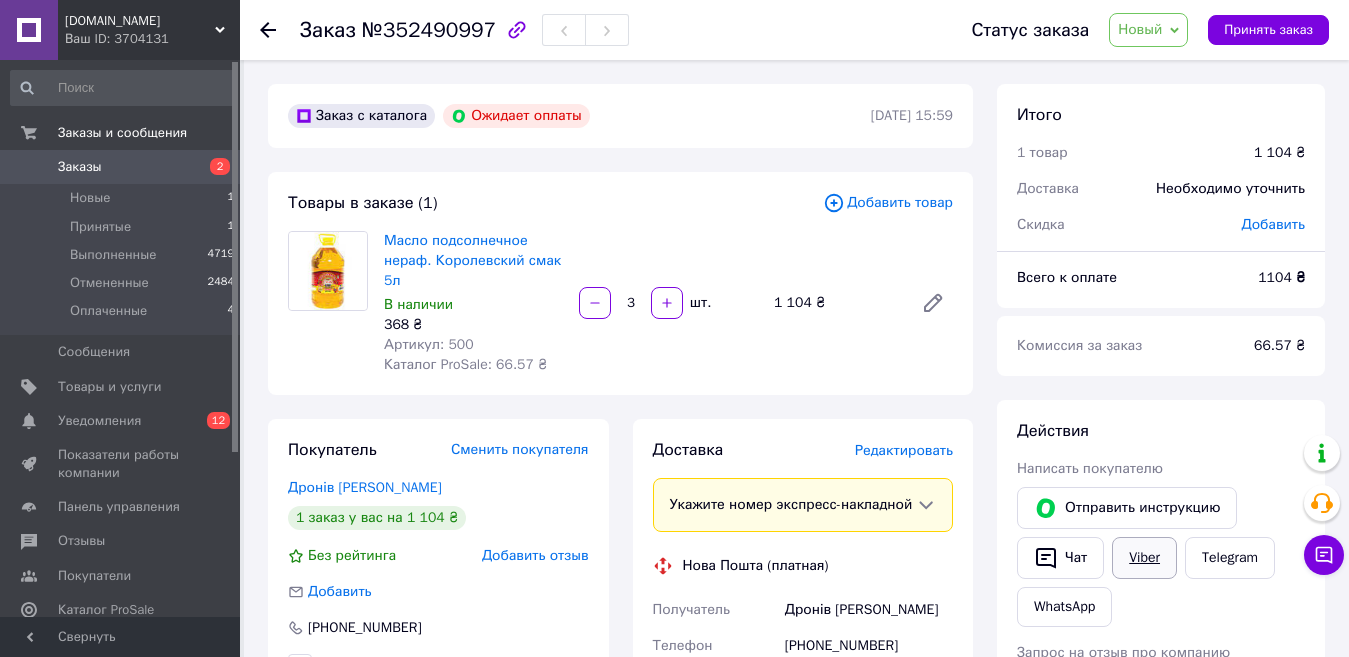 click on "Viber" at bounding box center (1144, 558) 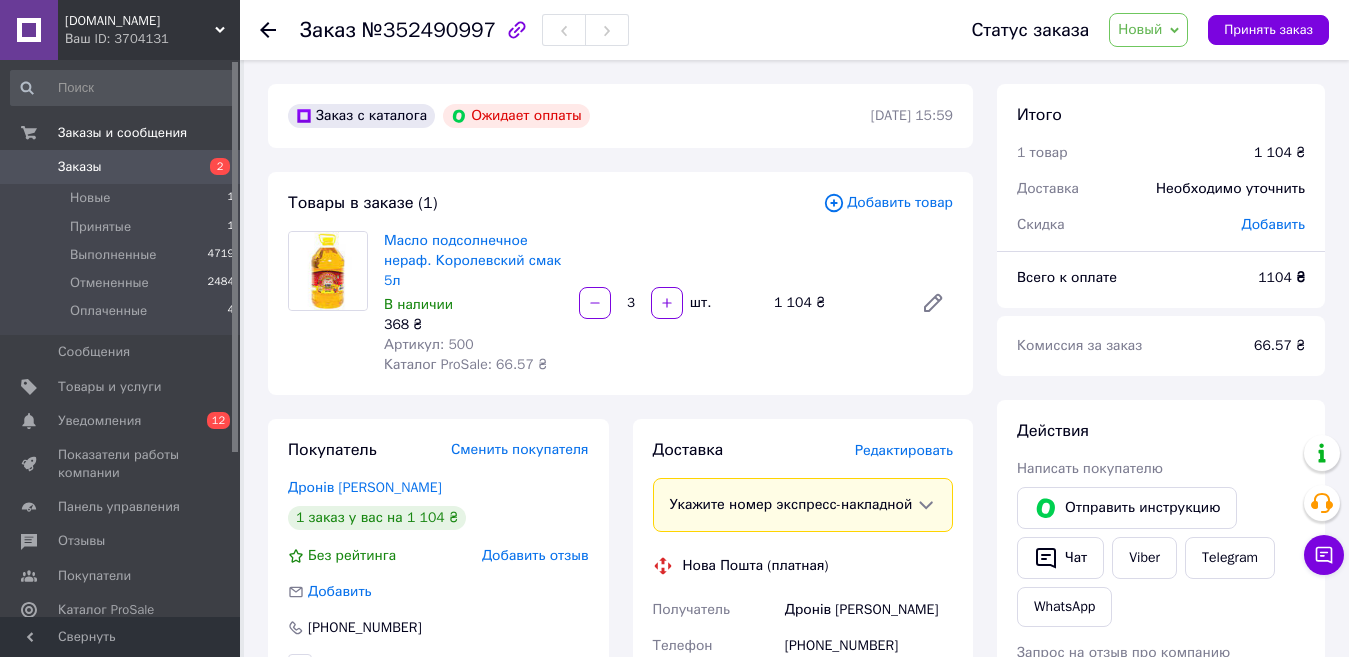 click 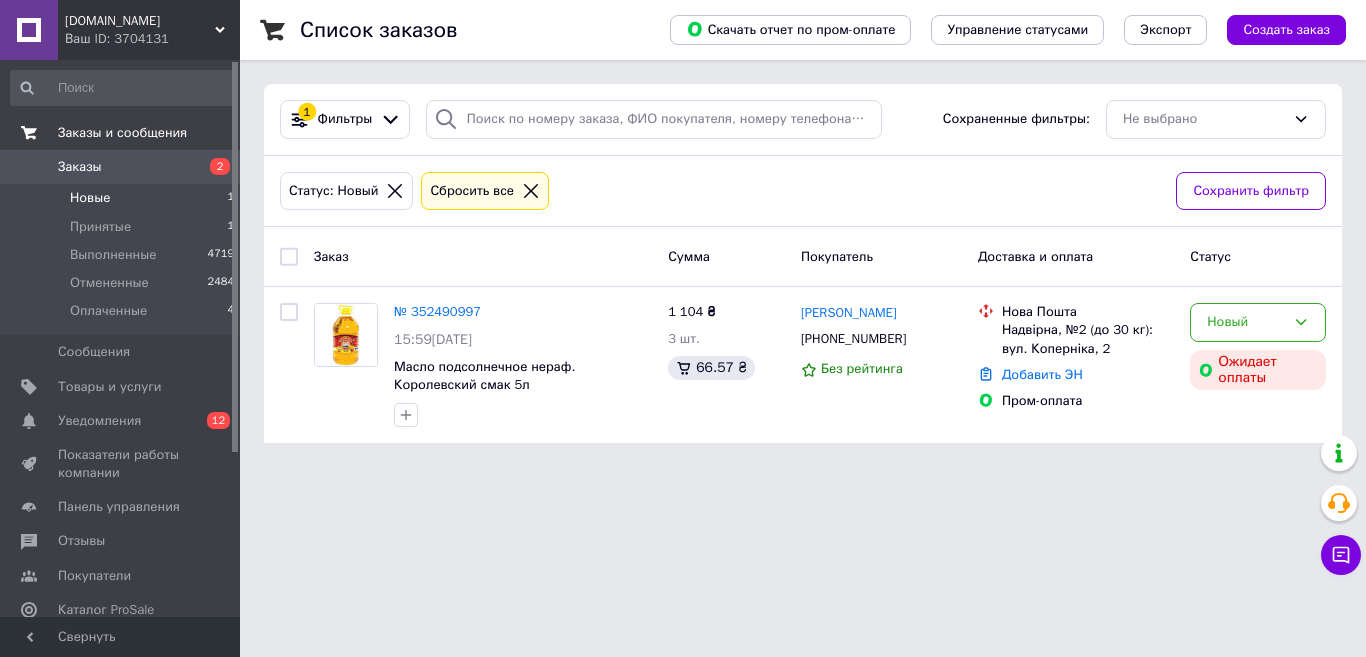 click on "Заказы и сообщения" at bounding box center [122, 133] 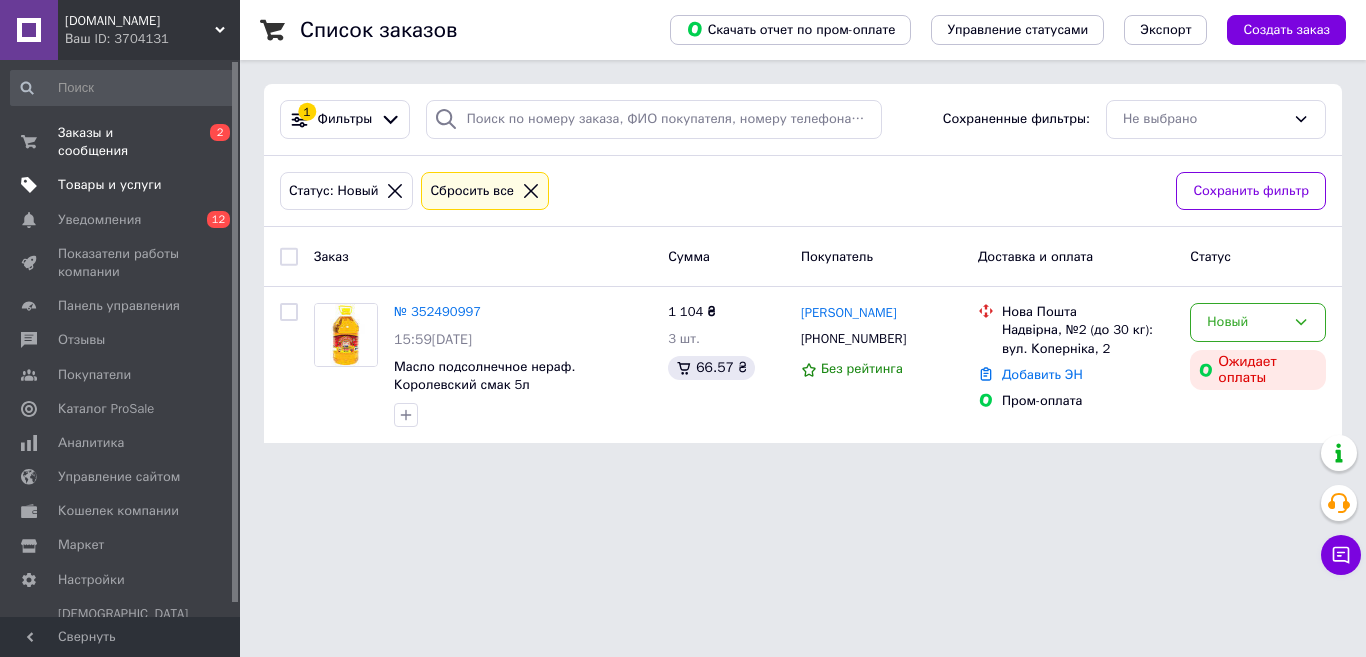 click on "Товары и услуги" at bounding box center [110, 185] 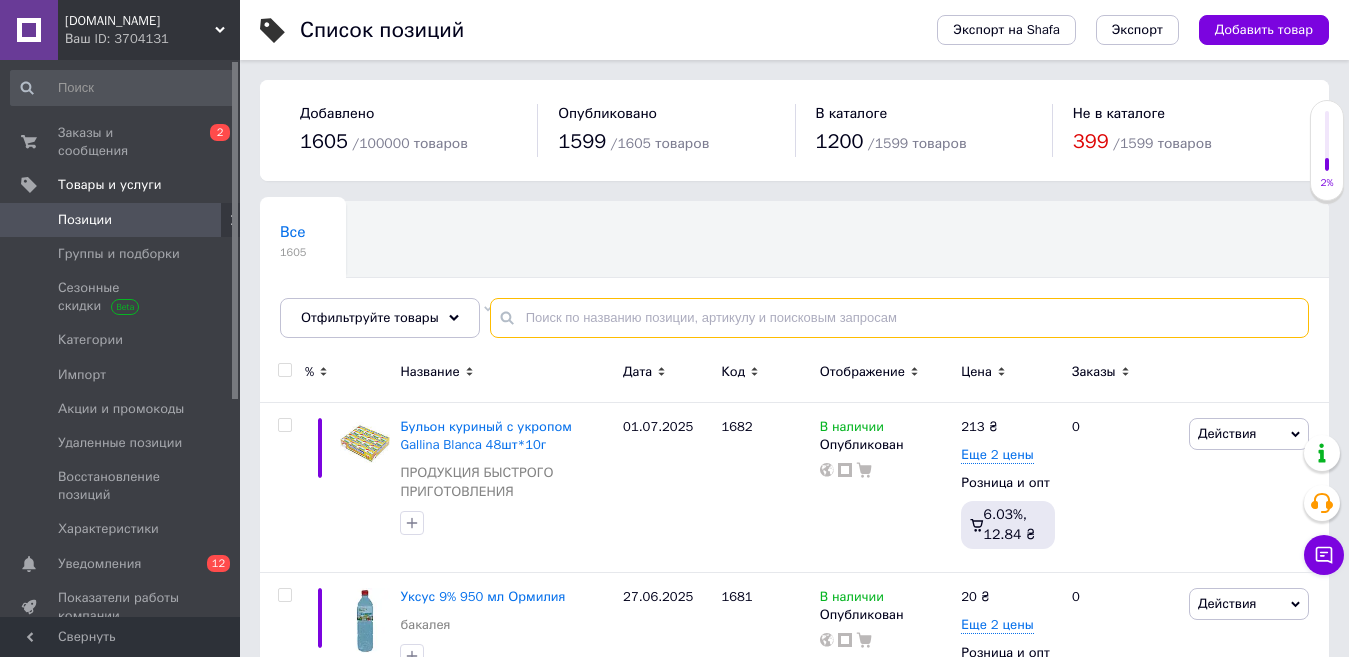 click at bounding box center [899, 318] 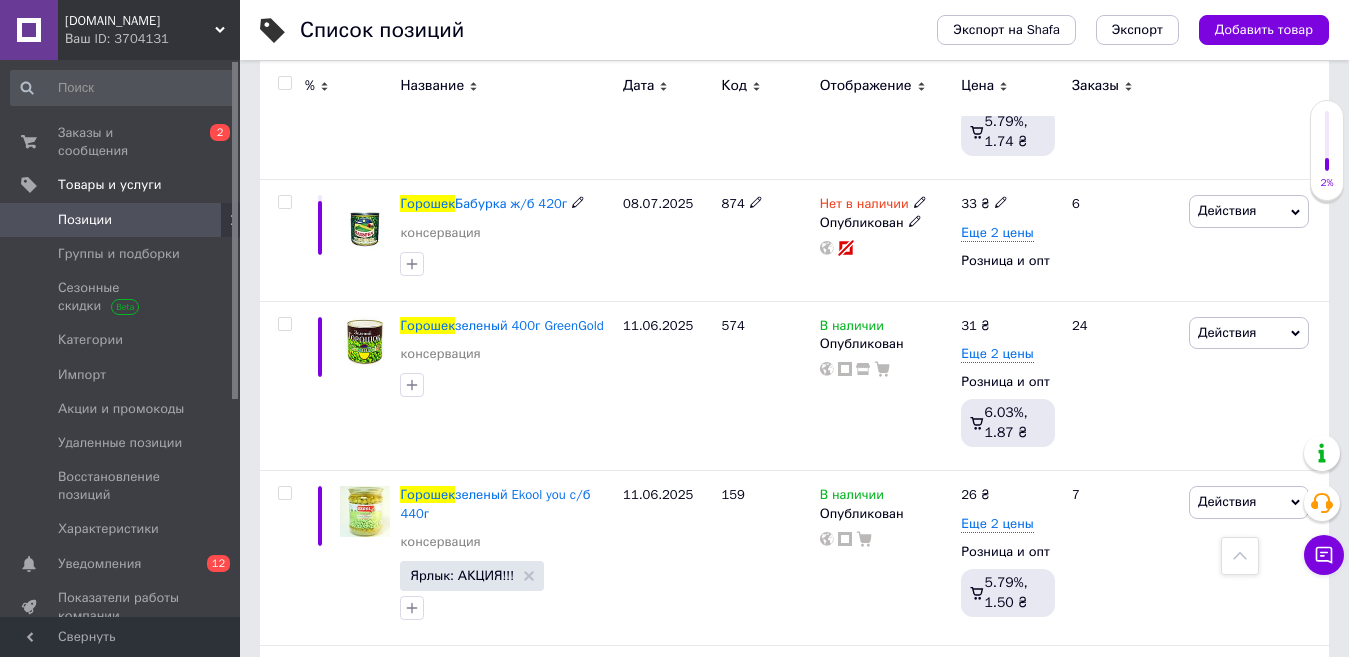 scroll, scrollTop: 1200, scrollLeft: 0, axis: vertical 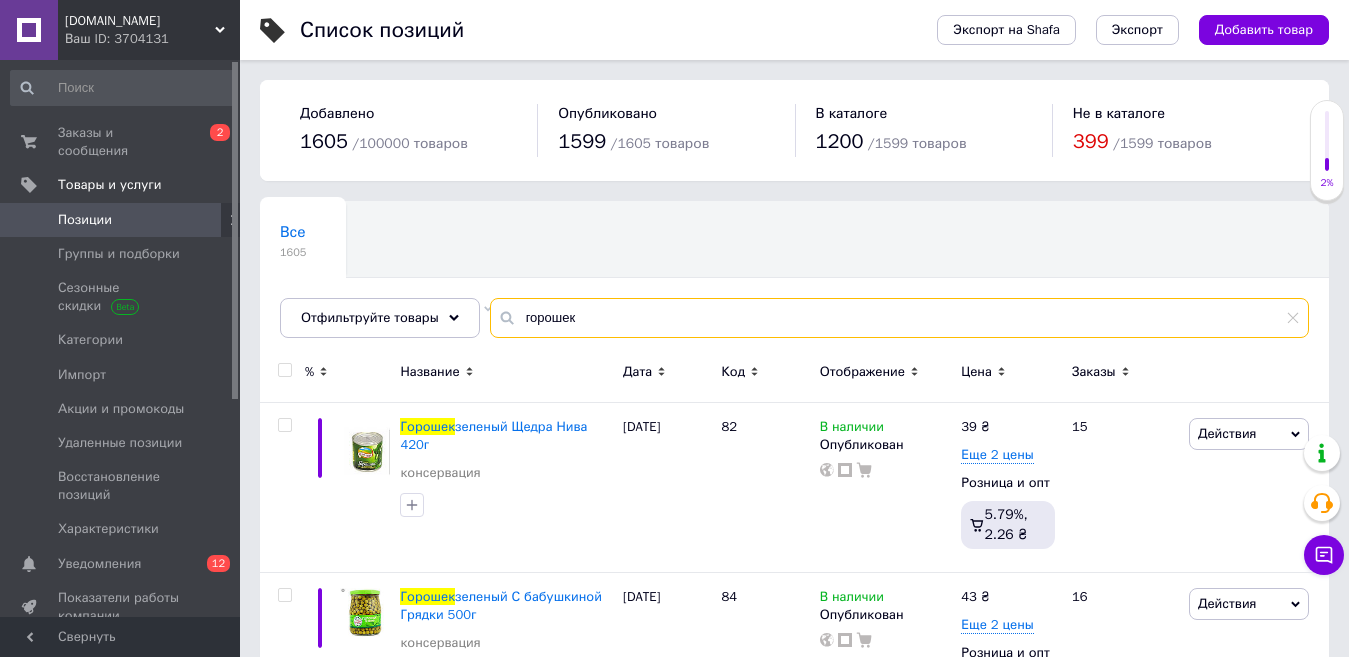 drag, startPoint x: 585, startPoint y: 317, endPoint x: 494, endPoint y: 325, distance: 91.350975 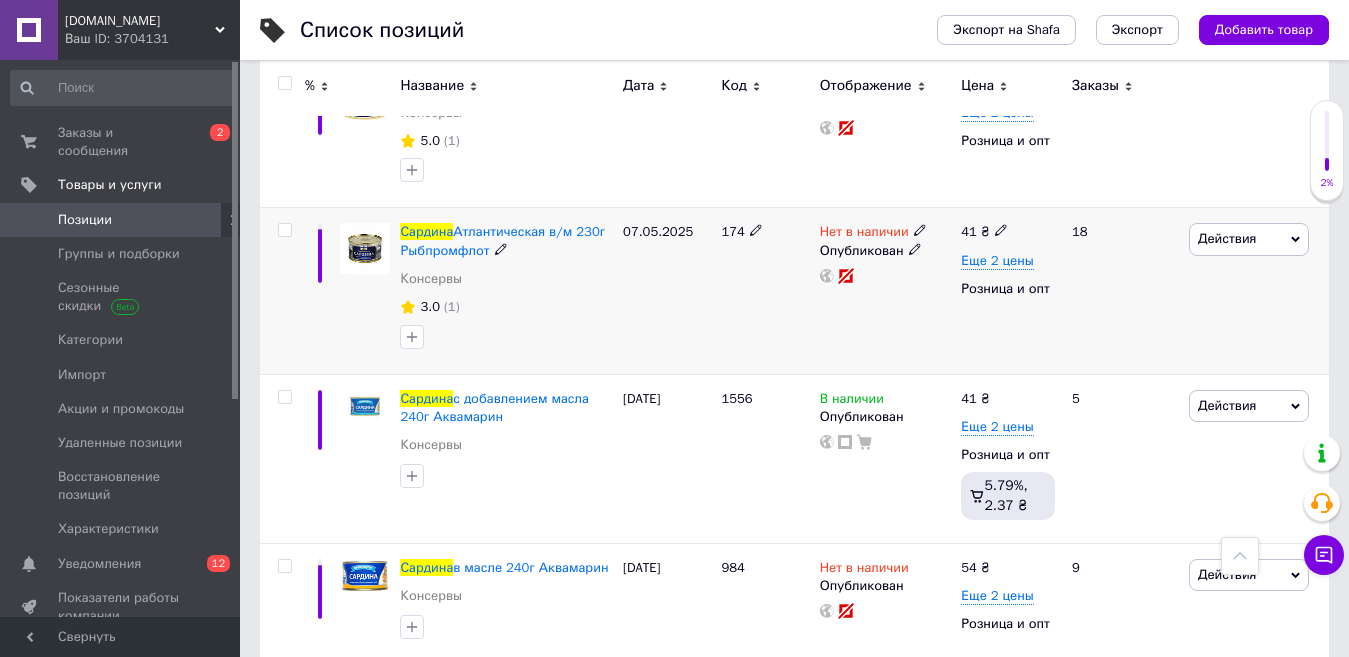 scroll, scrollTop: 600, scrollLeft: 0, axis: vertical 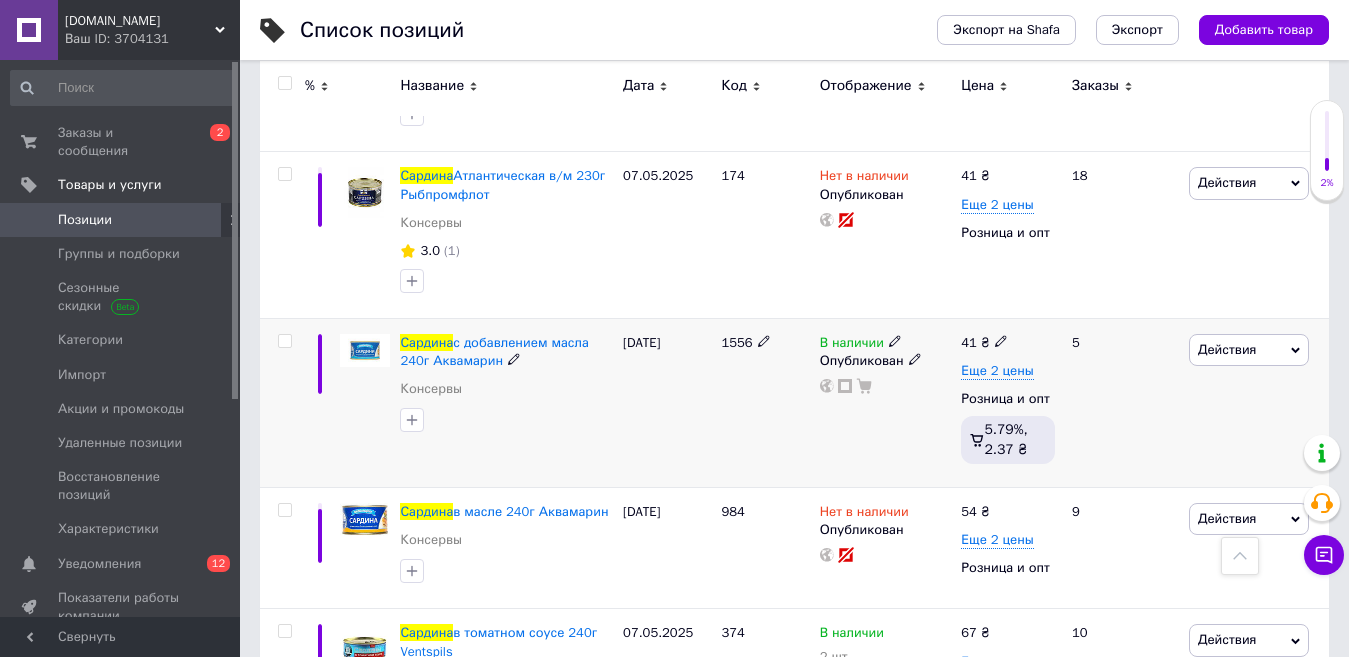 type on "сардина" 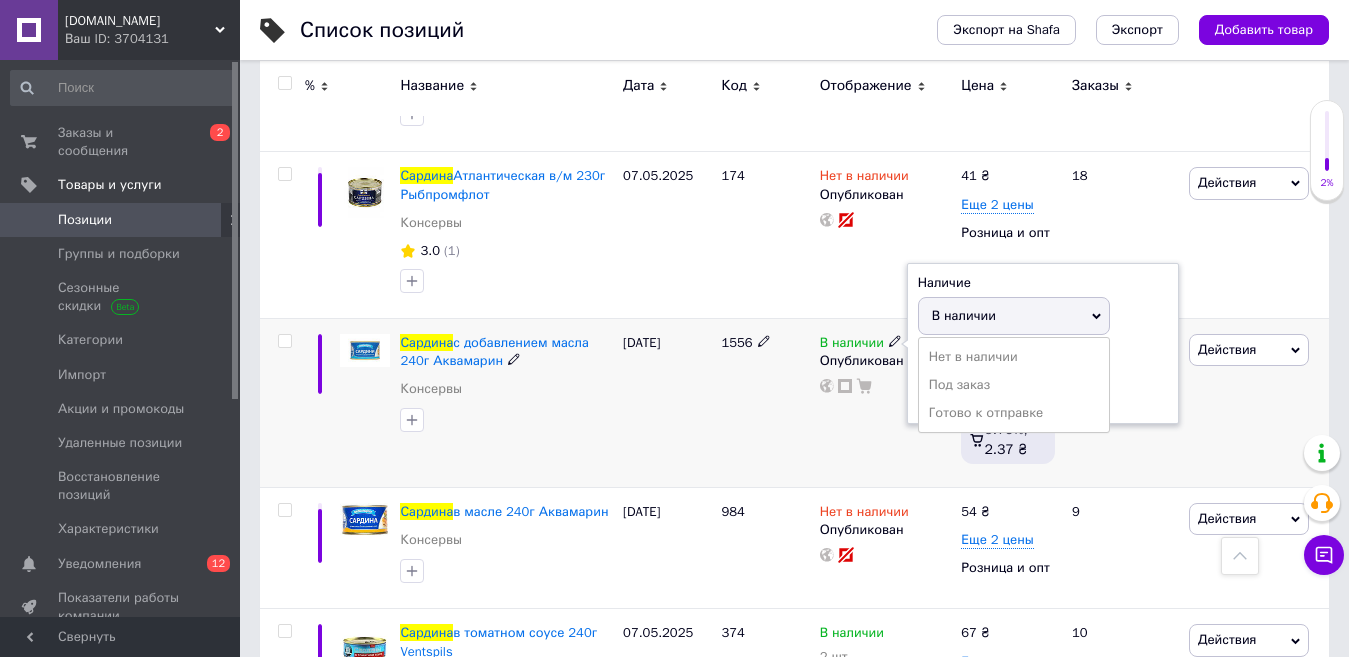 click on "В наличии" at bounding box center [964, 315] 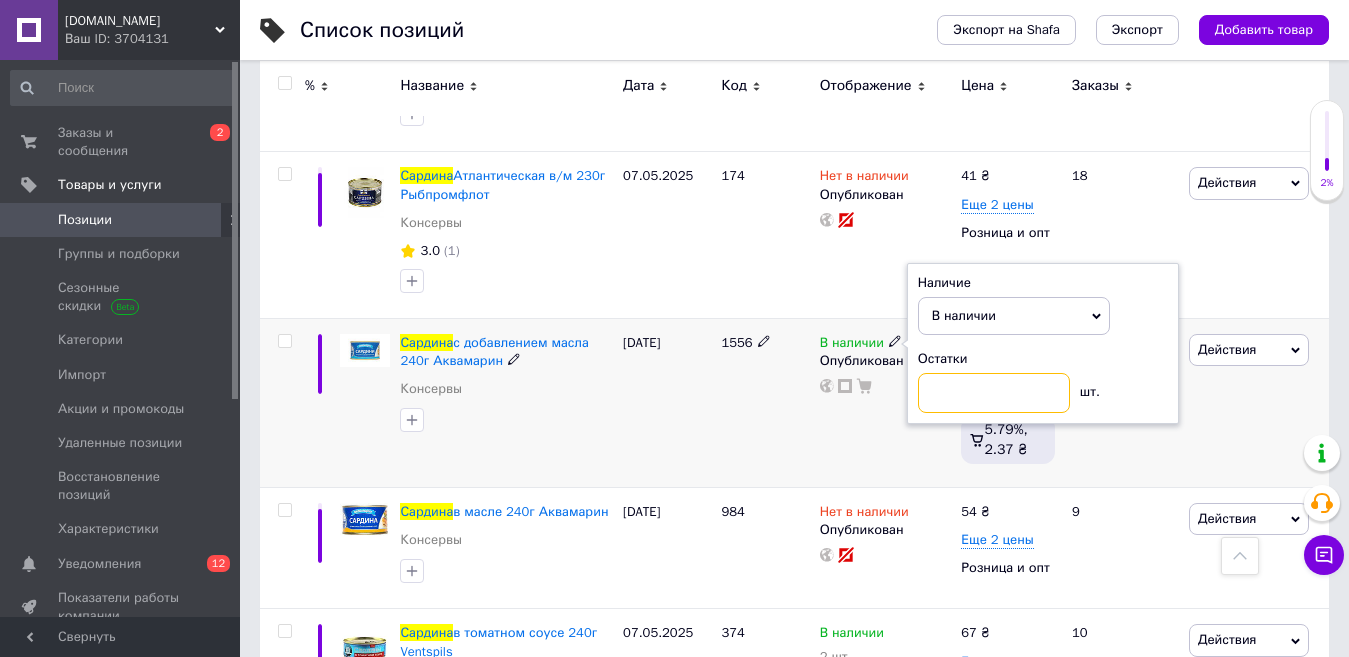 click at bounding box center (994, 393) 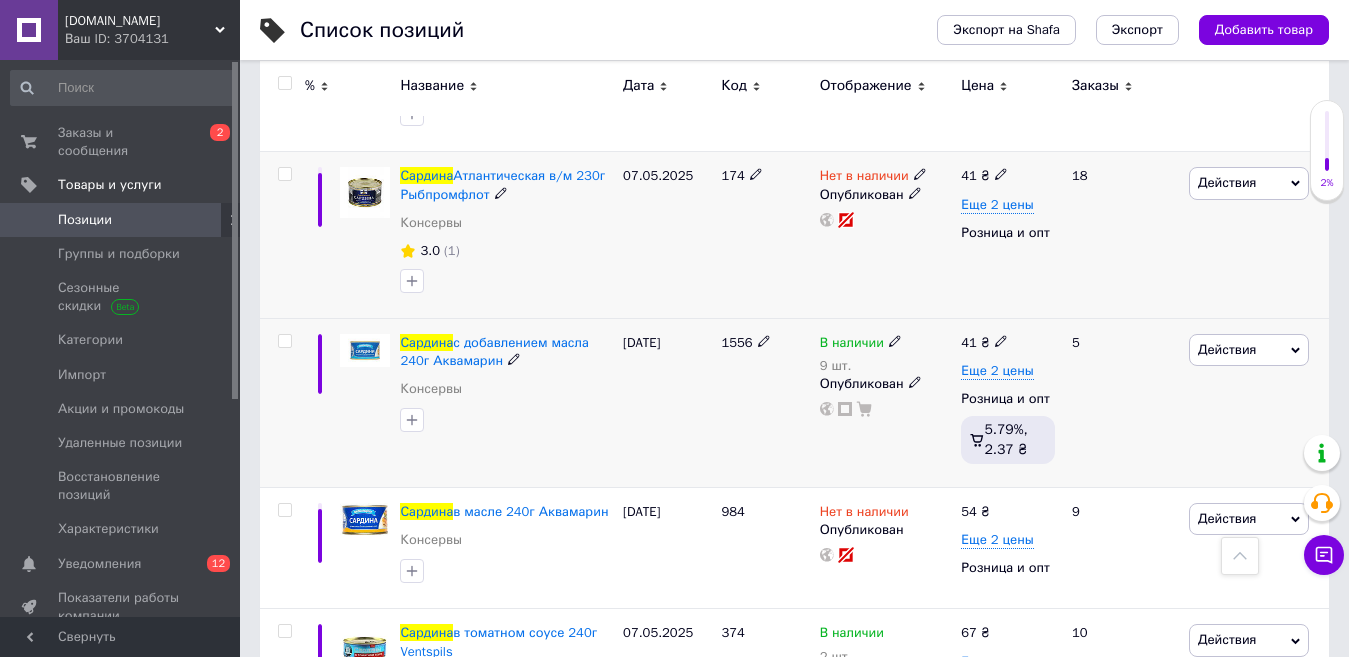 scroll, scrollTop: 0, scrollLeft: 0, axis: both 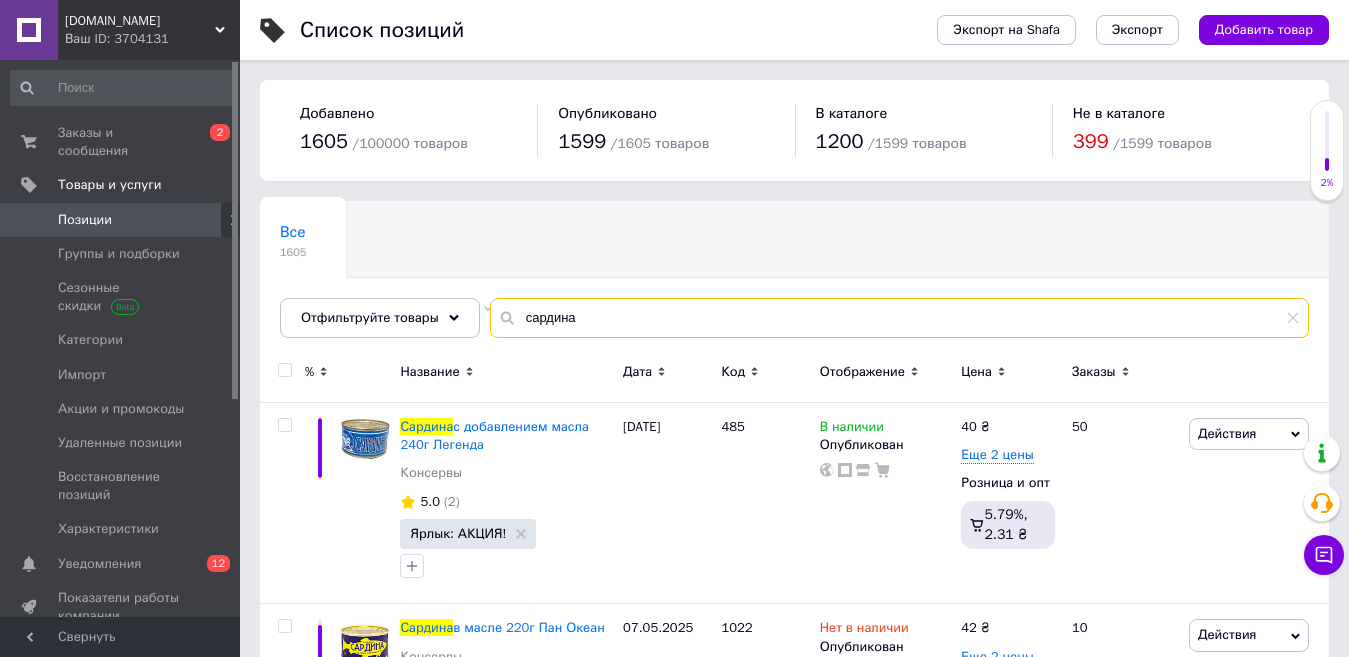 drag, startPoint x: 574, startPoint y: 323, endPoint x: 498, endPoint y: 335, distance: 76.941536 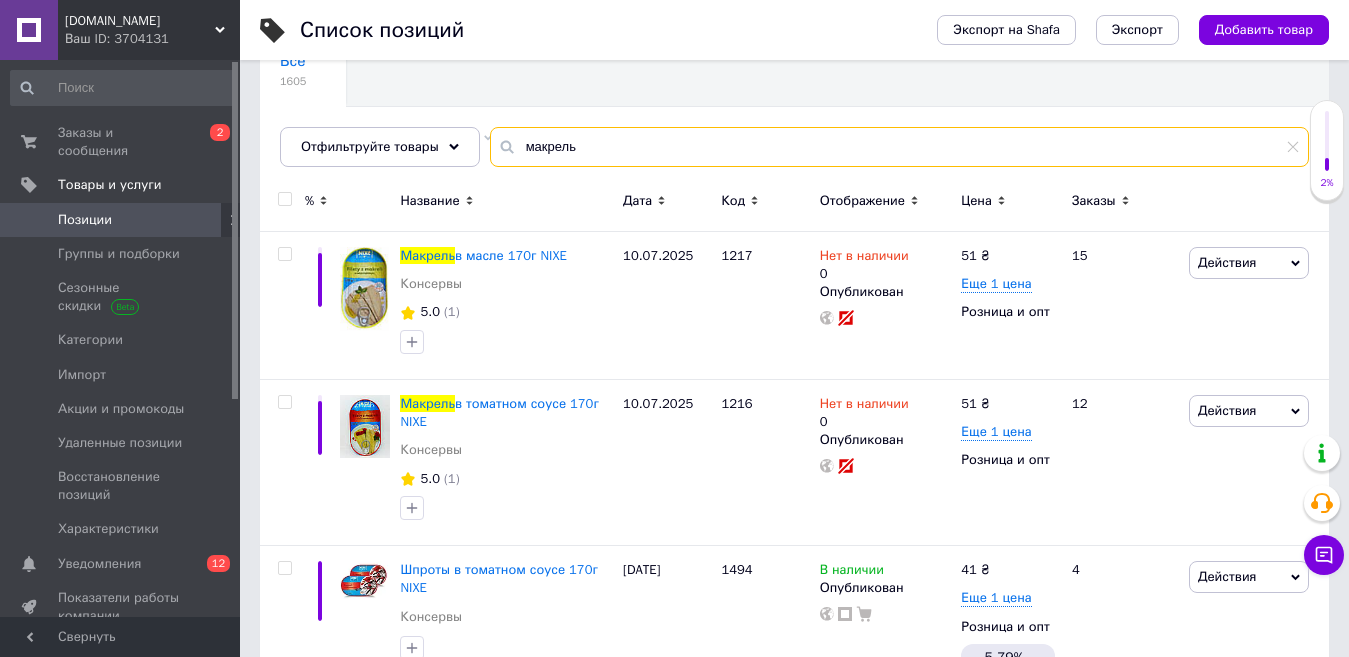 scroll, scrollTop: 249, scrollLeft: 0, axis: vertical 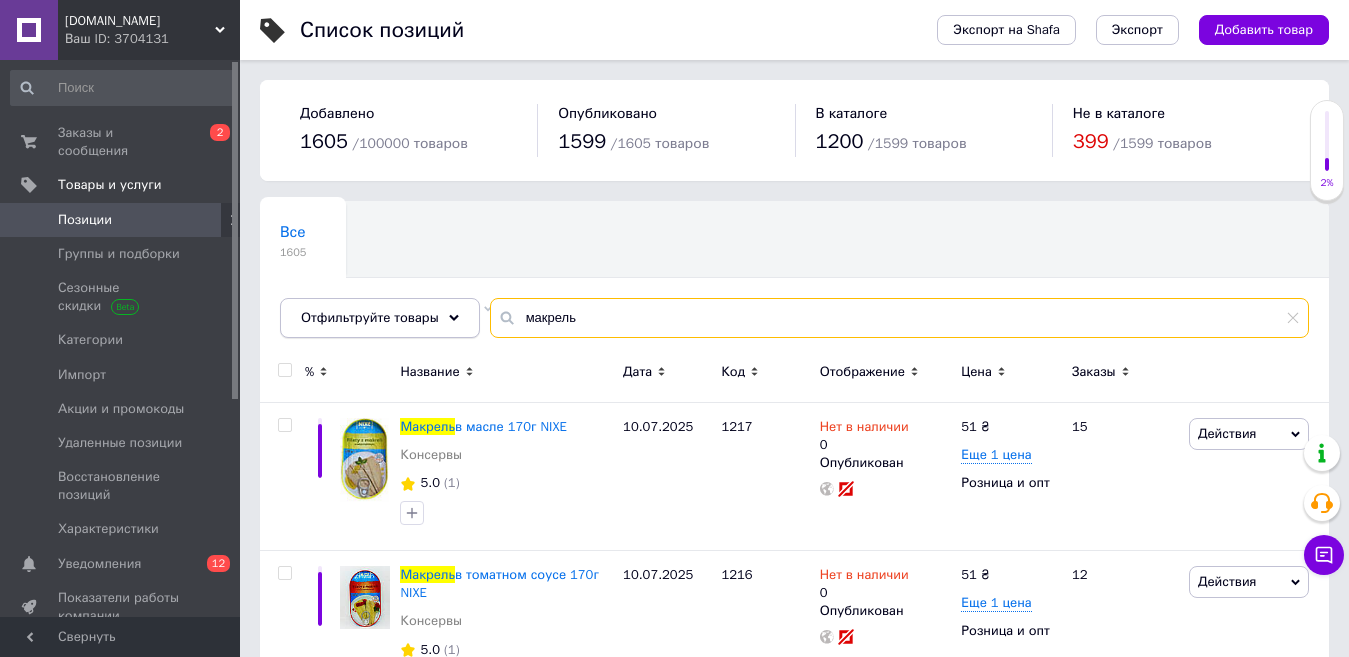 drag, startPoint x: 587, startPoint y: 321, endPoint x: 431, endPoint y: 321, distance: 156 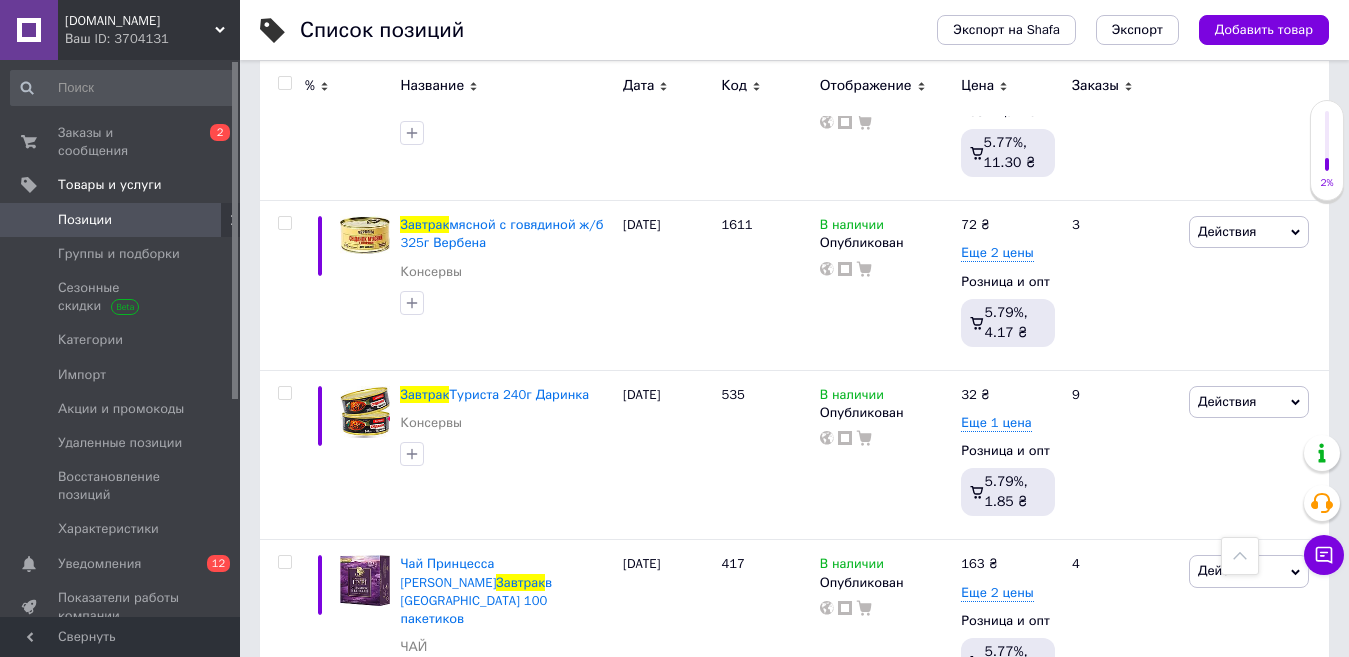 scroll, scrollTop: 1000, scrollLeft: 0, axis: vertical 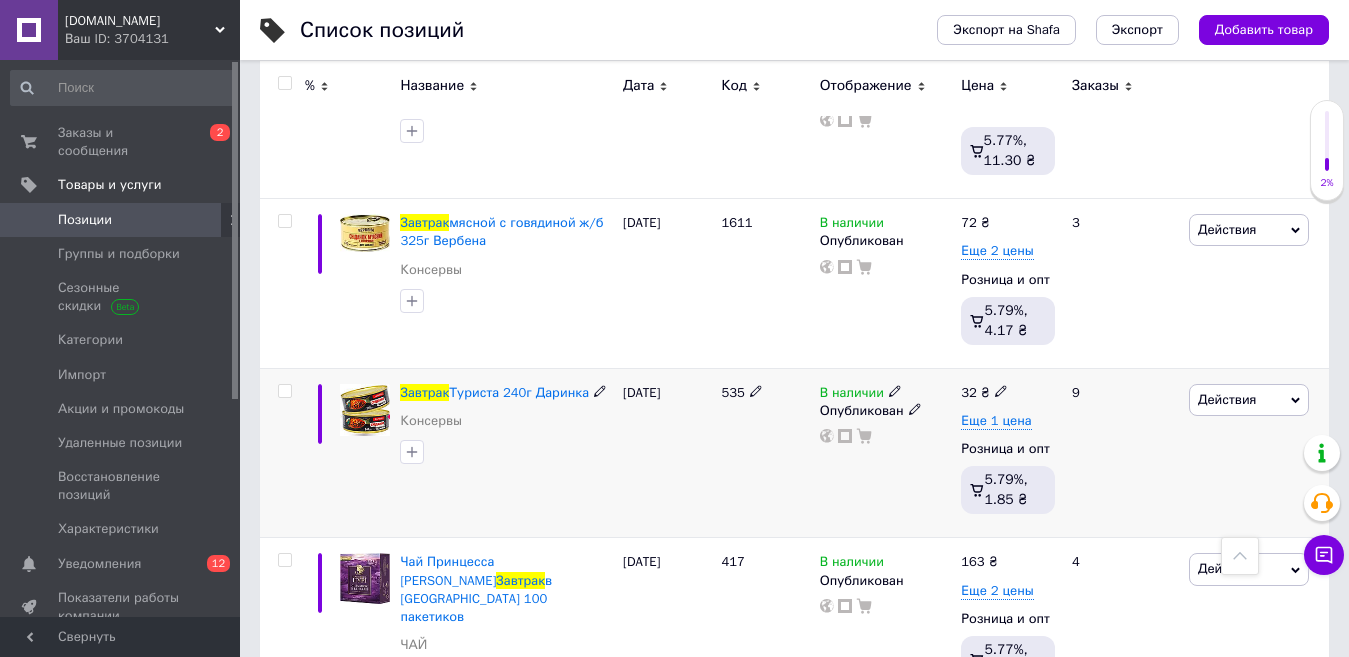 click 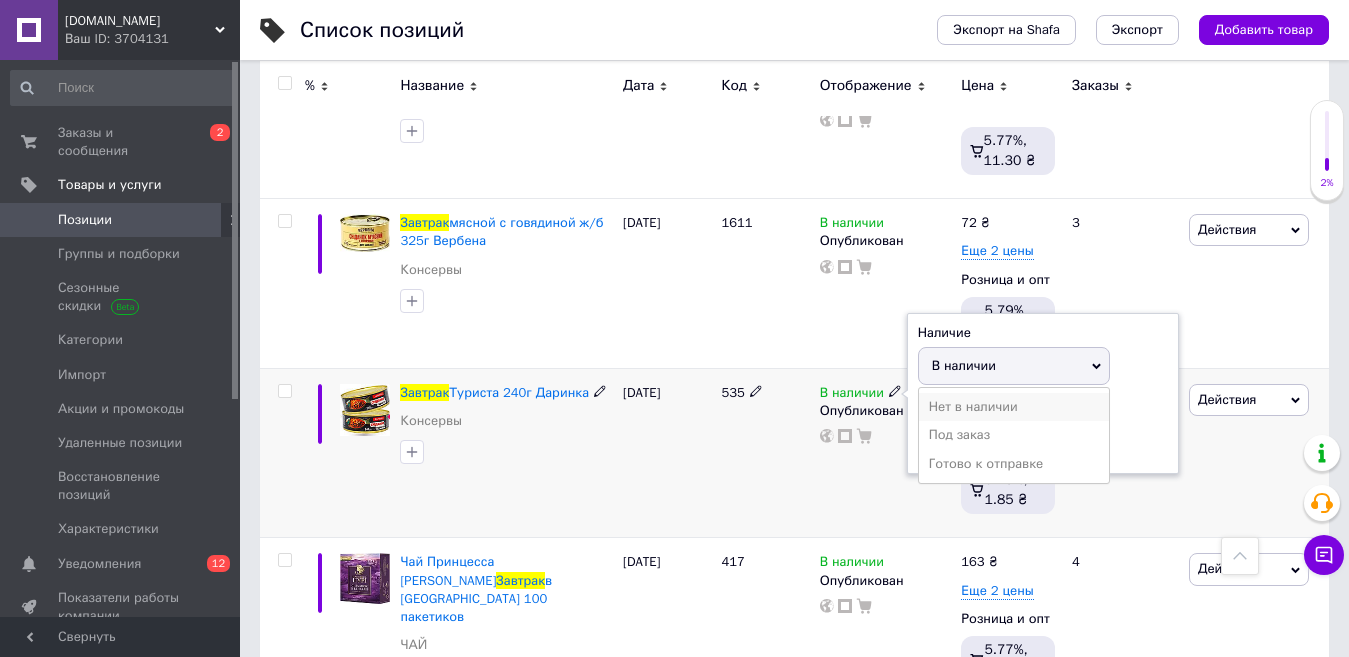 click on "Нет в наличии" at bounding box center [1014, 407] 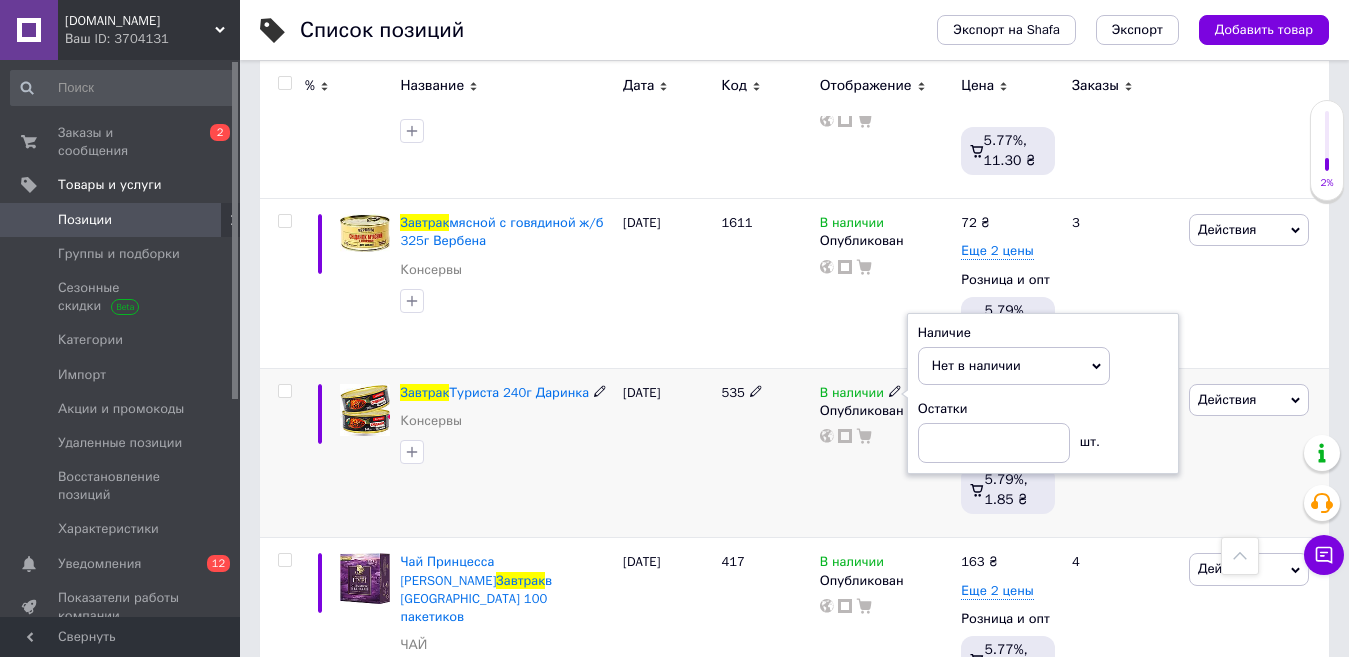 click at bounding box center (506, 452) 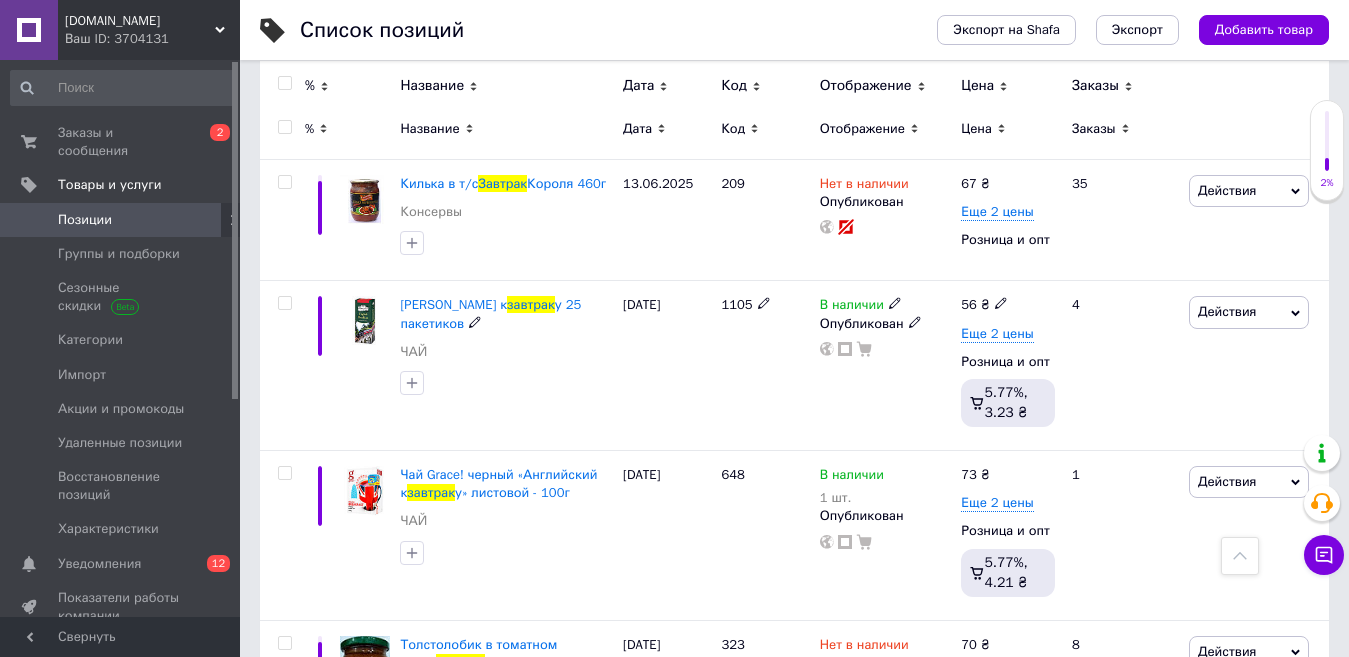 scroll, scrollTop: 0, scrollLeft: 0, axis: both 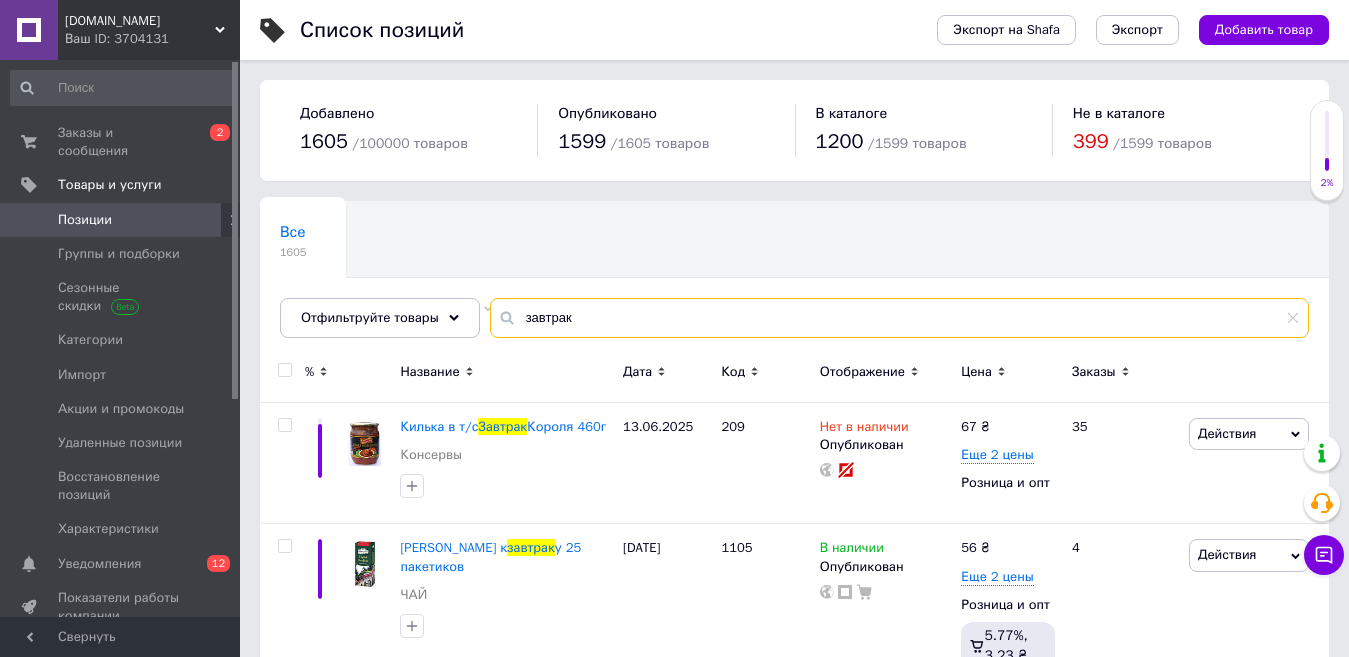 drag, startPoint x: 565, startPoint y: 318, endPoint x: 475, endPoint y: 316, distance: 90.02222 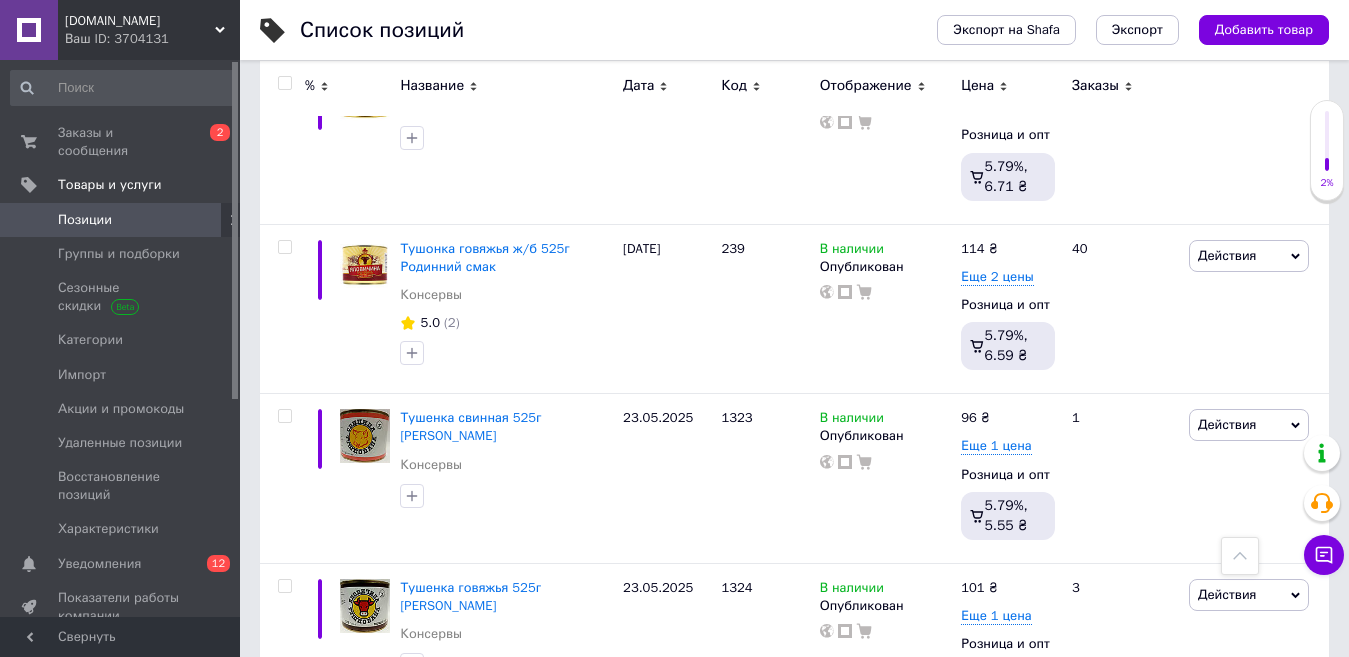 scroll, scrollTop: 3104, scrollLeft: 0, axis: vertical 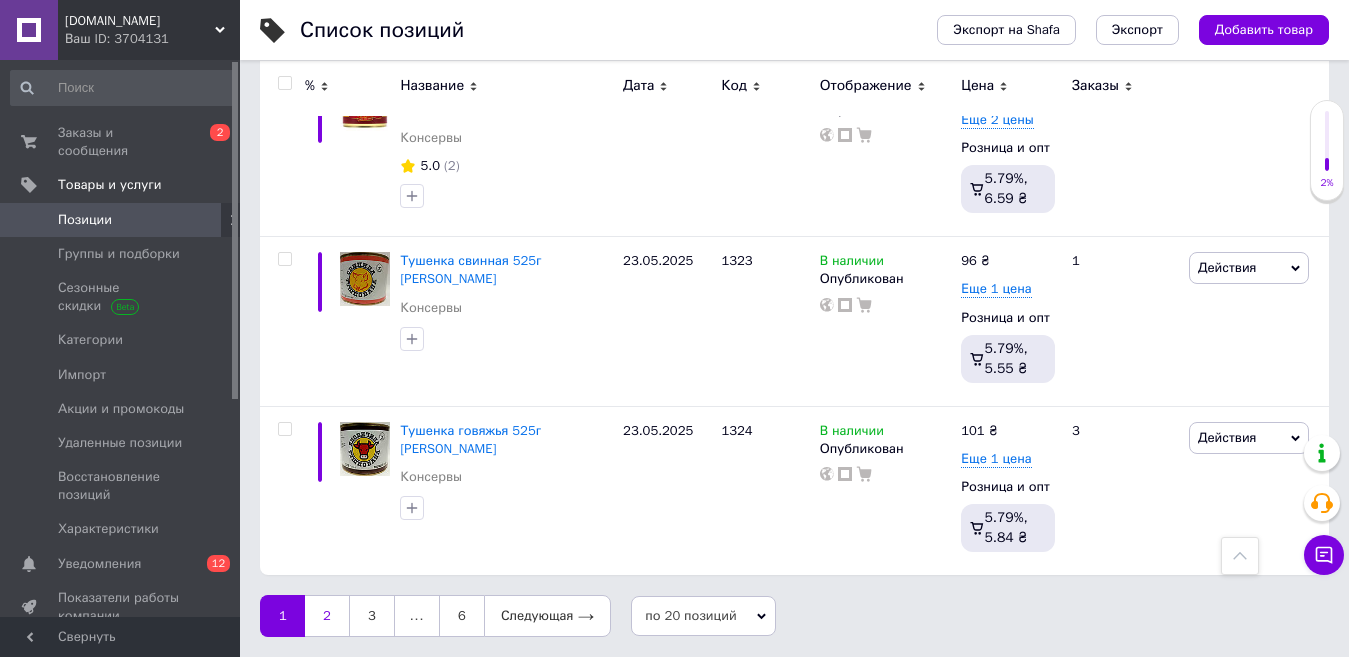 click on "2" at bounding box center (327, 616) 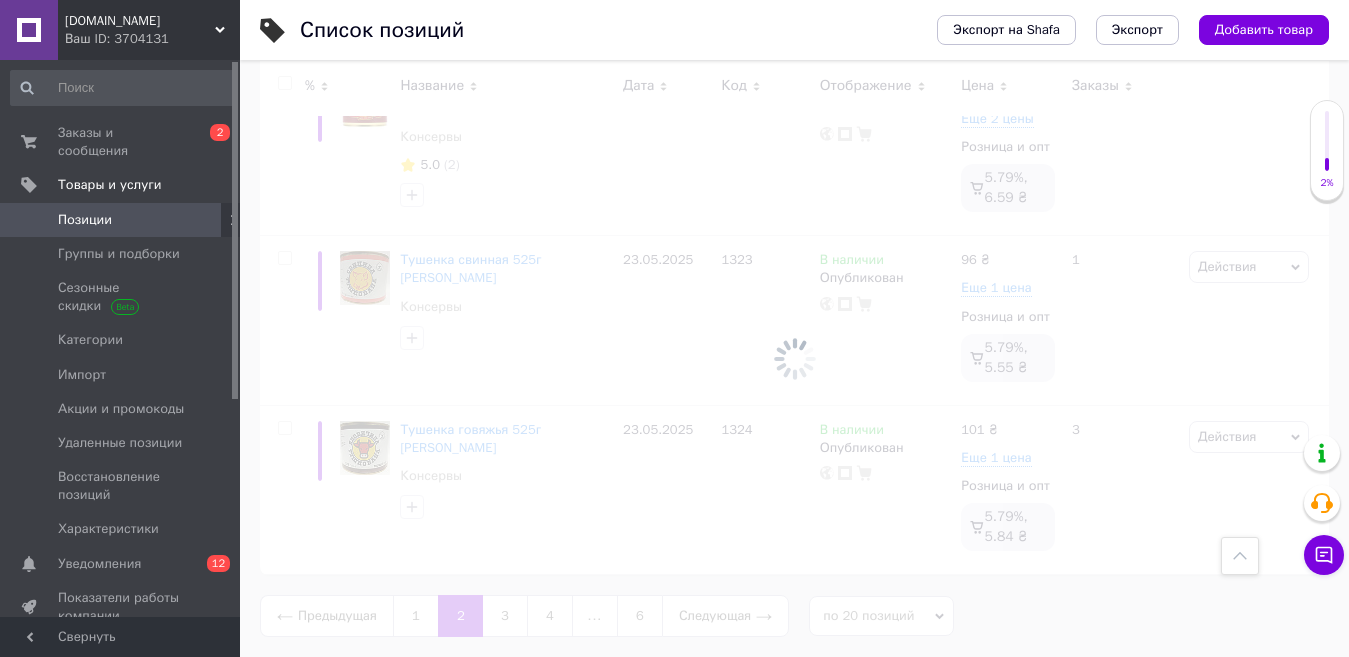 scroll, scrollTop: 123, scrollLeft: 0, axis: vertical 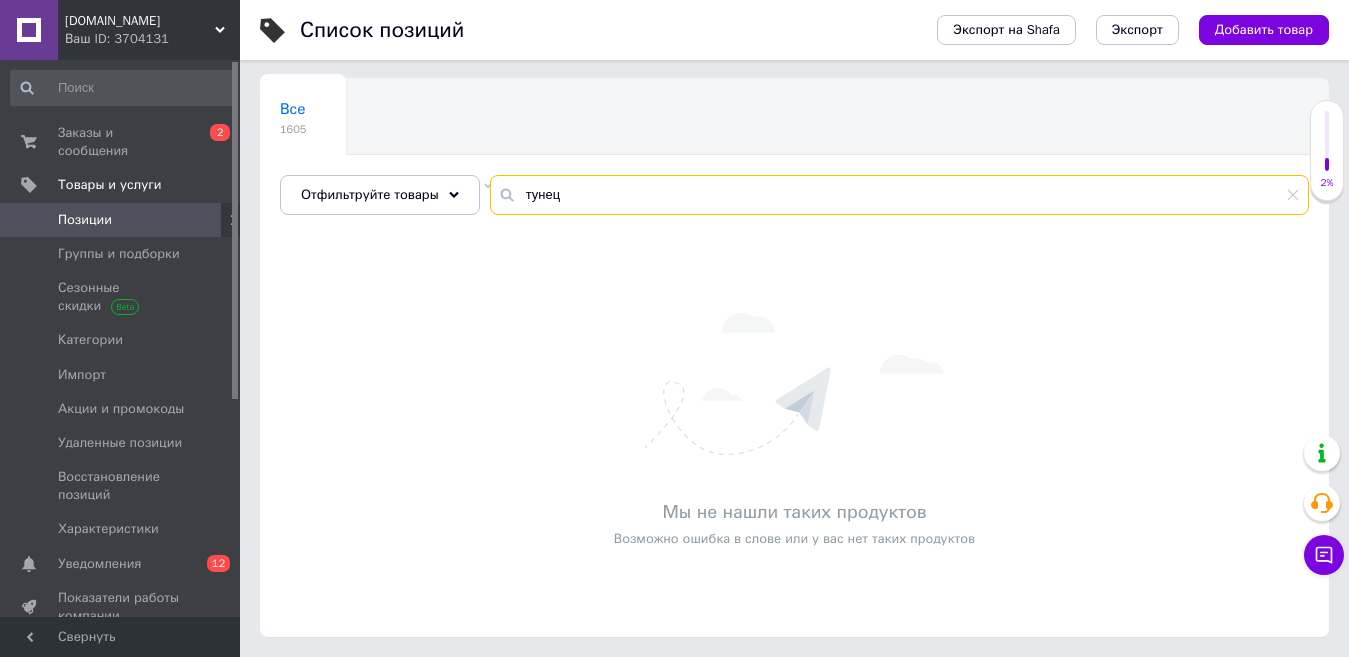 click on "тунец" at bounding box center (899, 195) 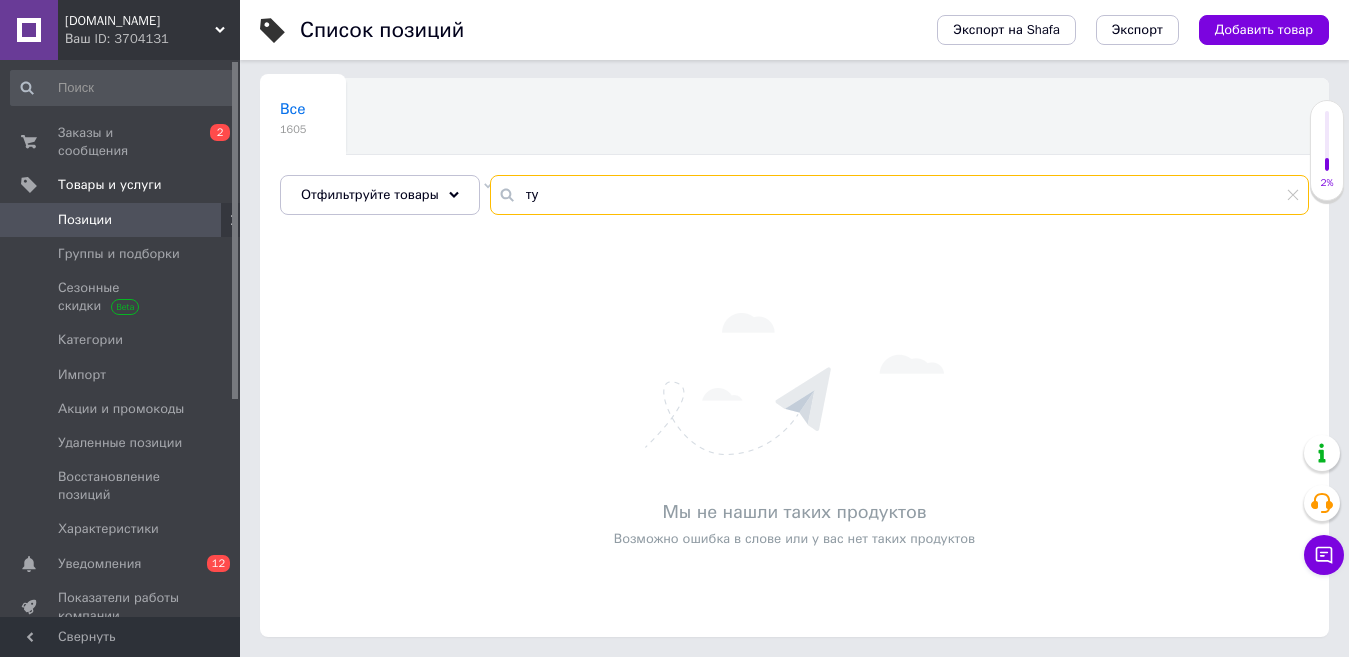 type on "т" 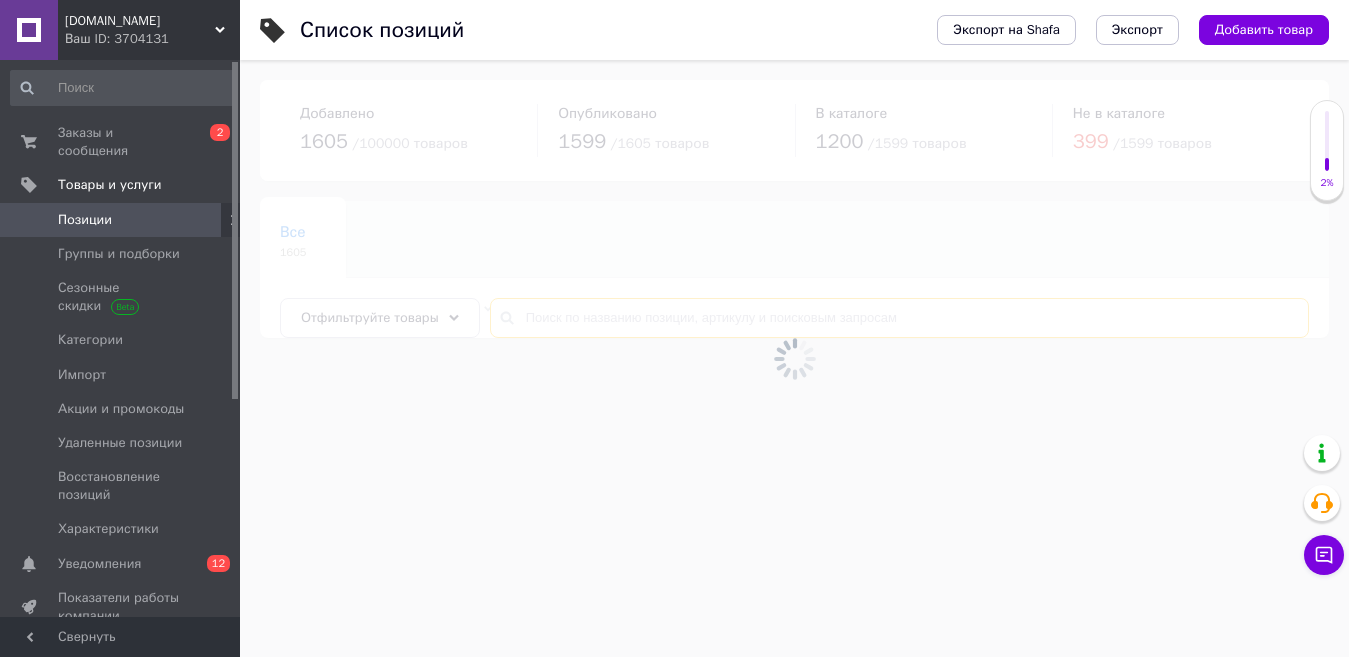 scroll, scrollTop: 0, scrollLeft: 0, axis: both 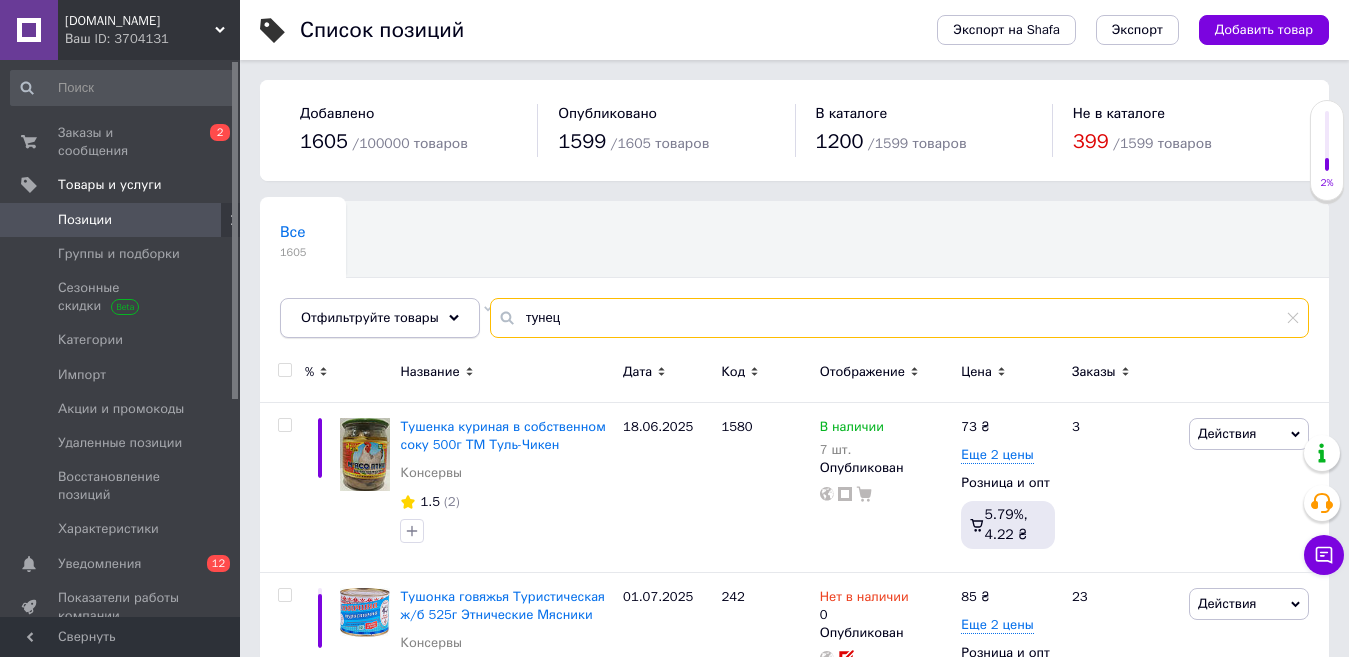 drag, startPoint x: 579, startPoint y: 314, endPoint x: 452, endPoint y: 310, distance: 127.06297 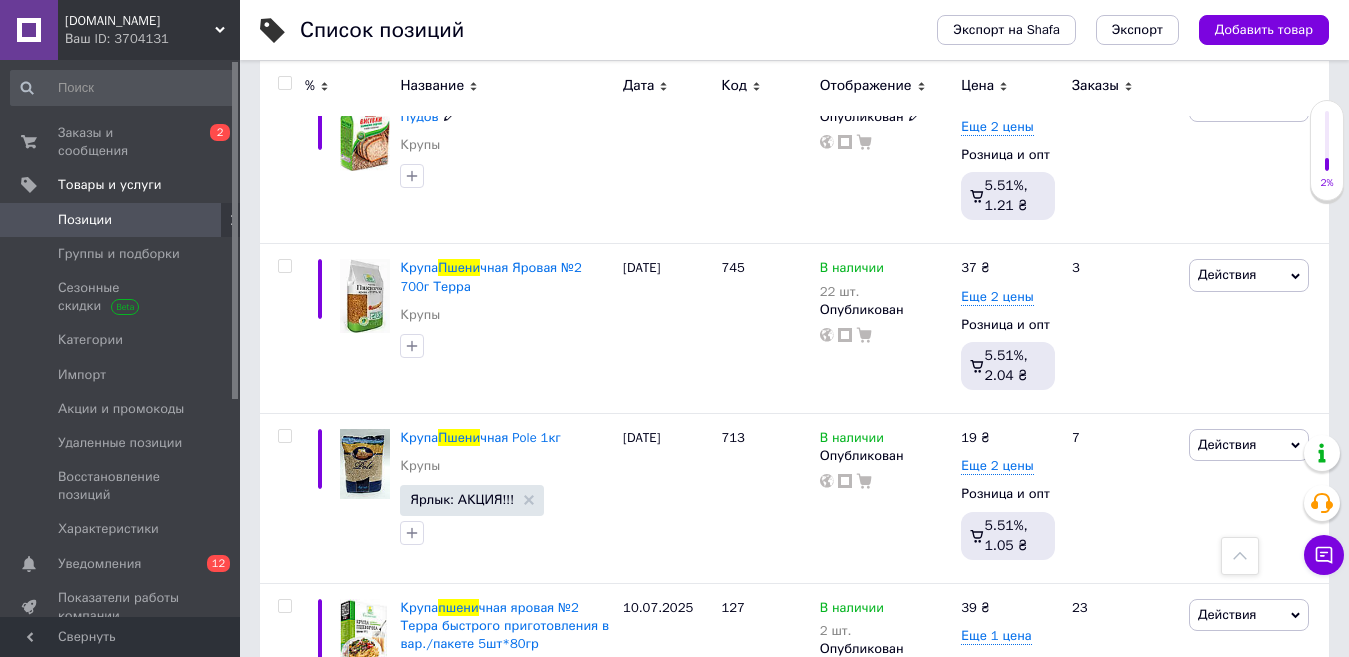 scroll, scrollTop: 2000, scrollLeft: 0, axis: vertical 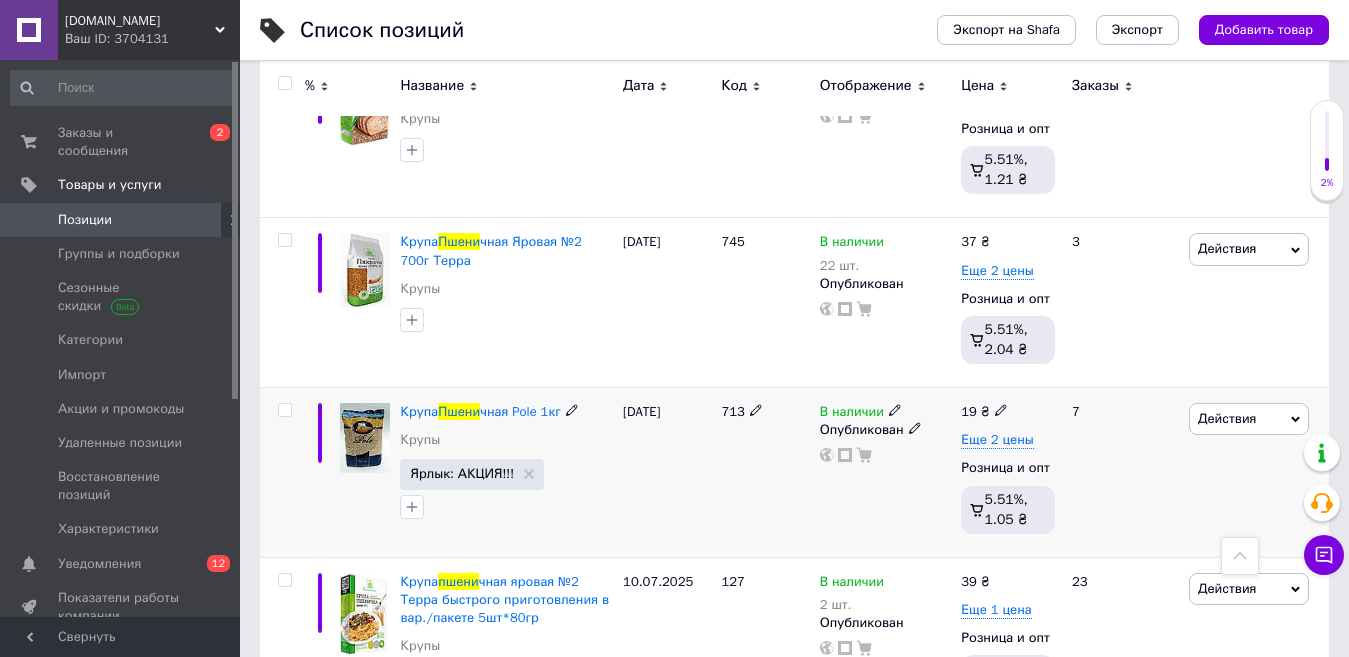 type on "пшени" 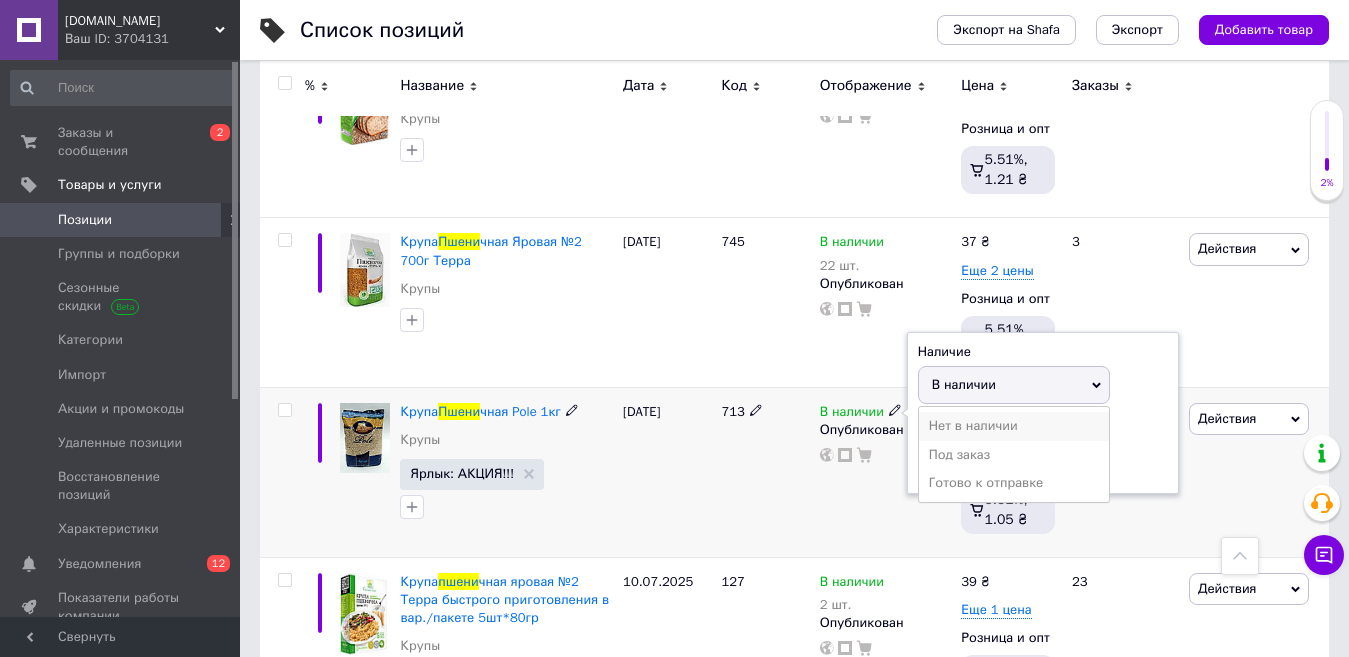 click on "Нет в наличии" at bounding box center (1014, 426) 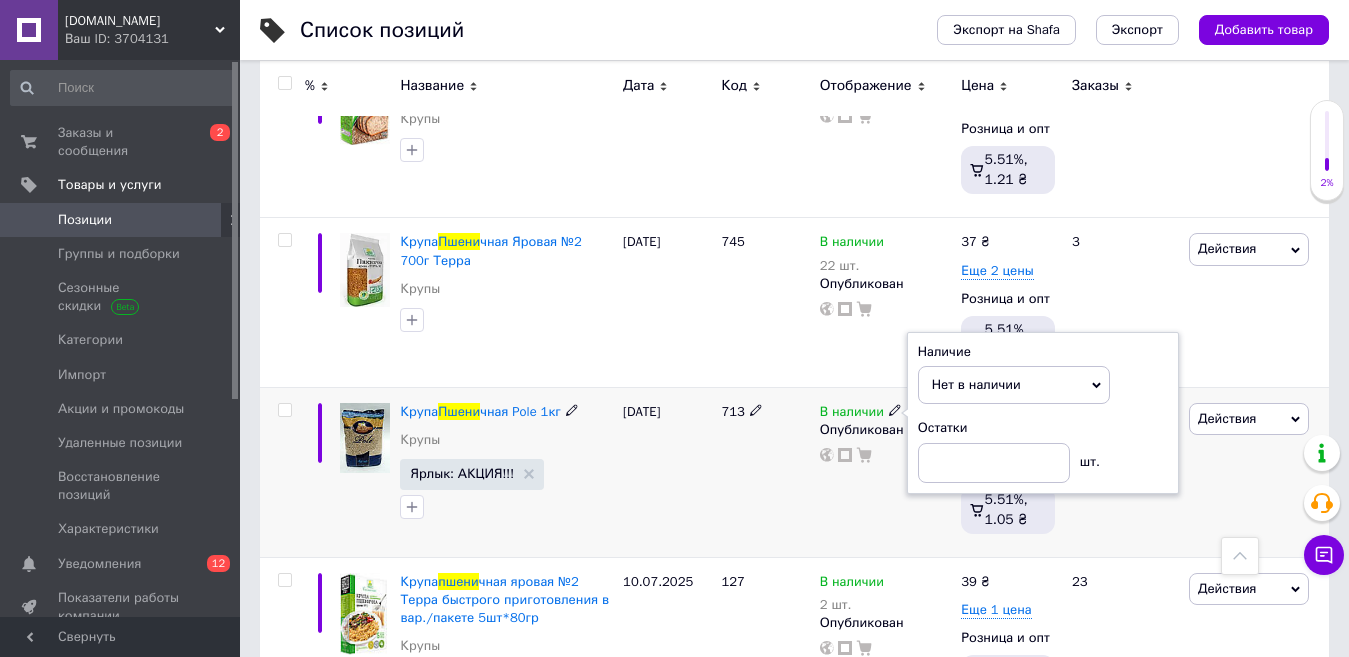 click on "[DATE]" at bounding box center (667, 472) 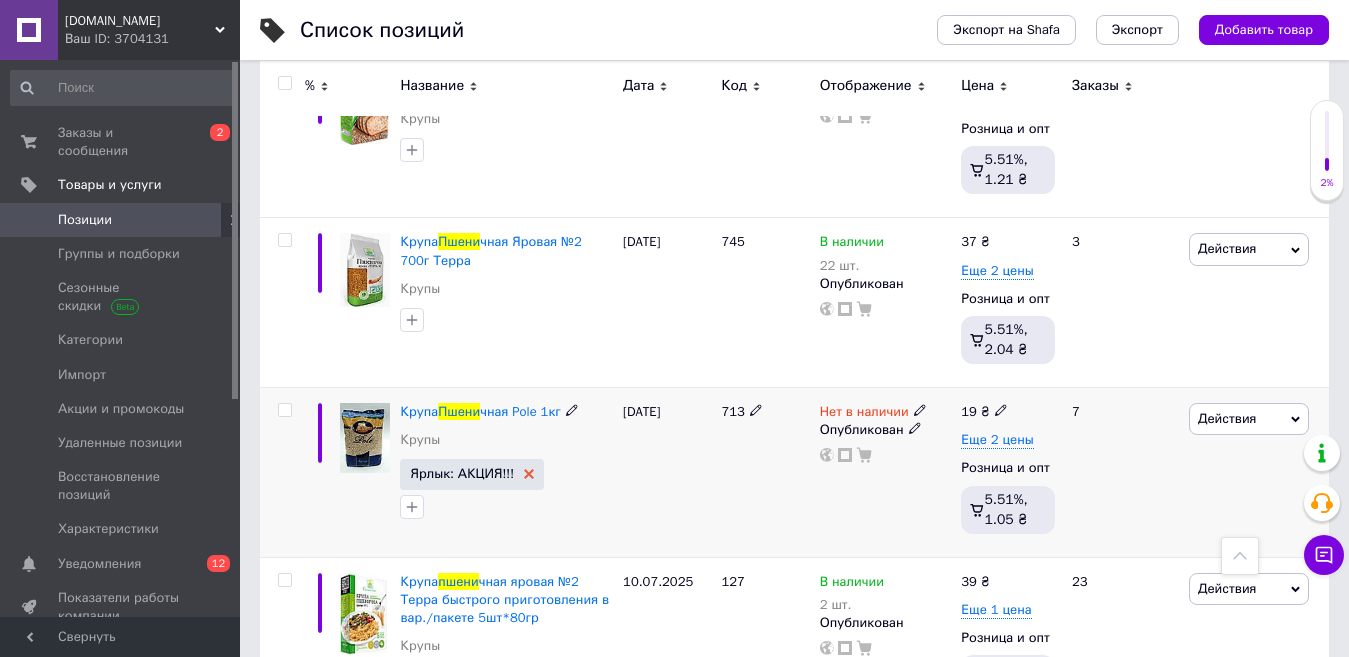 click 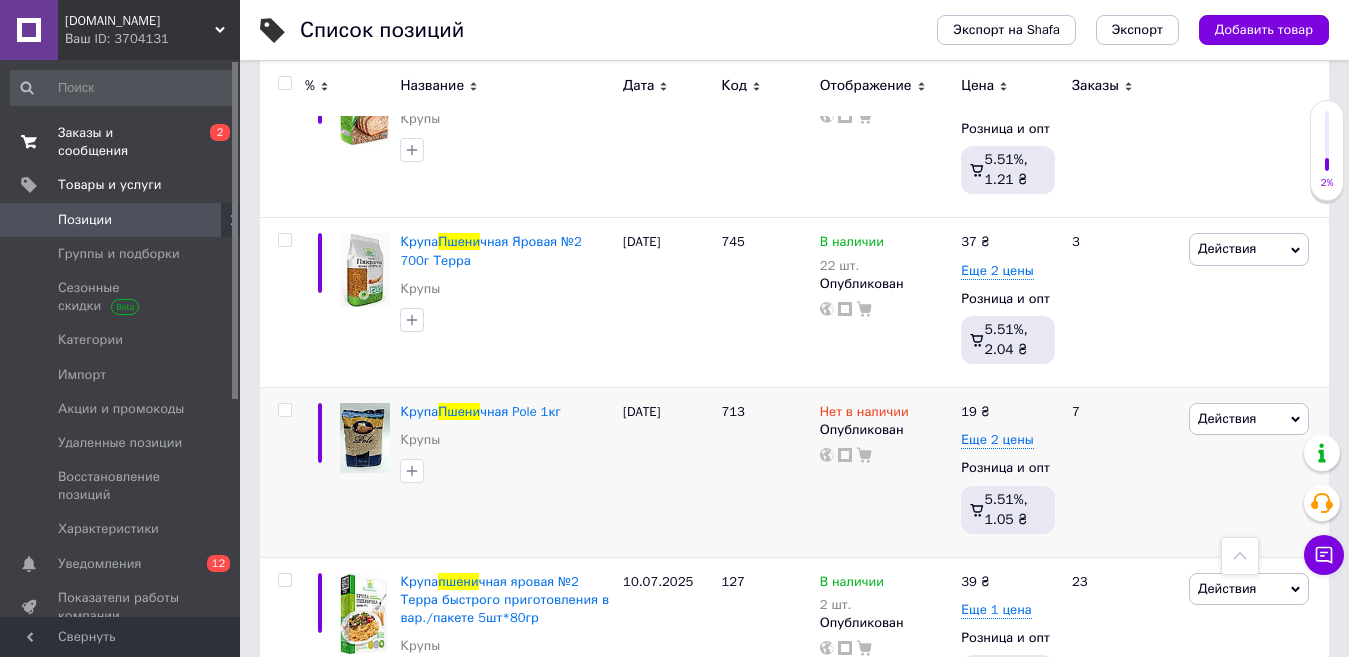click on "Заказы и сообщения" at bounding box center (121, 142) 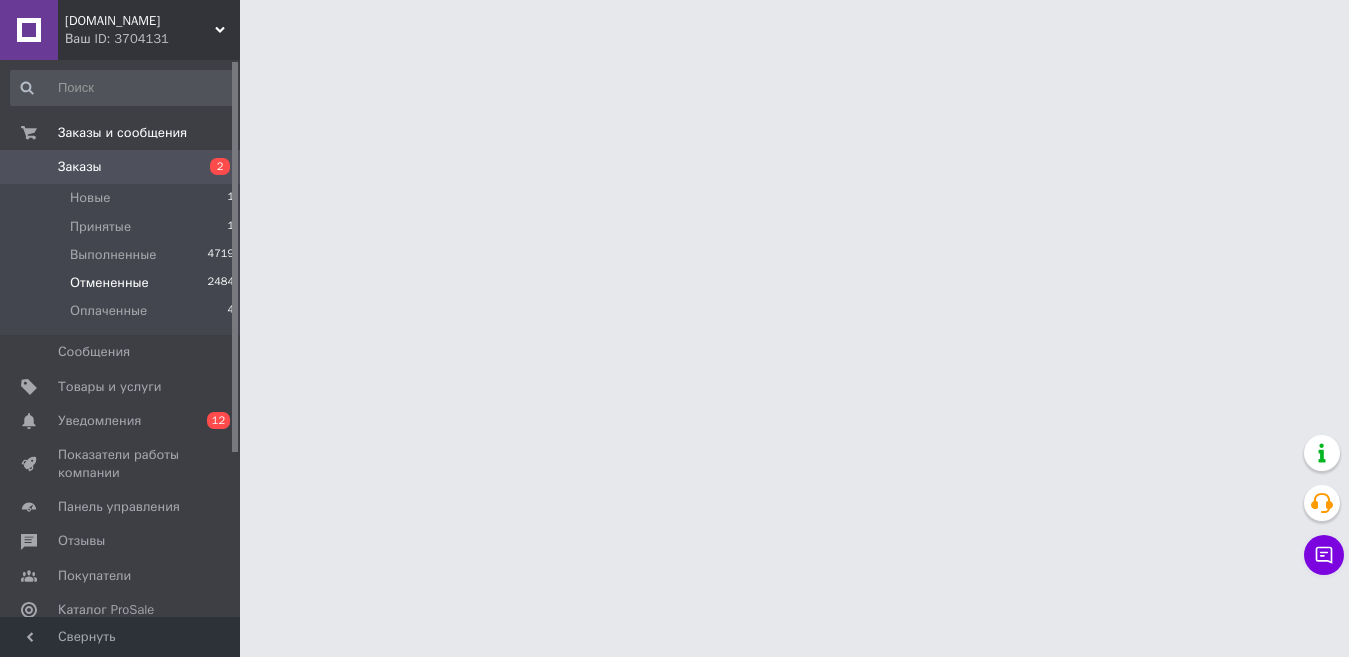 scroll, scrollTop: 0, scrollLeft: 0, axis: both 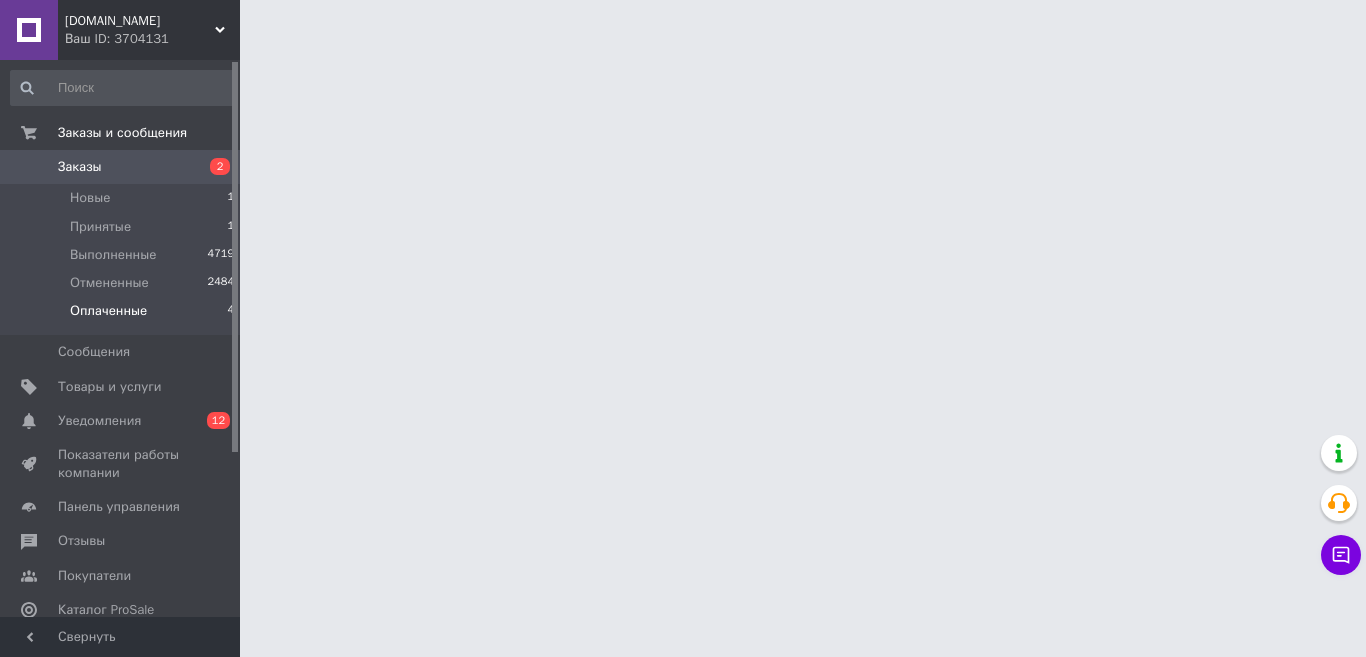 click on "Оплаченные" at bounding box center [108, 311] 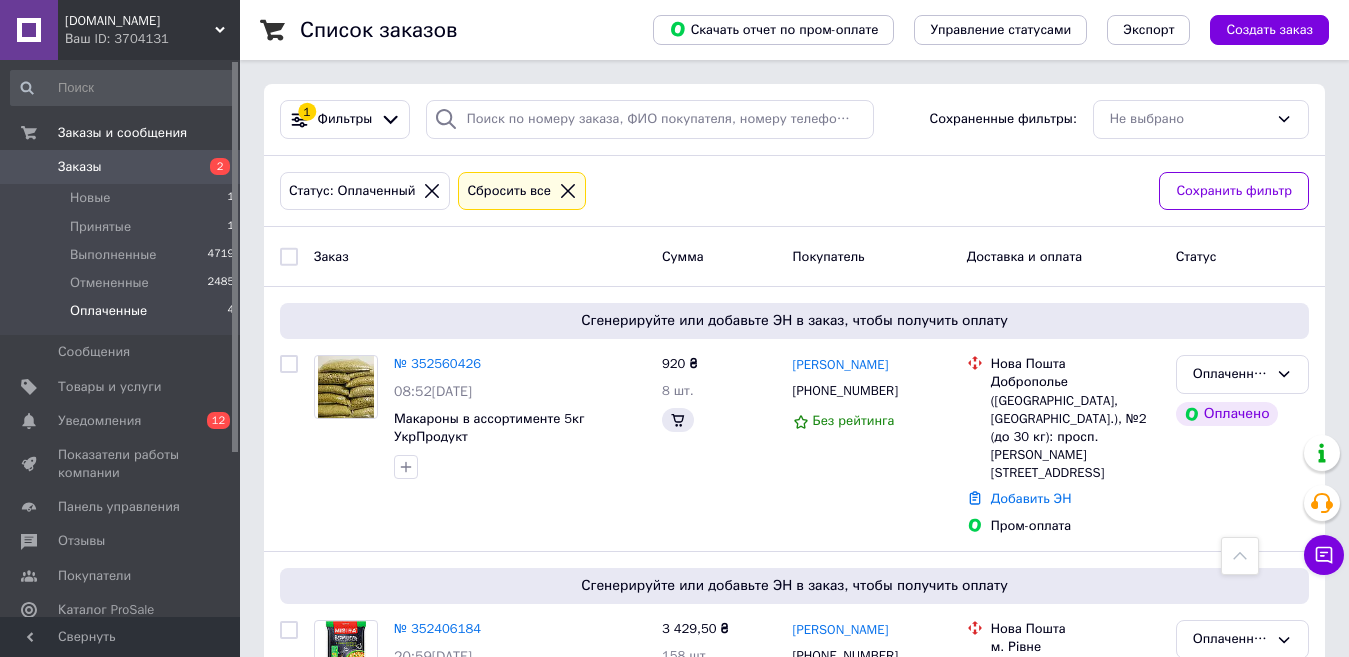 scroll, scrollTop: 525, scrollLeft: 0, axis: vertical 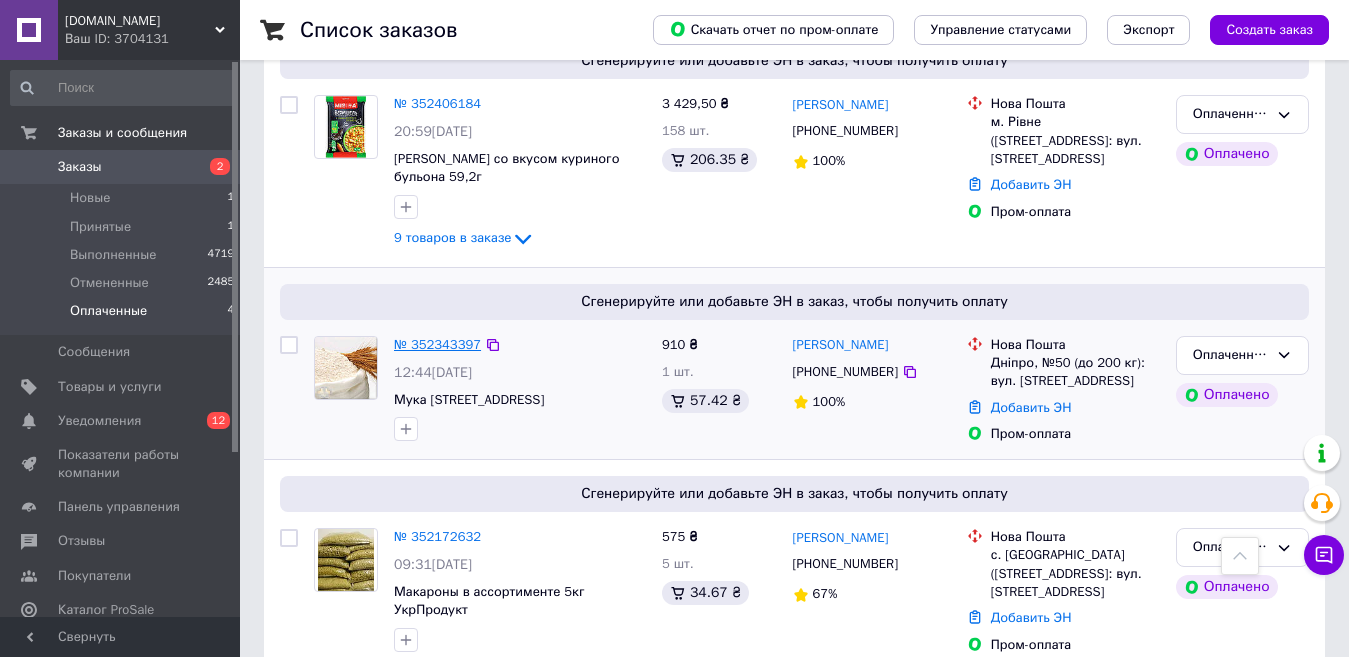 click on "№ 352343397" at bounding box center [437, 344] 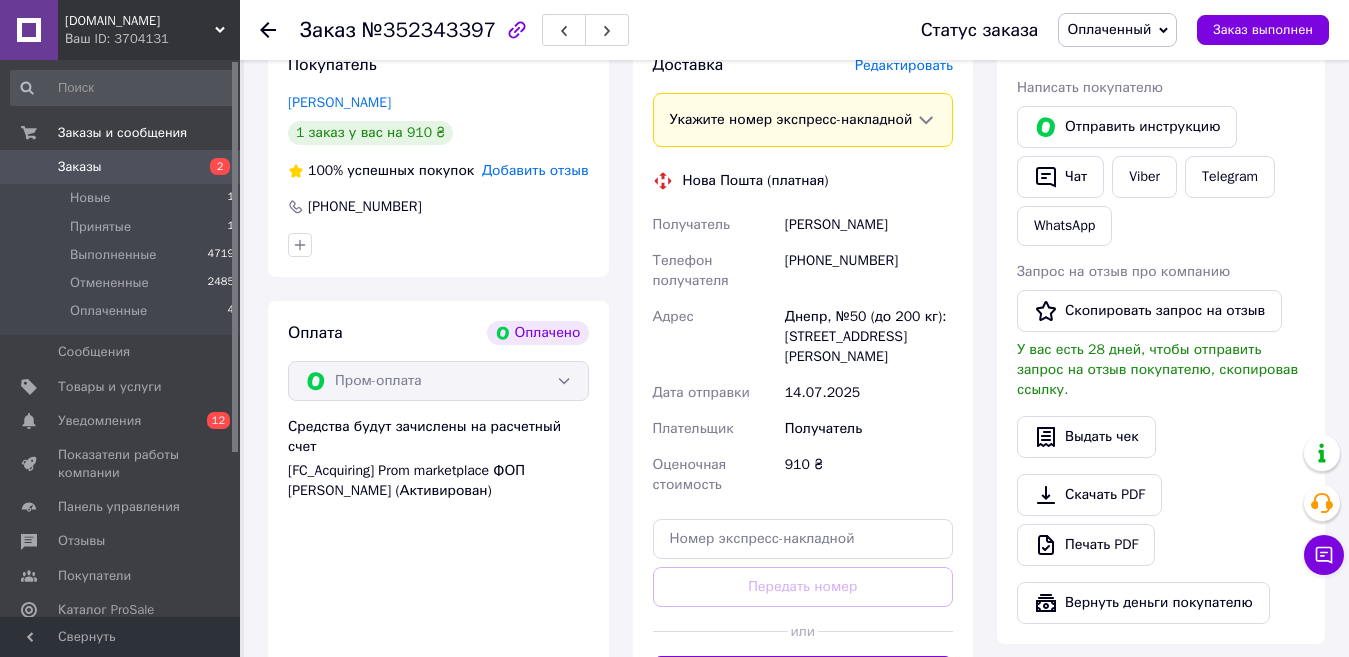 scroll, scrollTop: 600, scrollLeft: 0, axis: vertical 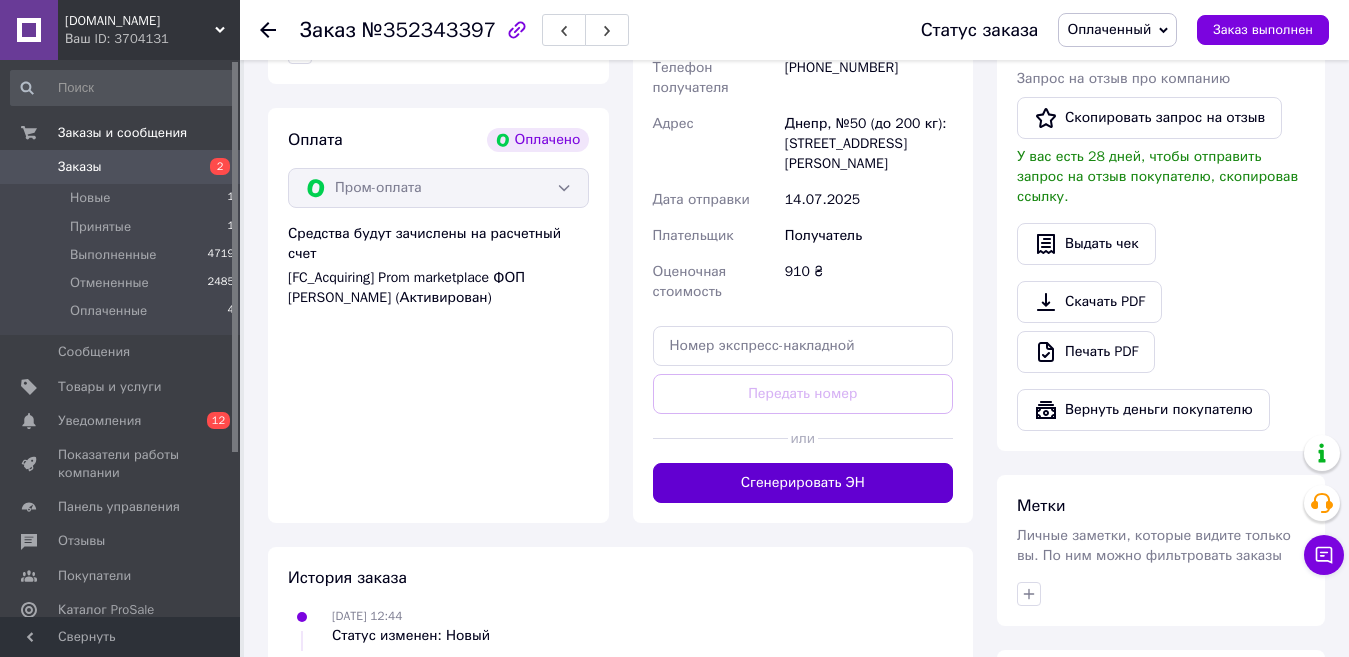 click on "Сгенерировать ЭН" at bounding box center [803, 483] 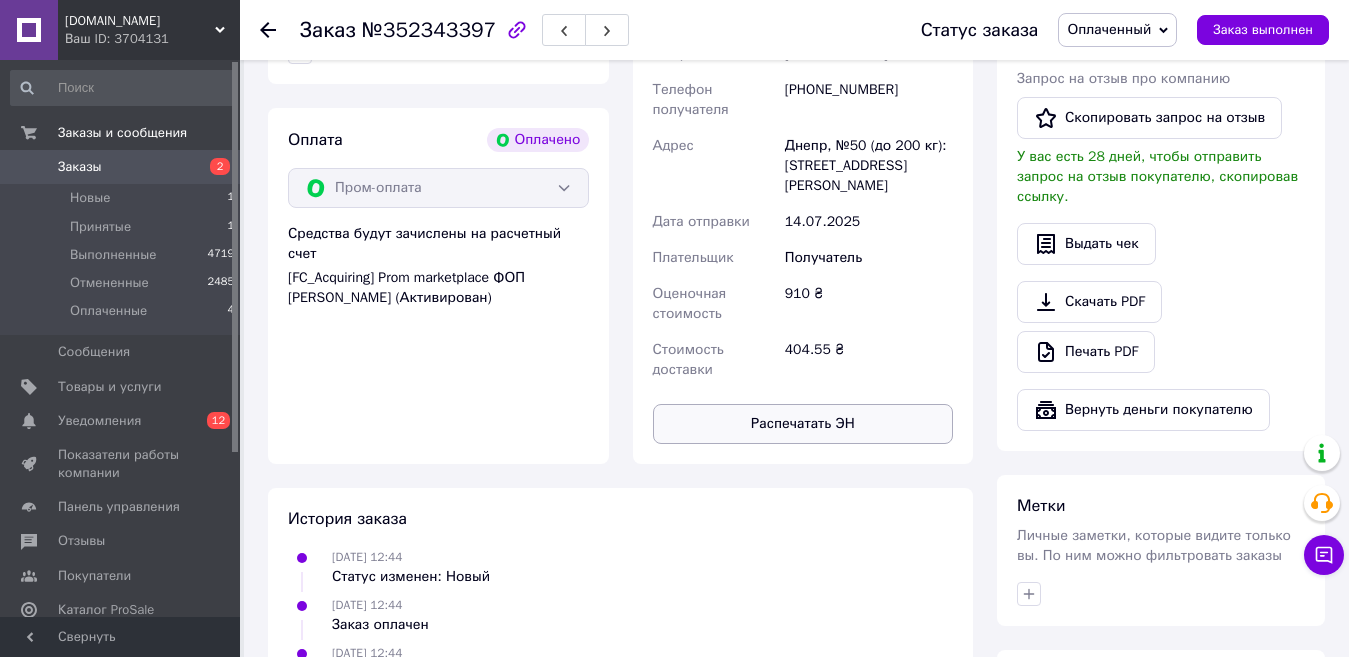click on "Распечатать ЭН" at bounding box center (803, 424) 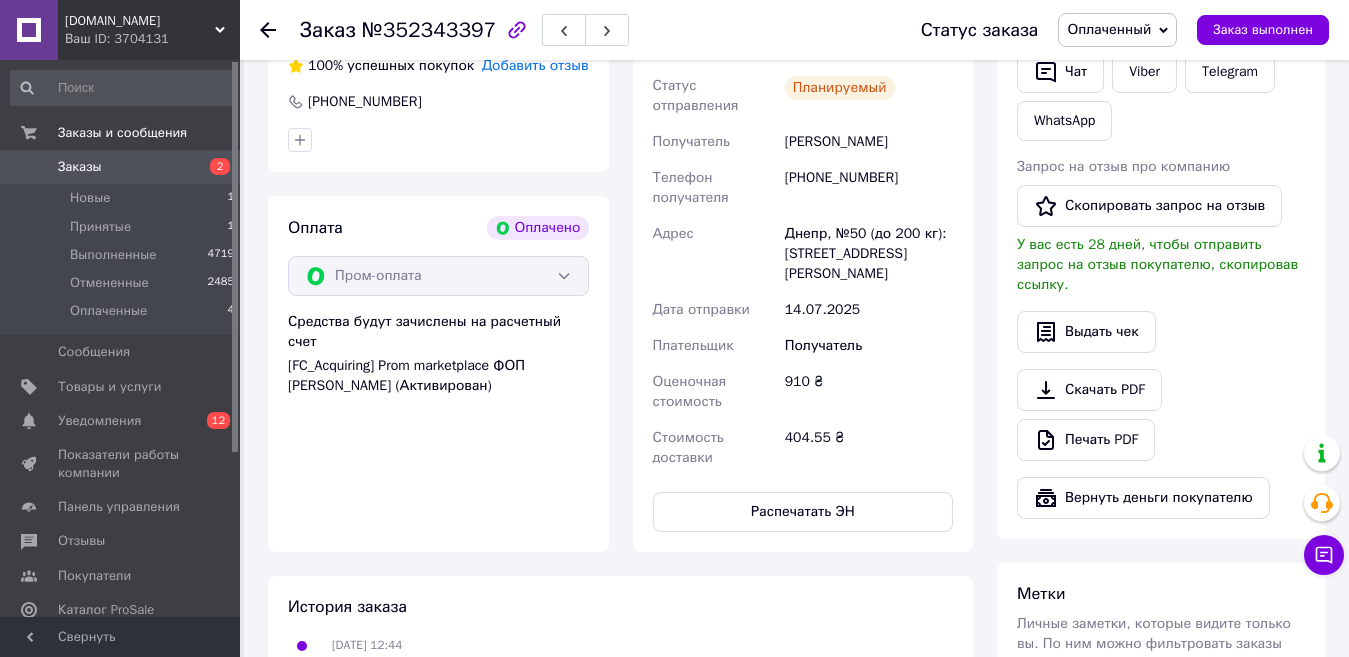 scroll, scrollTop: 400, scrollLeft: 0, axis: vertical 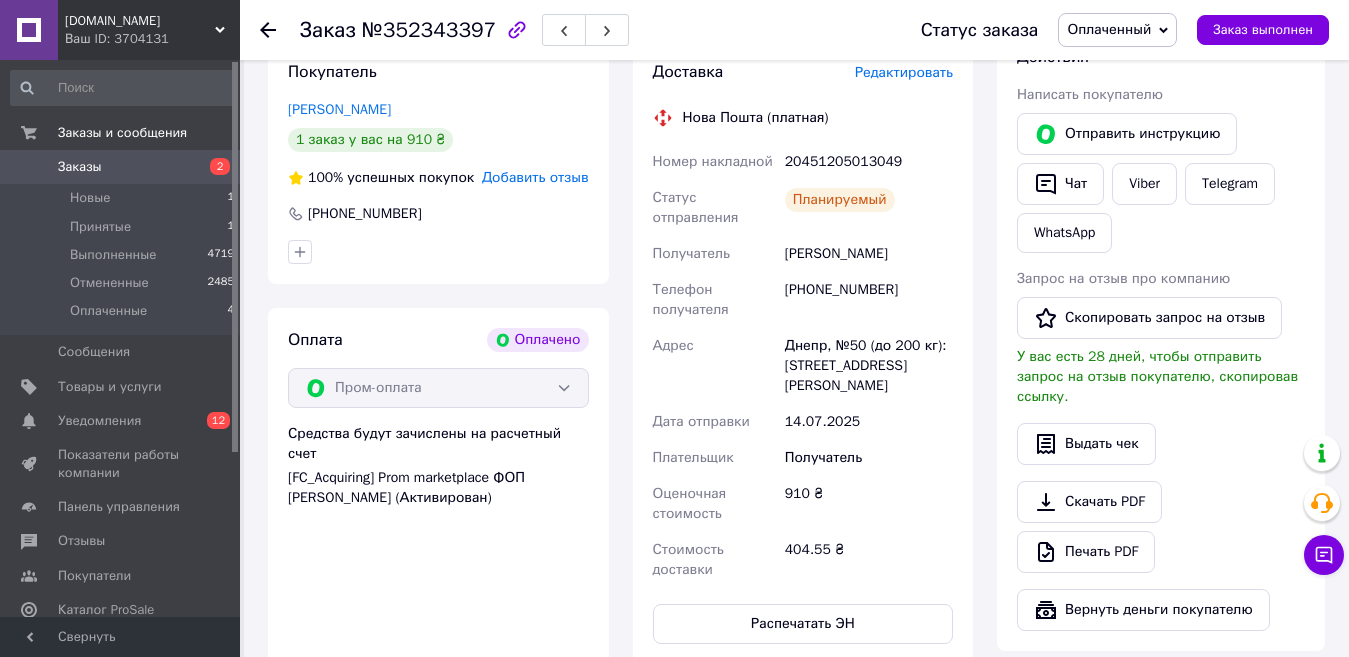 click 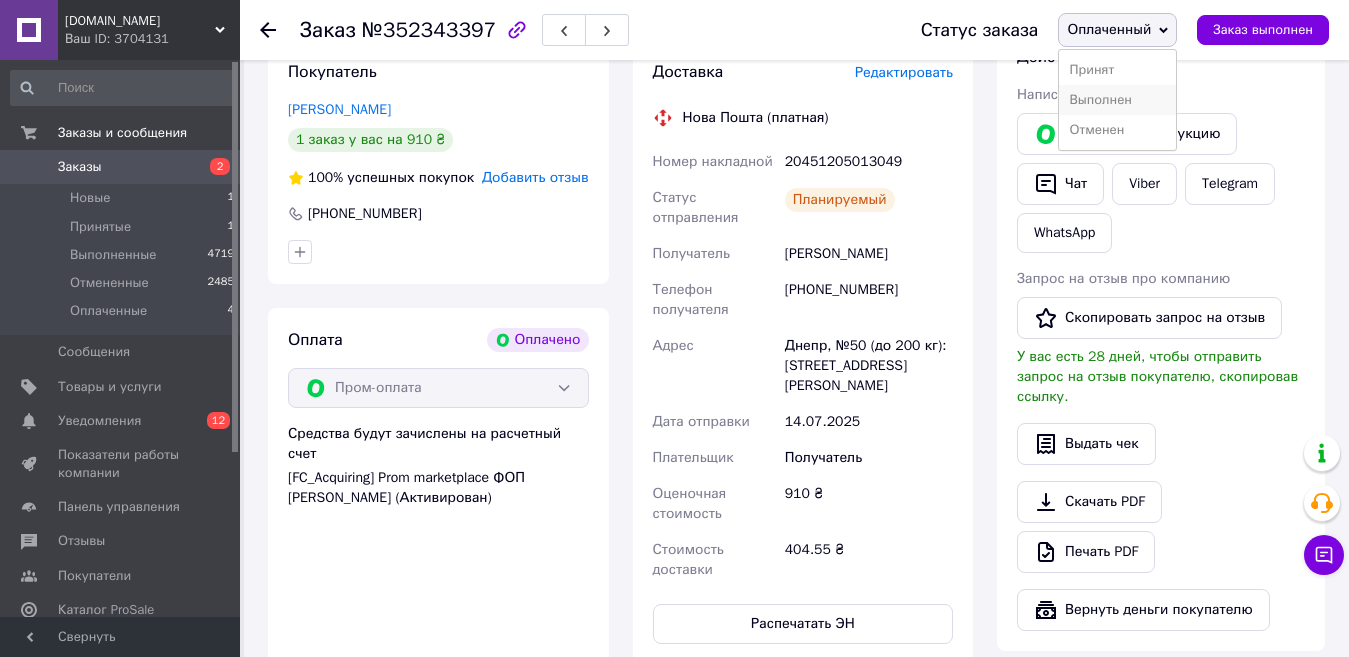 click on "Выполнен" at bounding box center (1117, 100) 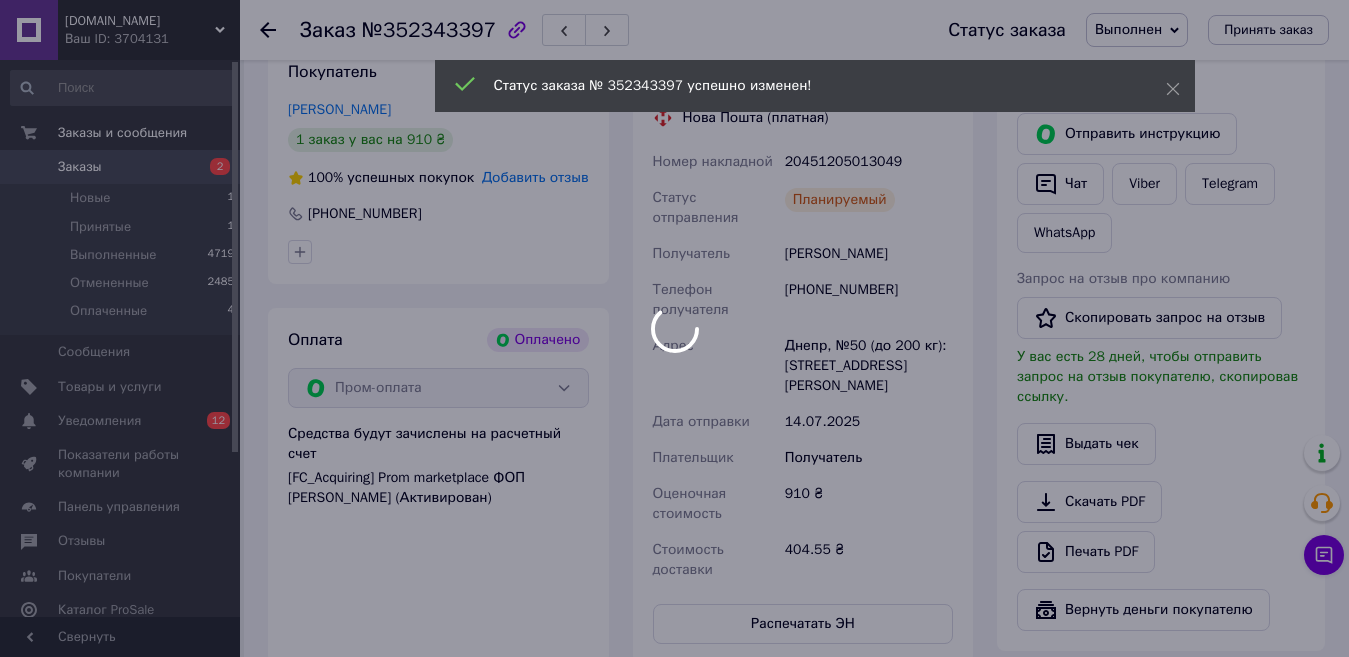 click at bounding box center [674, 328] 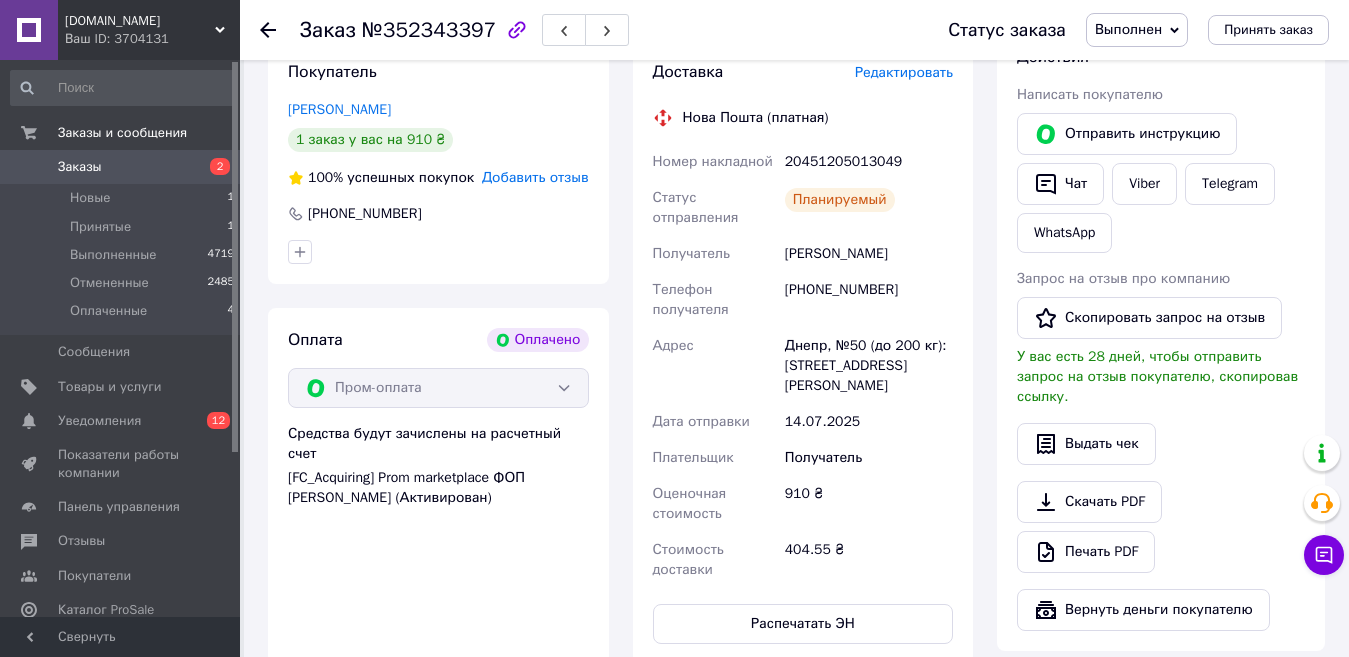 click 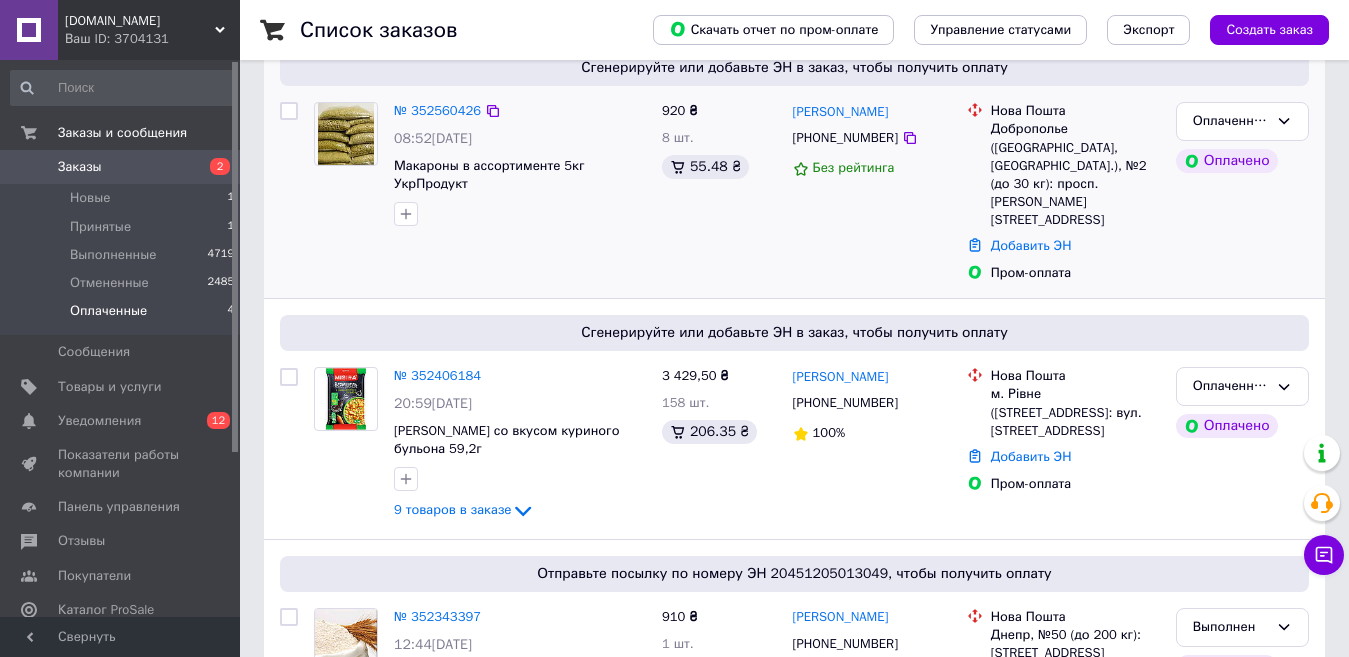scroll, scrollTop: 153, scrollLeft: 0, axis: vertical 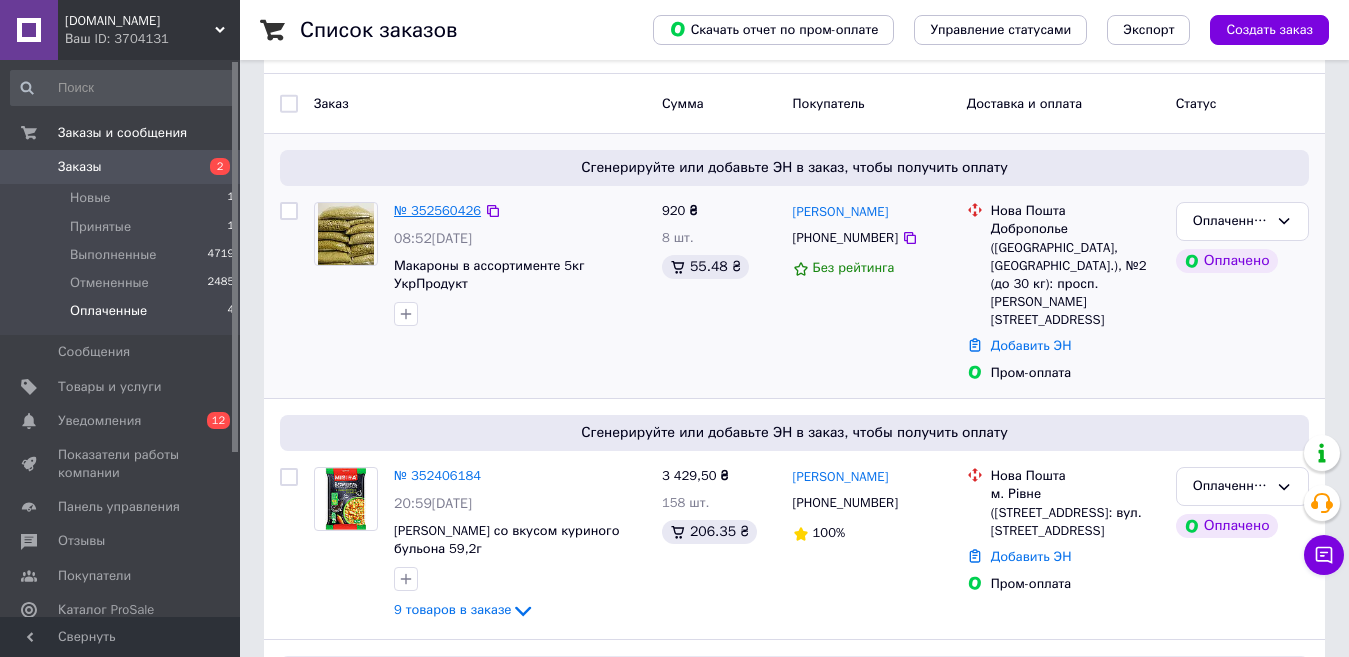 click on "№ 352560426" at bounding box center (437, 210) 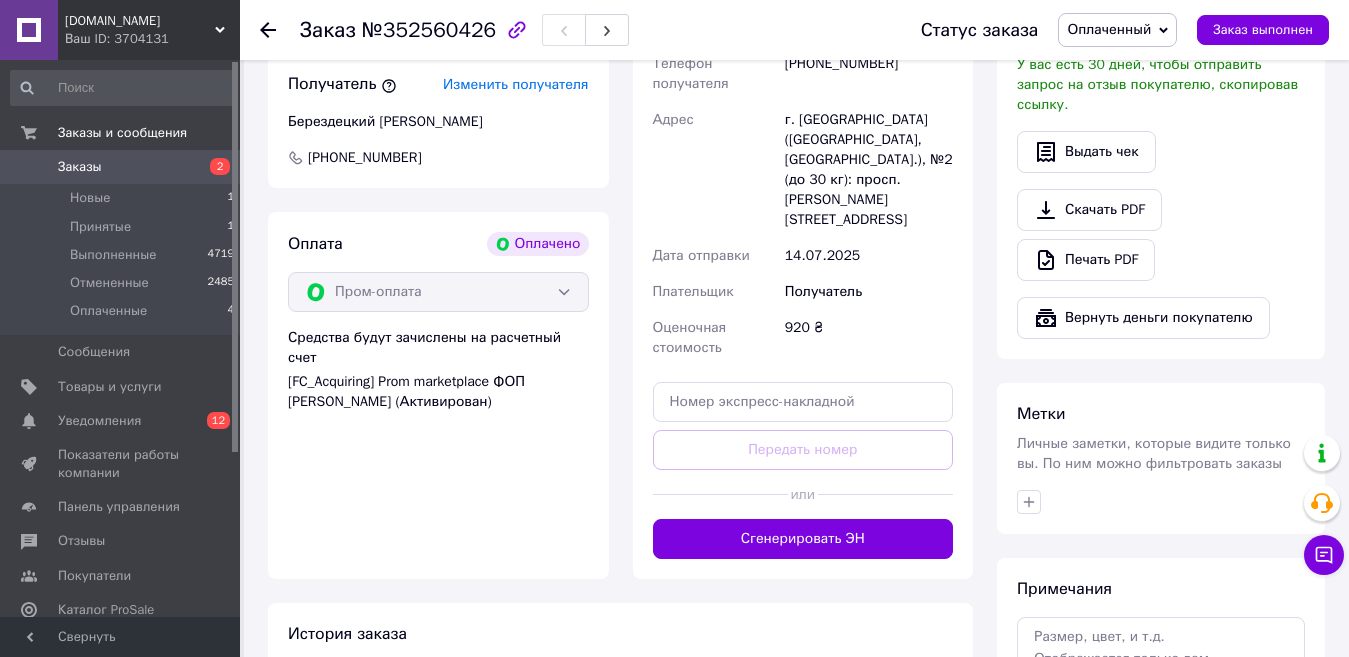 scroll, scrollTop: 753, scrollLeft: 0, axis: vertical 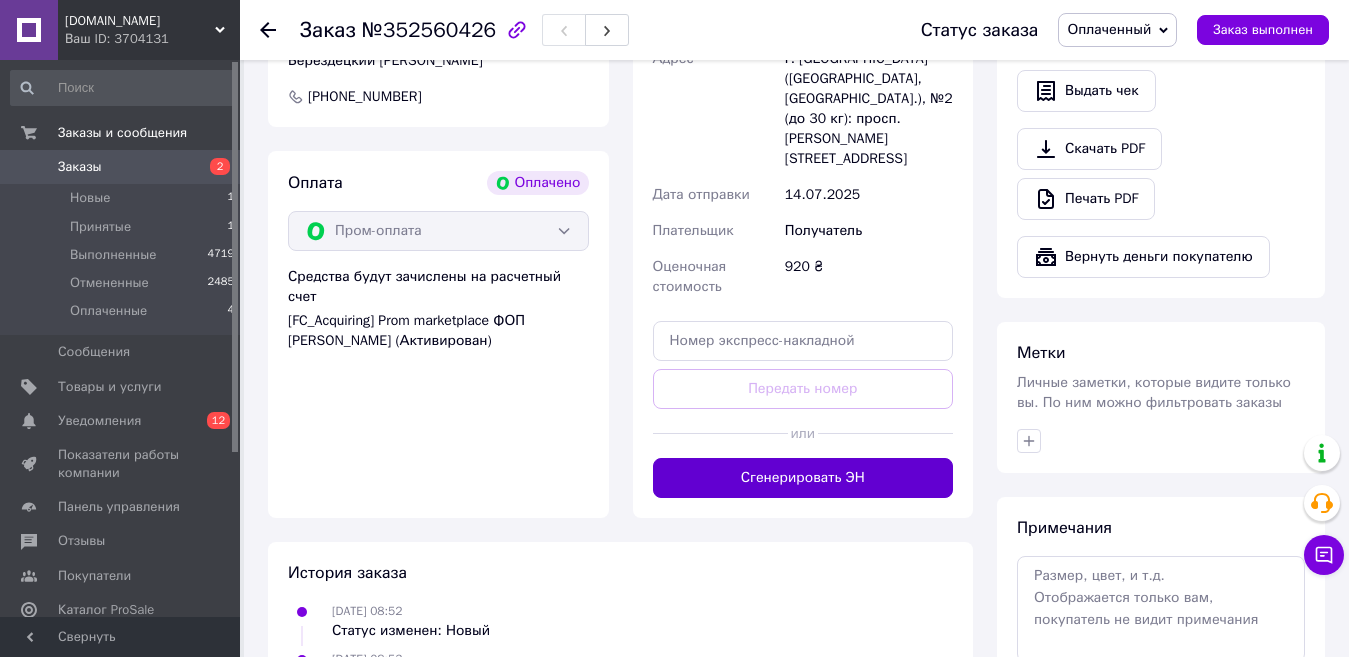 click on "Сгенерировать ЭН" at bounding box center (803, 478) 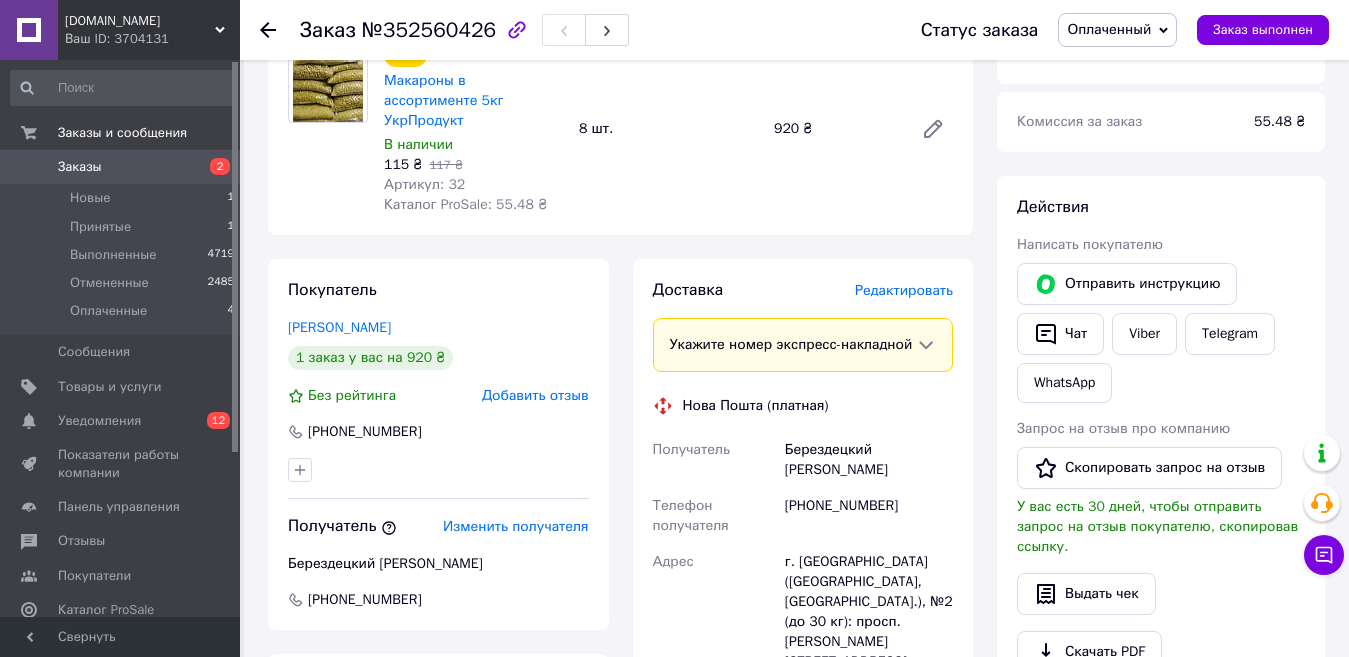 scroll, scrollTop: 200, scrollLeft: 0, axis: vertical 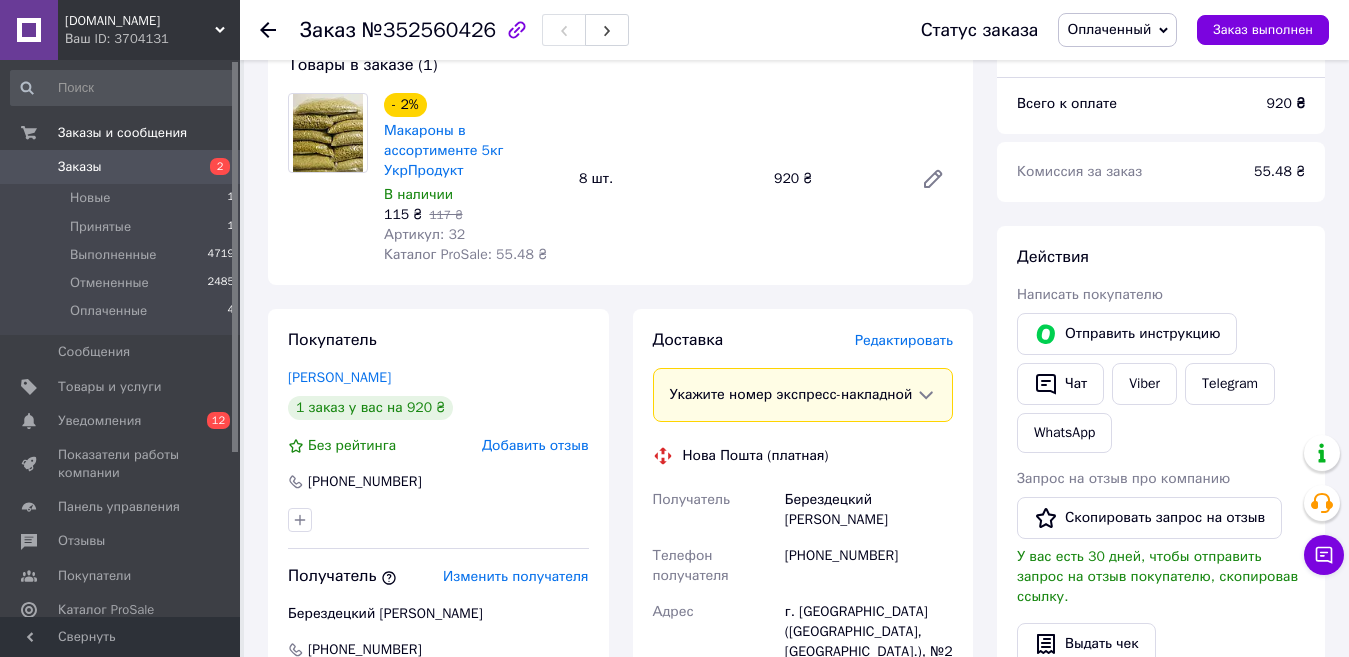 click 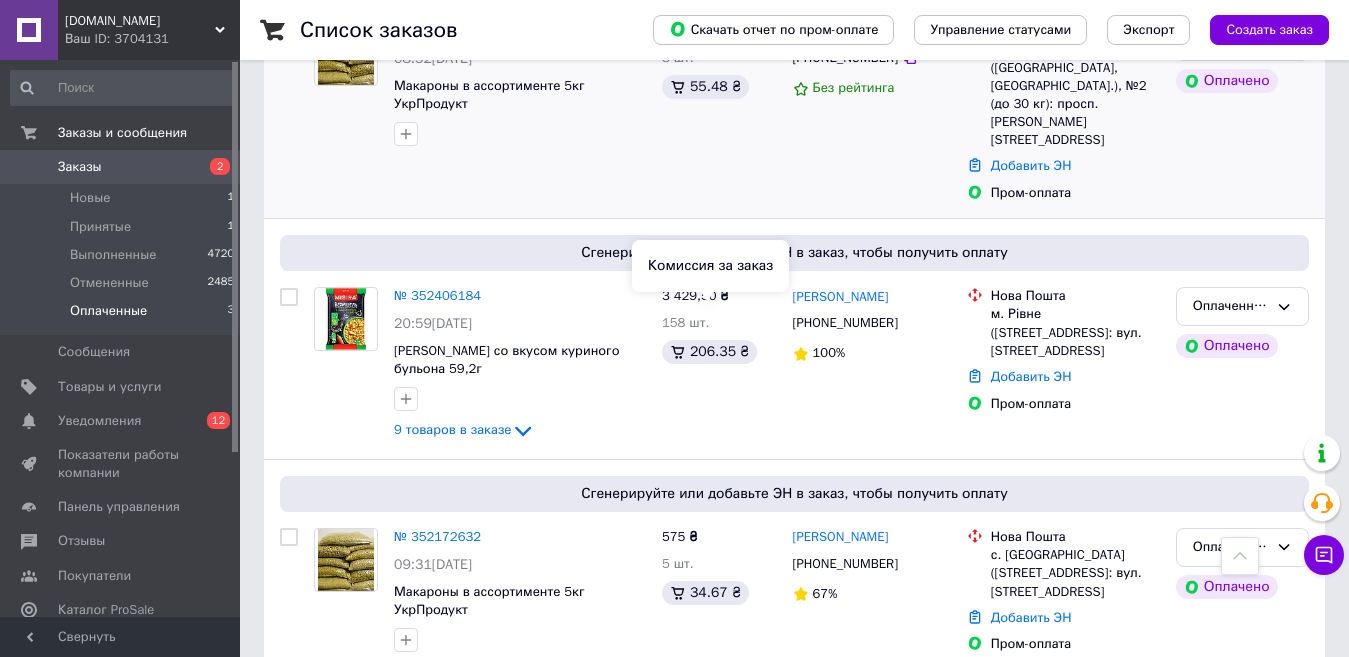 scroll, scrollTop: 0, scrollLeft: 0, axis: both 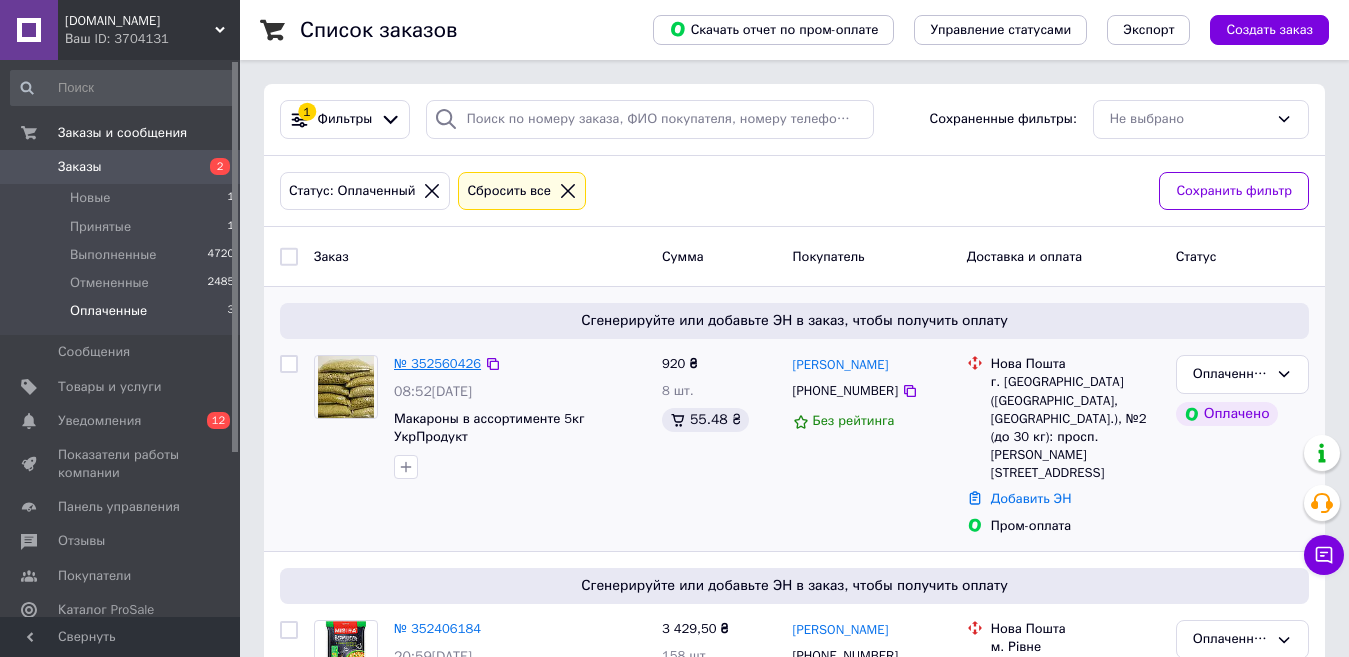click on "№ 352560426" at bounding box center [437, 363] 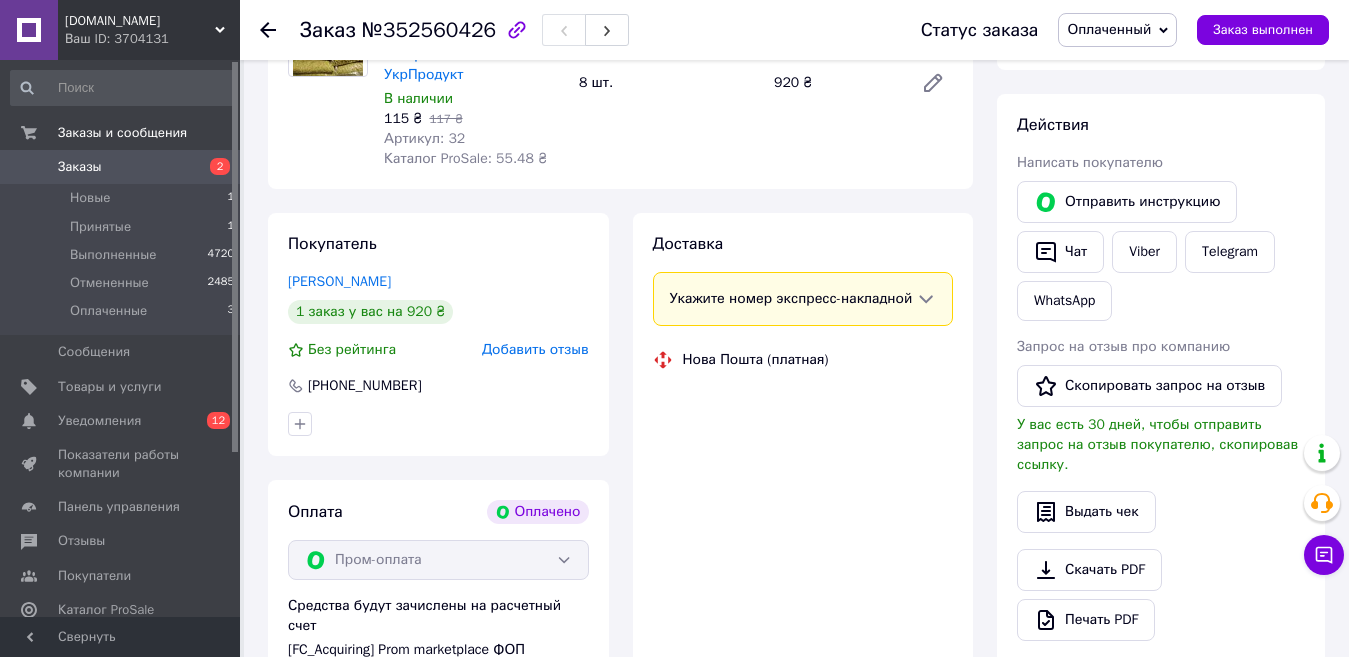 scroll, scrollTop: 300, scrollLeft: 0, axis: vertical 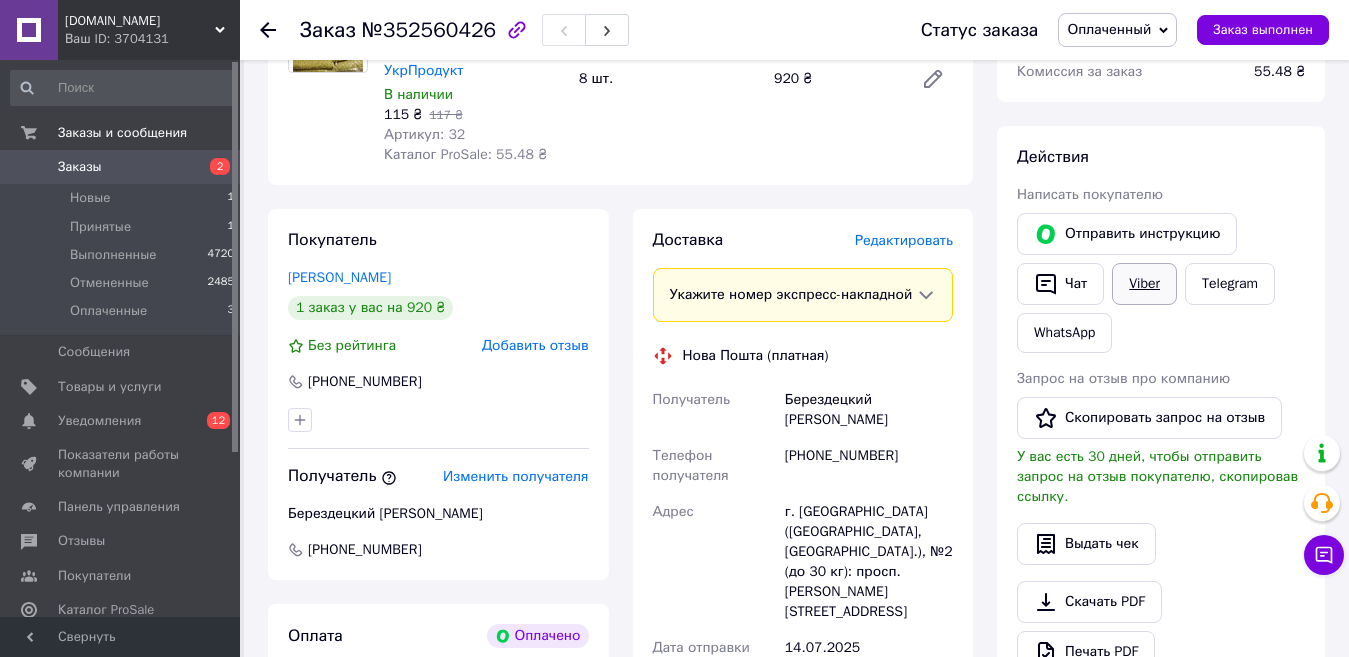 click on "Viber" at bounding box center [1144, 284] 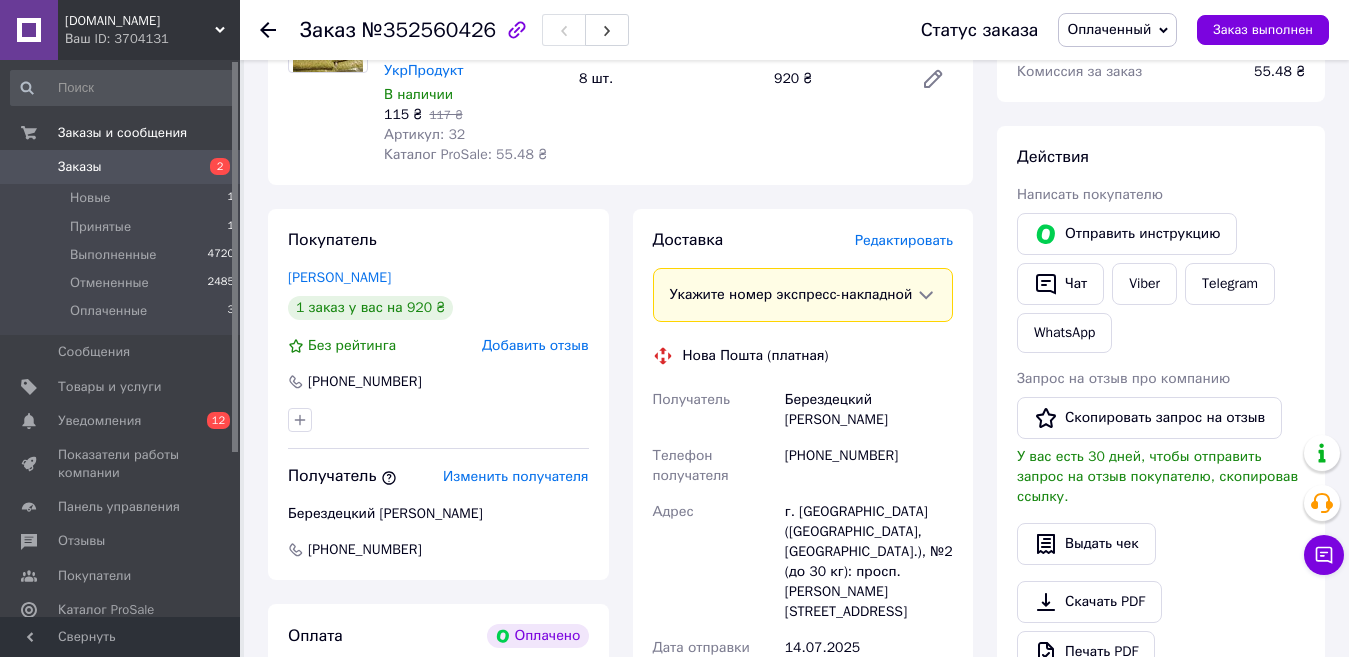 click 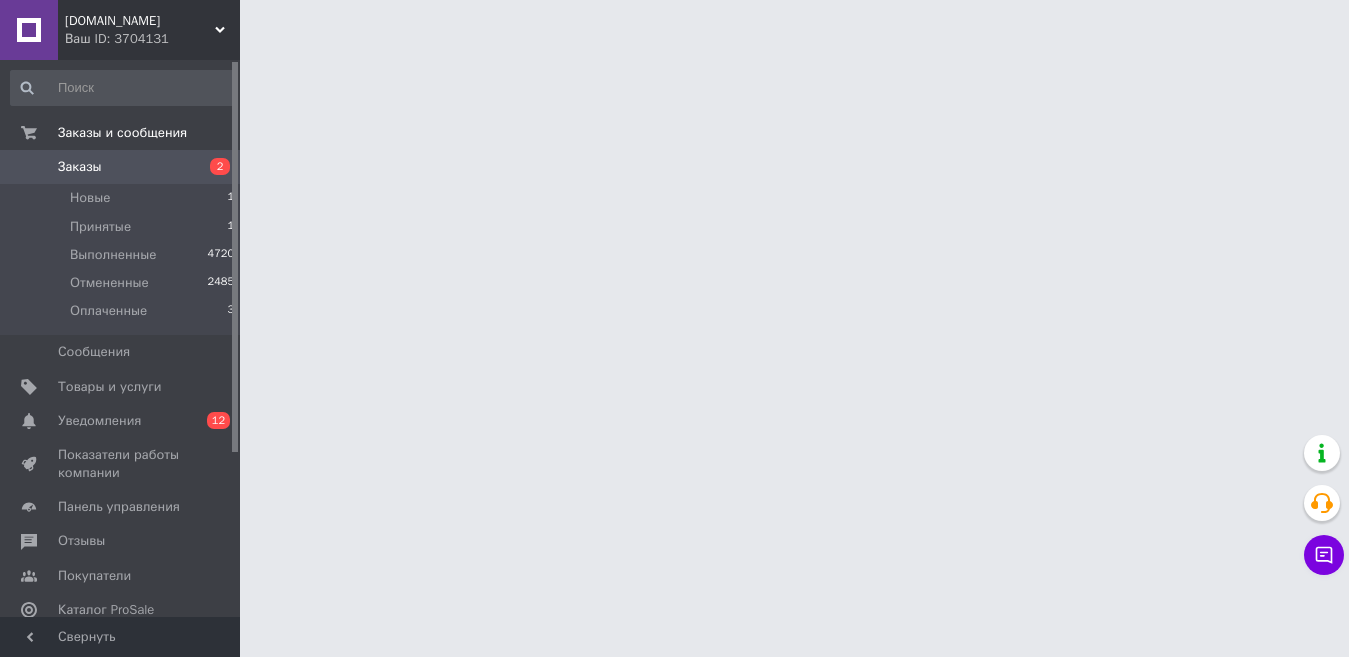 scroll, scrollTop: 0, scrollLeft: 0, axis: both 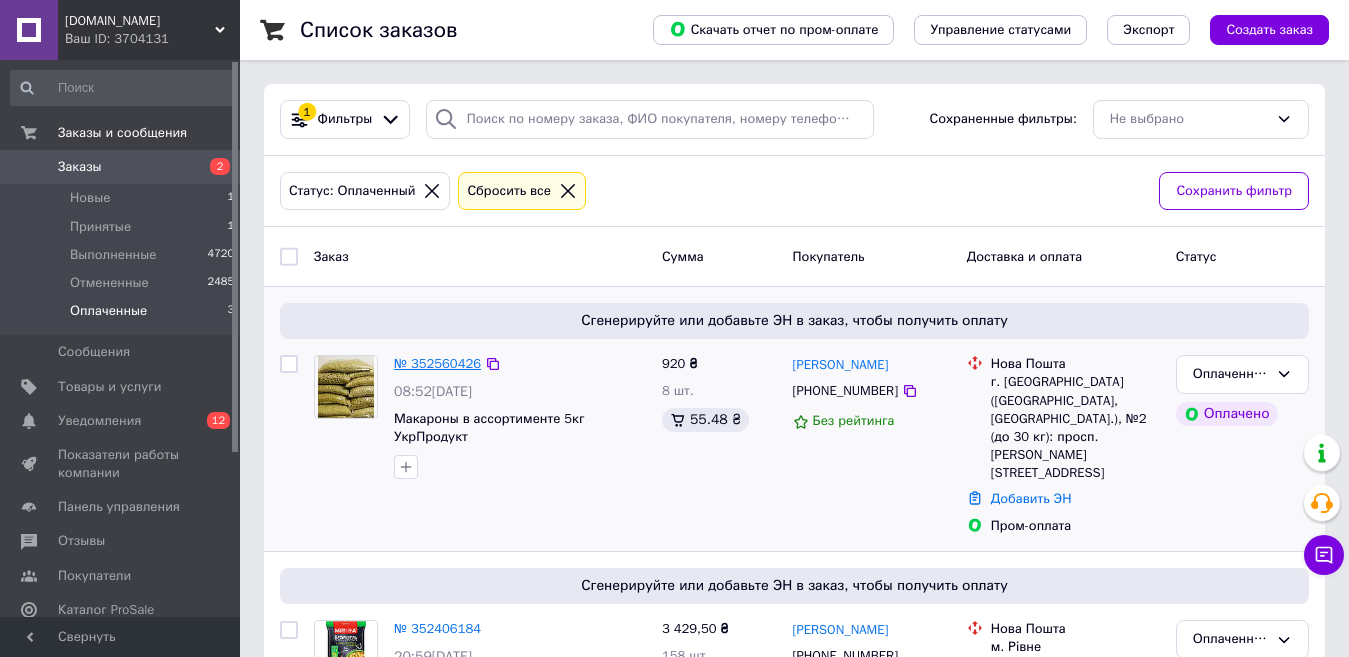 click on "№ 352560426" at bounding box center (437, 363) 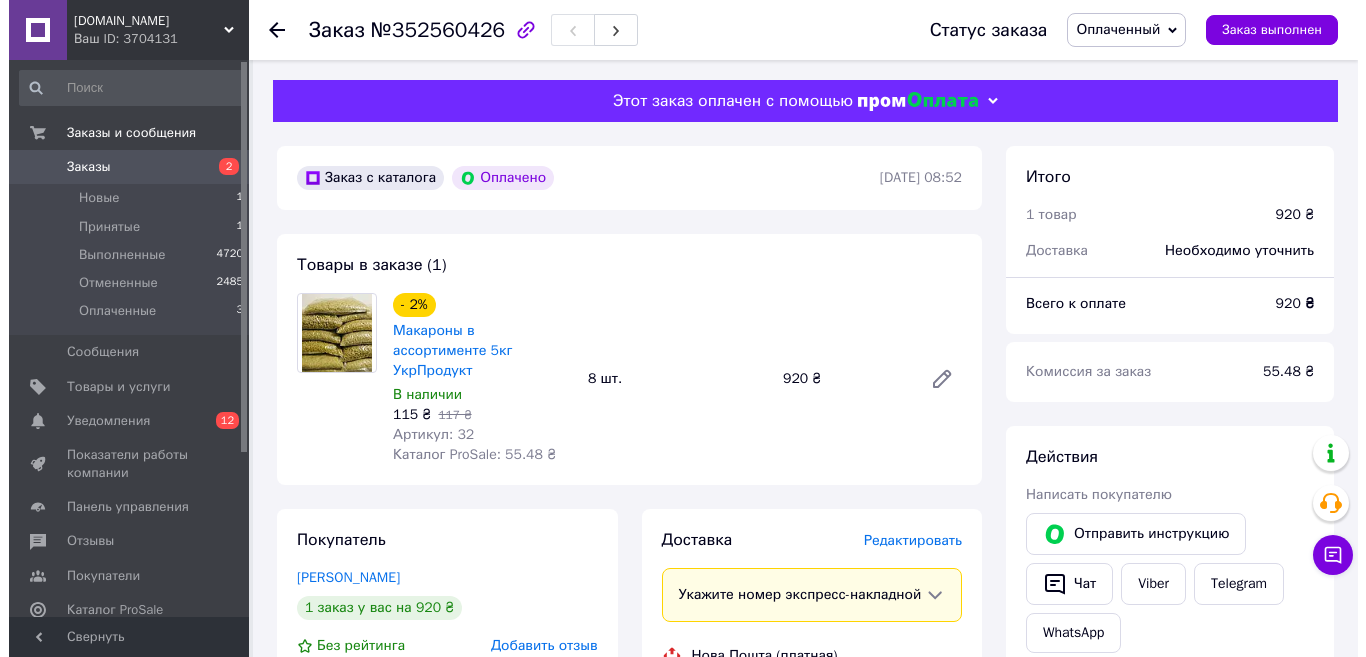 scroll, scrollTop: 400, scrollLeft: 0, axis: vertical 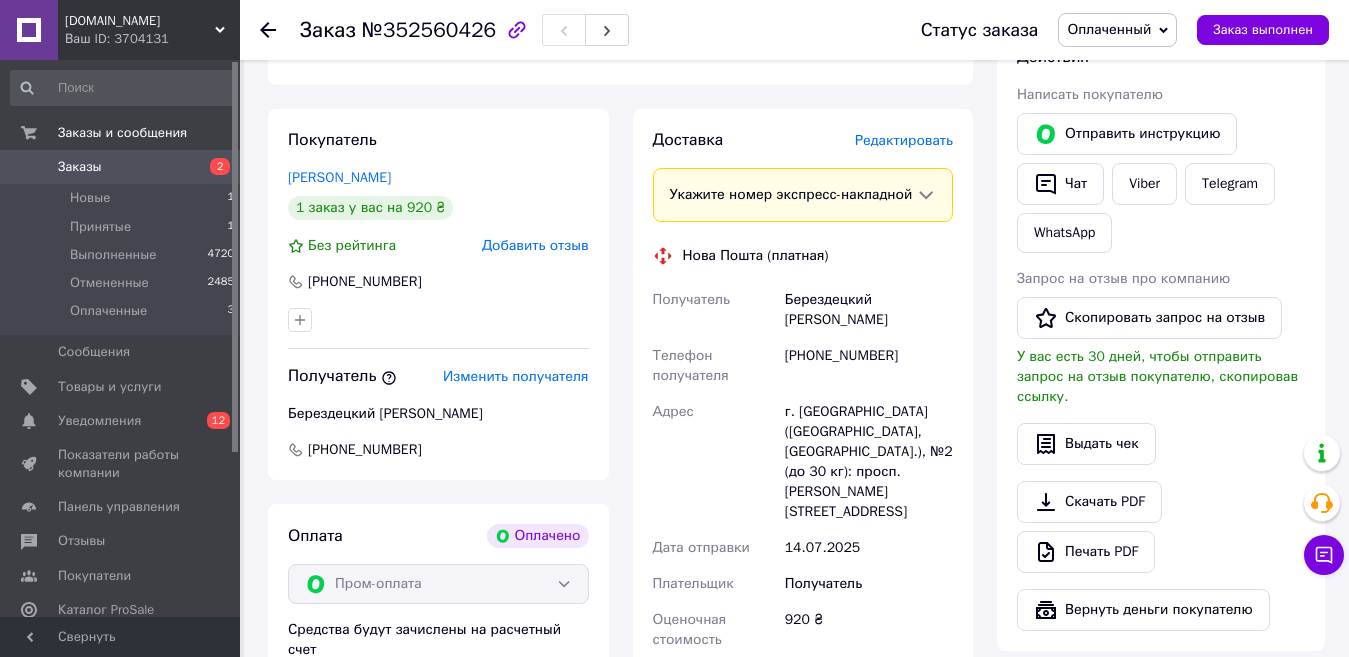 click on "Редактировать" at bounding box center (904, 140) 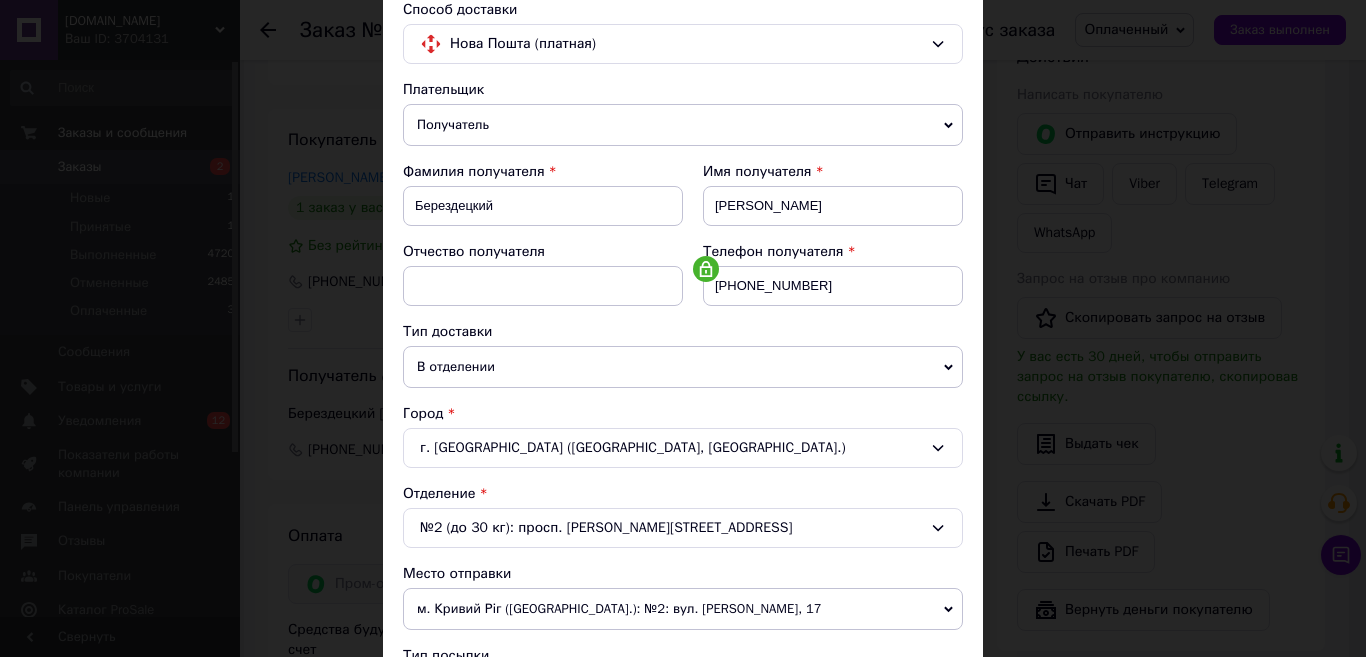 scroll, scrollTop: 200, scrollLeft: 0, axis: vertical 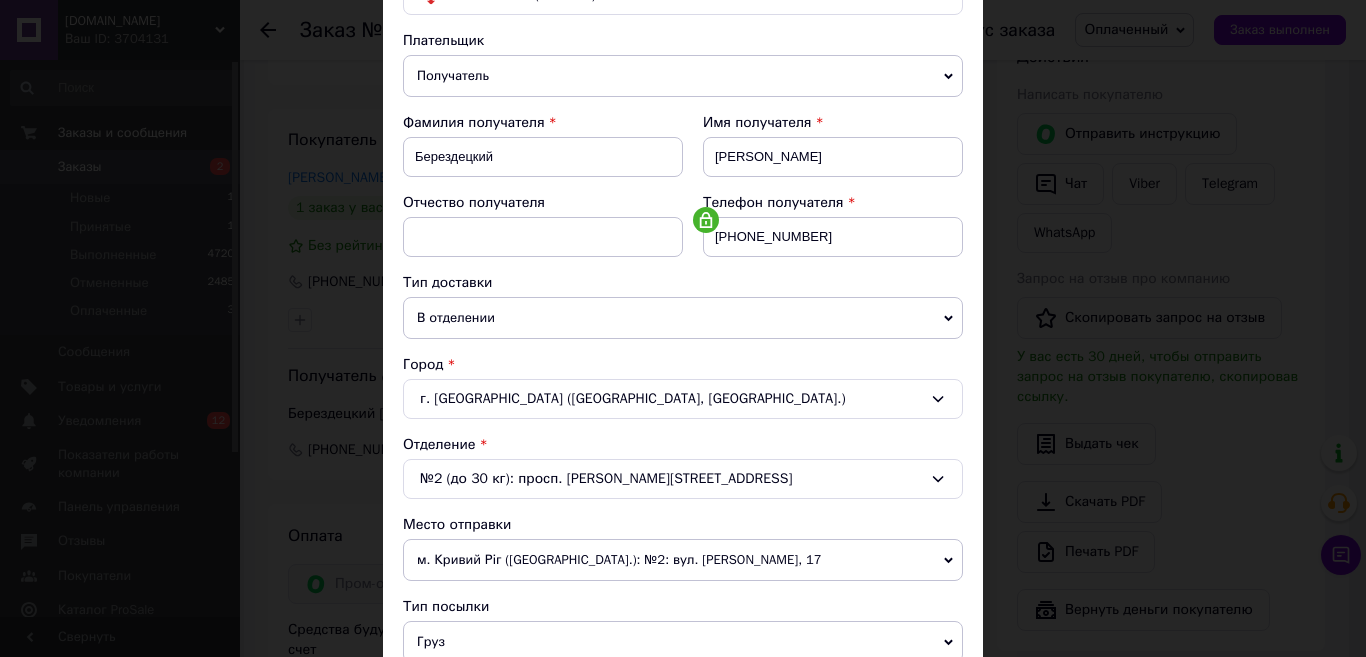 click 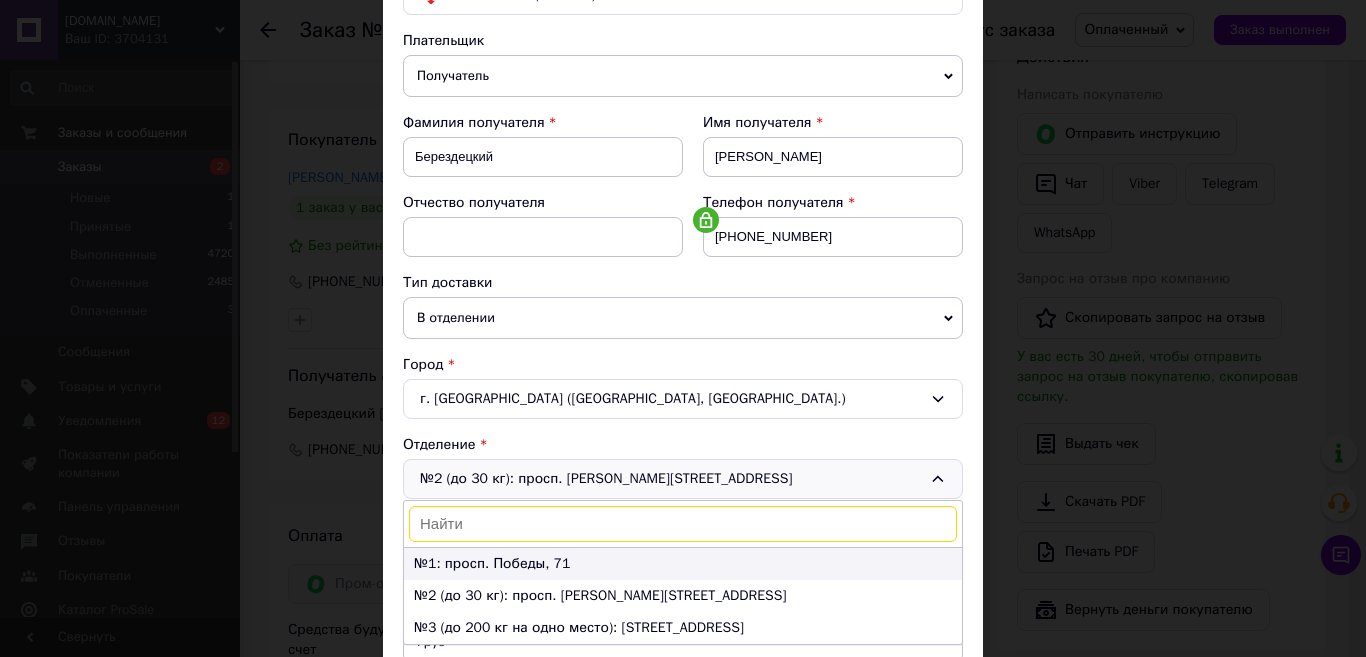 click on "№1: просп. Победы, 71" at bounding box center (683, 564) 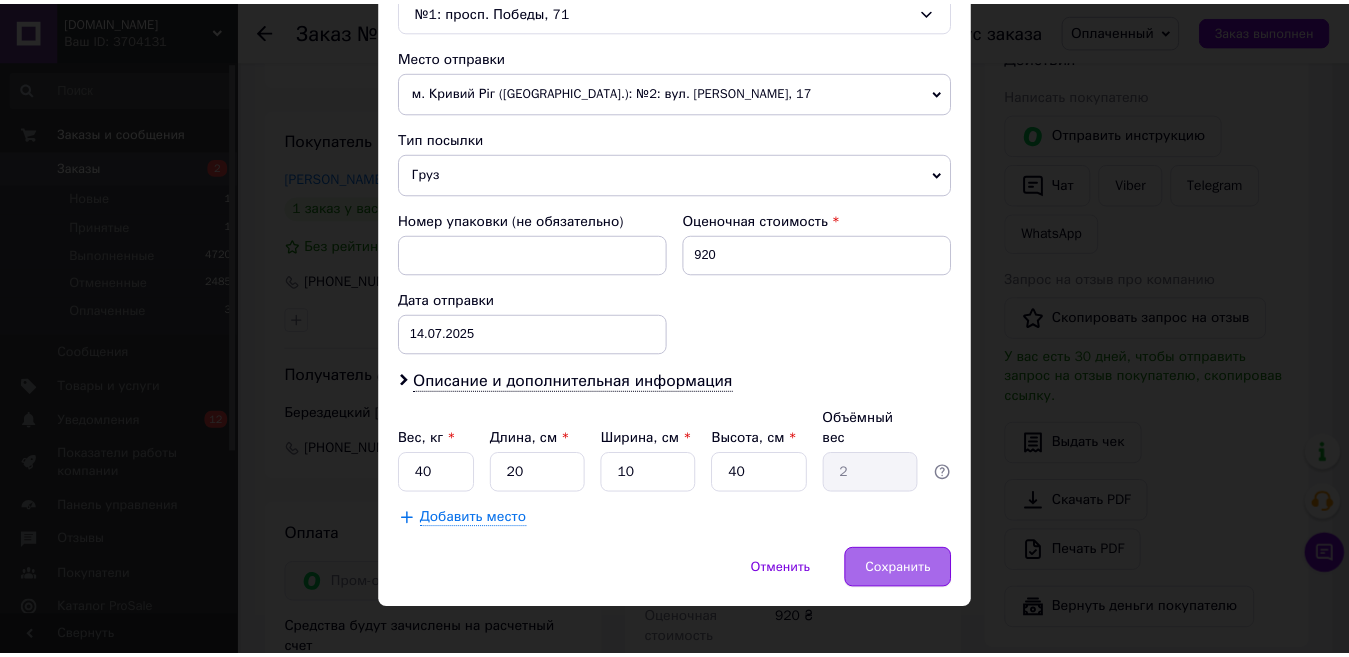 scroll, scrollTop: 671, scrollLeft: 0, axis: vertical 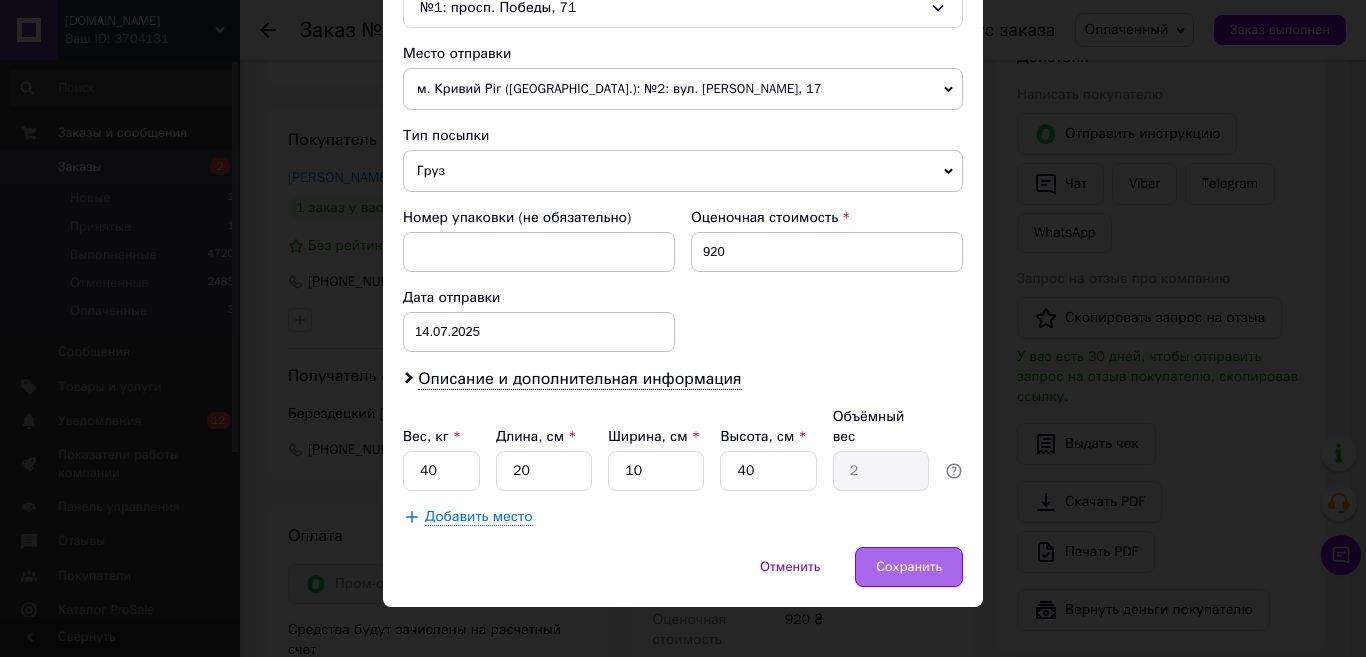 click on "Сохранить" at bounding box center [909, 567] 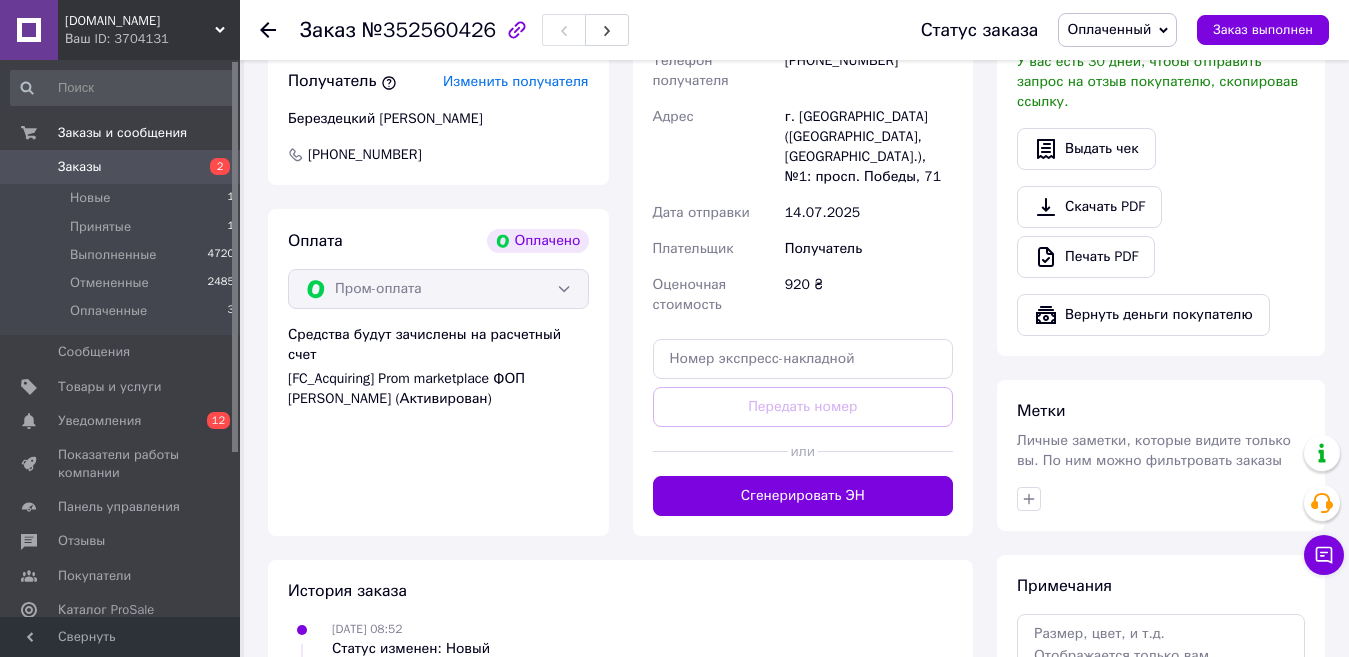 scroll, scrollTop: 700, scrollLeft: 0, axis: vertical 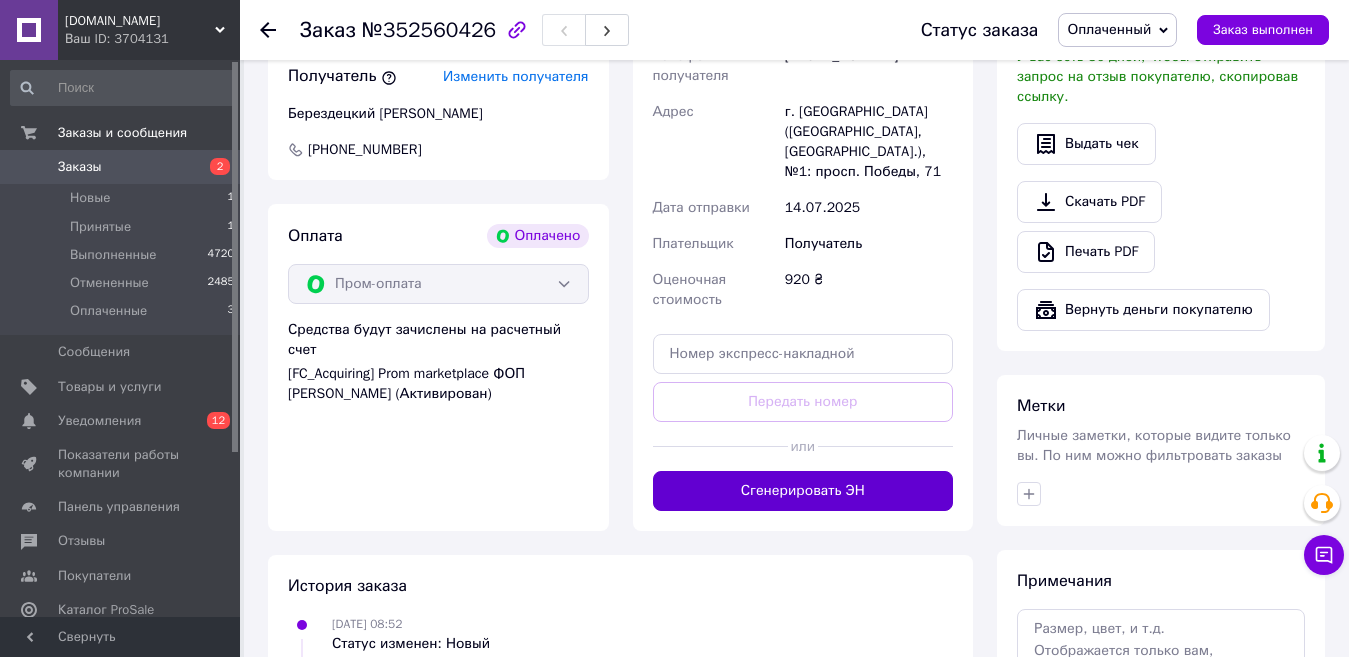 click on "Сгенерировать ЭН" at bounding box center [803, 491] 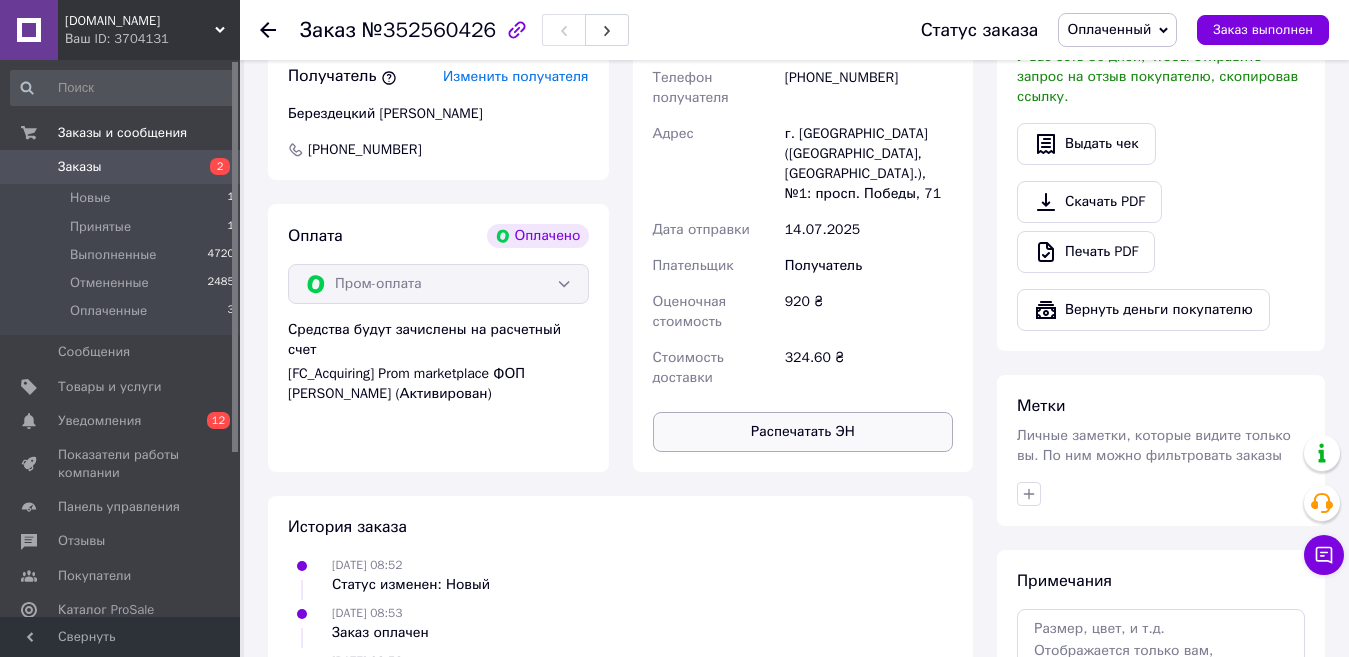click on "Распечатать ЭН" at bounding box center [803, 432] 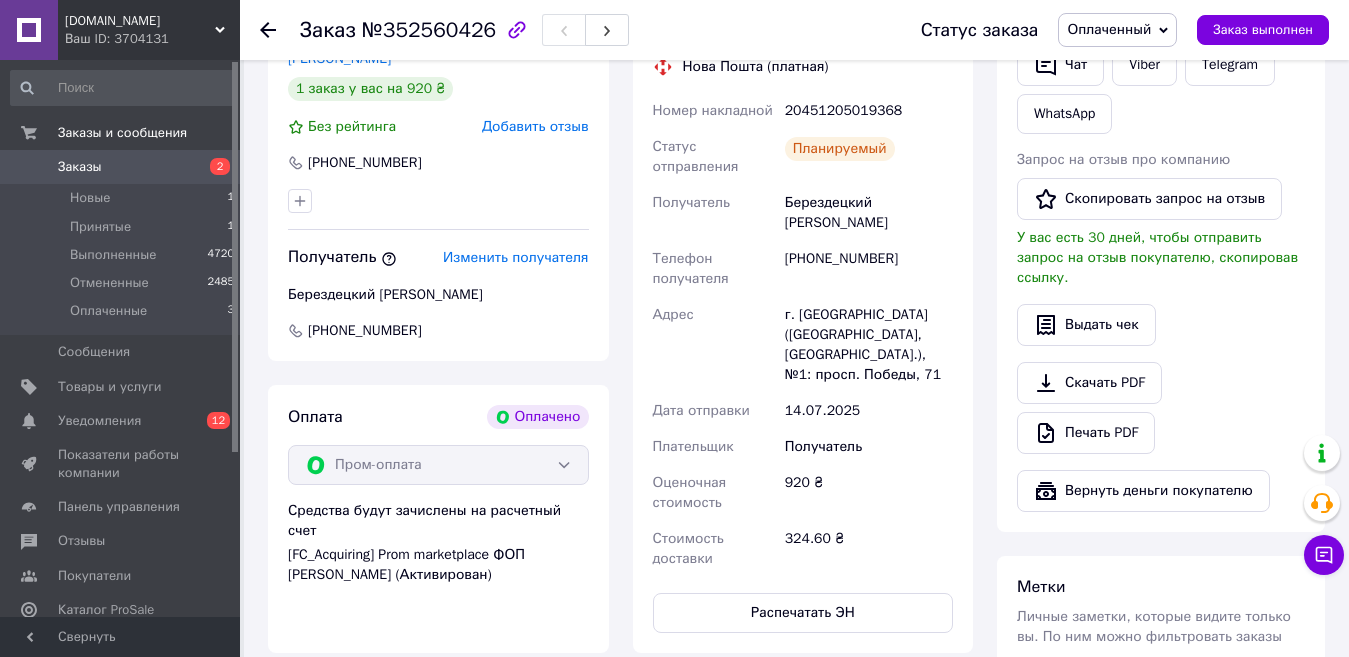 scroll, scrollTop: 500, scrollLeft: 0, axis: vertical 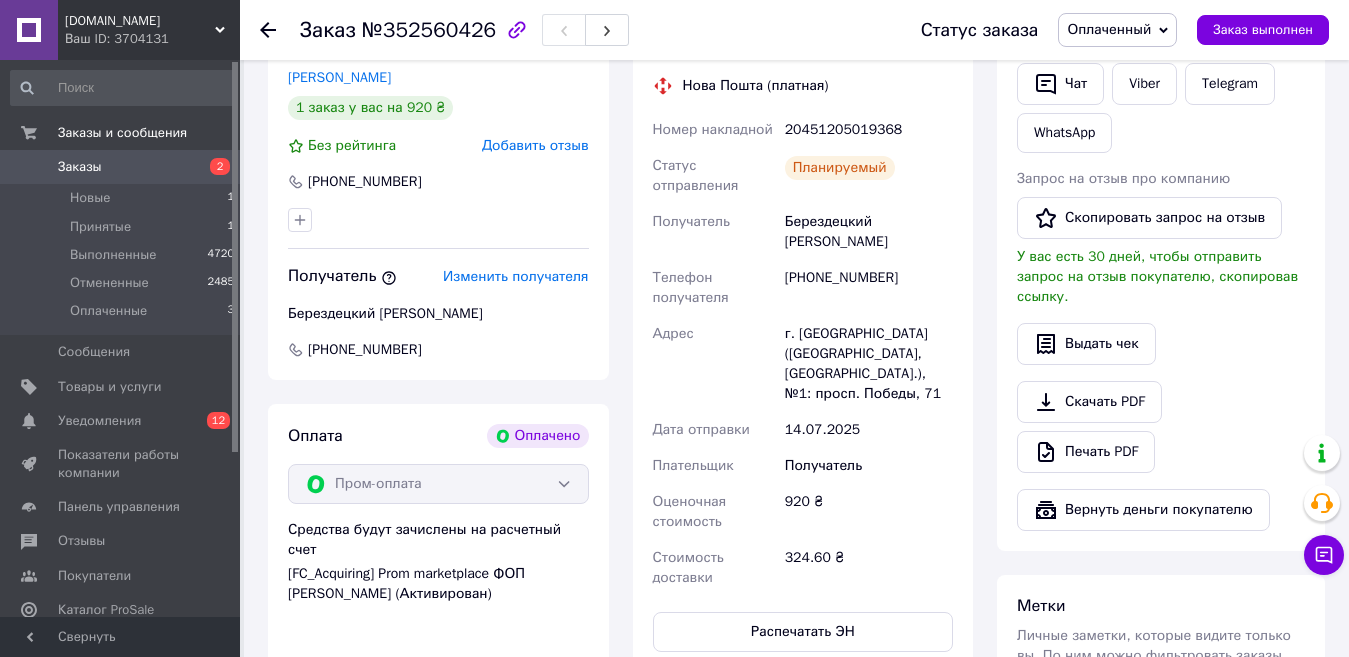 click 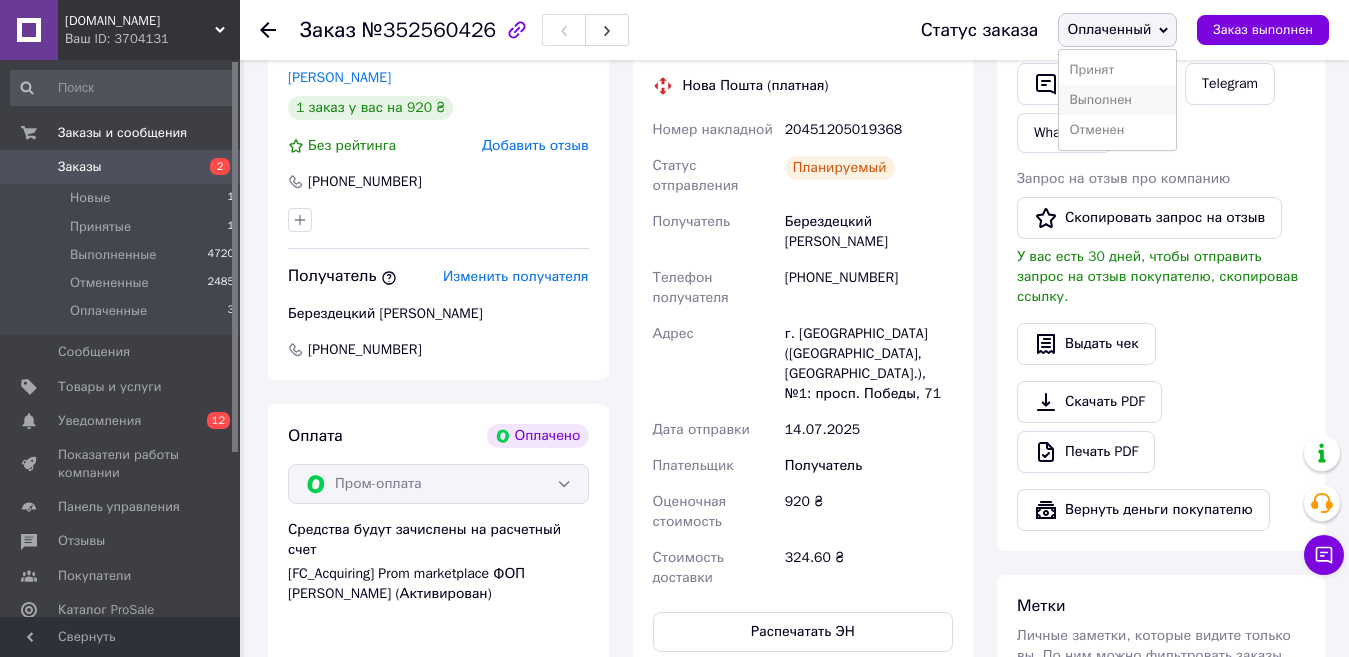 click on "Выполнен" at bounding box center [1117, 100] 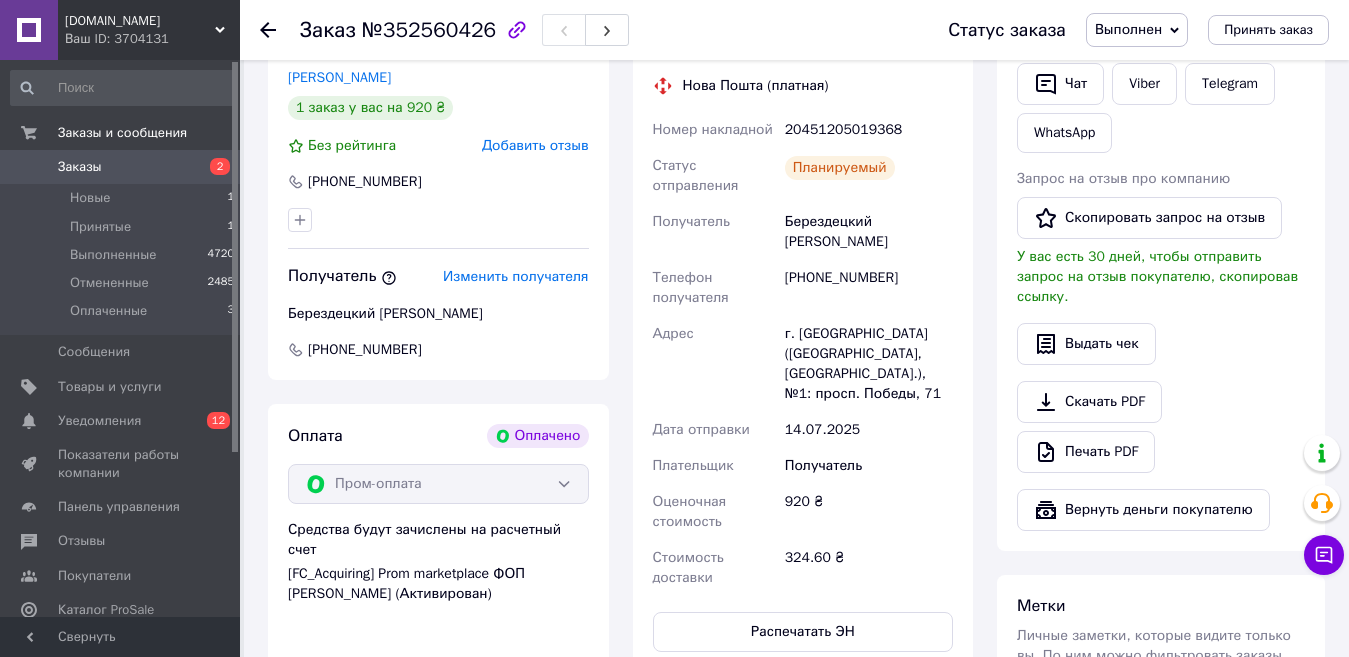 click on "Заказ №352560426 Статус заказа Выполнен Принят Отменен Оплаченный Принять заказ" at bounding box center (794, 30) 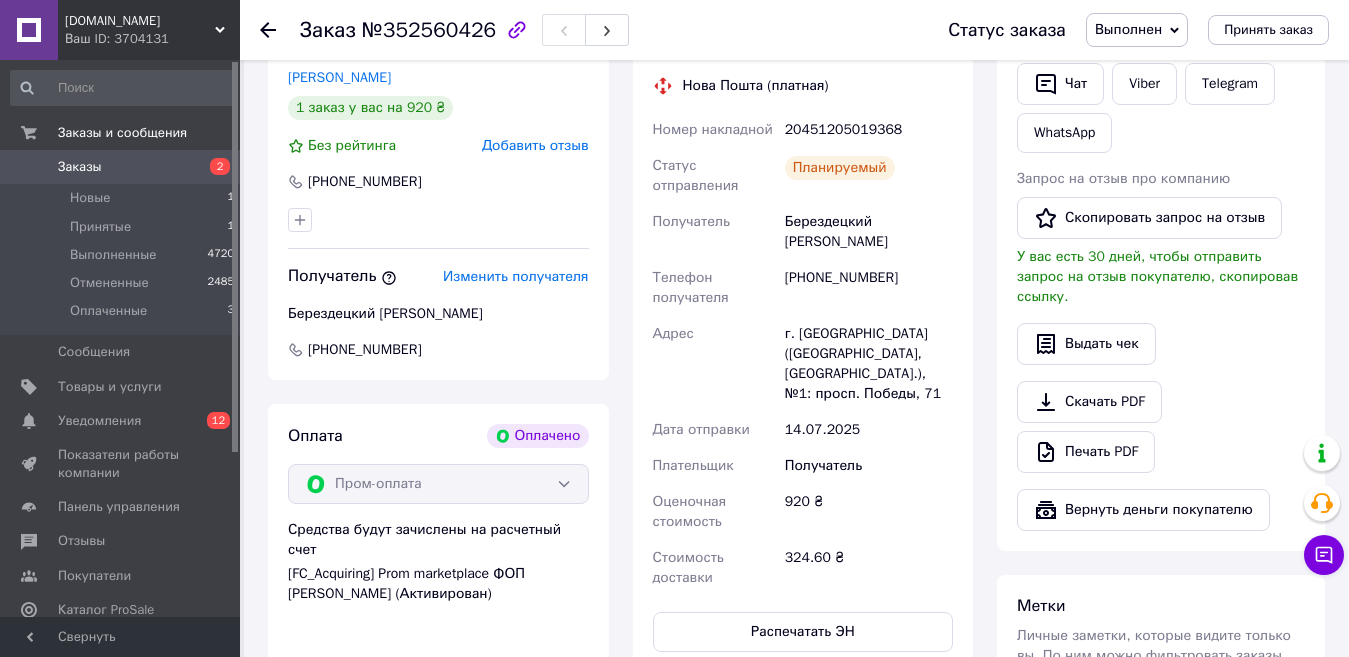 click on "Заказ №352560426 Статус заказа Выполнен Принят Отменен Оплаченный Принять заказ" at bounding box center (794, 30) 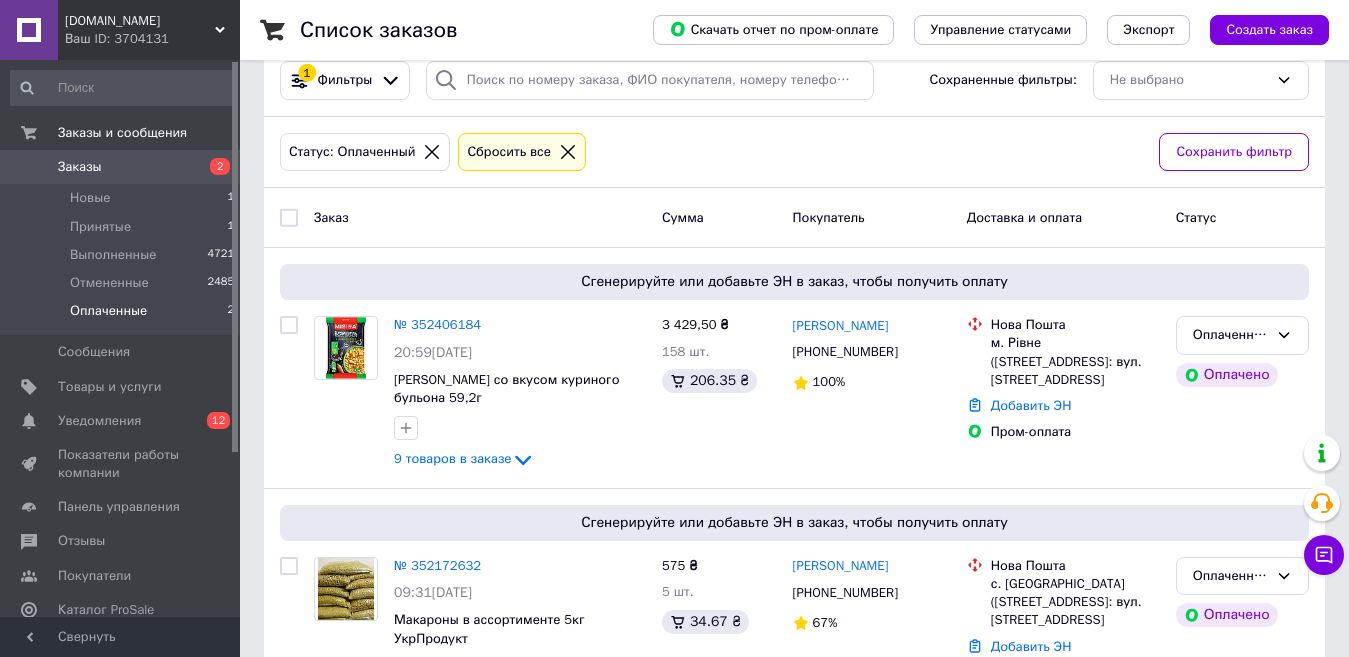 scroll, scrollTop: 0, scrollLeft: 0, axis: both 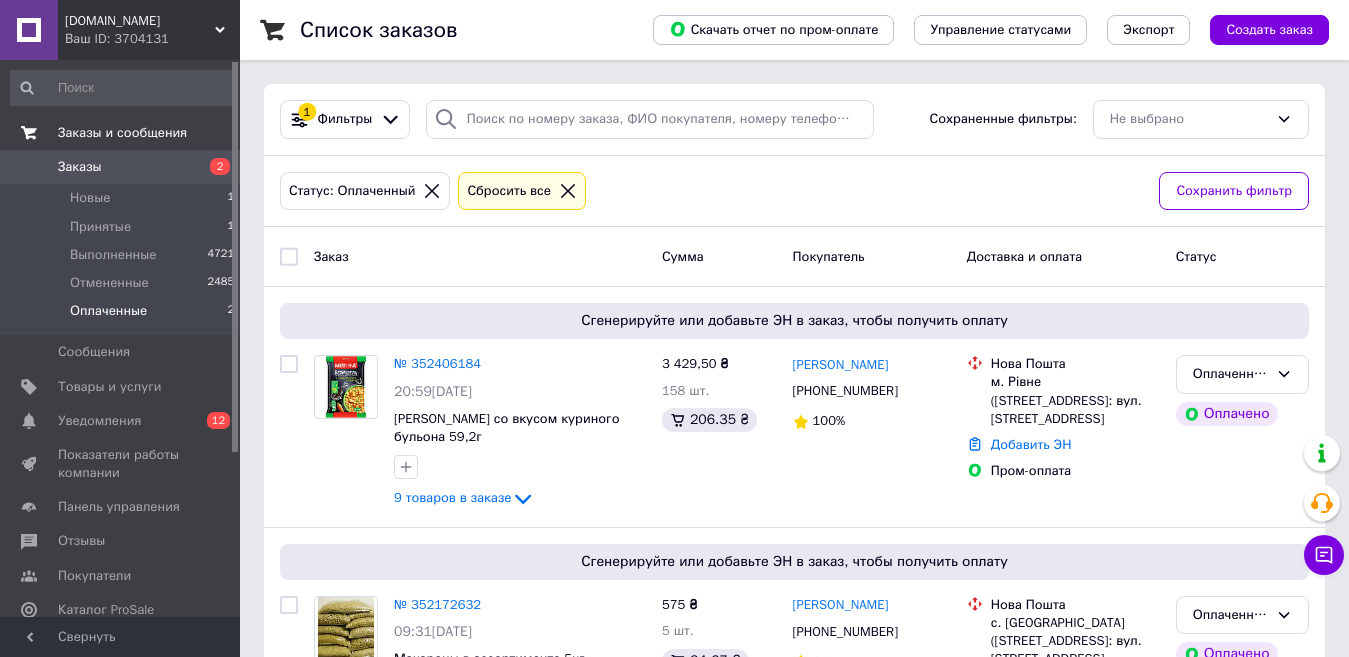click on "Заказы и сообщения" at bounding box center (122, 133) 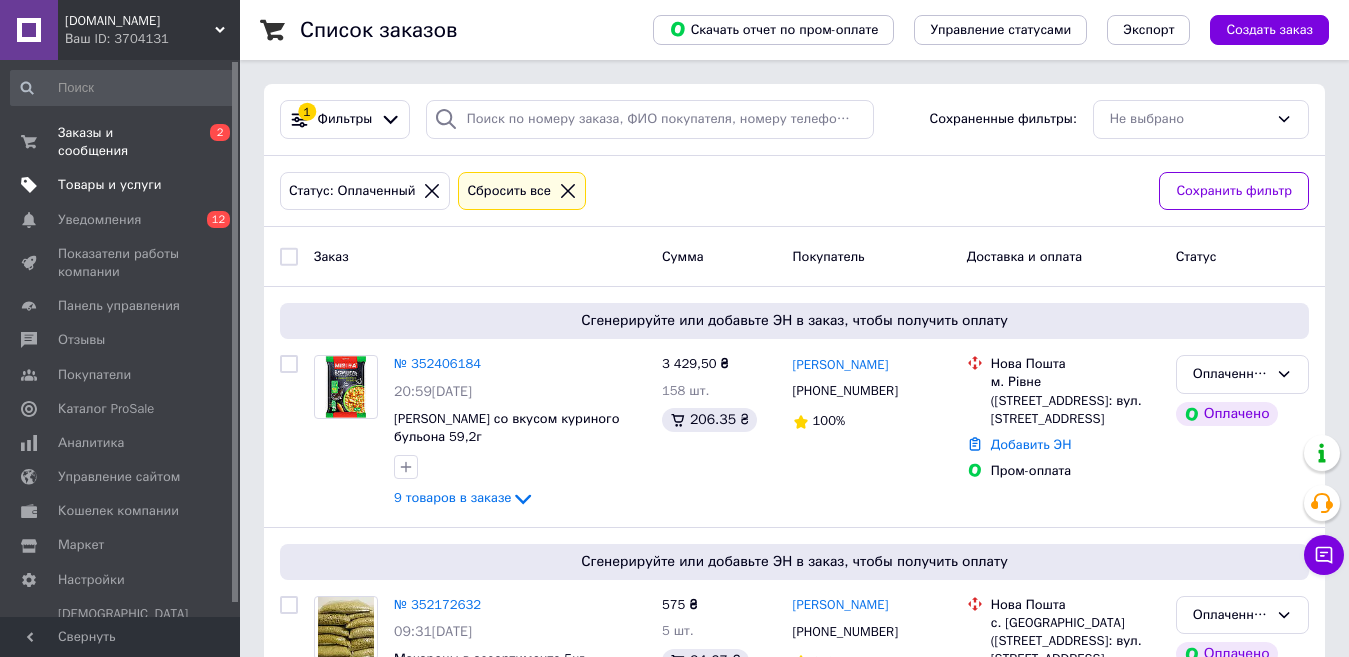 click on "Товары и услуги" at bounding box center [110, 185] 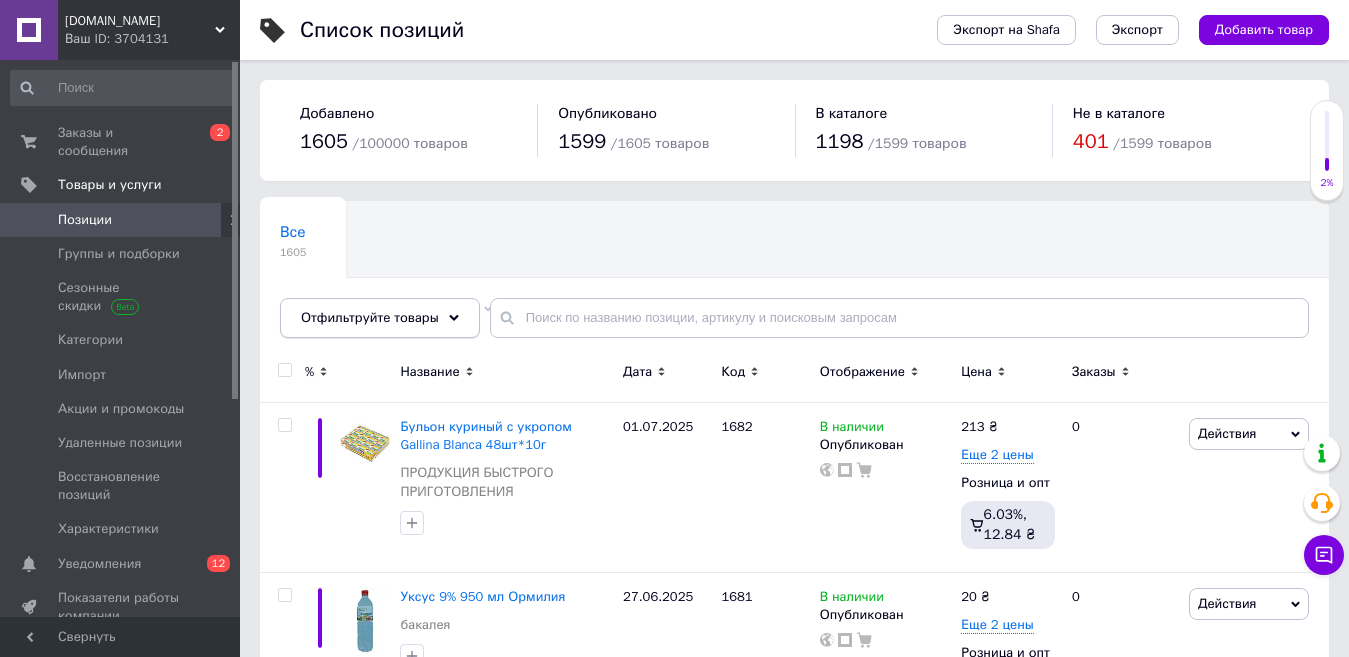 click 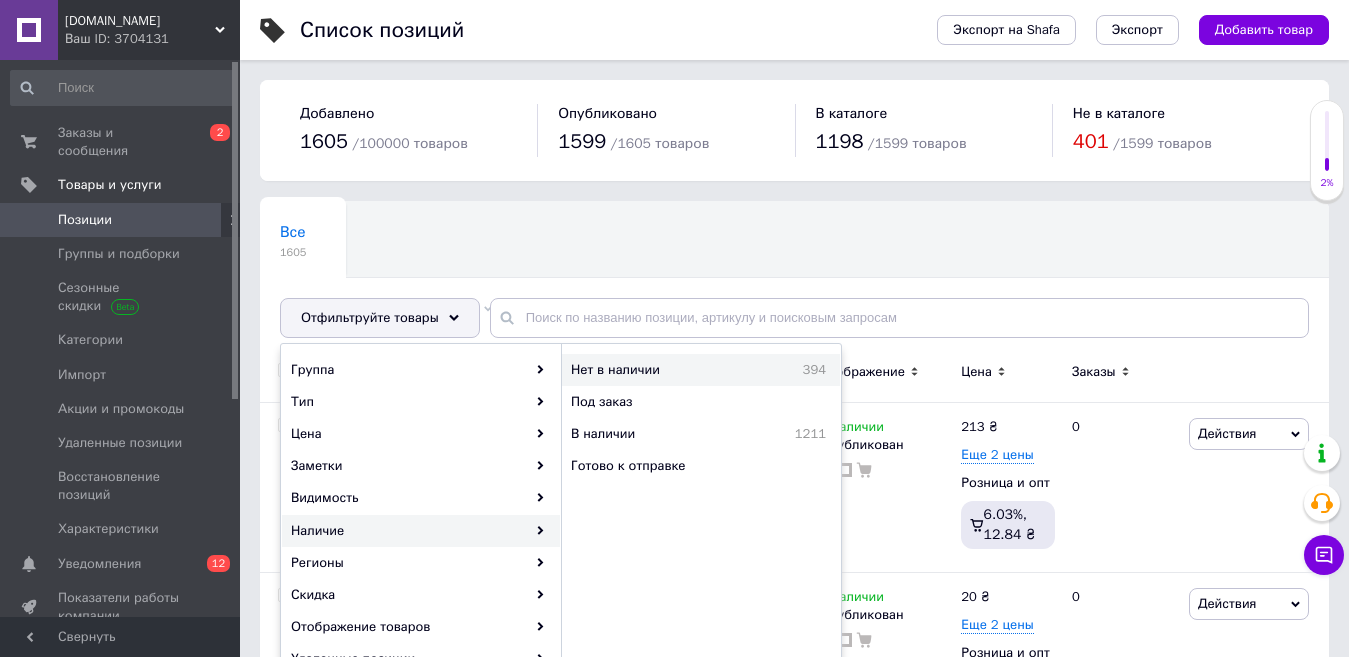 click on "Нет в наличии" at bounding box center [663, 370] 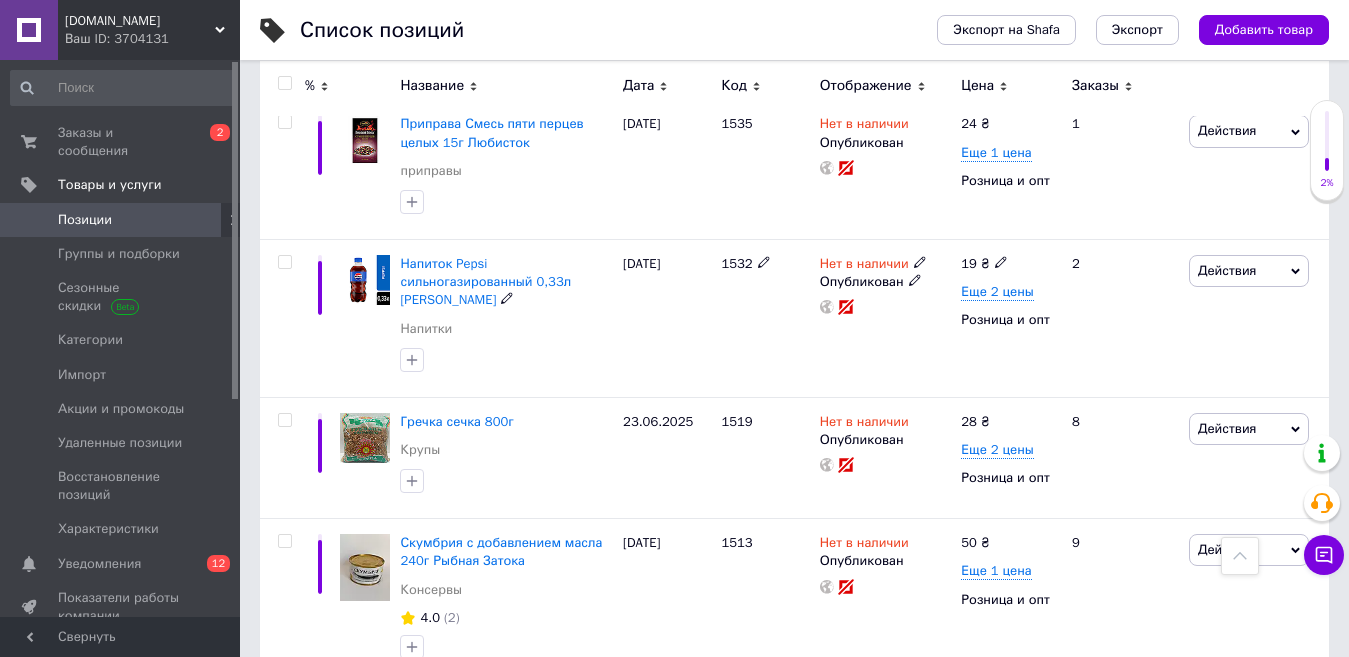 scroll, scrollTop: 2648, scrollLeft: 0, axis: vertical 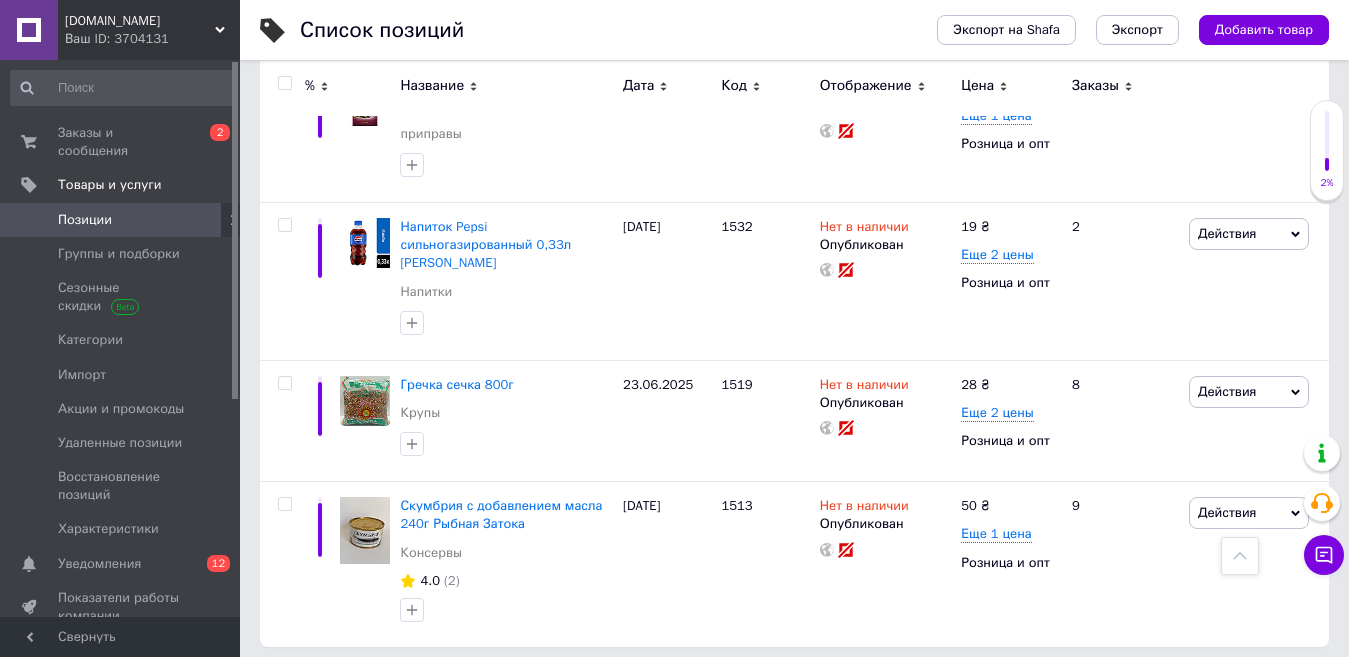 click on "2" at bounding box center [327, 688] 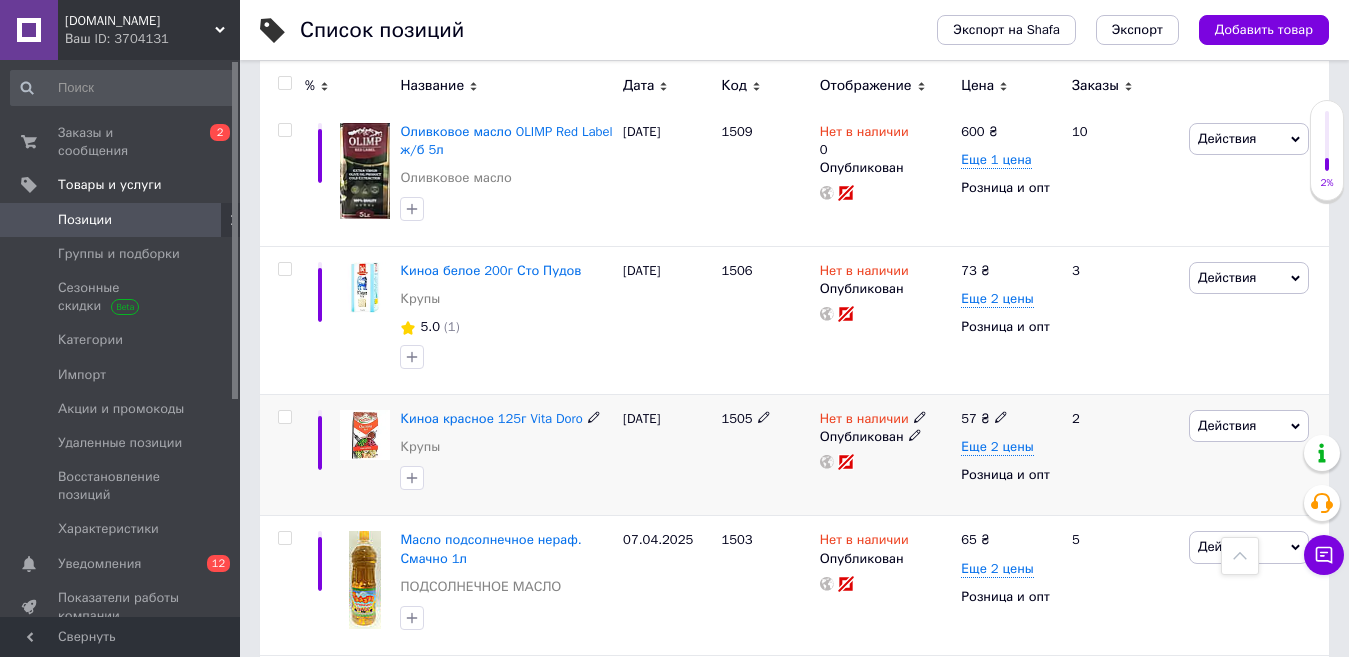 scroll, scrollTop: 800, scrollLeft: 0, axis: vertical 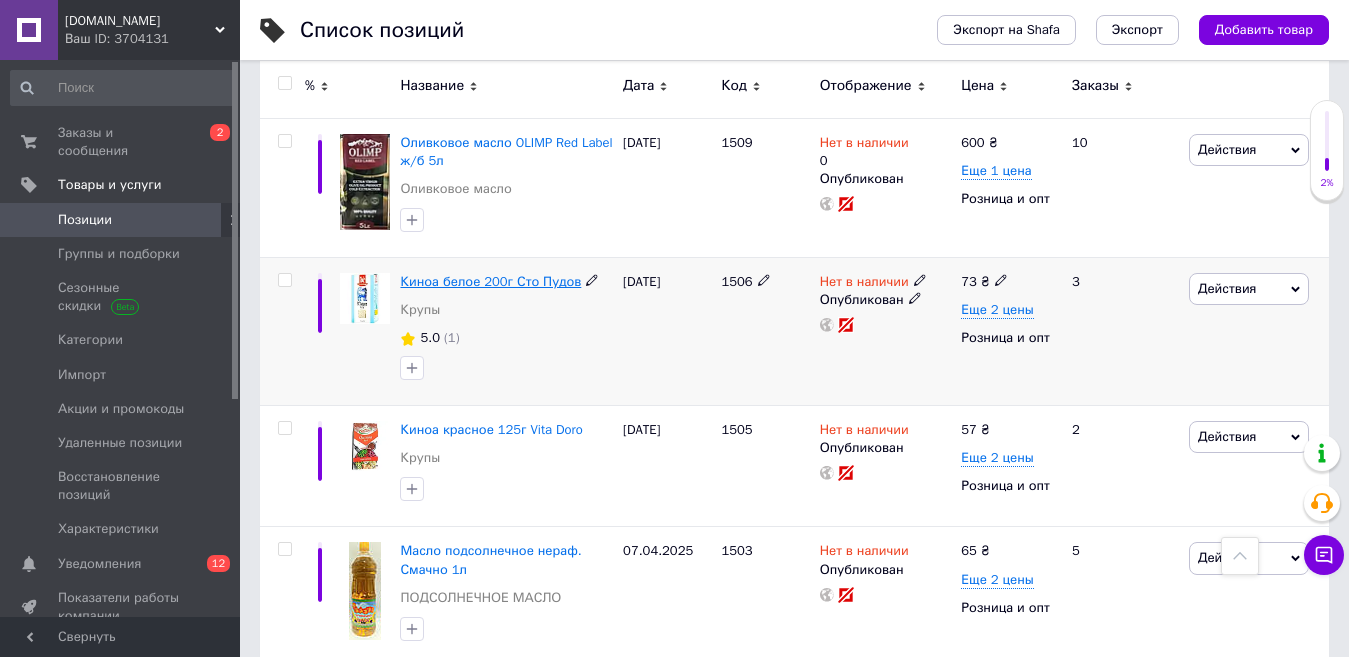 click on "Киноа белое 200г Сто Пудов" at bounding box center (490, 281) 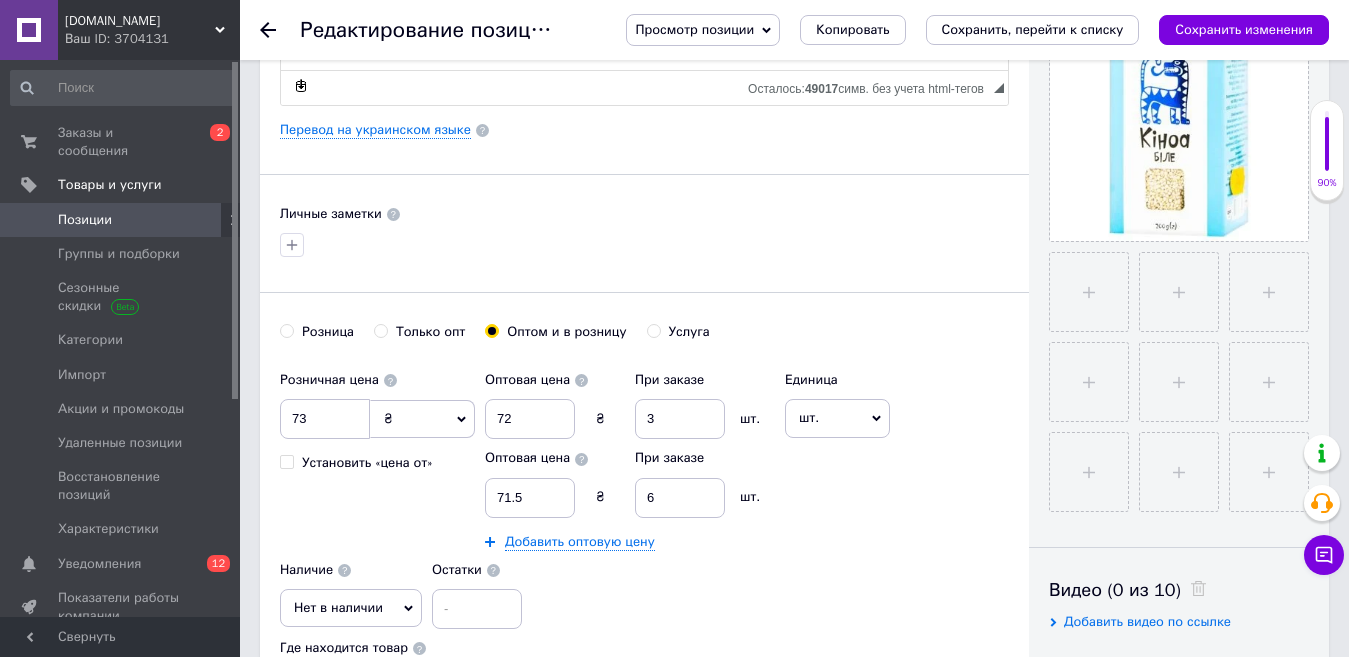 scroll, scrollTop: 600, scrollLeft: 0, axis: vertical 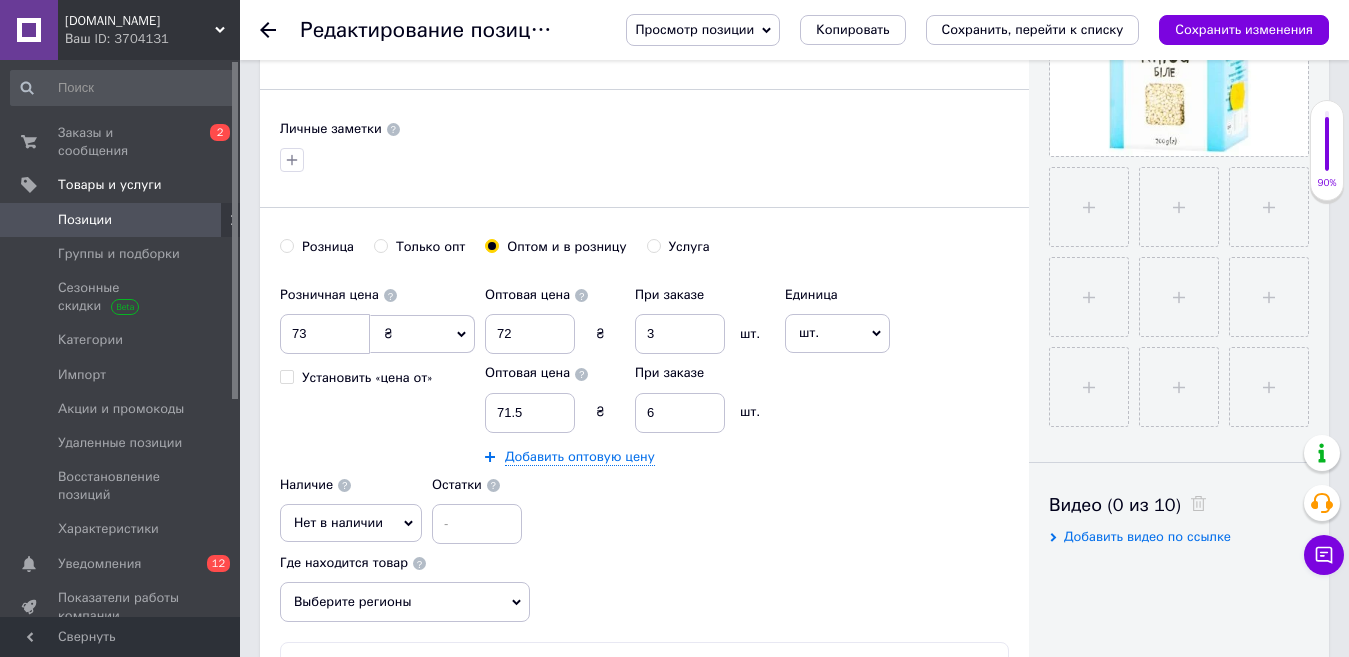 click on "Нет в наличии" at bounding box center [351, 523] 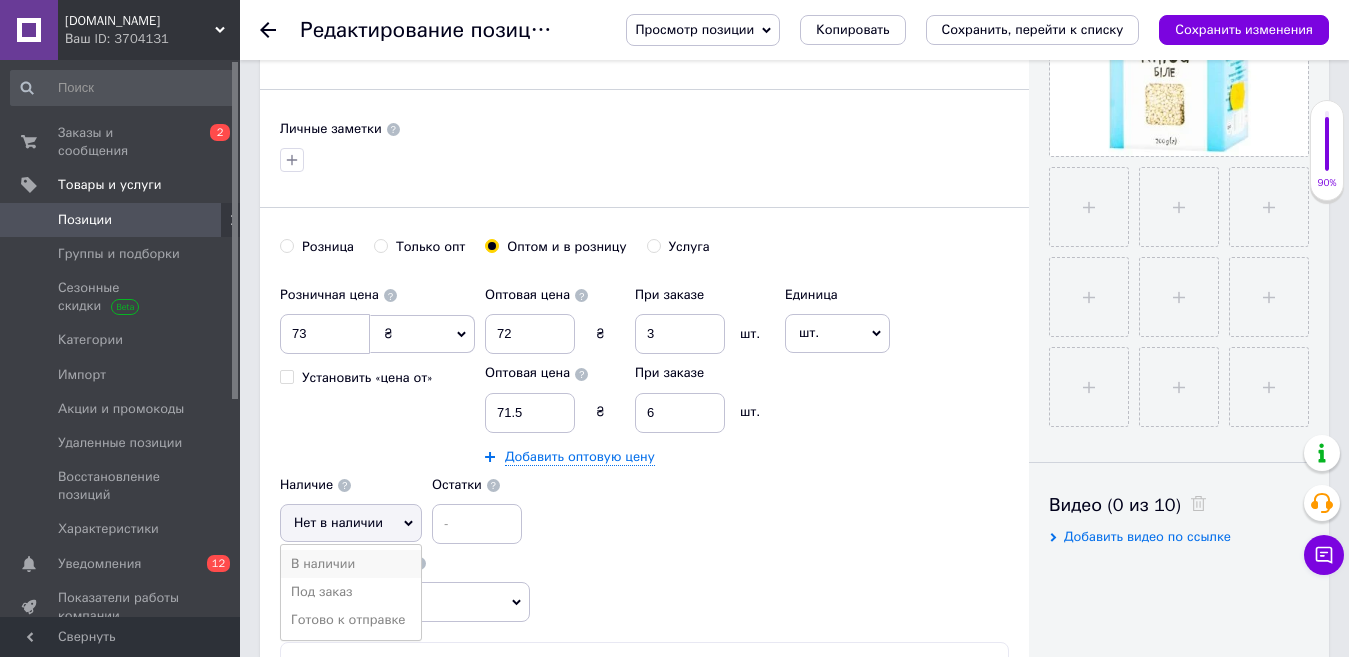 click on "В наличии" at bounding box center [351, 564] 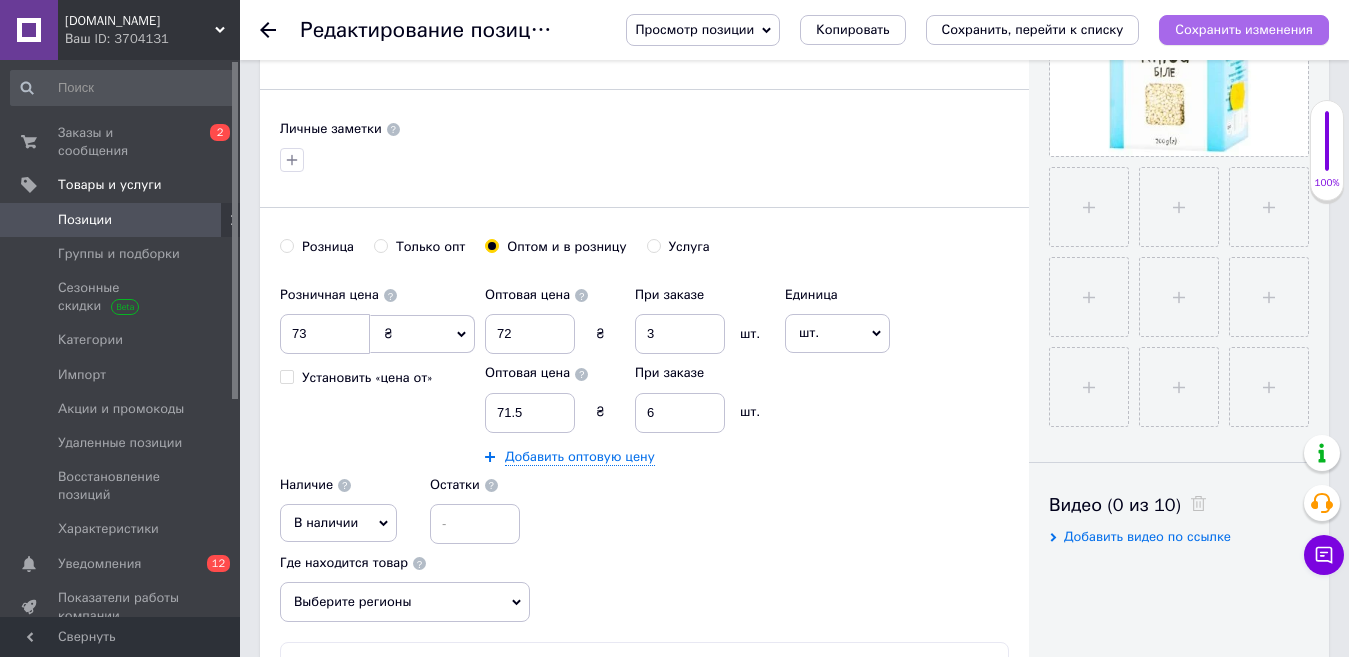 click on "Сохранить изменения" at bounding box center [1244, 29] 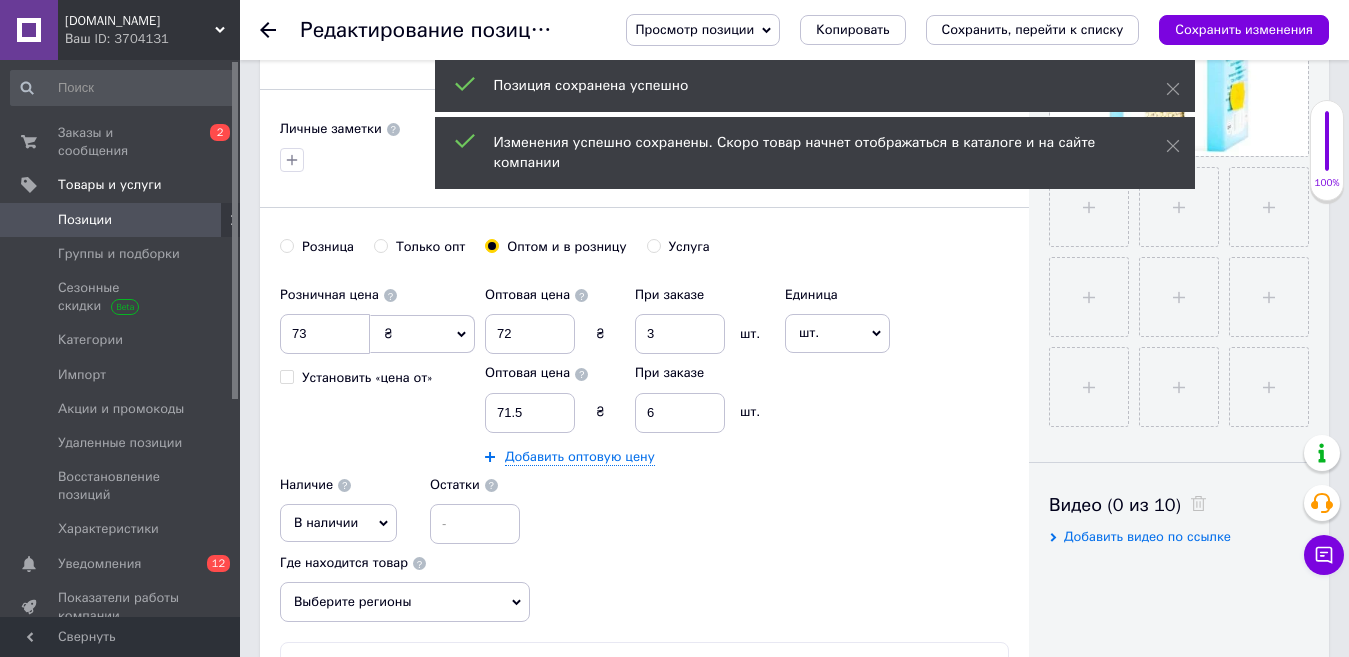click 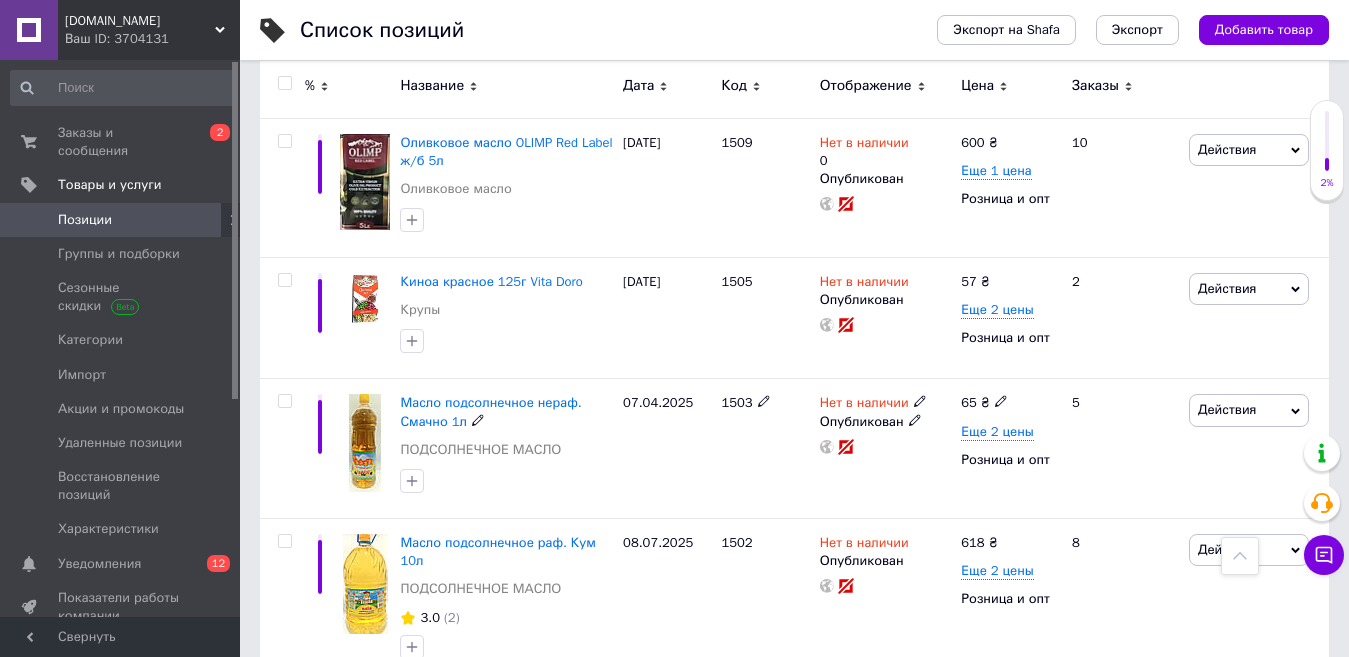 scroll, scrollTop: 900, scrollLeft: 0, axis: vertical 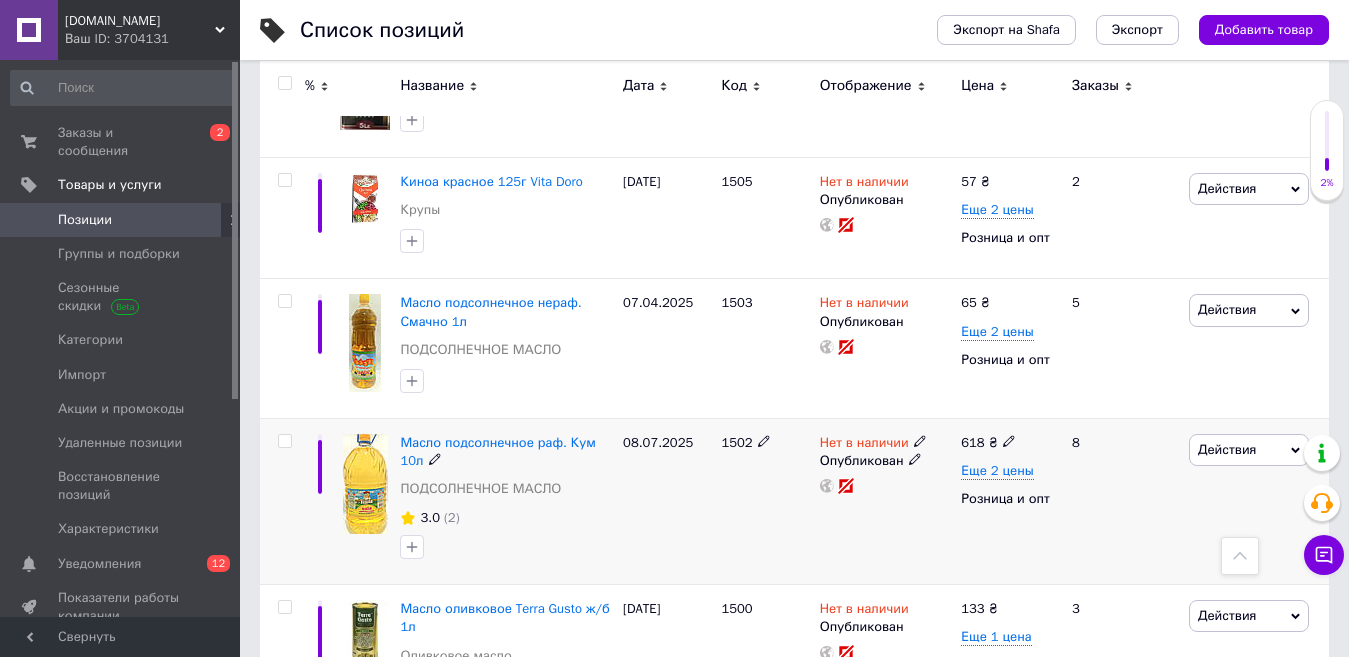 click 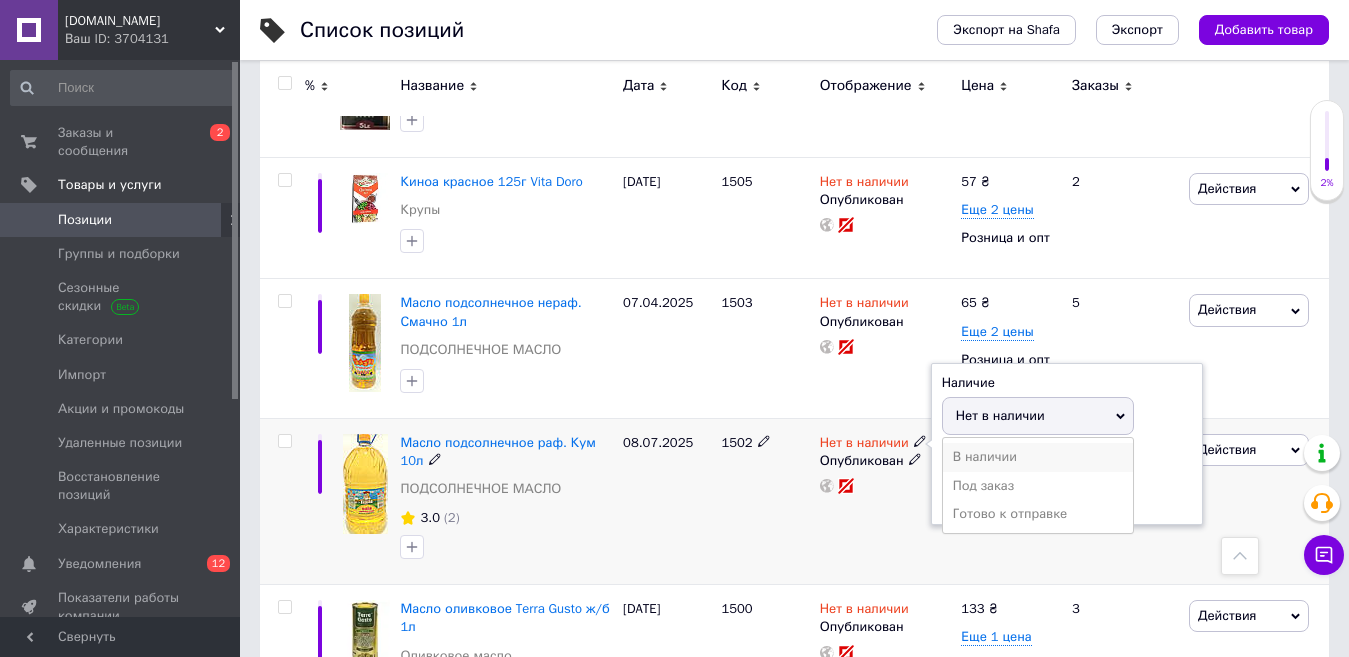 click on "В наличии" at bounding box center (1038, 457) 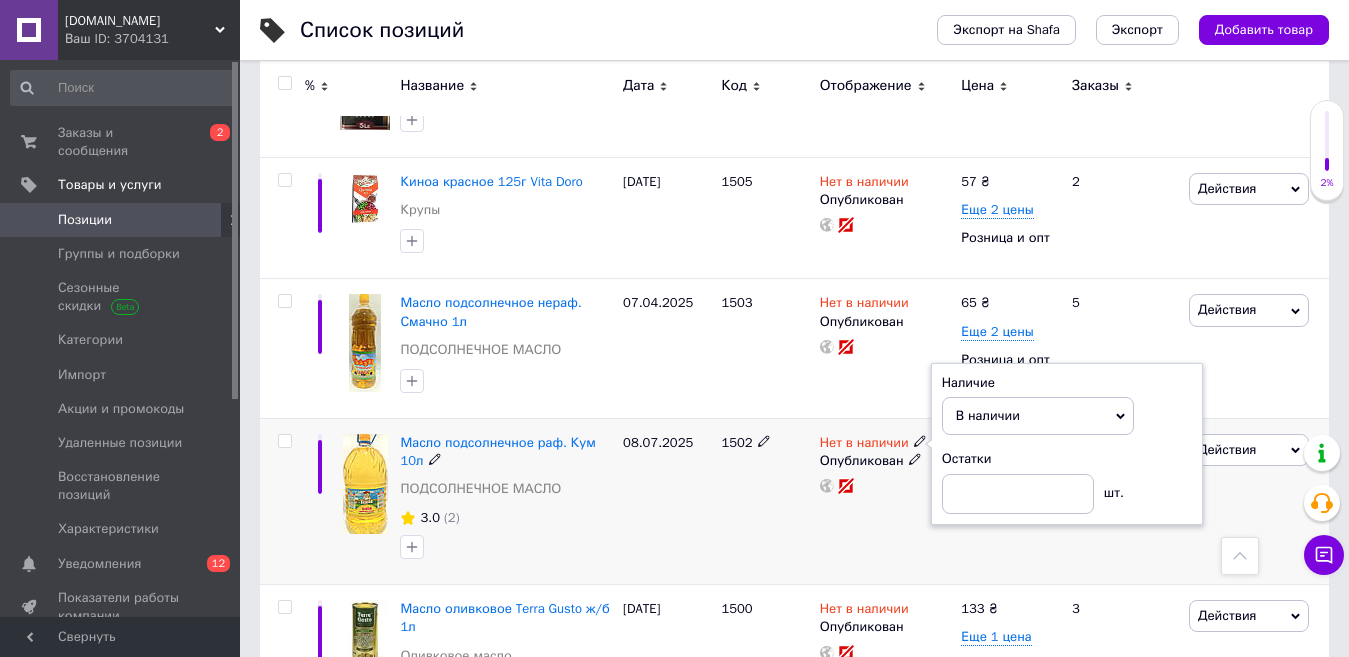click on "3.0 (2)" at bounding box center [506, 518] 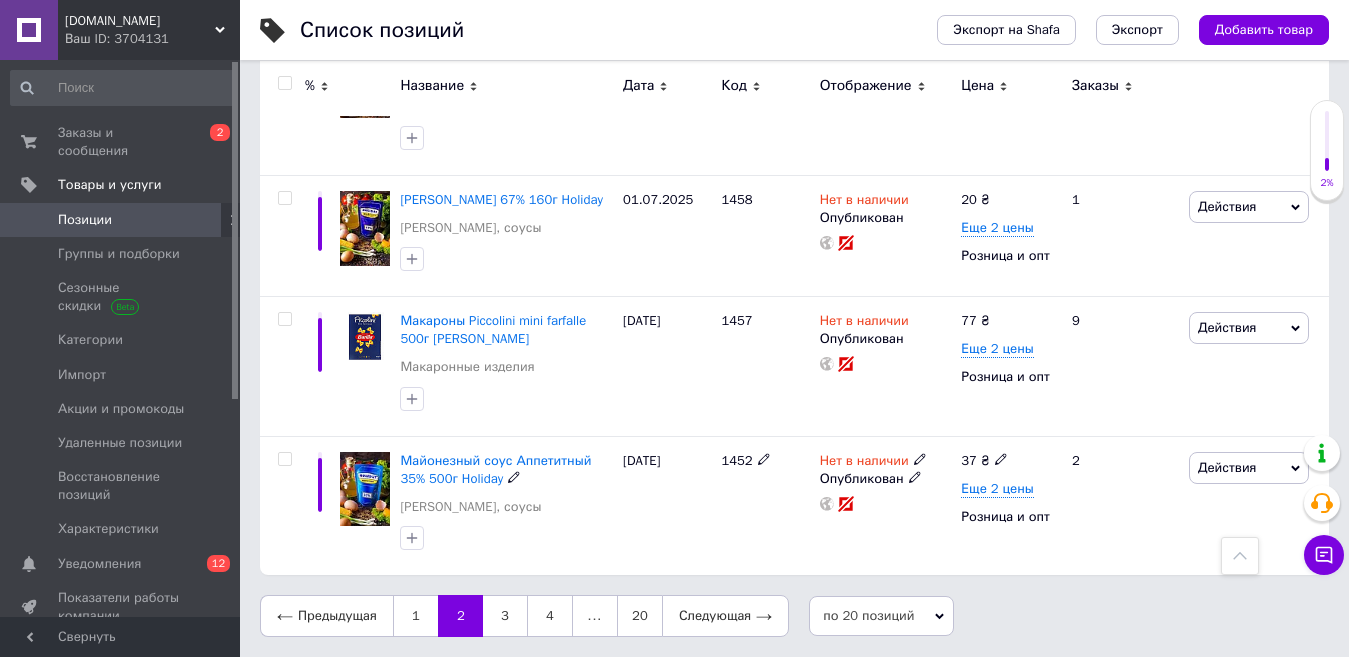 scroll, scrollTop: 2731, scrollLeft: 0, axis: vertical 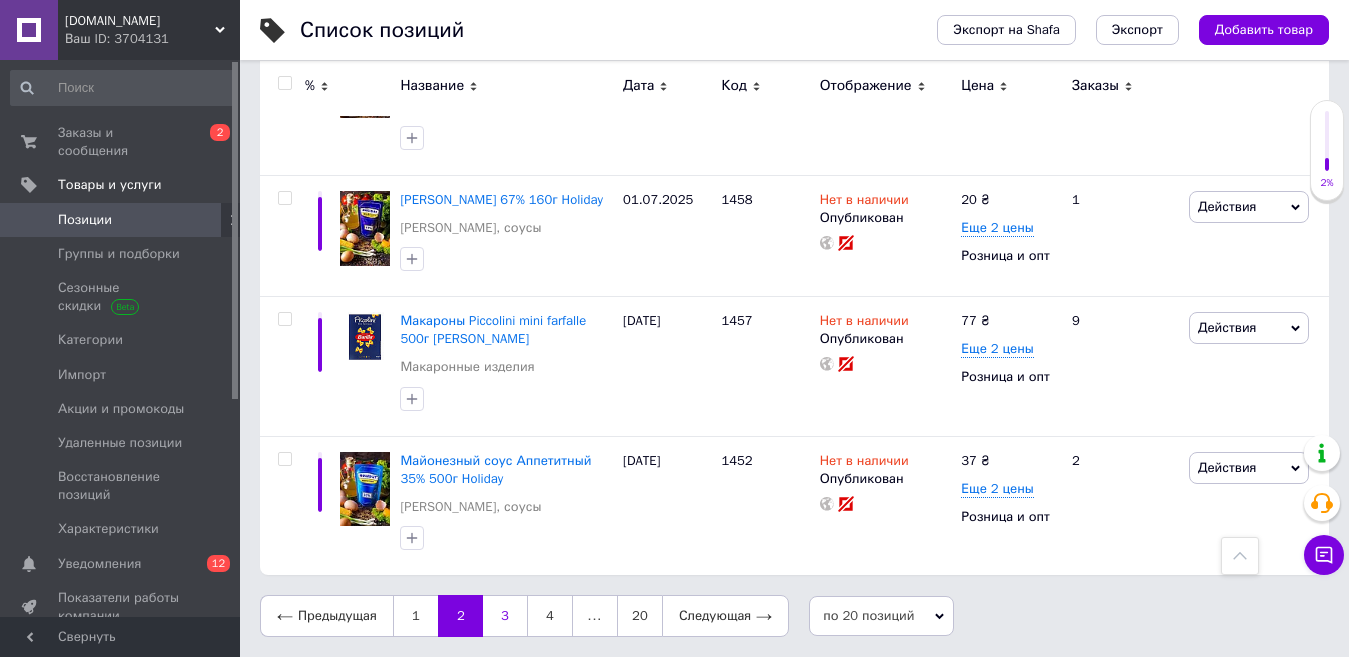 click on "3" at bounding box center [505, 616] 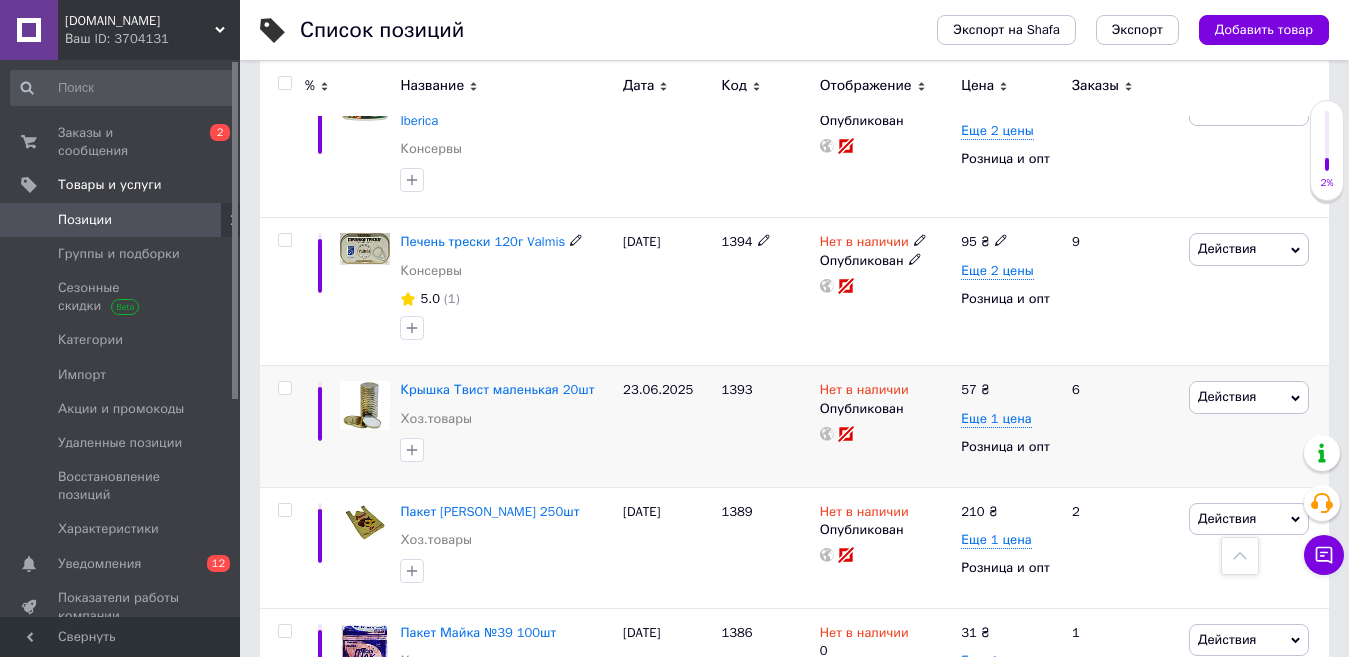scroll, scrollTop: 916, scrollLeft: 0, axis: vertical 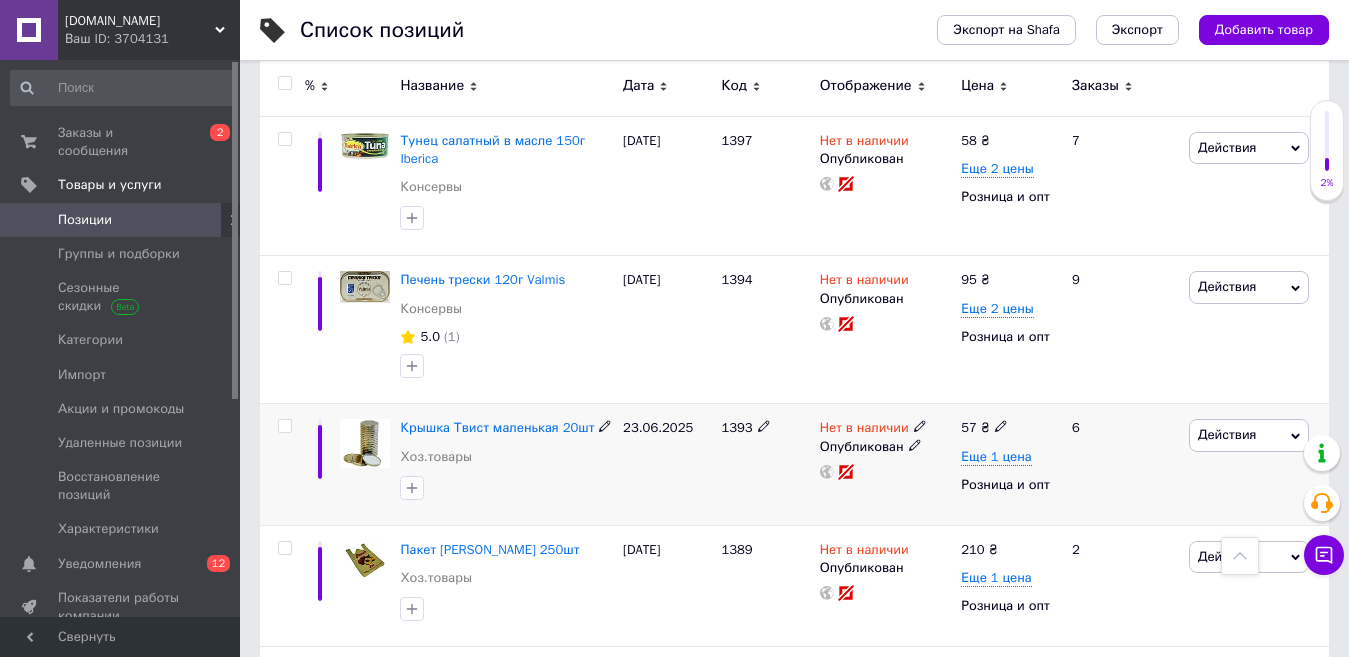 click 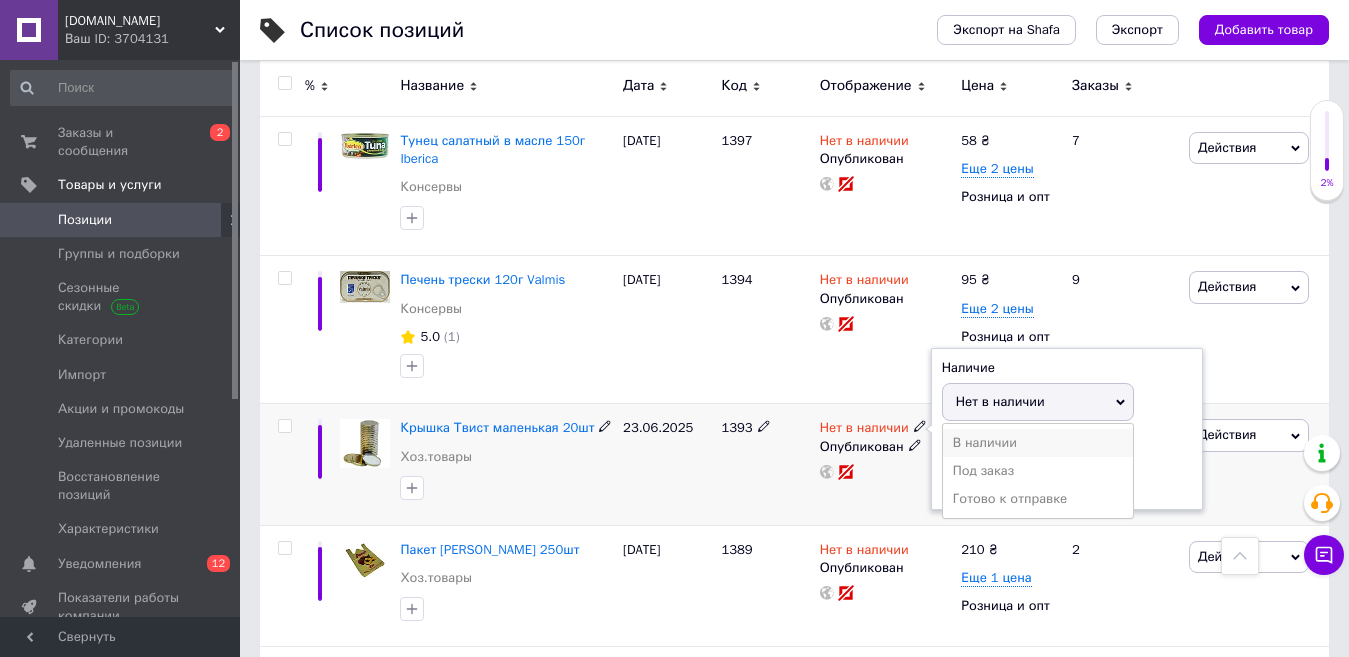 click on "В наличии" at bounding box center [1038, 443] 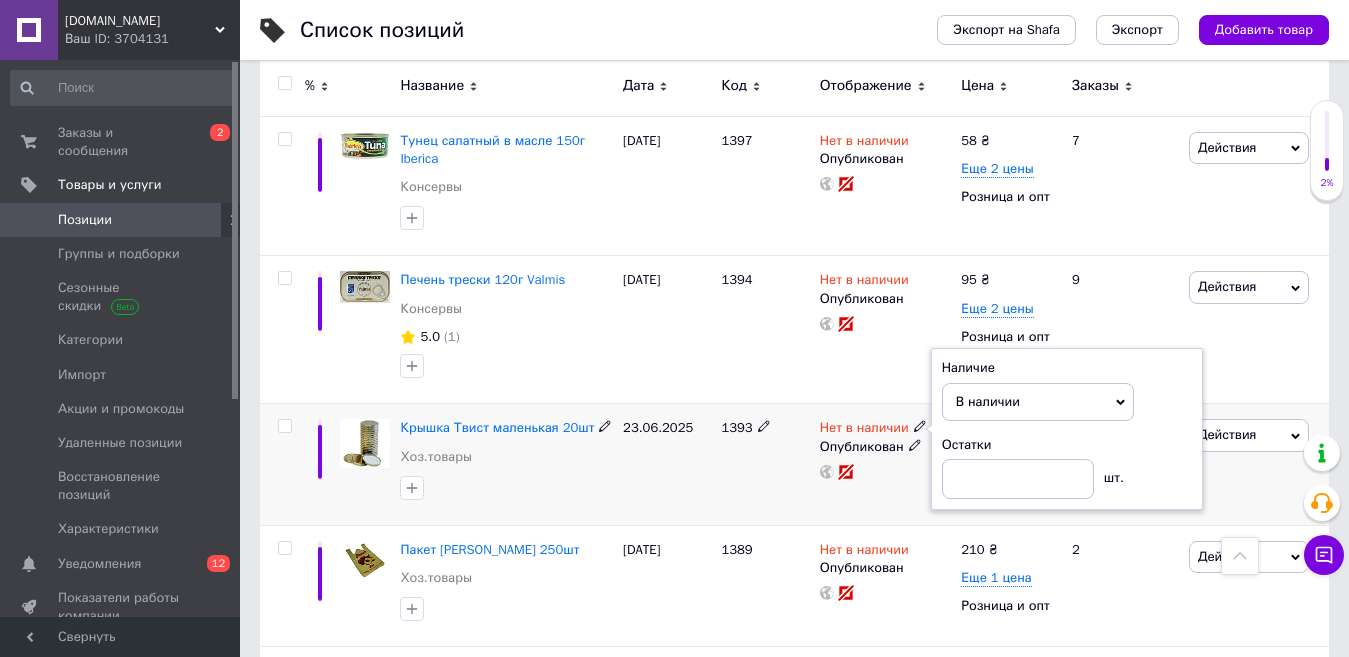 click on "23.06.2025" at bounding box center (667, 464) 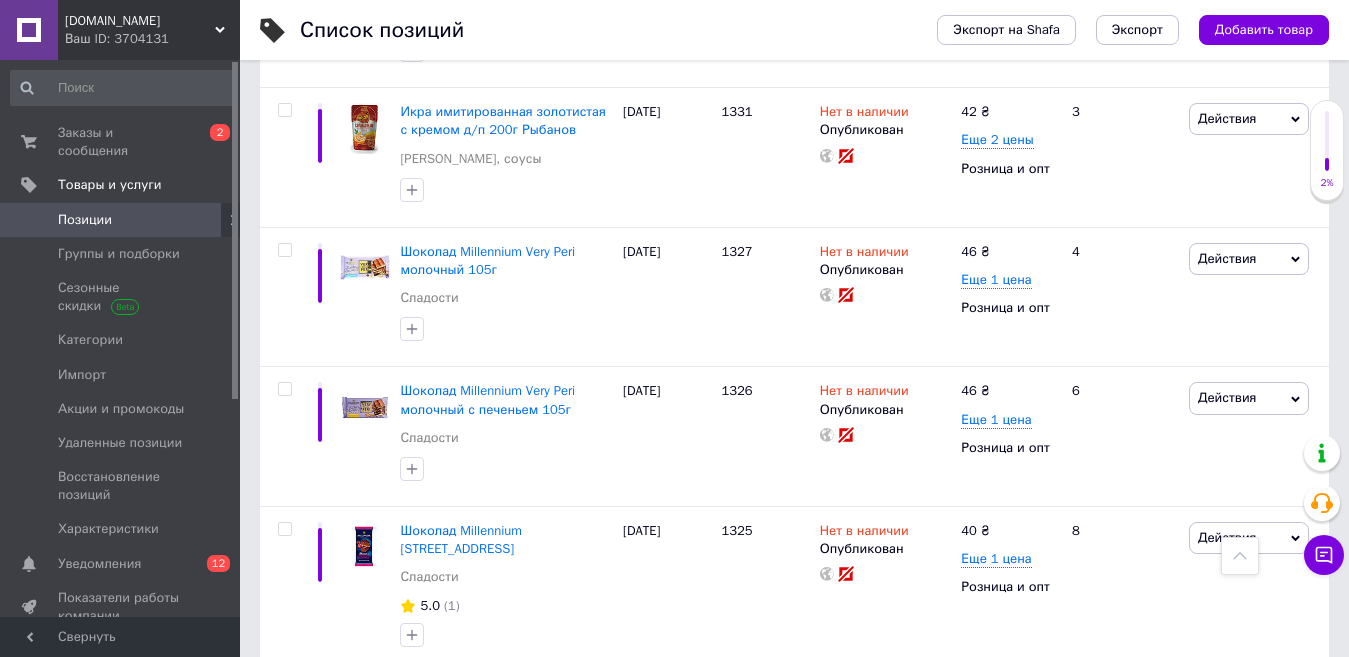 scroll, scrollTop: 2616, scrollLeft: 0, axis: vertical 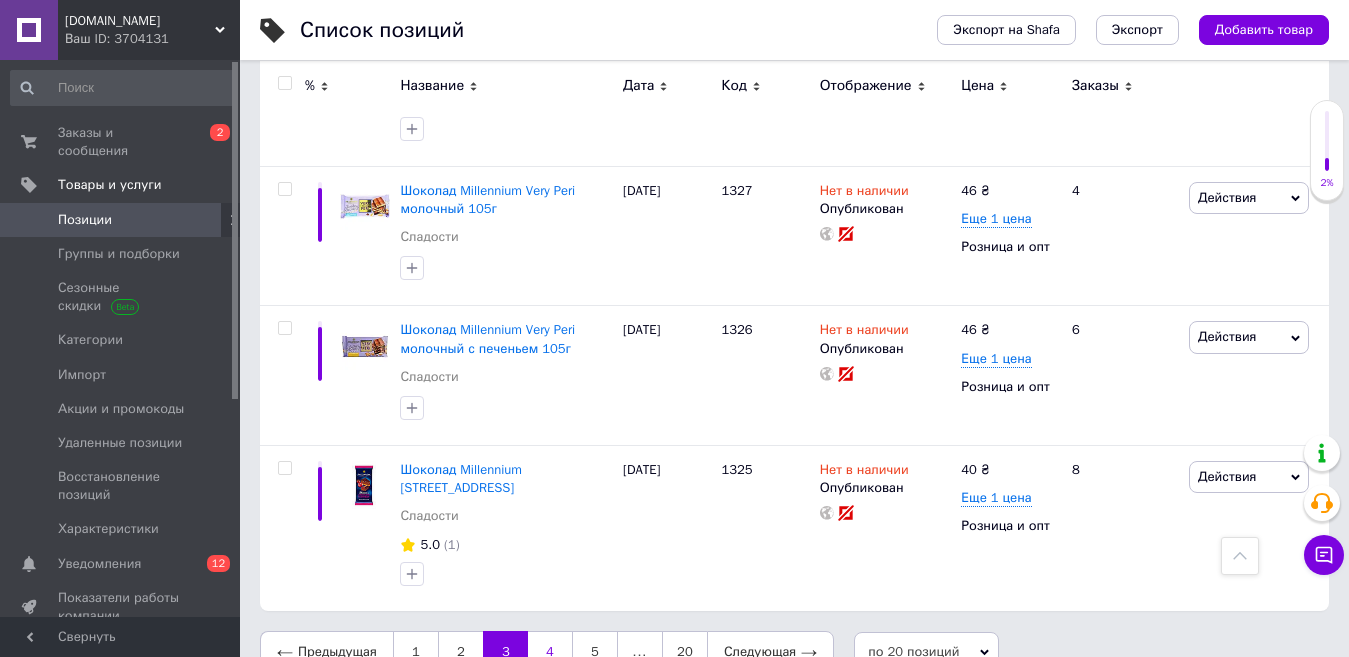 click on "4" at bounding box center (550, 652) 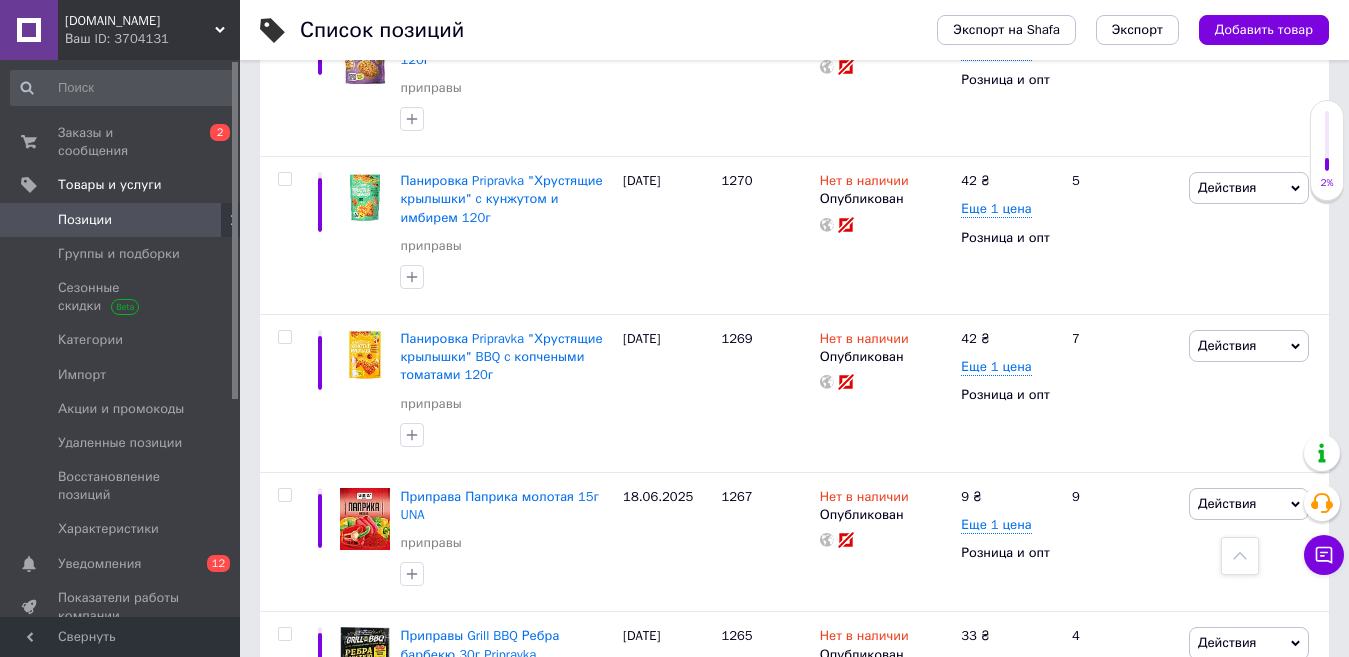 scroll, scrollTop: 2661, scrollLeft: 0, axis: vertical 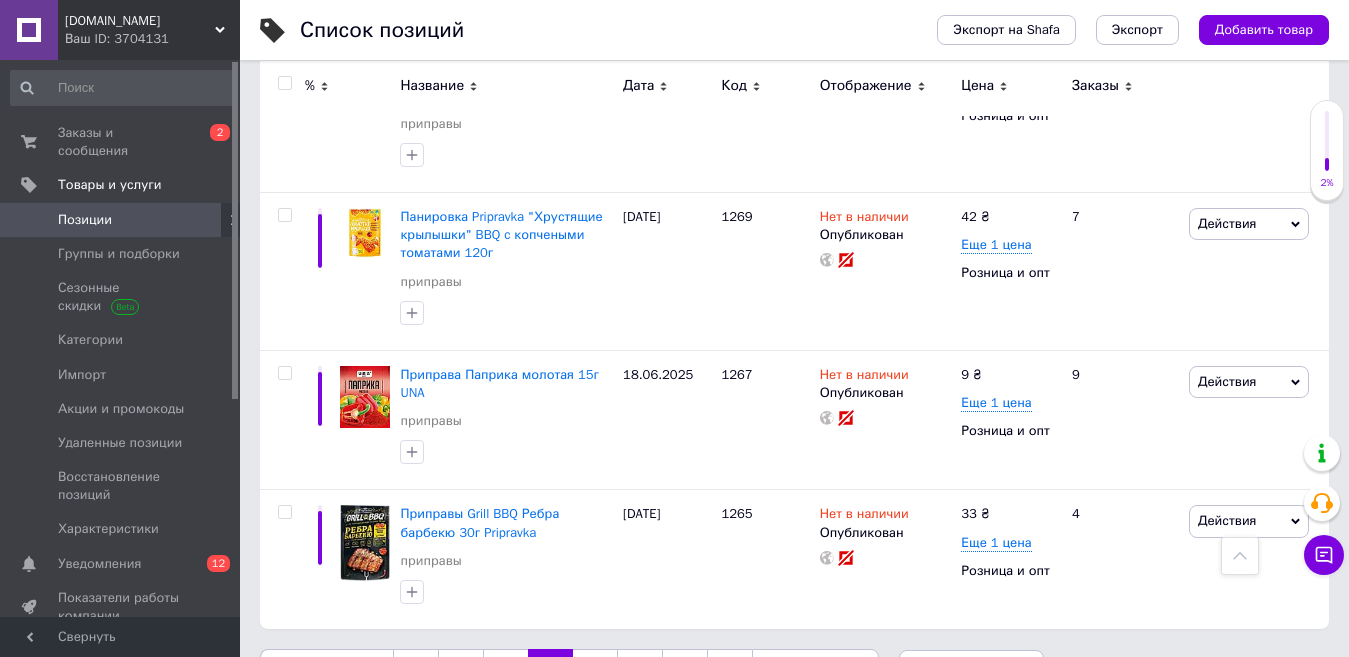 click on "5" at bounding box center (595, 670) 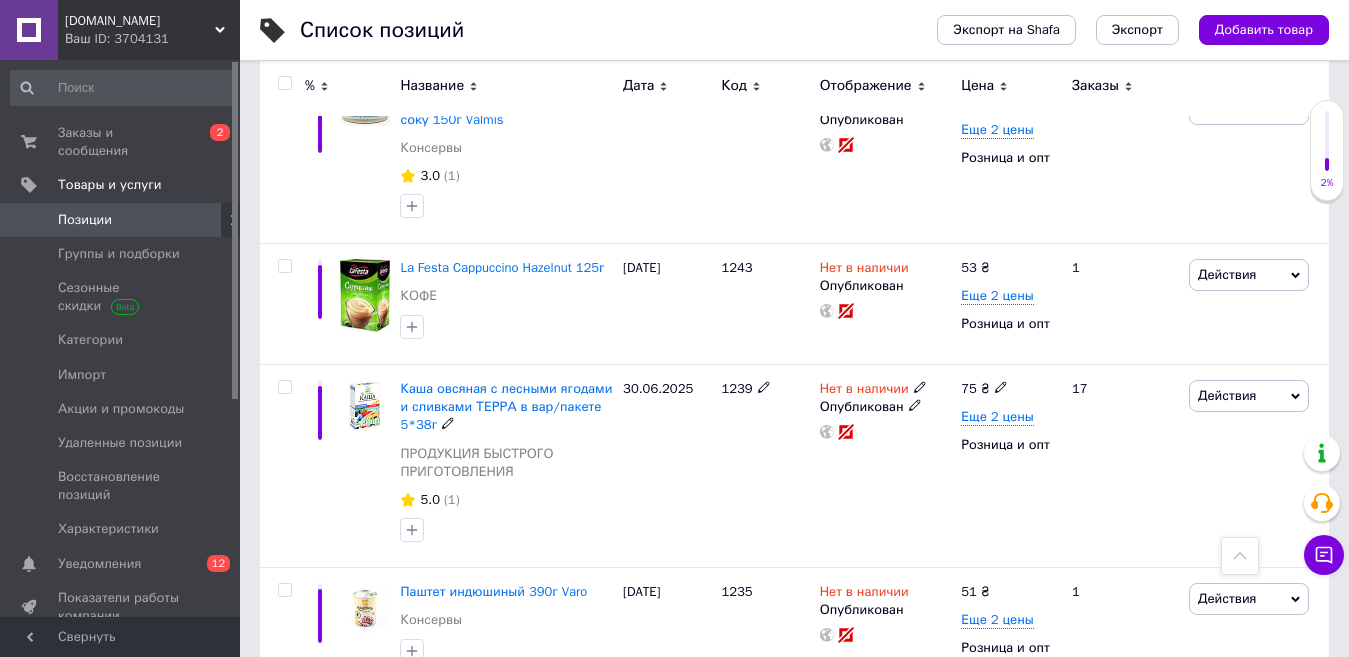 scroll, scrollTop: 2061, scrollLeft: 0, axis: vertical 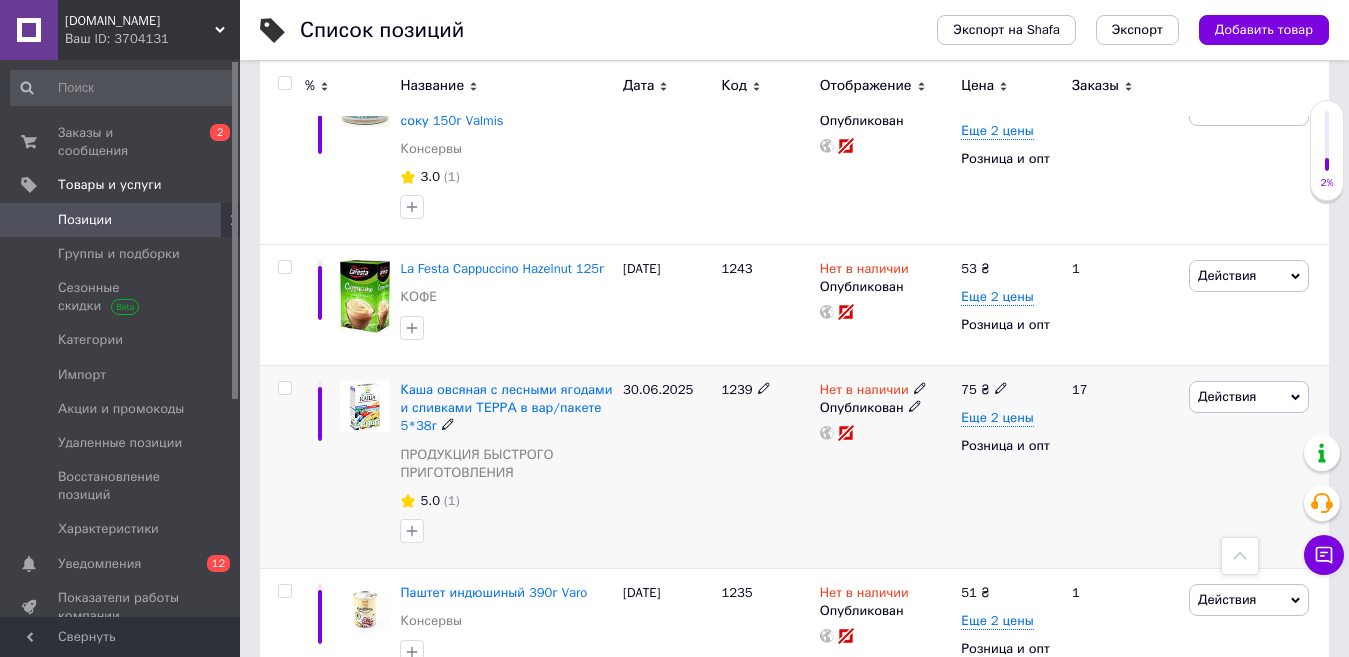 click 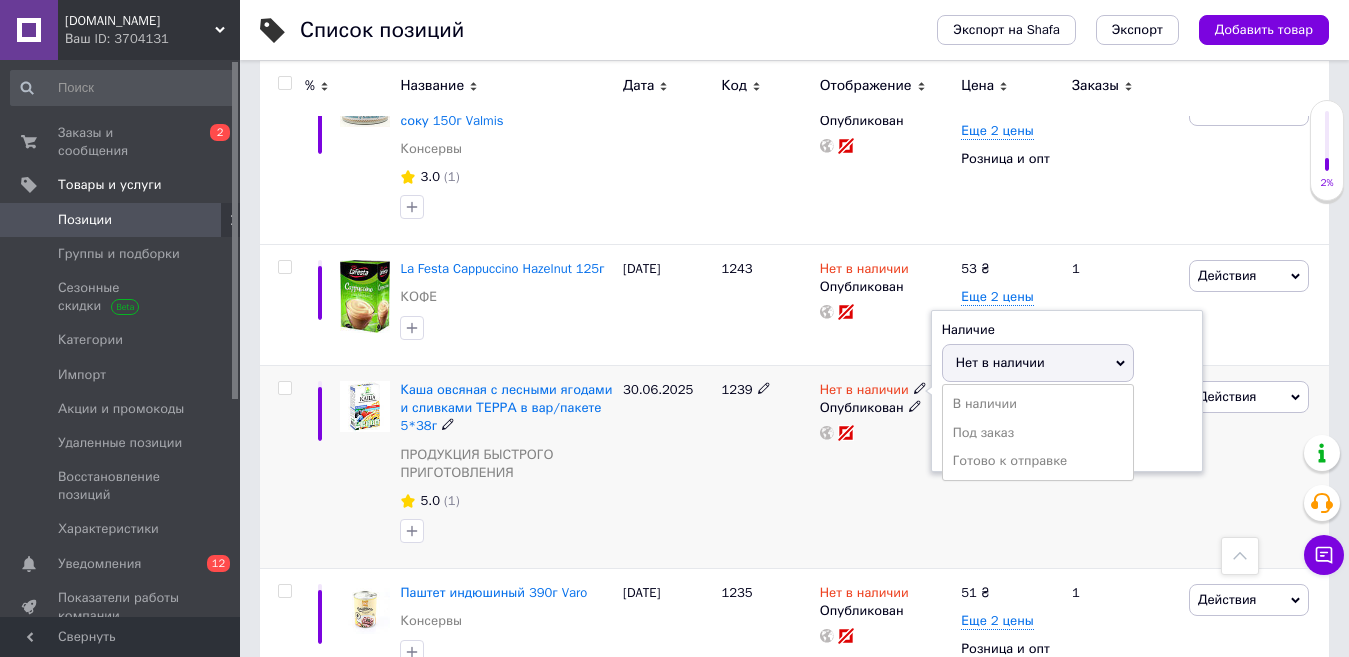 click on "В наличии" at bounding box center (1038, 404) 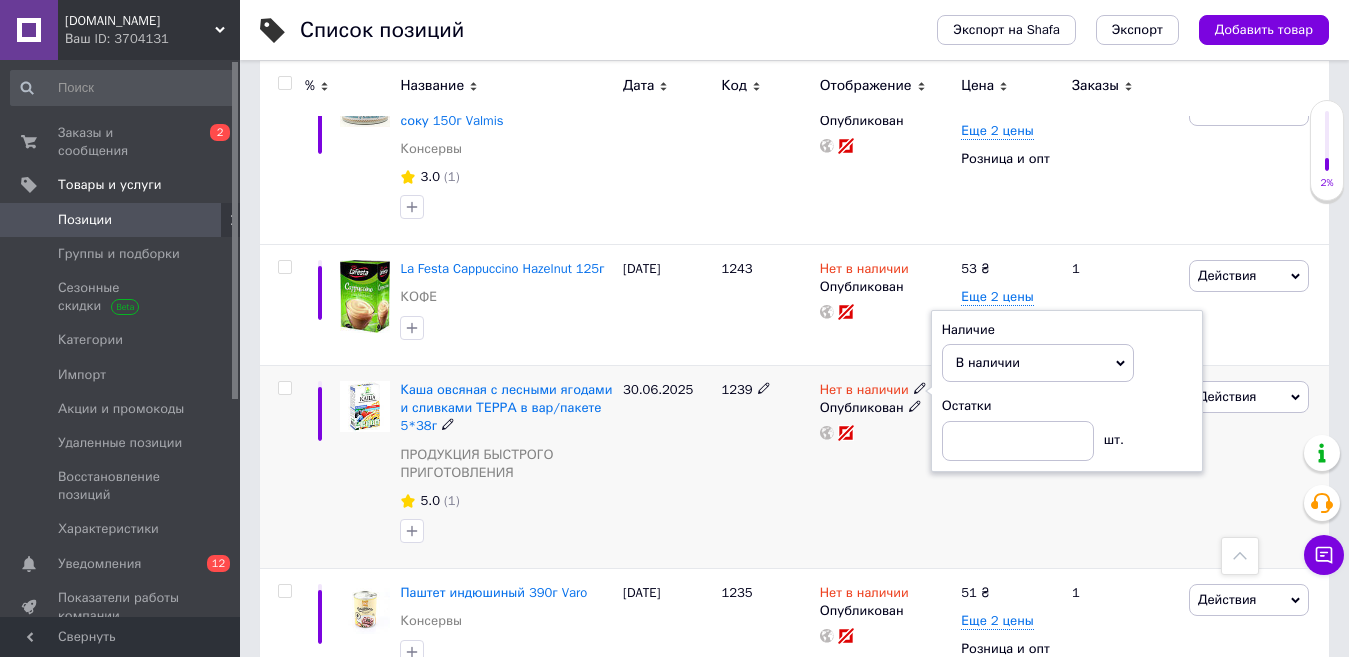 click on "30.06.2025" at bounding box center [667, 467] 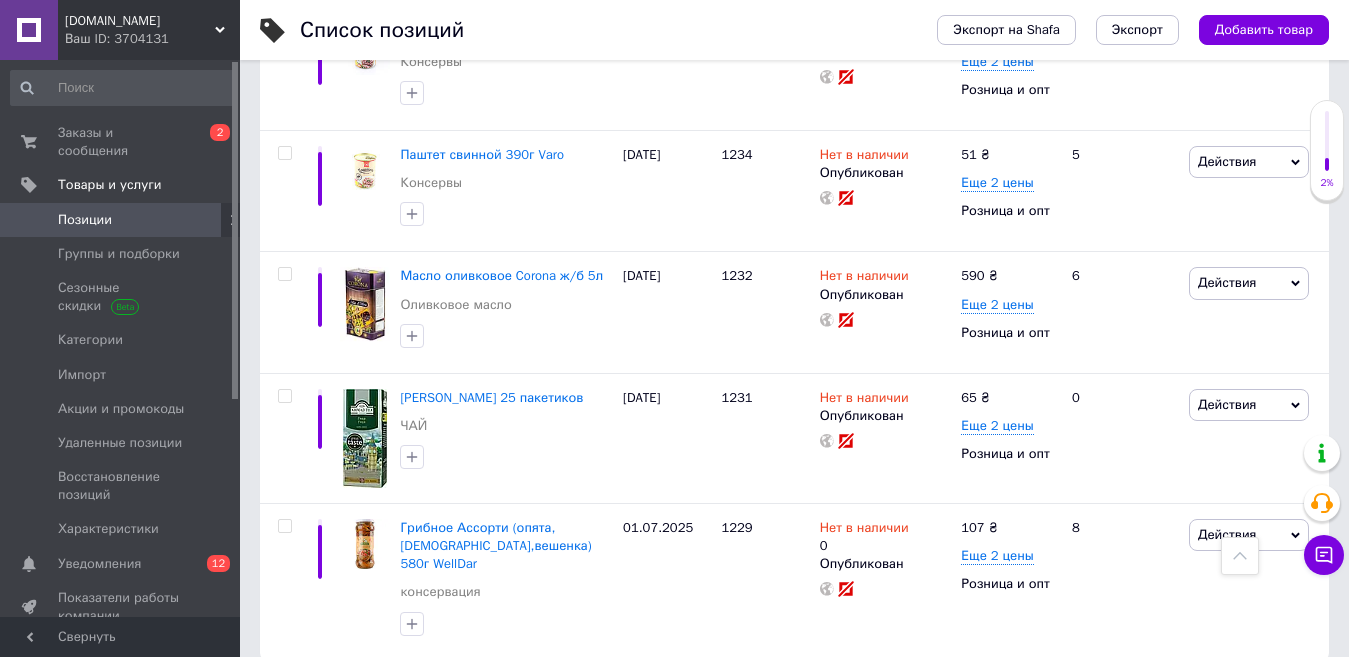 scroll, scrollTop: 2670, scrollLeft: 0, axis: vertical 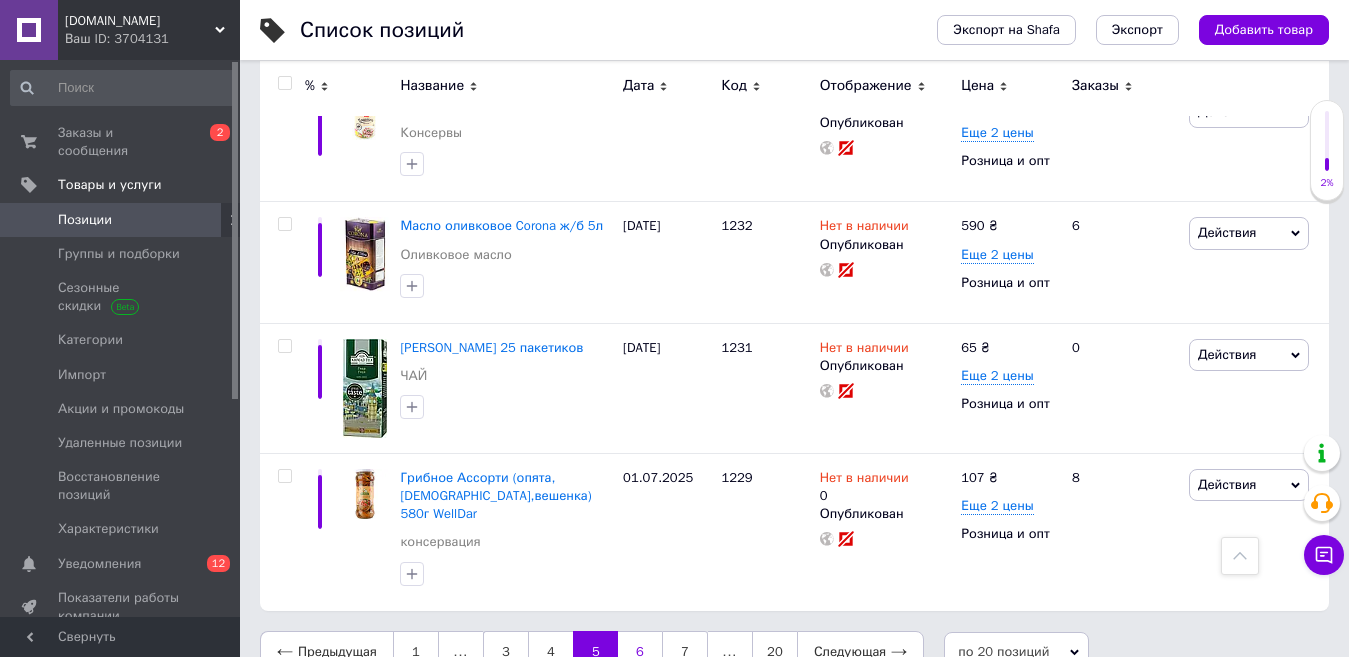 click on "6" at bounding box center [640, 652] 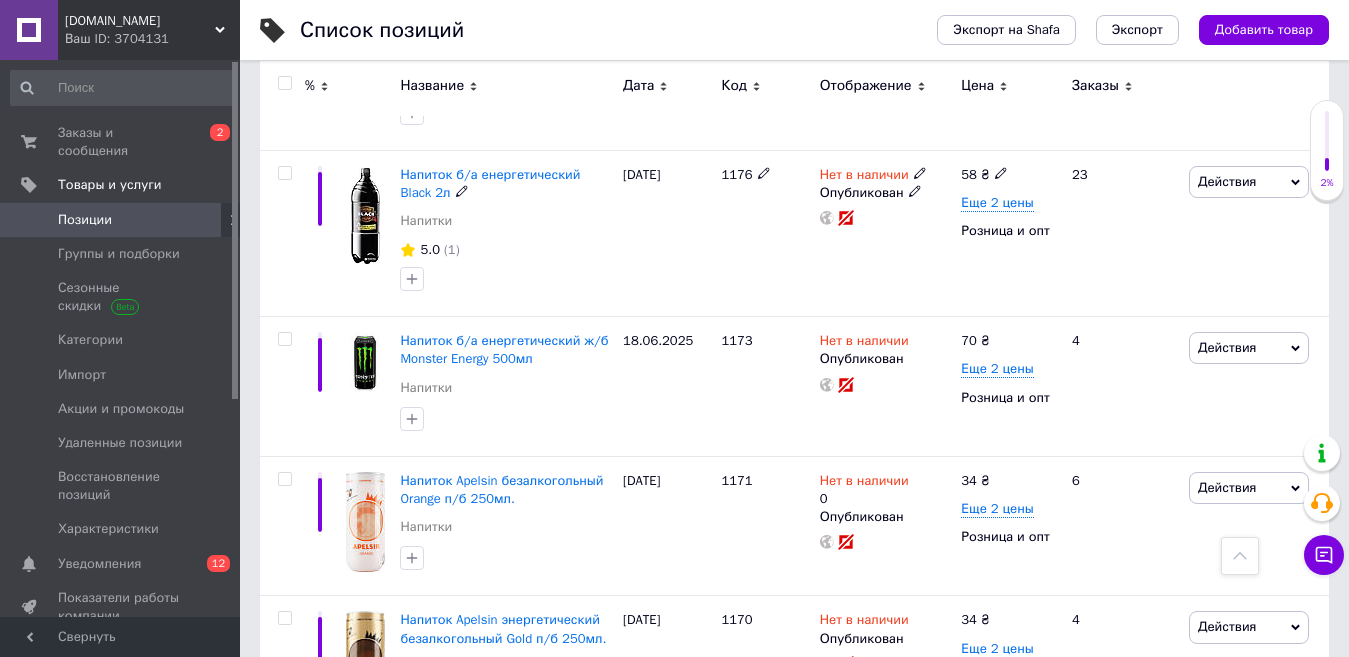 scroll, scrollTop: 2706, scrollLeft: 0, axis: vertical 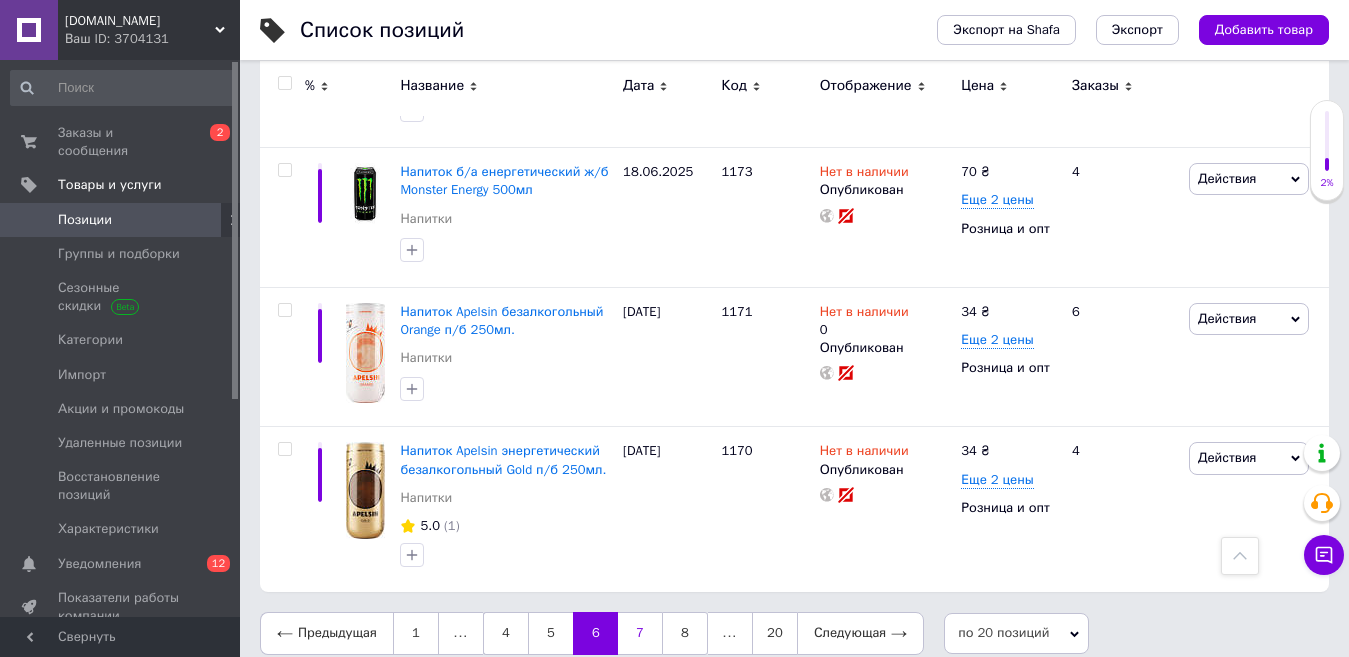 click on "7" at bounding box center (640, 633) 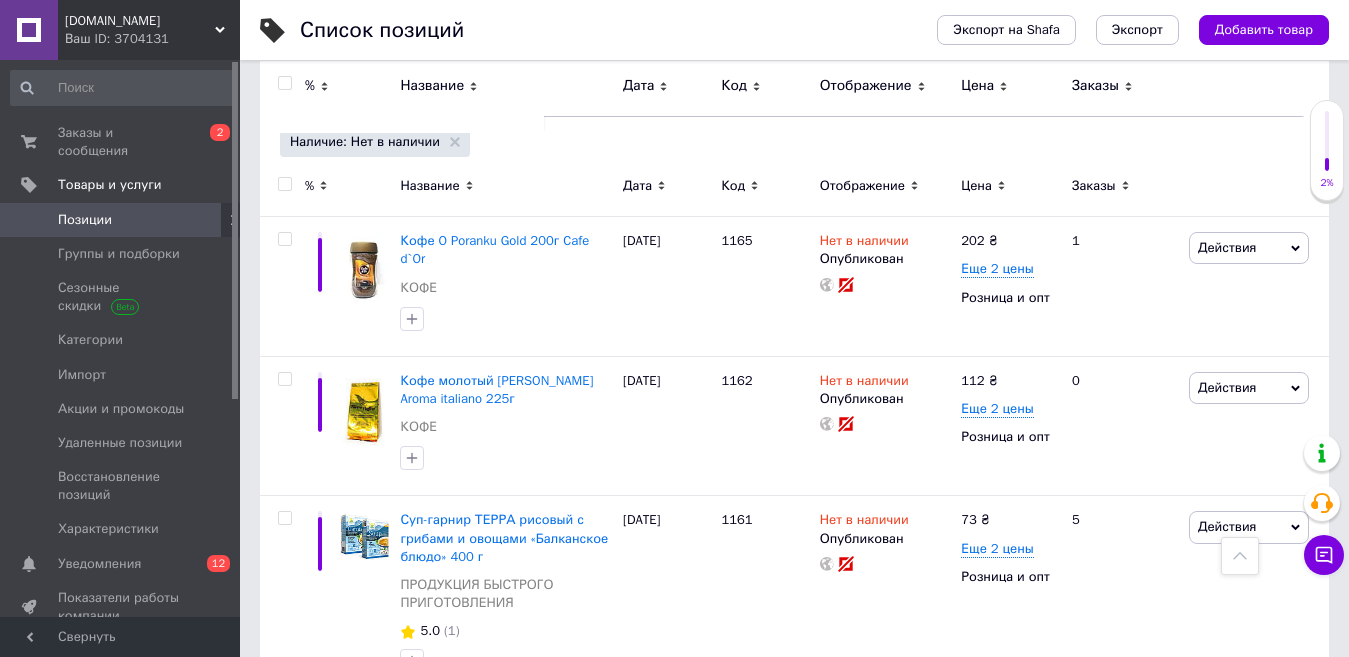 scroll, scrollTop: 2733, scrollLeft: 0, axis: vertical 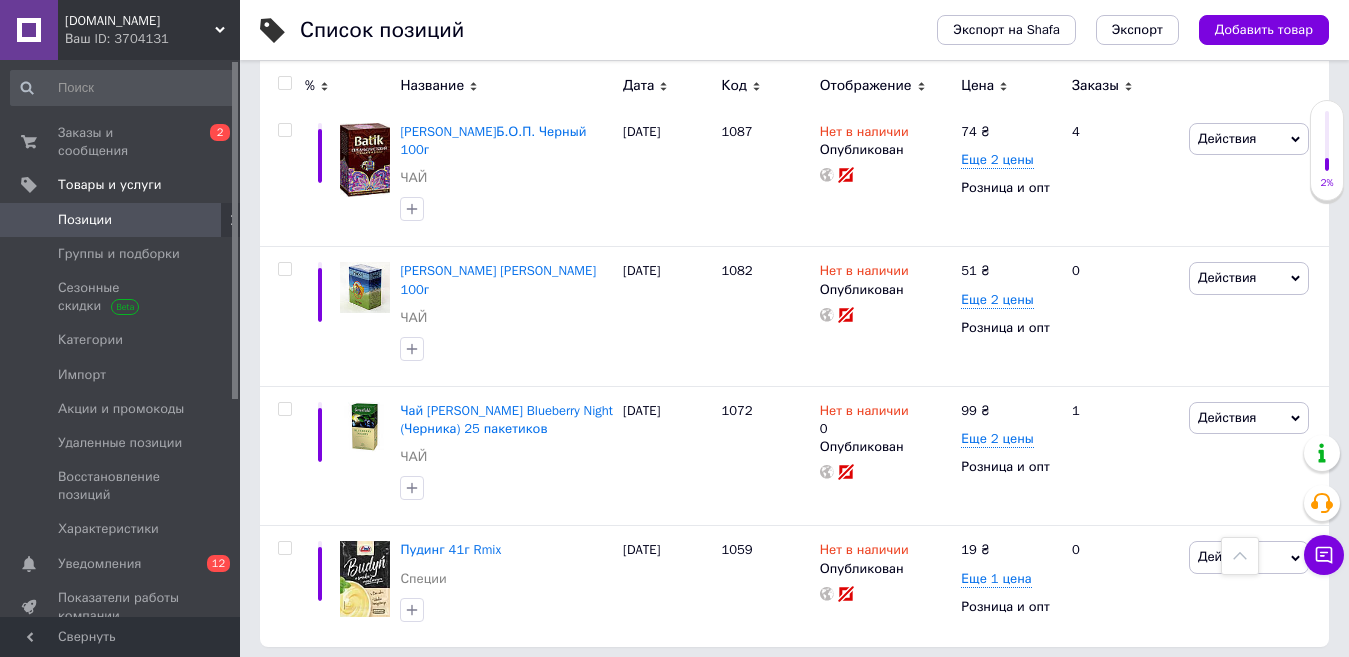 click on "8" at bounding box center (640, 688) 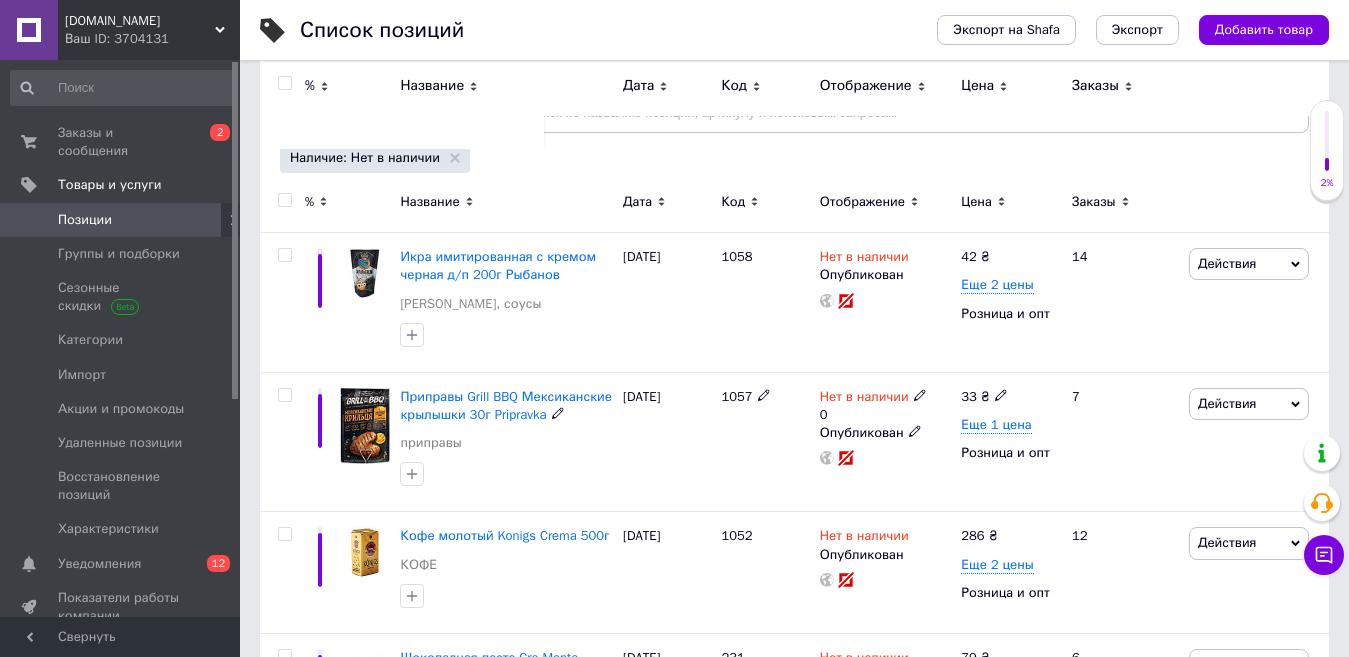scroll, scrollTop: 85, scrollLeft: 0, axis: vertical 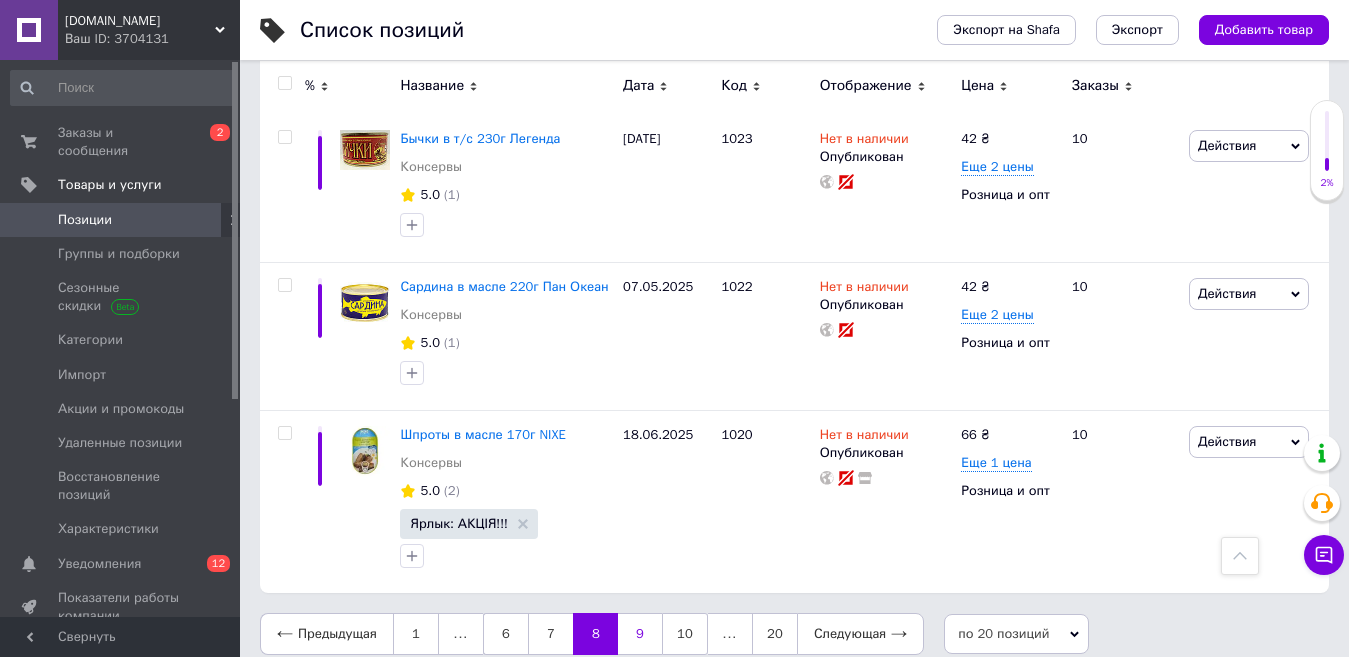 click on "9" at bounding box center (640, 634) 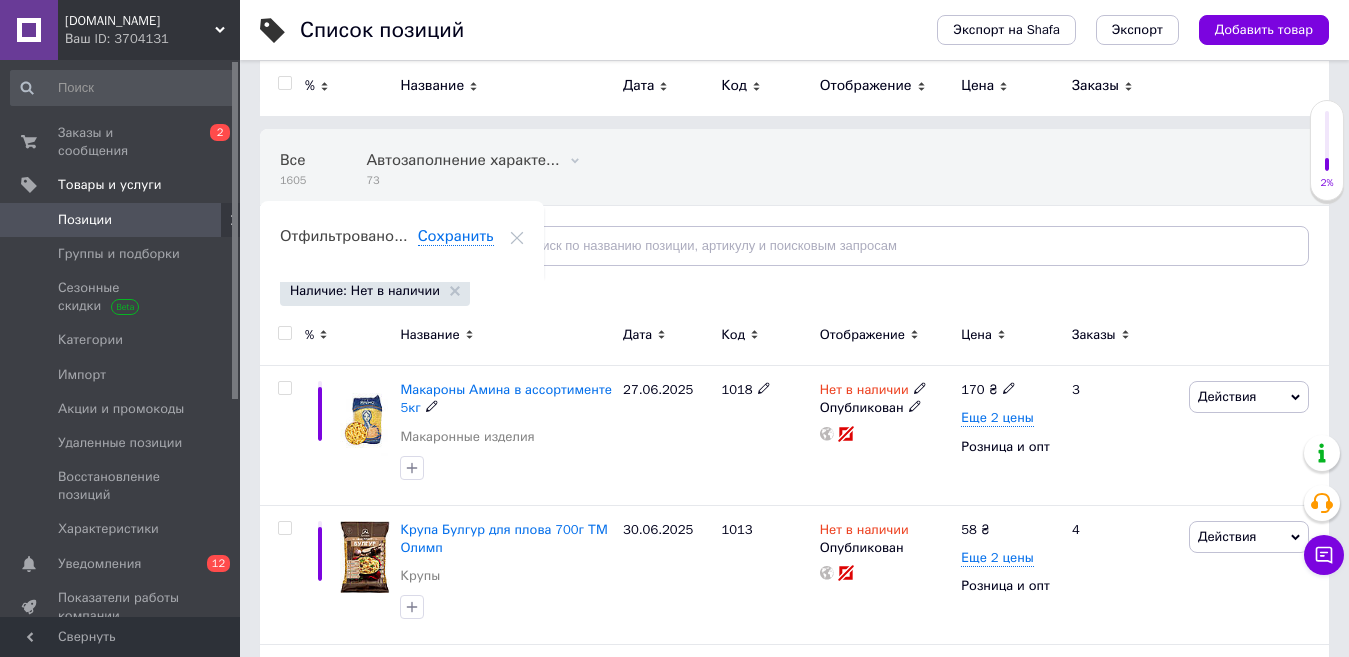 scroll, scrollTop: 62, scrollLeft: 0, axis: vertical 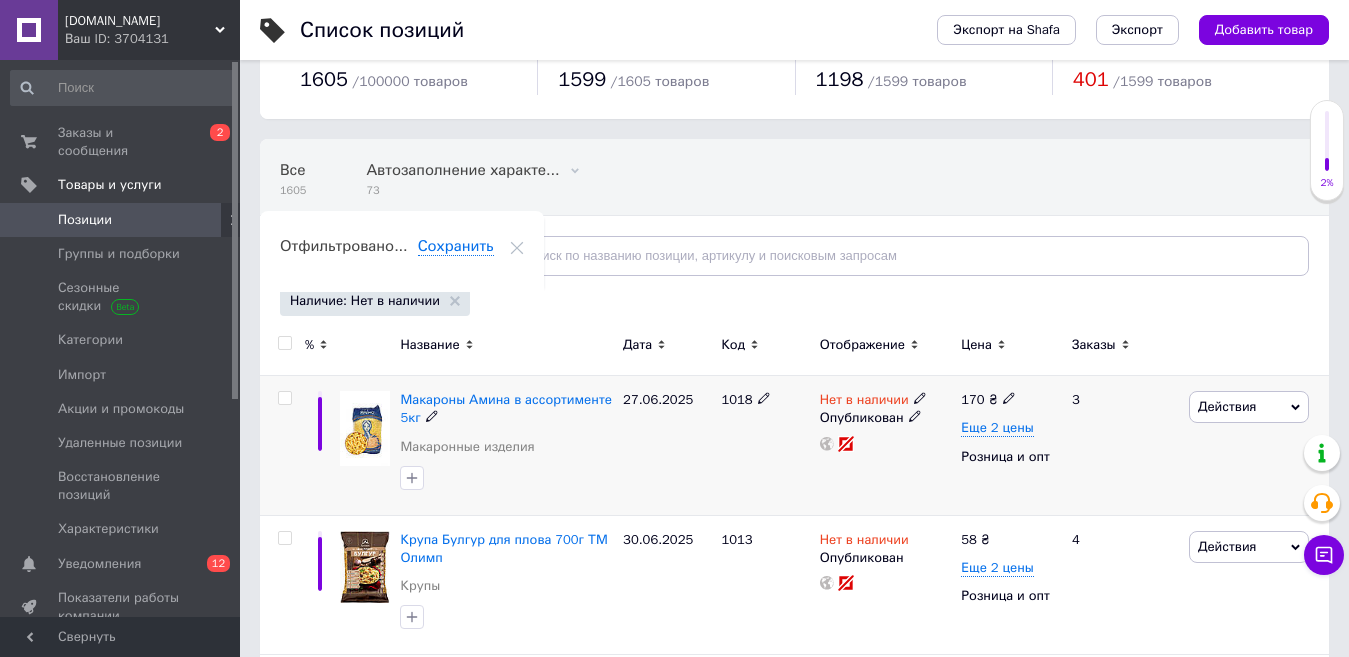 click 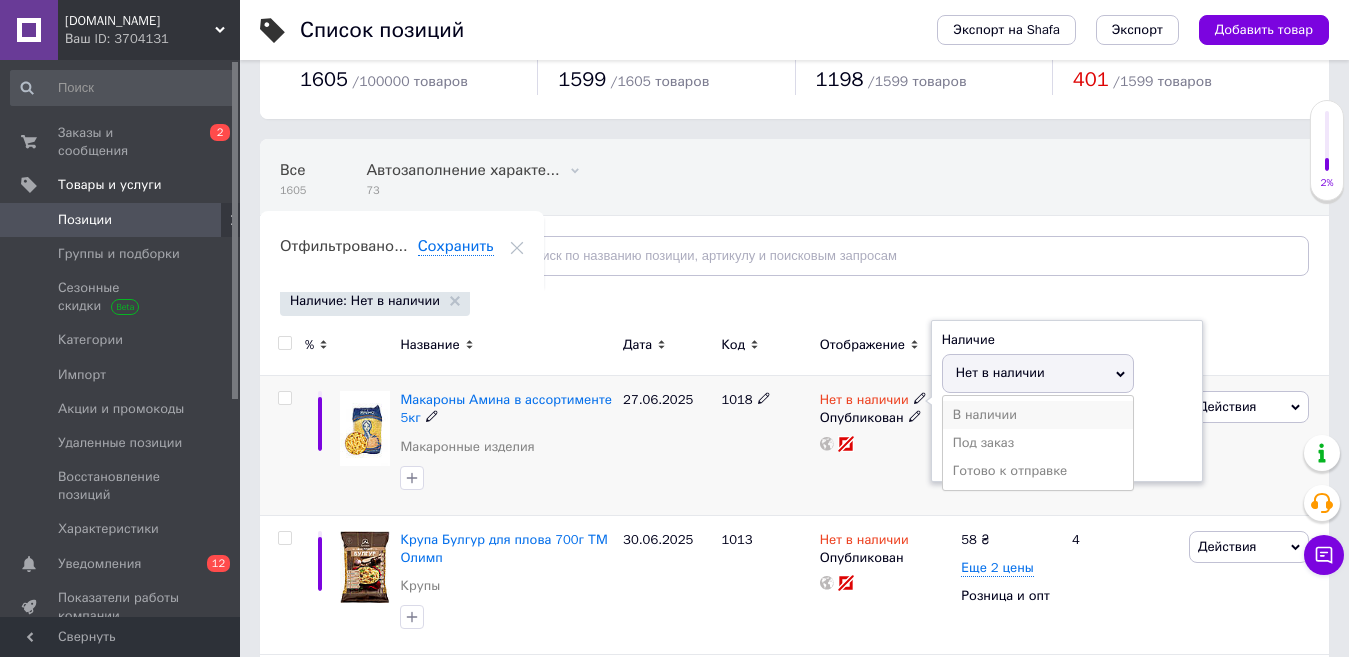 click on "В наличии" at bounding box center [1038, 415] 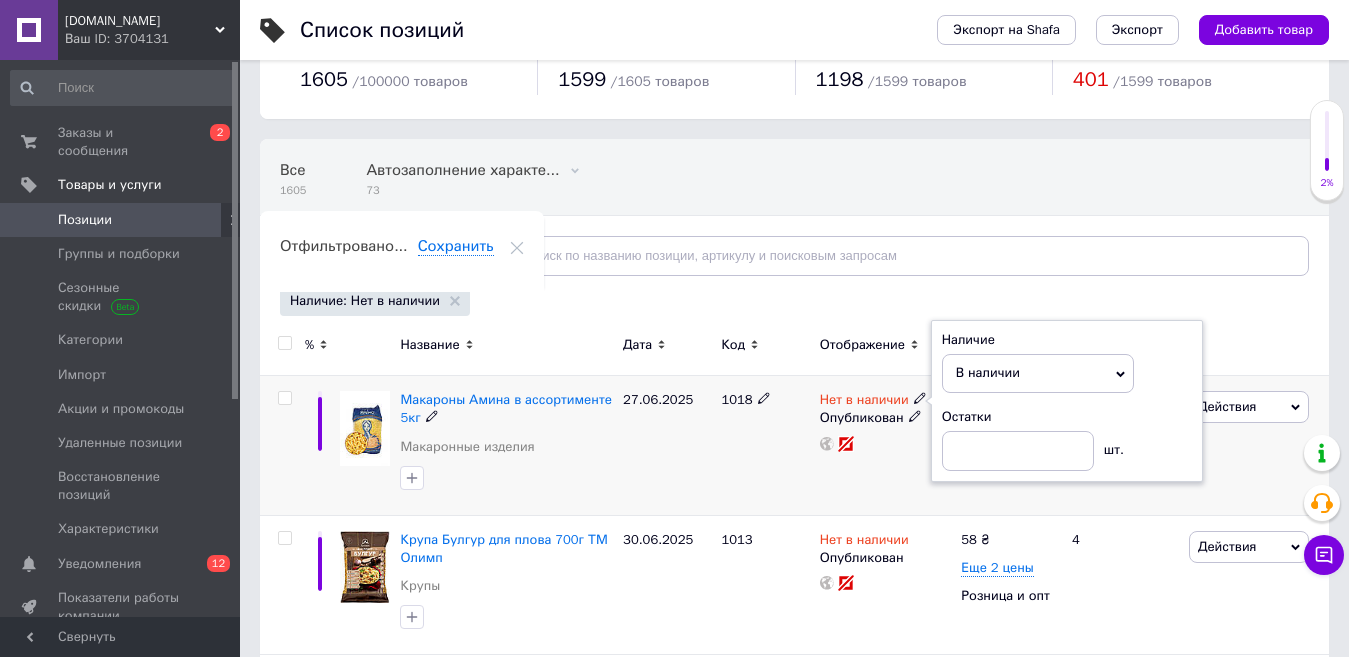 click on "Макароны Амина в ассортименте 5кг" at bounding box center [506, 409] 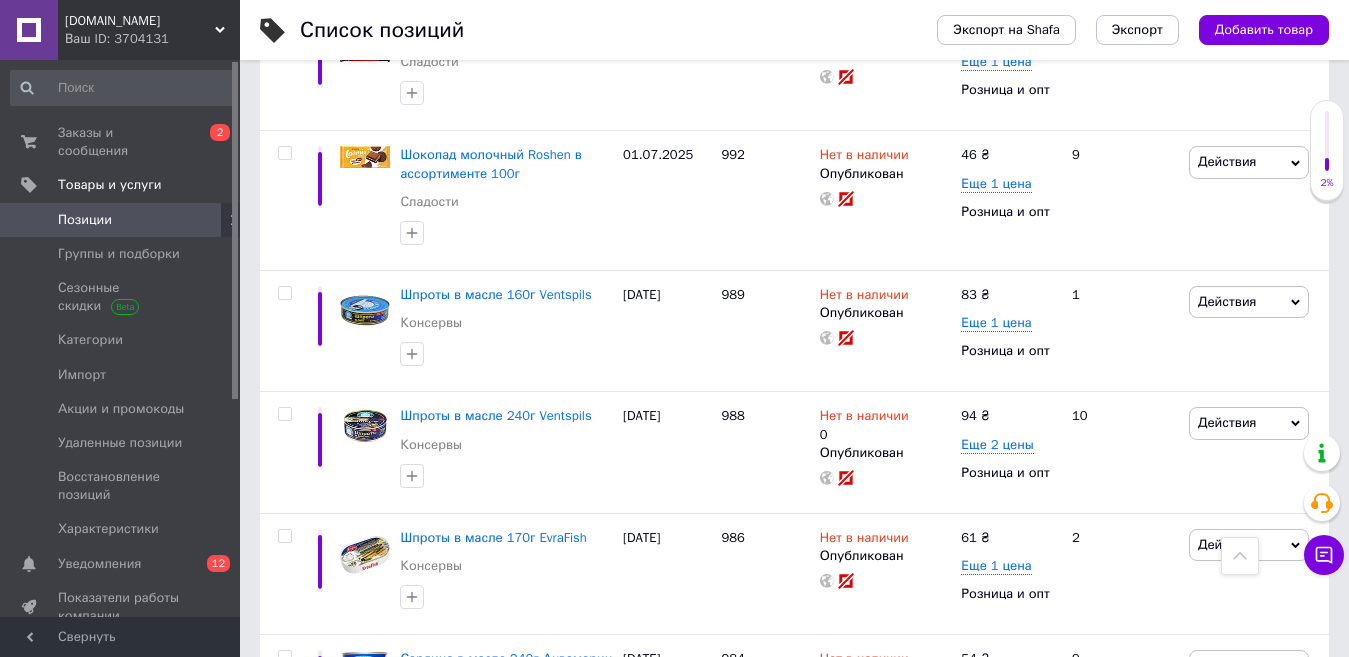 scroll, scrollTop: 2562, scrollLeft: 0, axis: vertical 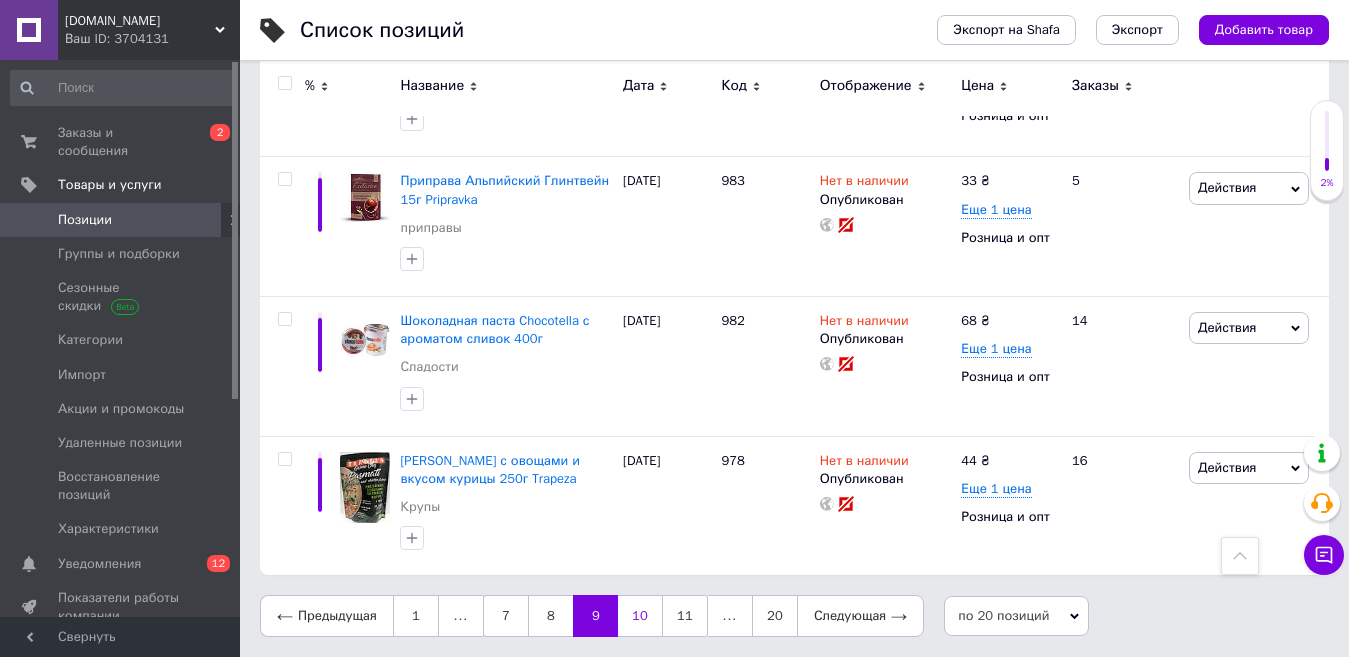 click on "10" at bounding box center (640, 616) 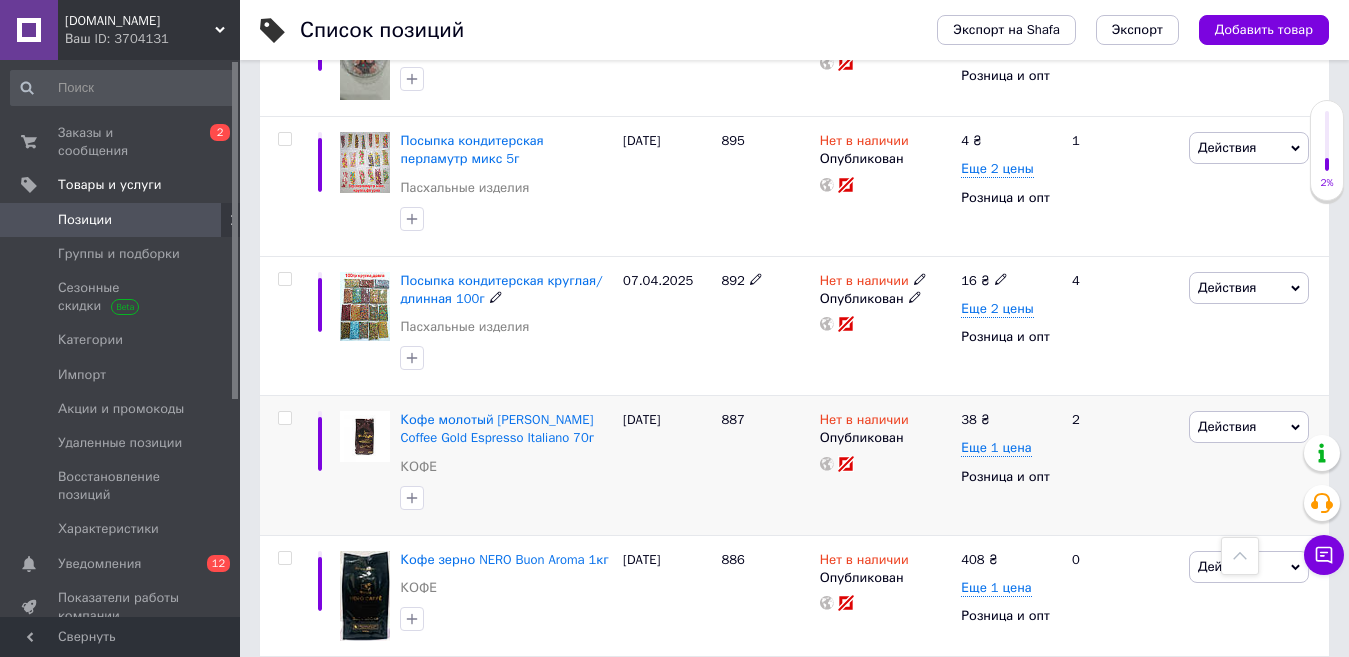 scroll, scrollTop: 2534, scrollLeft: 0, axis: vertical 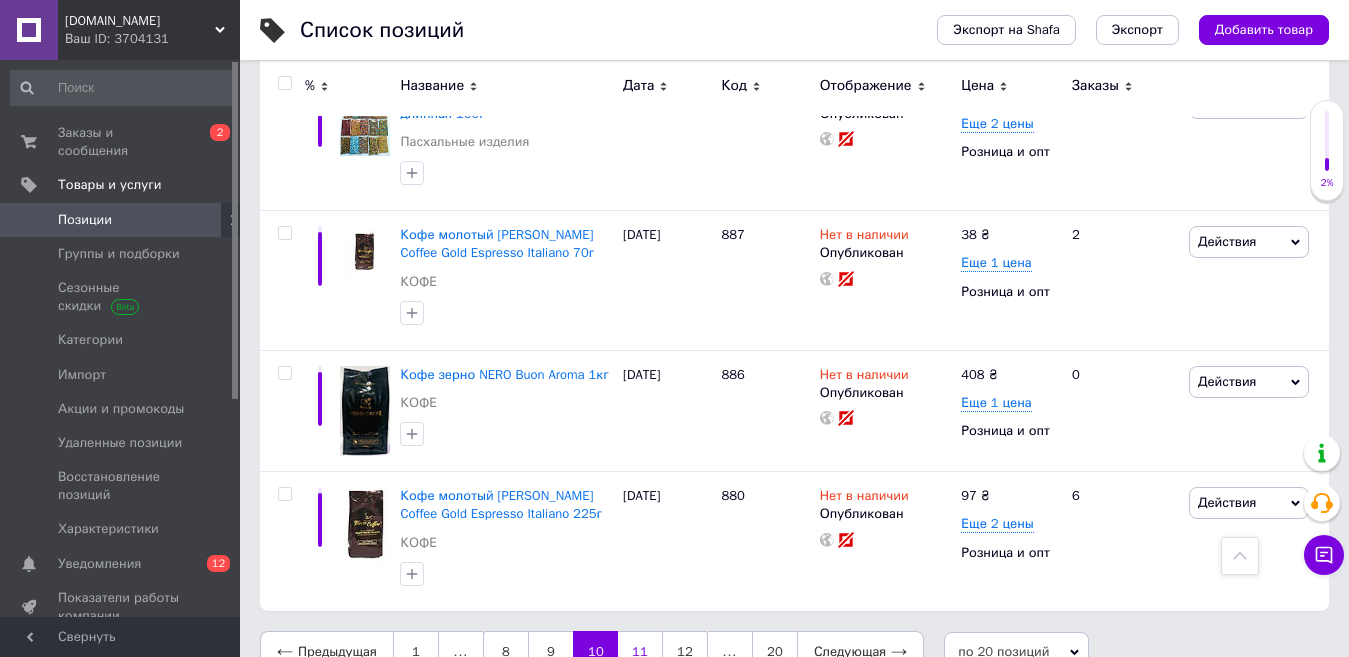 click on "11" at bounding box center [640, 652] 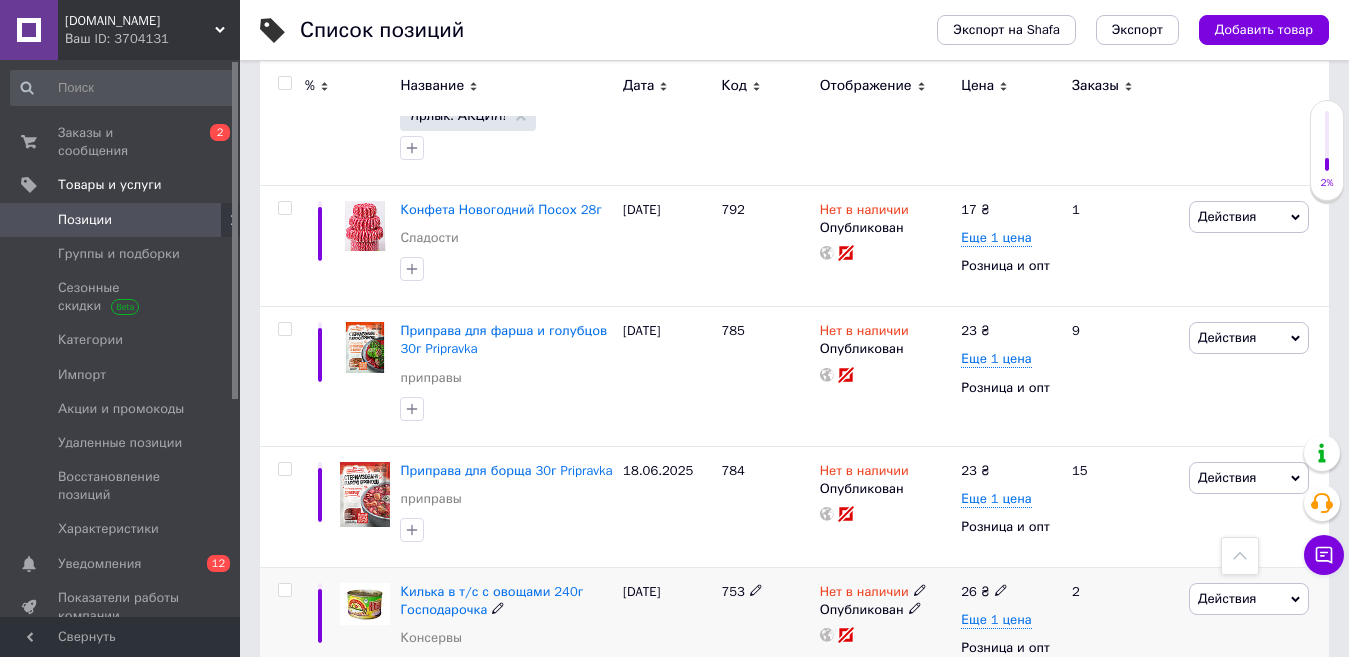 scroll, scrollTop: 2122, scrollLeft: 0, axis: vertical 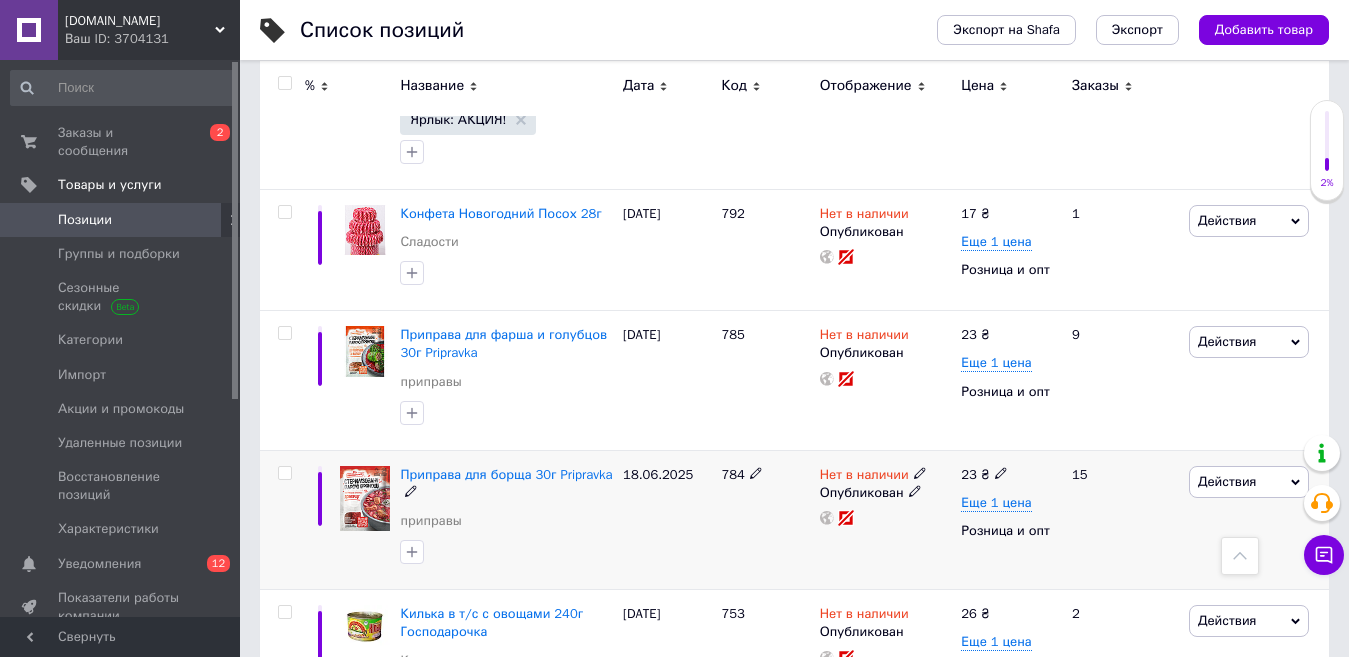 click on "Нет в наличии" at bounding box center [873, 475] 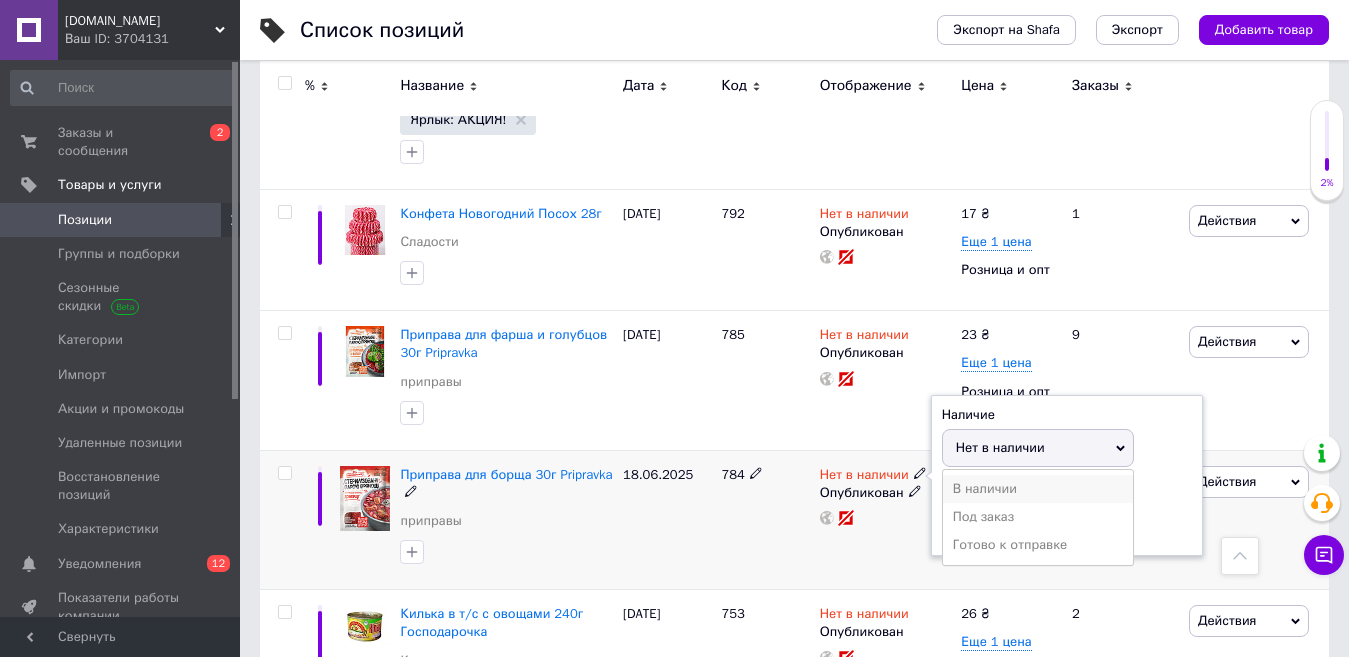 click on "В наличии" at bounding box center (1038, 489) 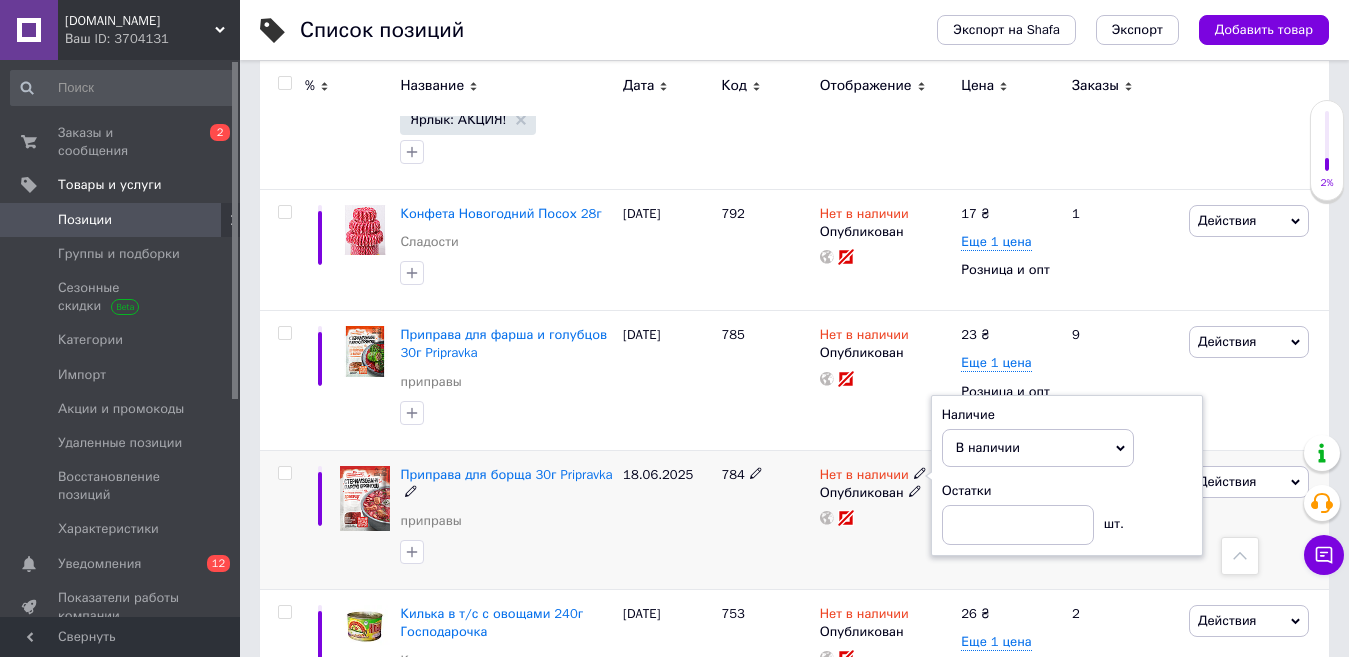 click at bounding box center [506, 552] 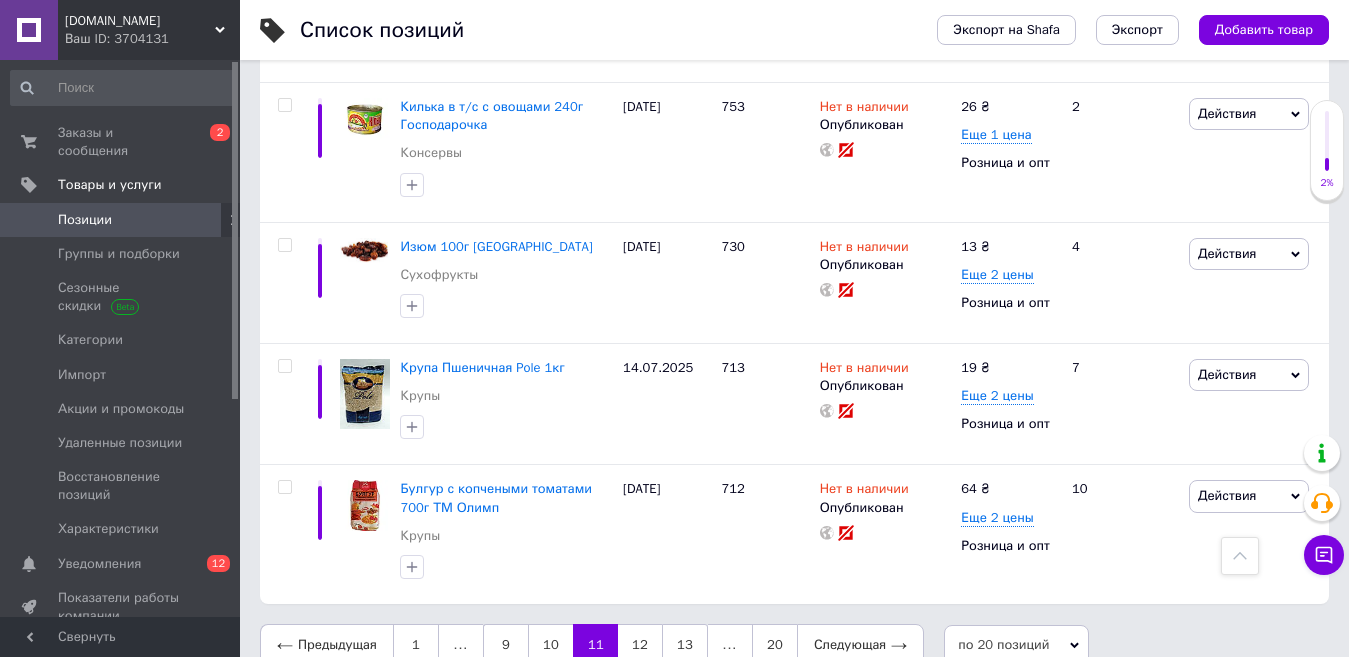 scroll, scrollTop: 2622, scrollLeft: 0, axis: vertical 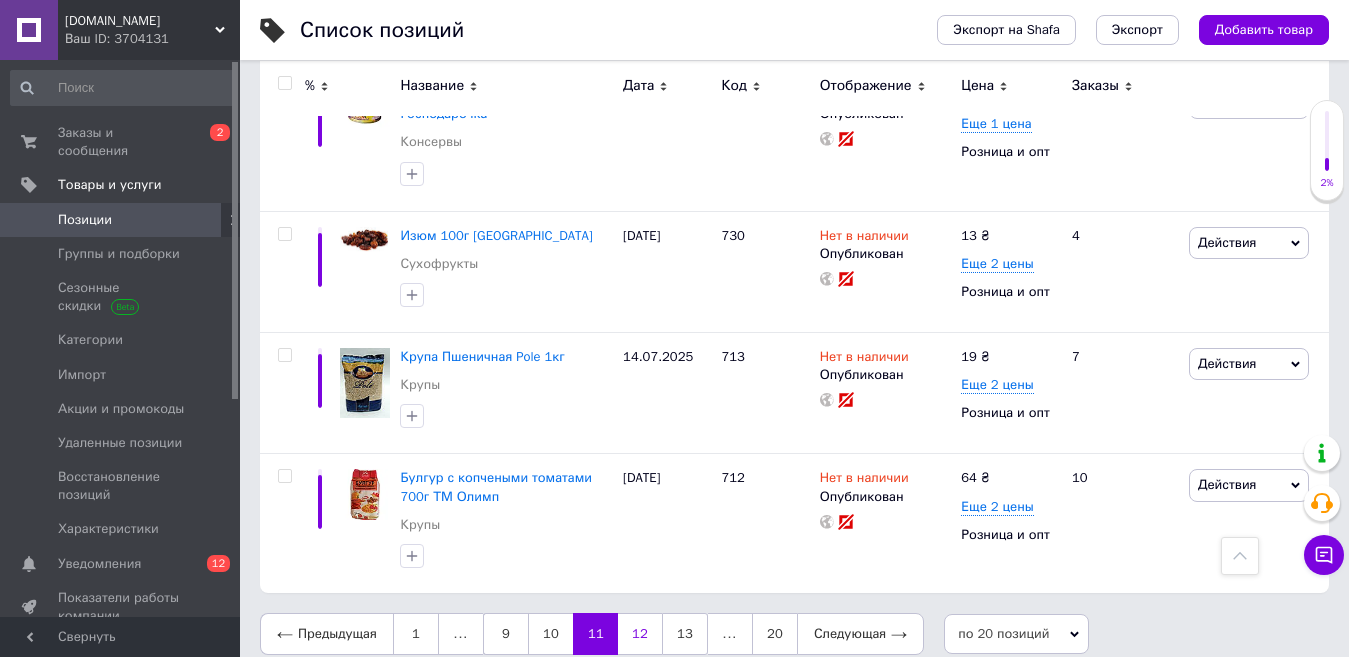 click on "12" at bounding box center [640, 634] 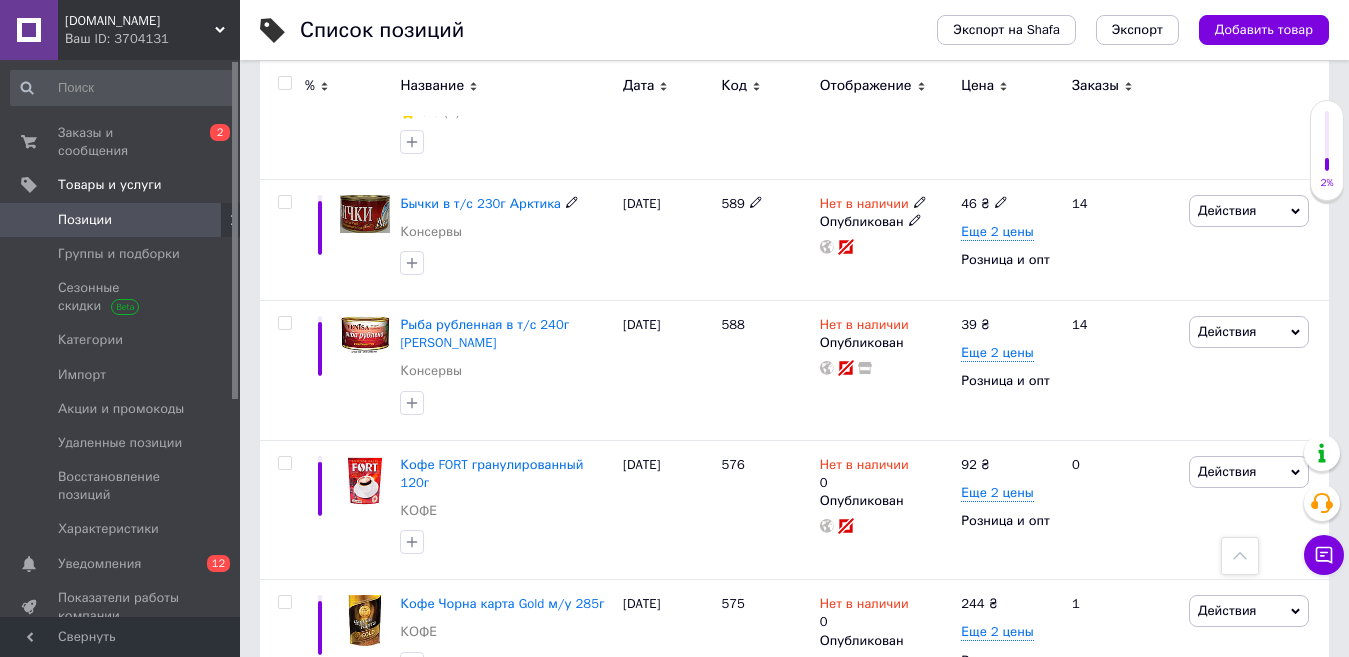 scroll, scrollTop: 1571, scrollLeft: 0, axis: vertical 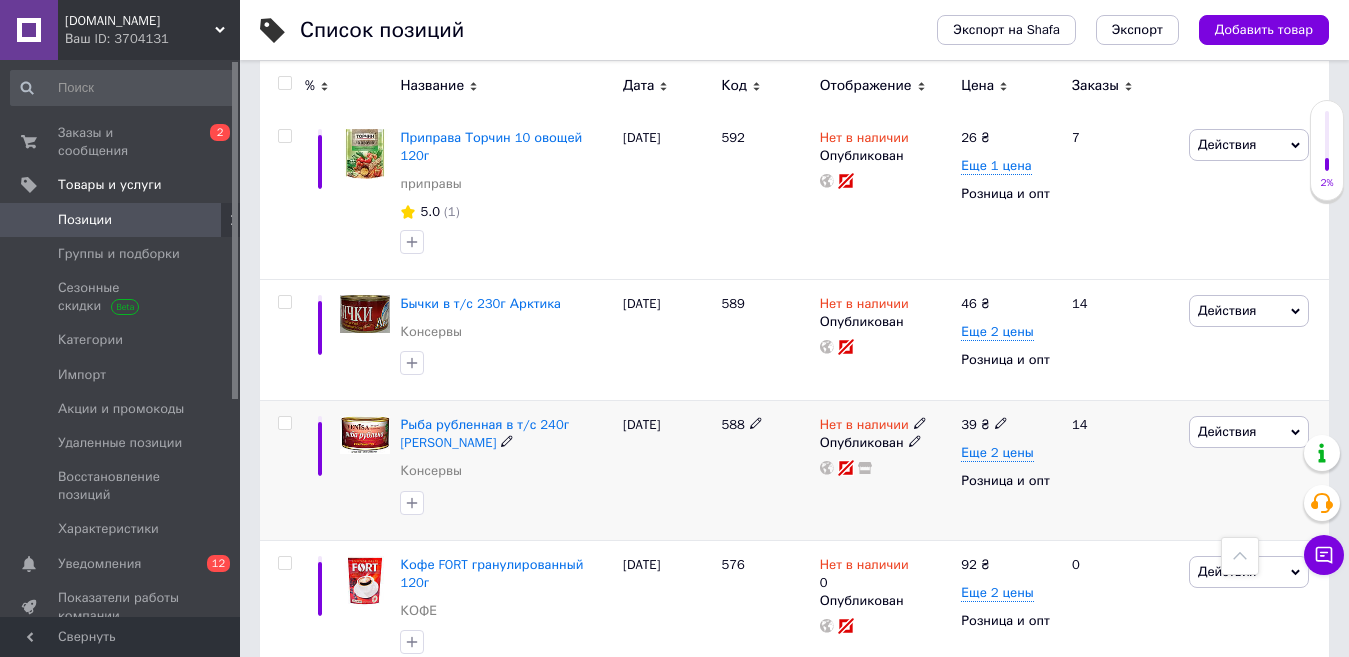 click 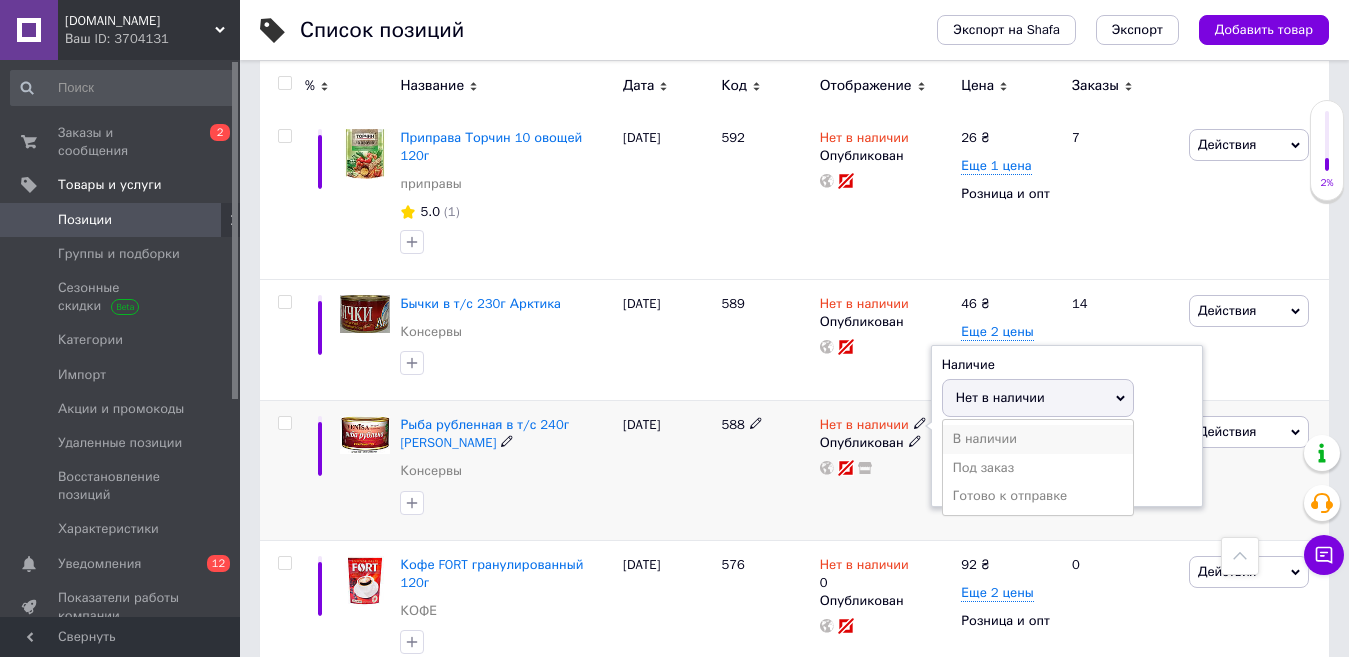 click on "В наличии" at bounding box center (1038, 439) 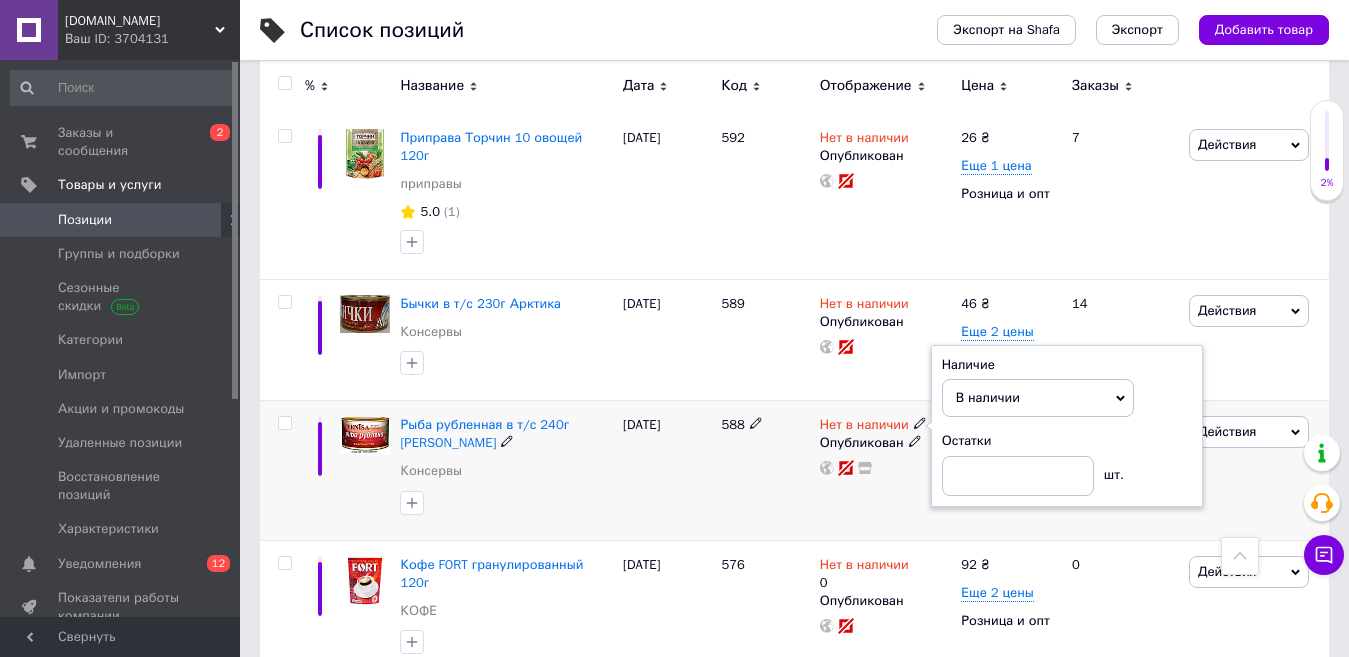 click at bounding box center (506, 503) 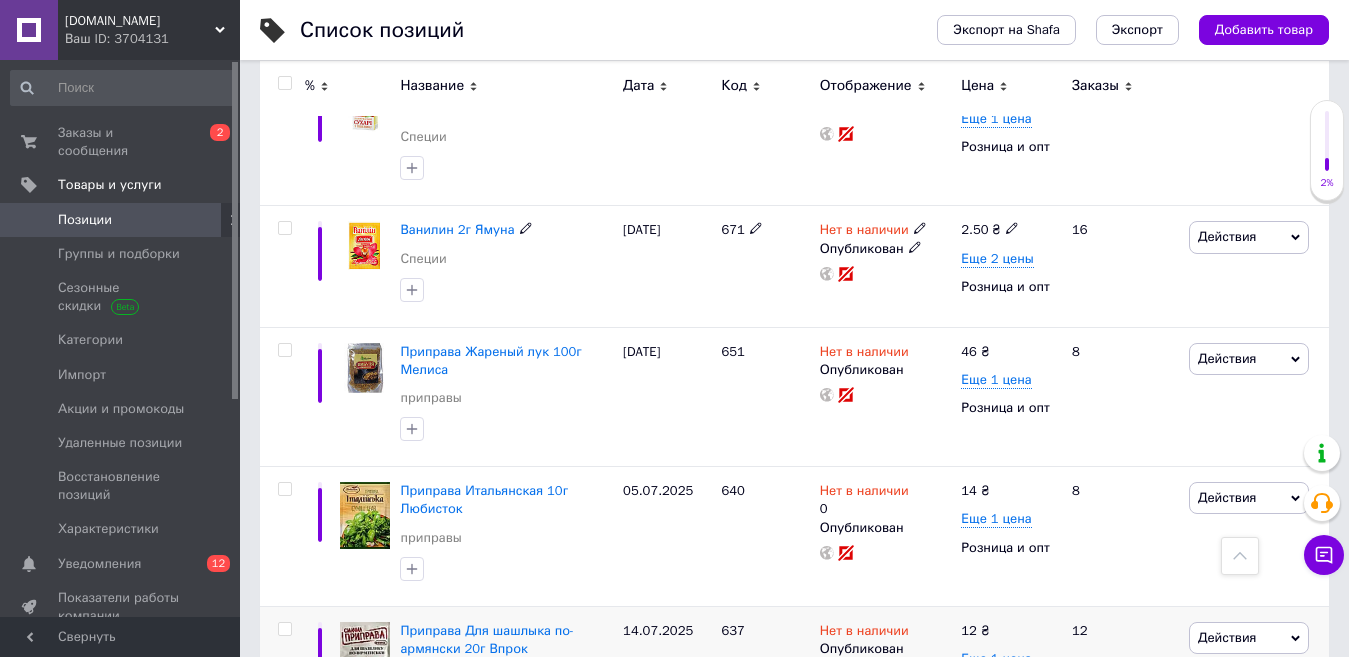 scroll, scrollTop: 771, scrollLeft: 0, axis: vertical 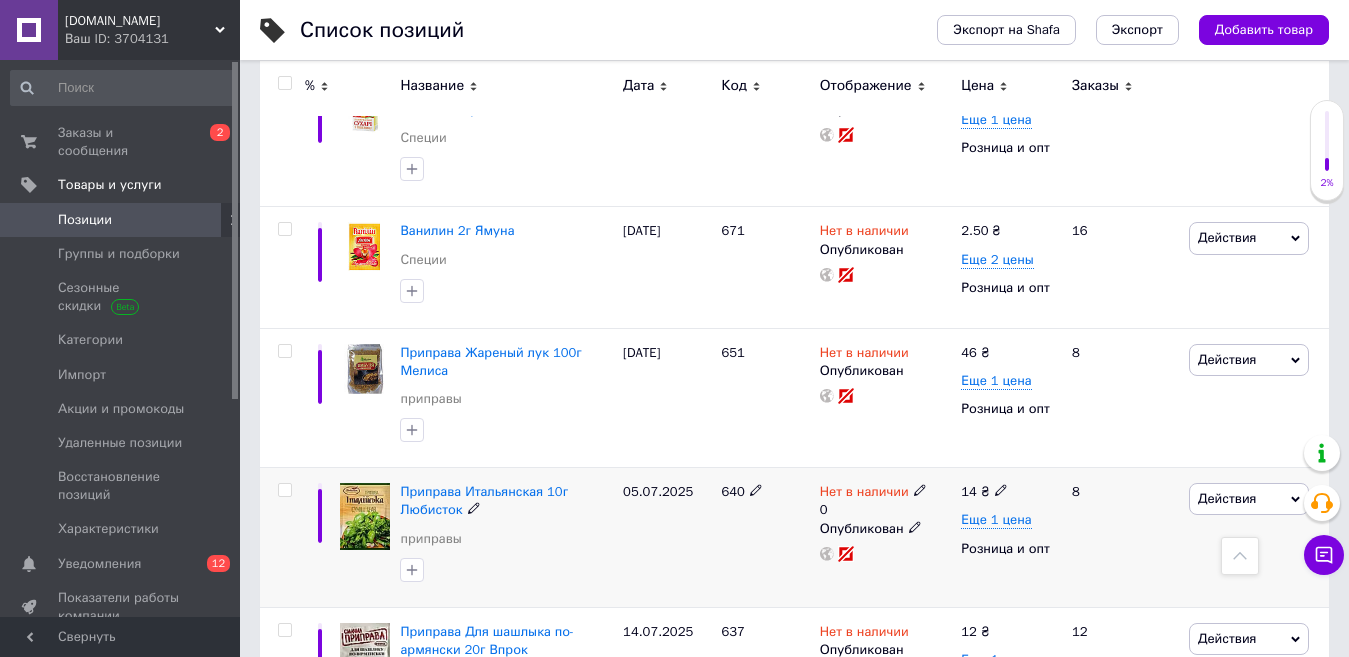 click 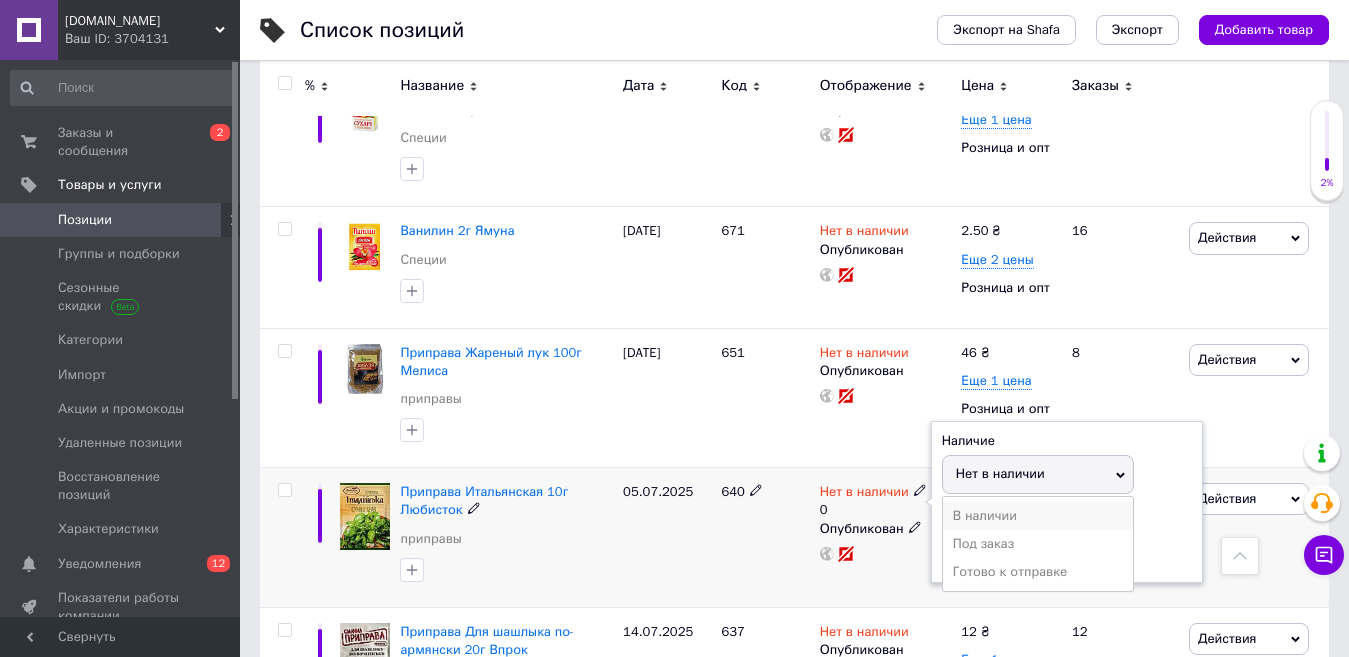 click on "В наличии" at bounding box center [1038, 516] 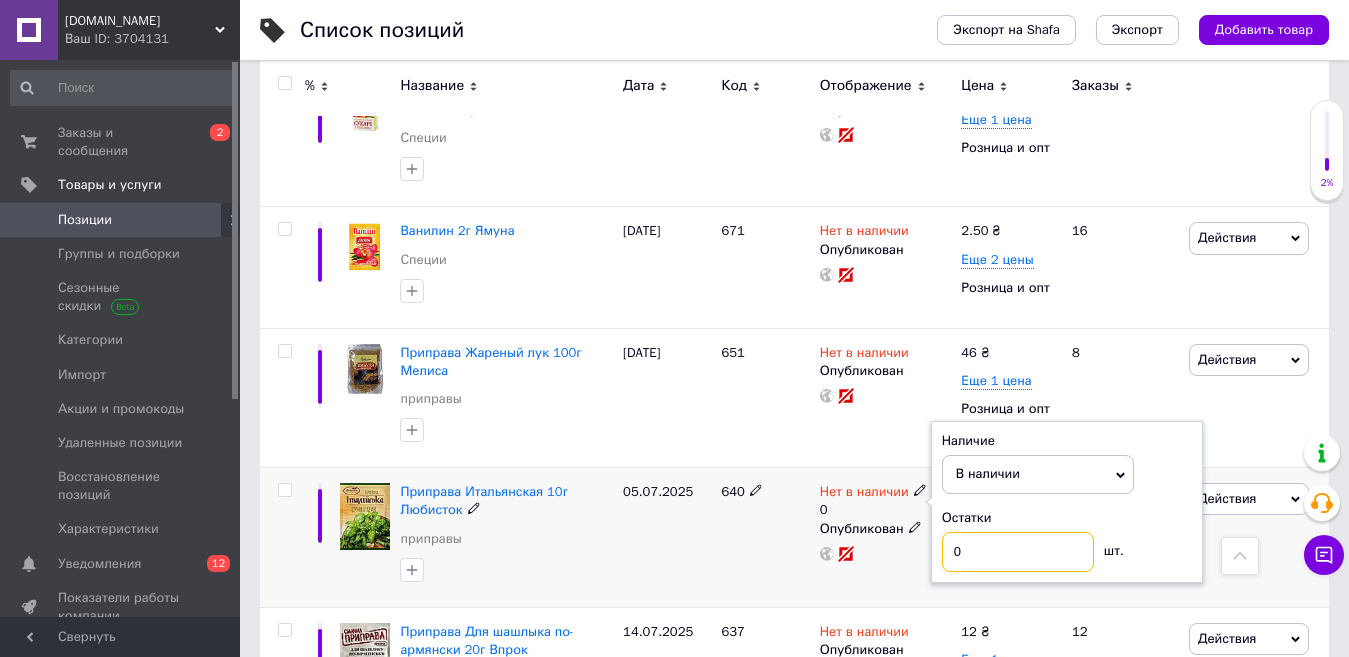 click on "0" at bounding box center (1018, 552) 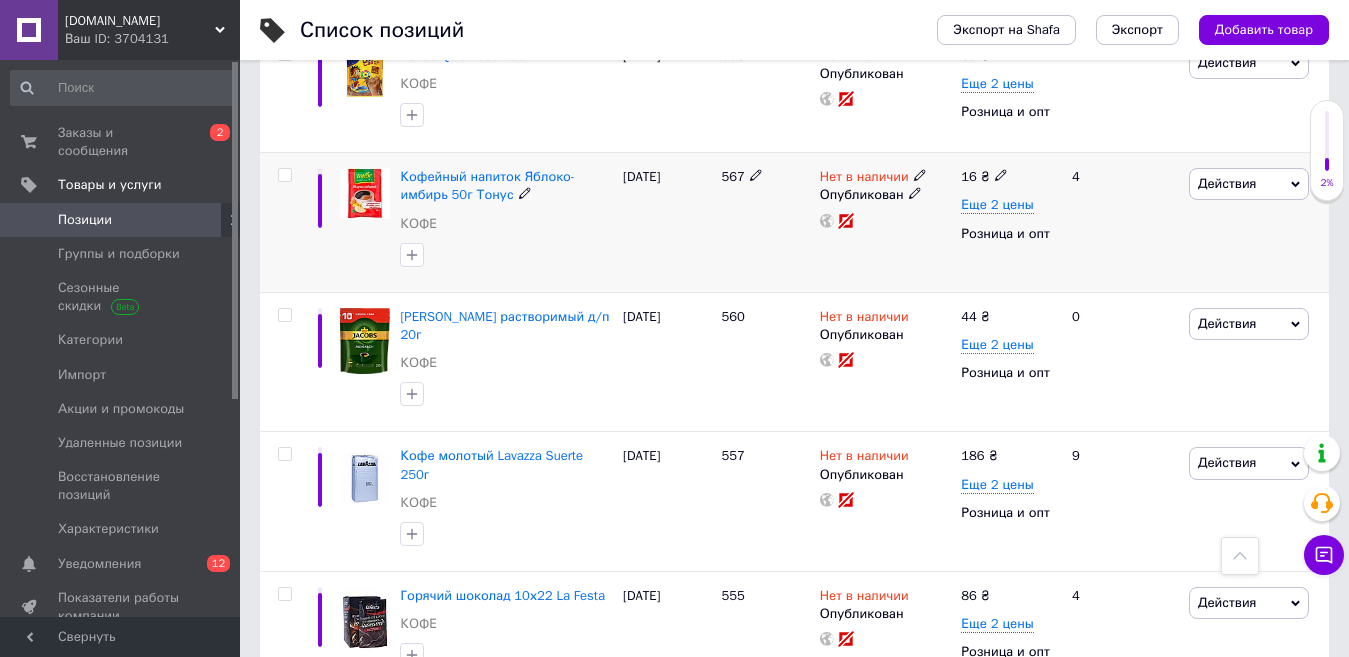 scroll, scrollTop: 2471, scrollLeft: 0, axis: vertical 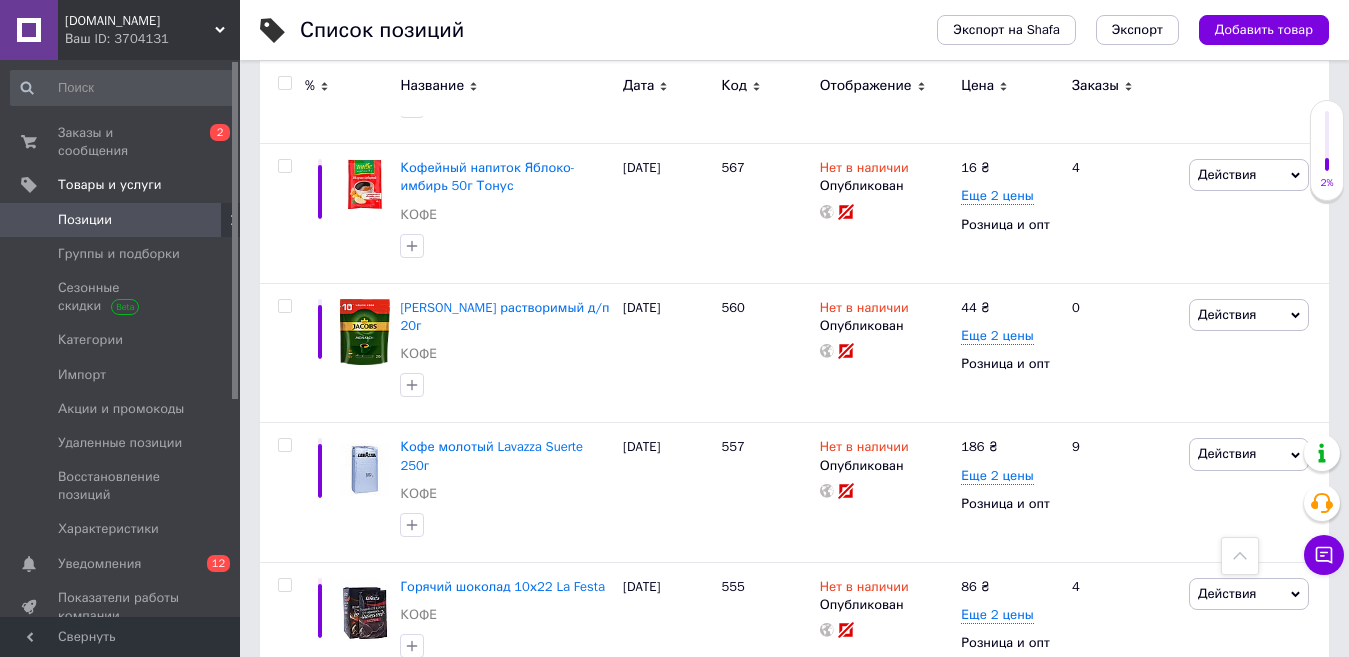 click on "13" at bounding box center (640, 724) 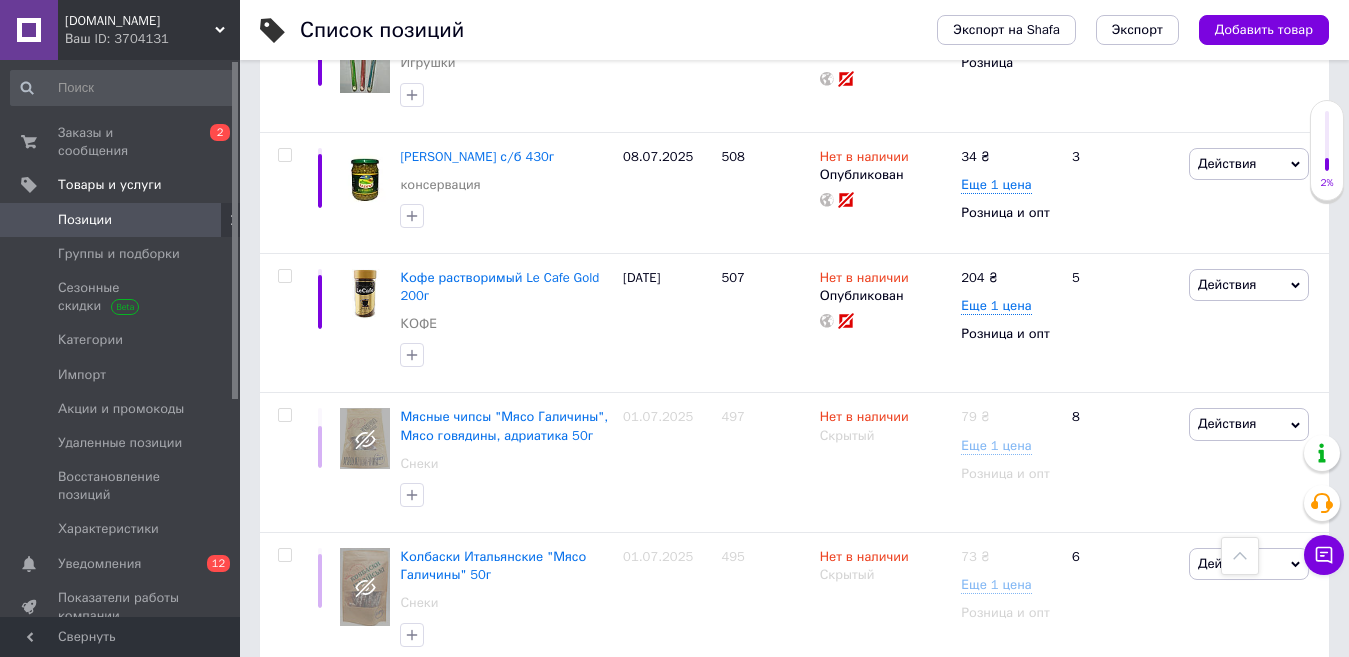 scroll, scrollTop: 2588, scrollLeft: 0, axis: vertical 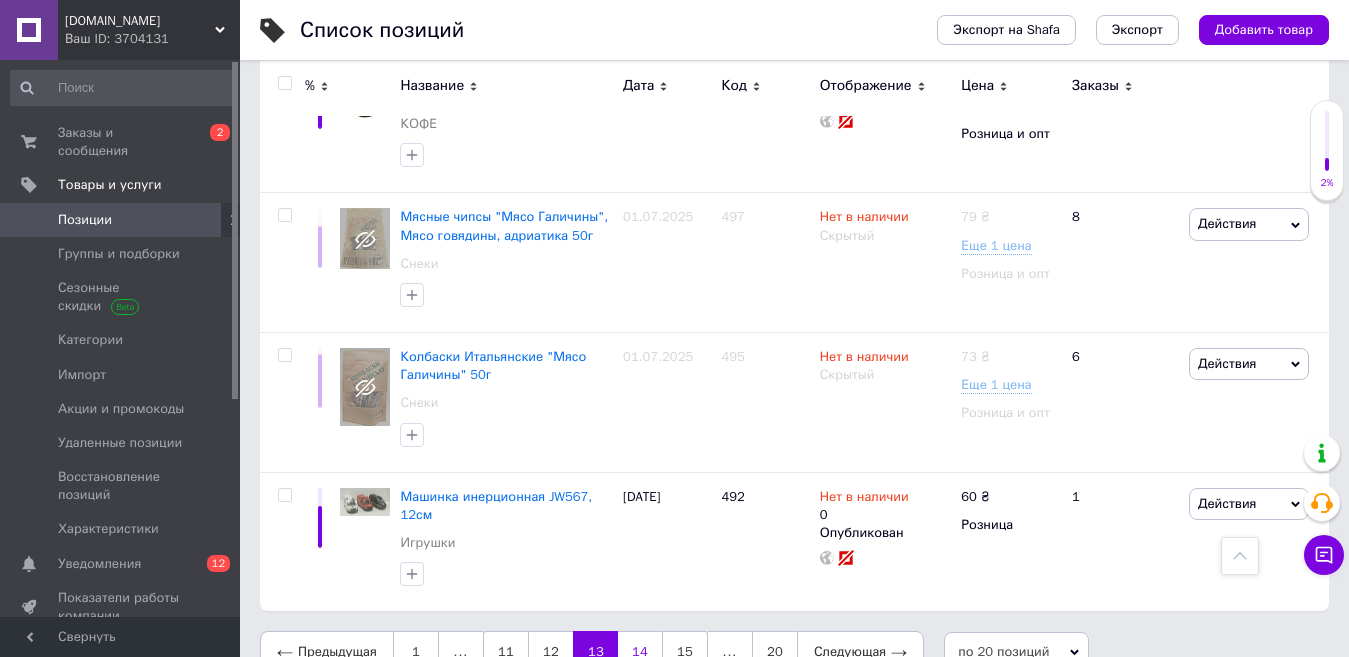 click on "14" at bounding box center [640, 652] 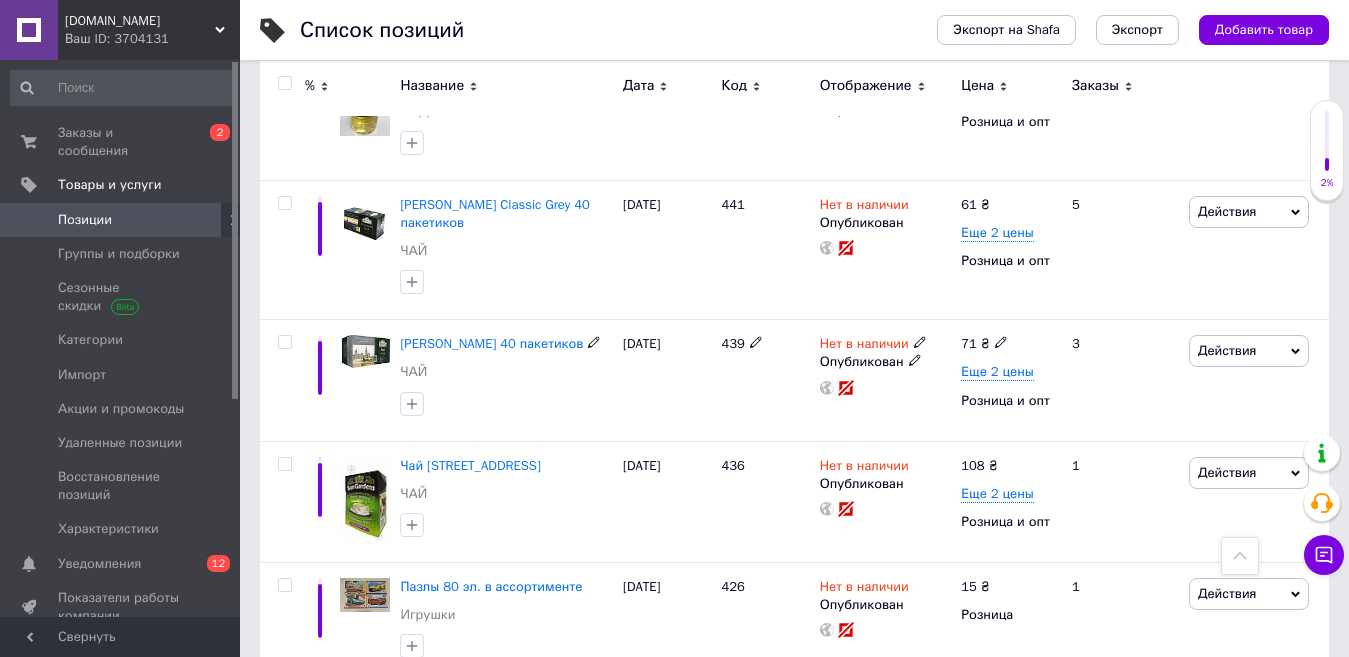 scroll, scrollTop: 1663, scrollLeft: 0, axis: vertical 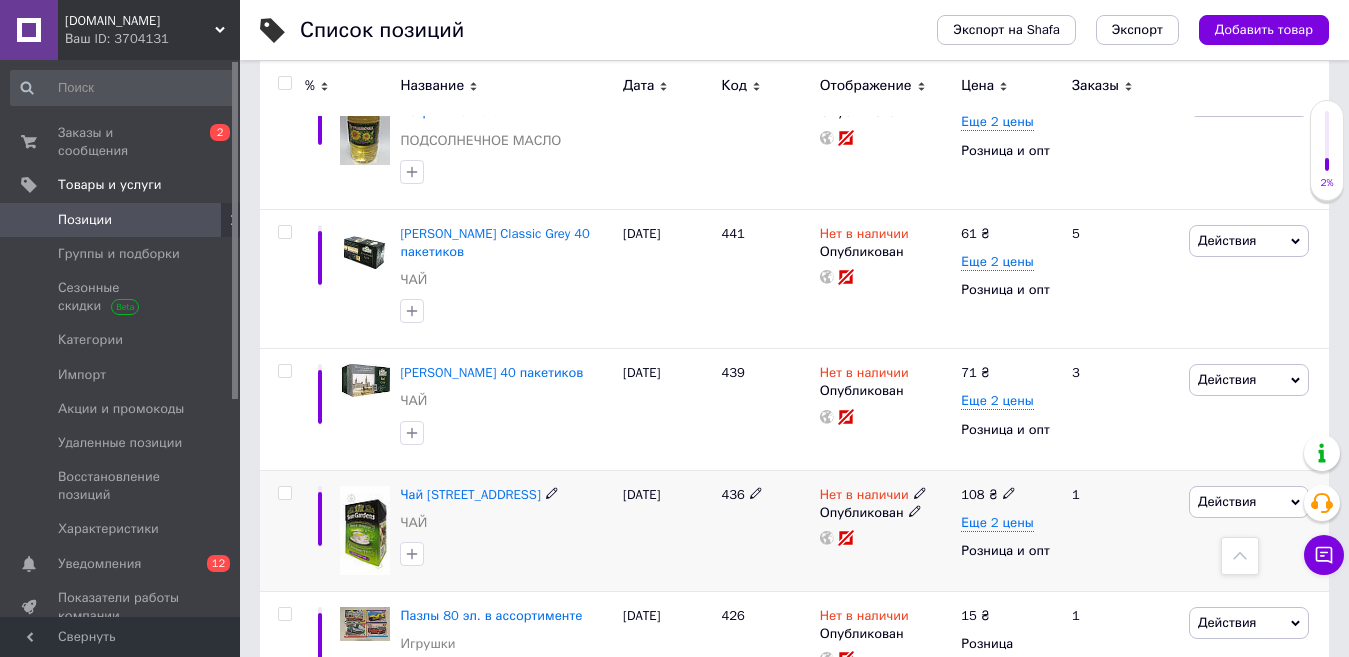 click 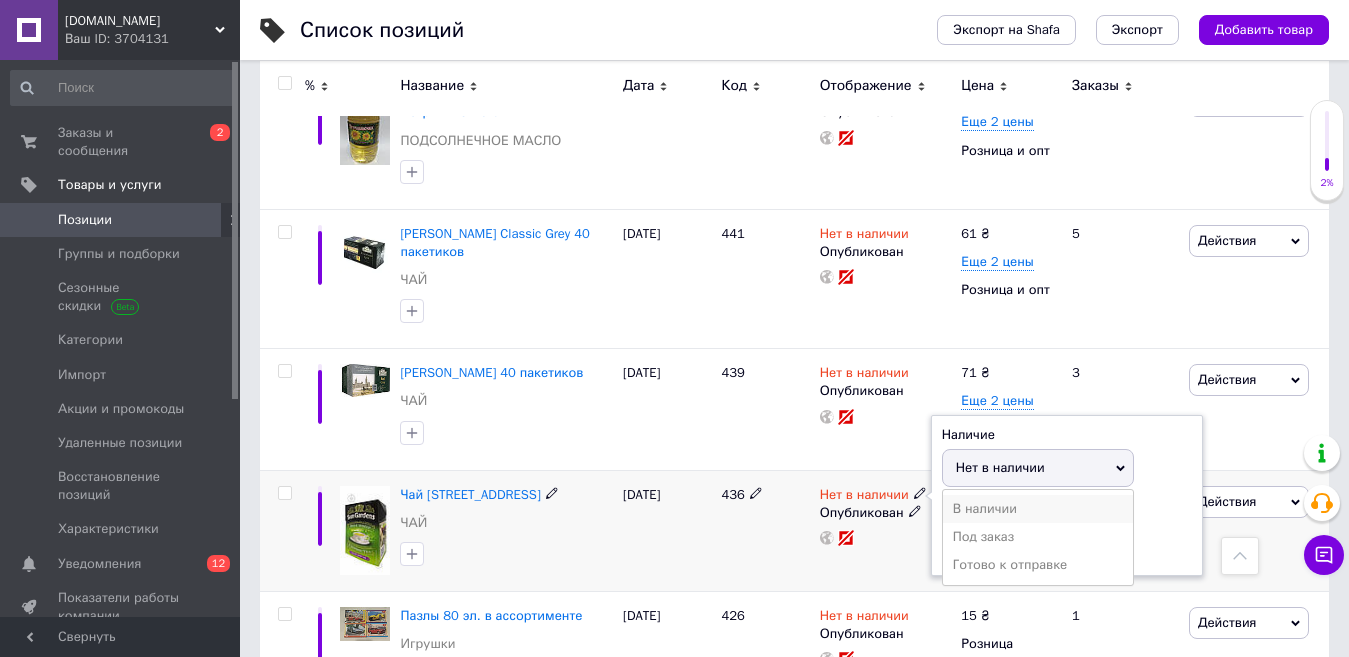 click on "В наличии" at bounding box center [1038, 509] 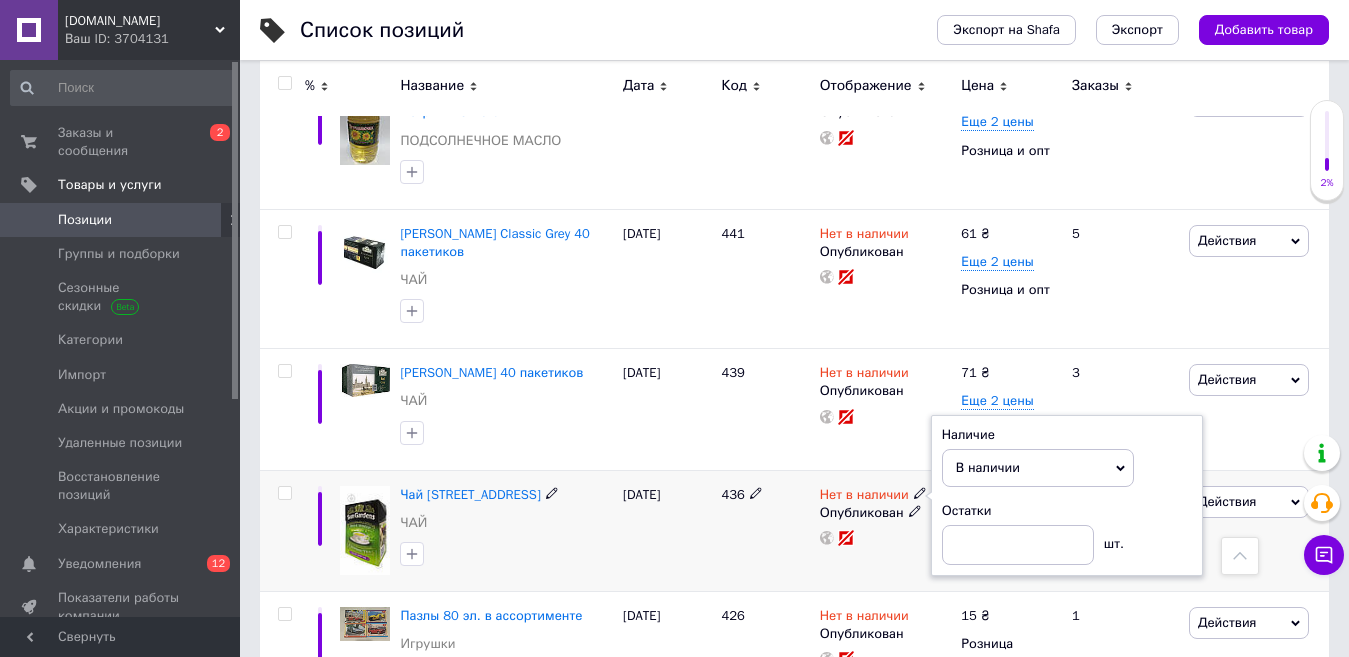 click on "436" at bounding box center (765, 530) 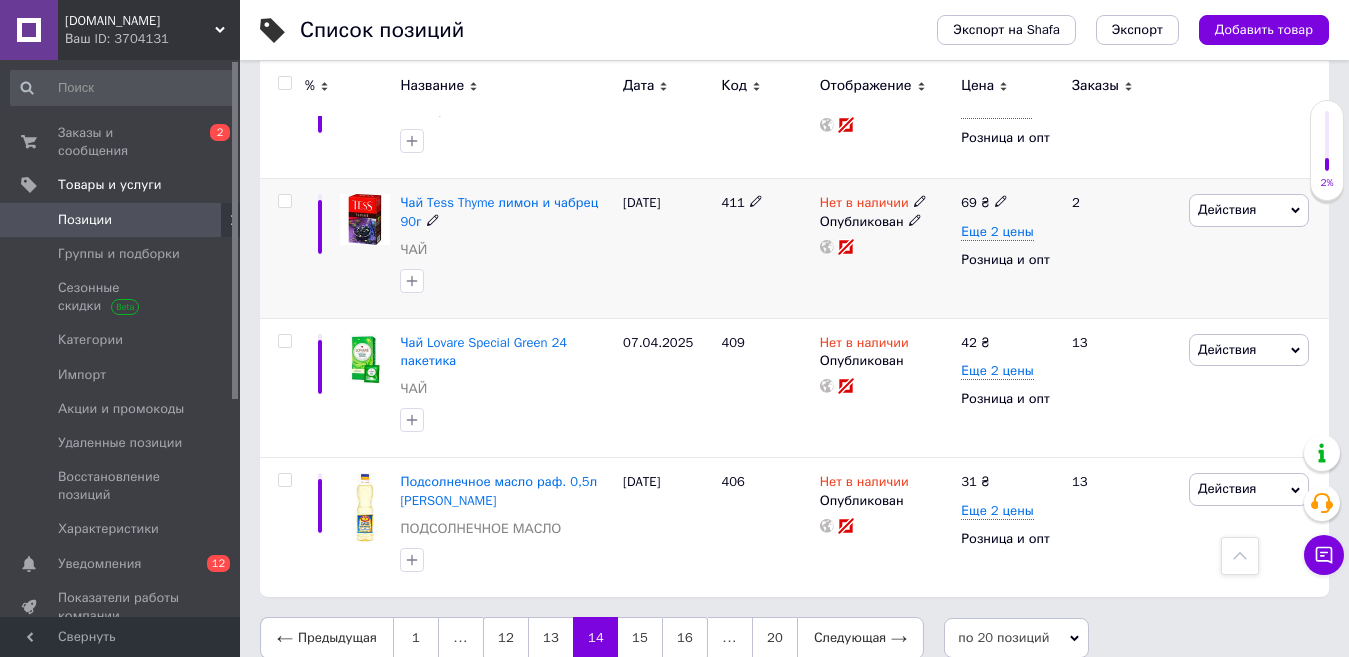 scroll, scrollTop: 2463, scrollLeft: 0, axis: vertical 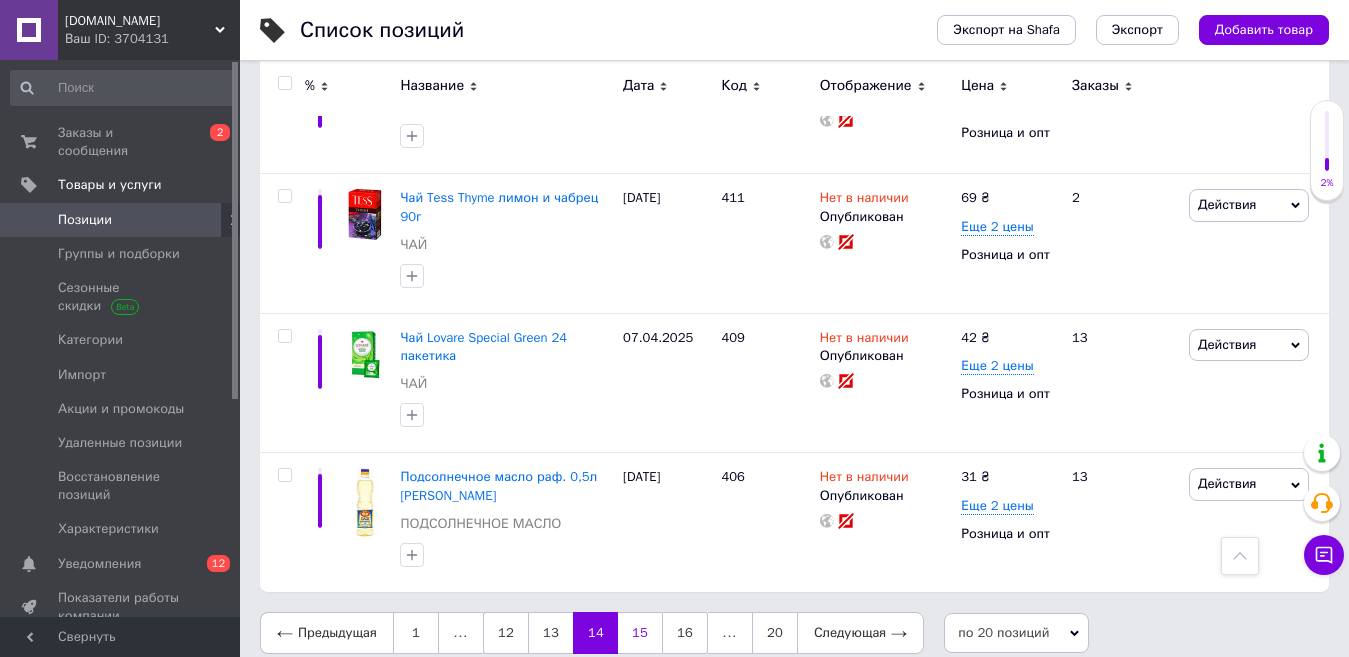 click on "15" at bounding box center (640, 633) 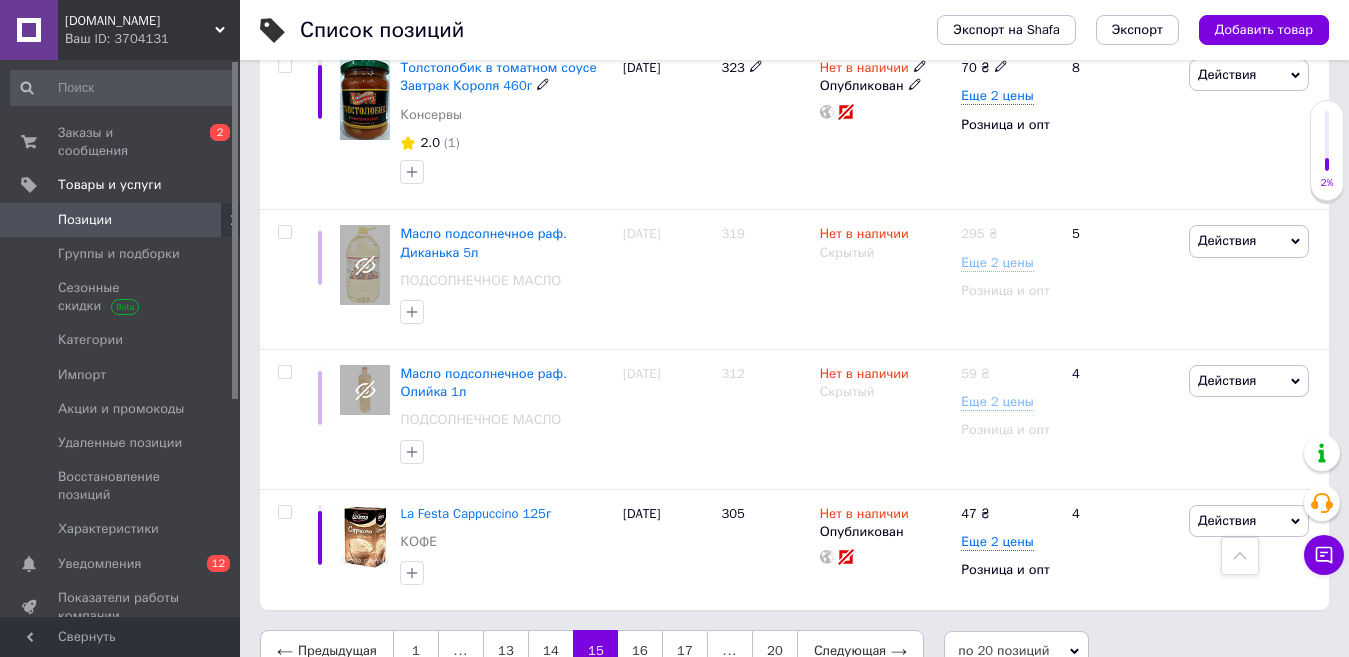 scroll, scrollTop: 2679, scrollLeft: 0, axis: vertical 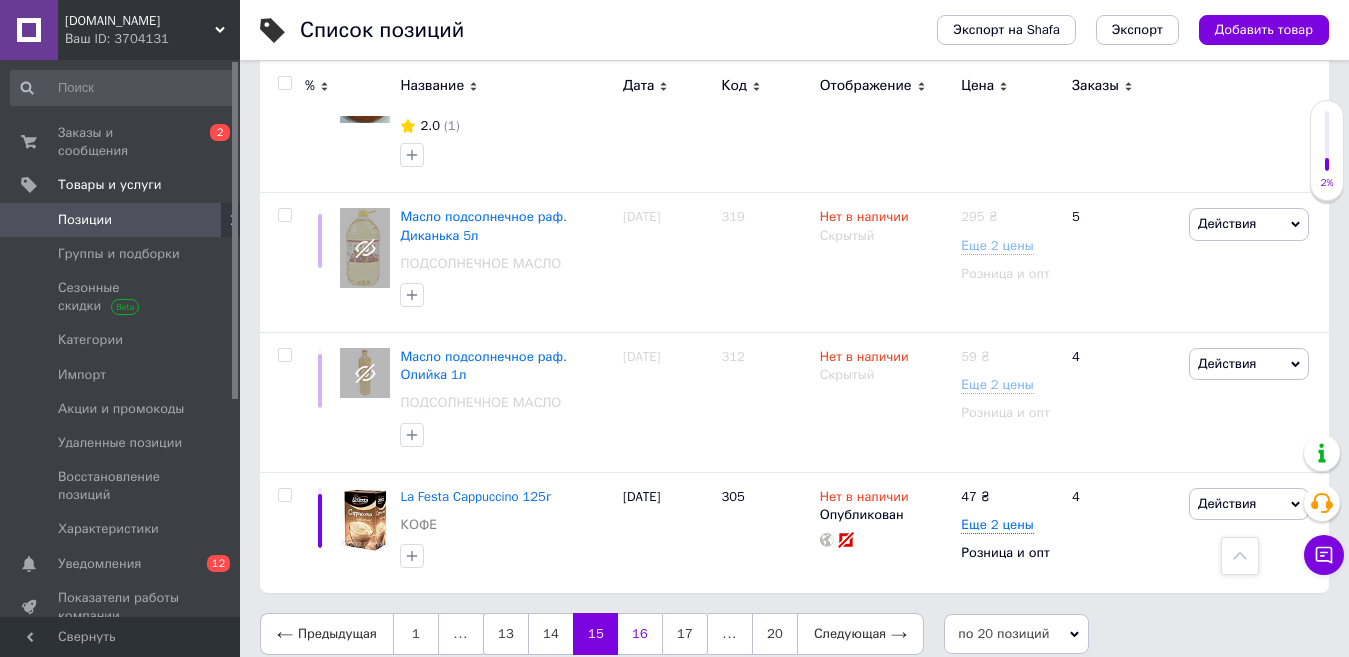 click on "16" at bounding box center (640, 634) 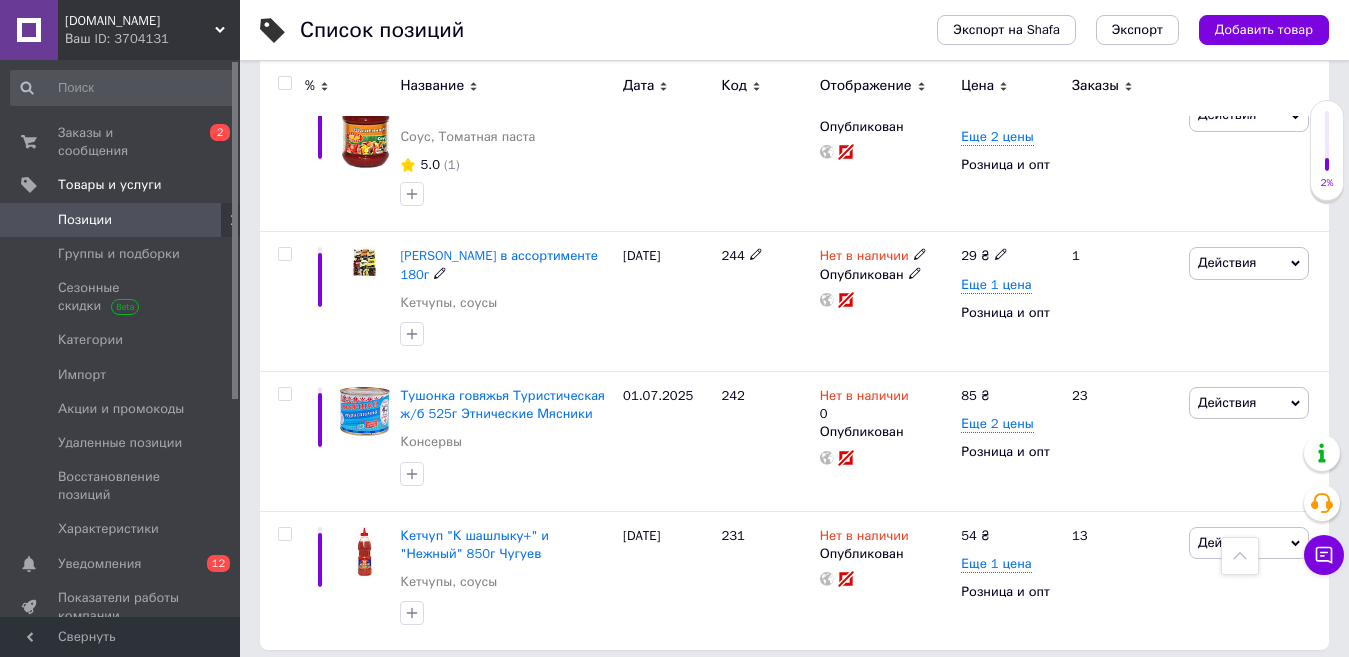 scroll, scrollTop: 2625, scrollLeft: 0, axis: vertical 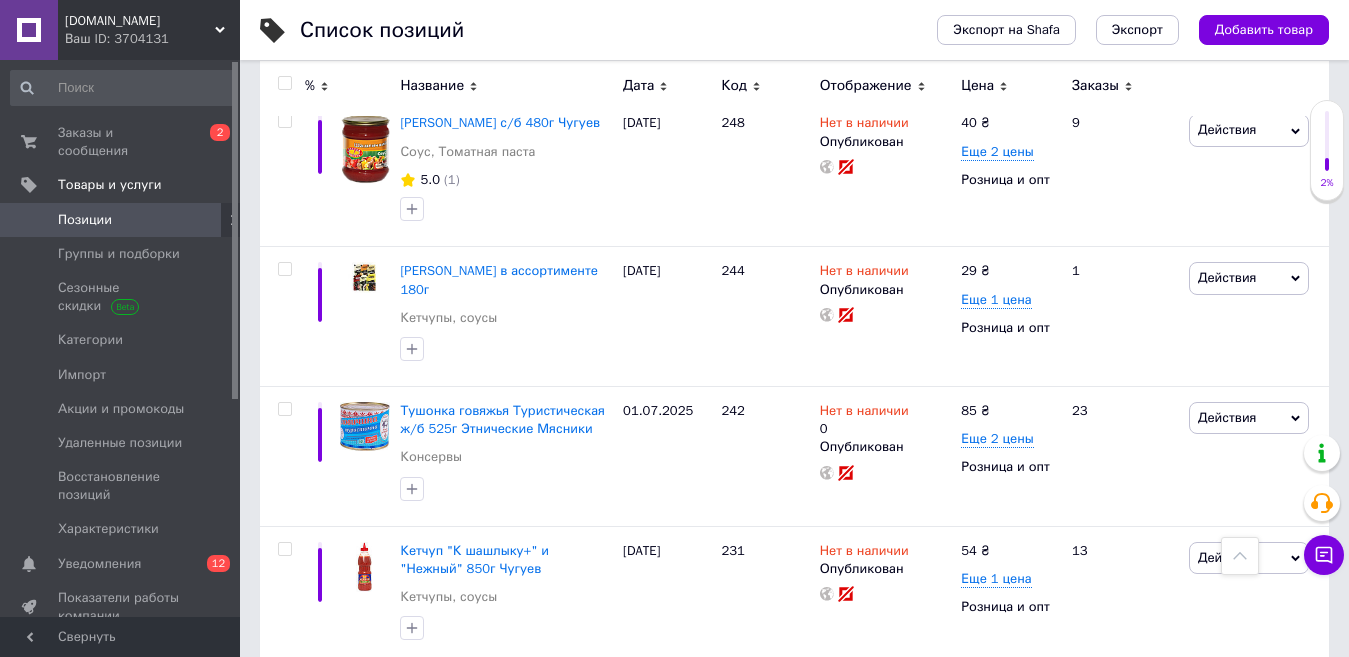 click on "17" at bounding box center [640, 706] 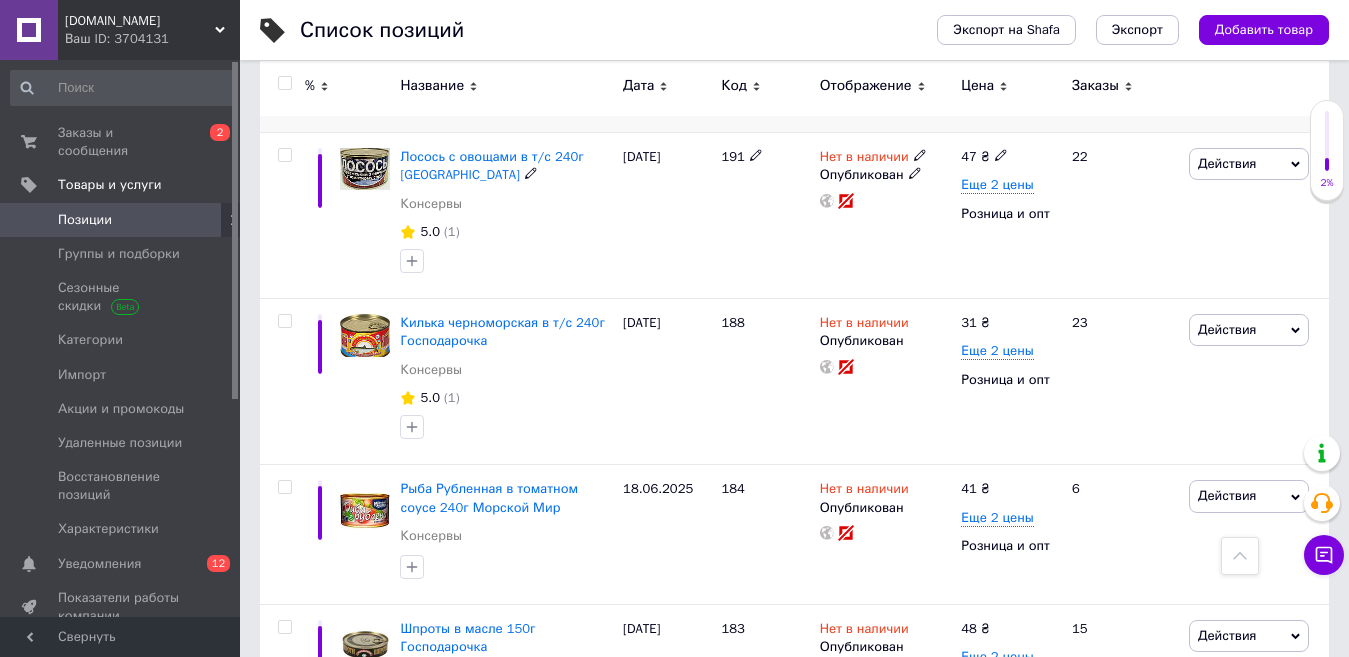scroll, scrollTop: 1106, scrollLeft: 0, axis: vertical 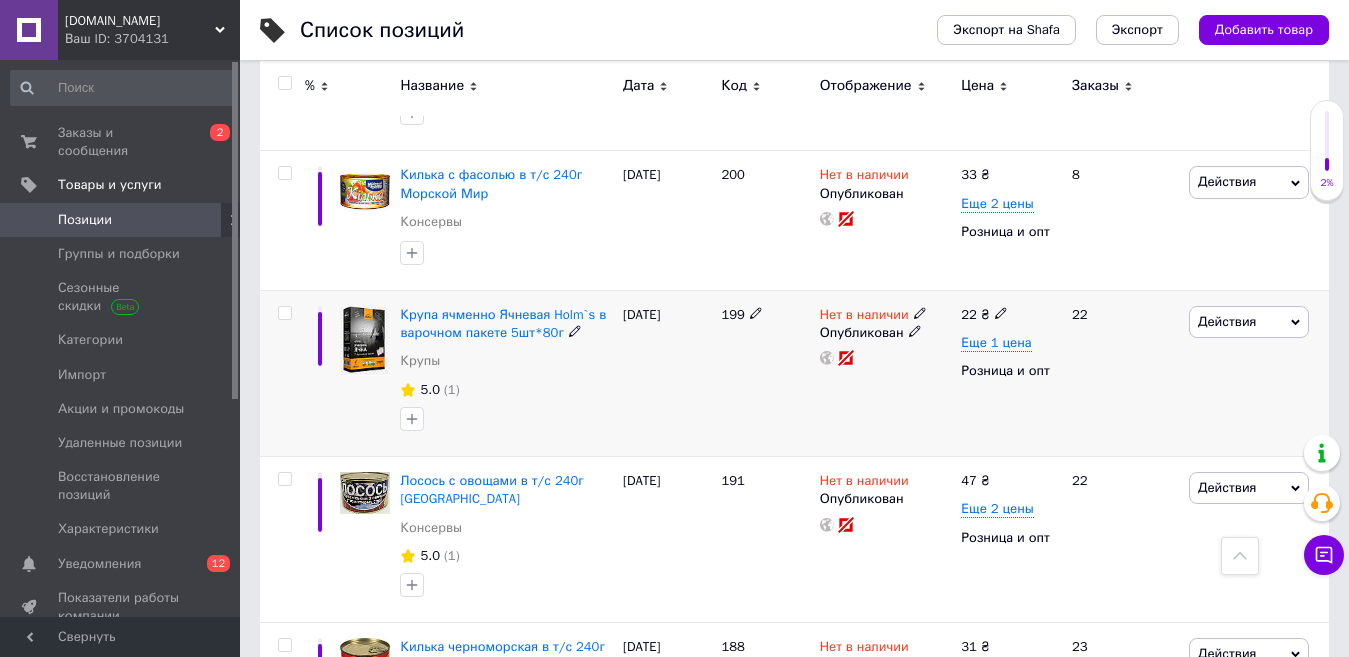 click 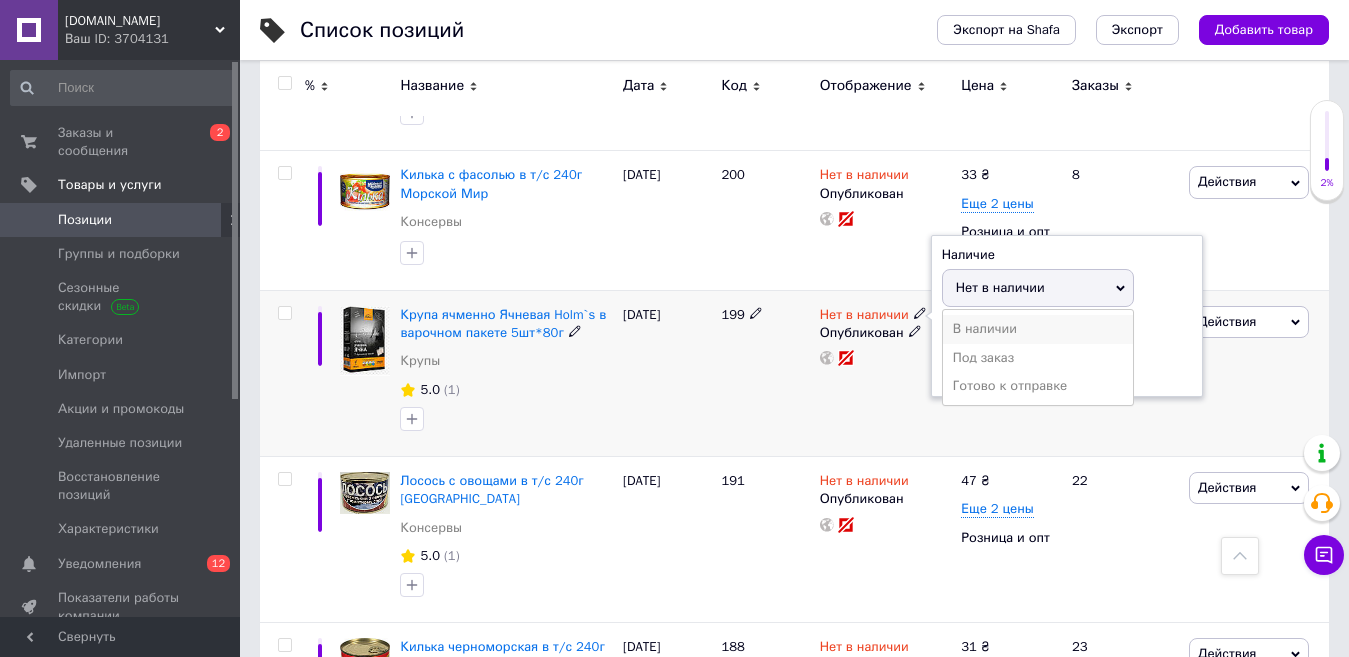 click on "В наличии" at bounding box center [1038, 329] 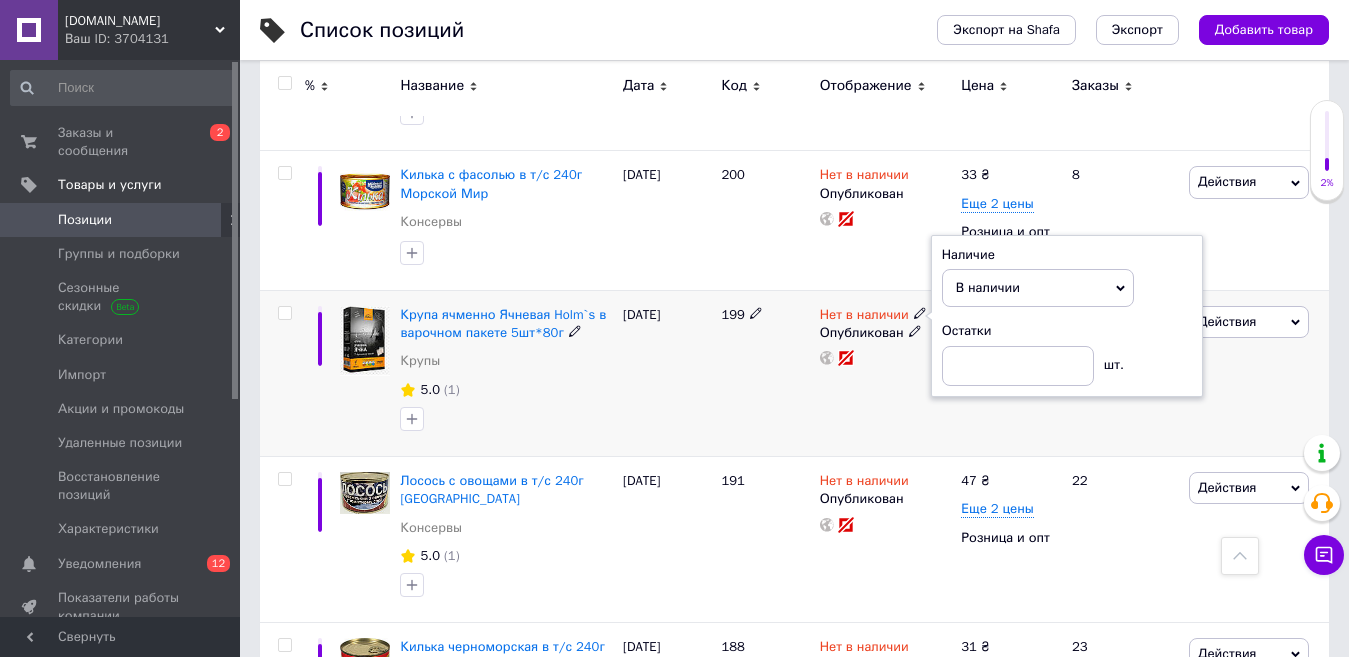 click at bounding box center [506, 419] 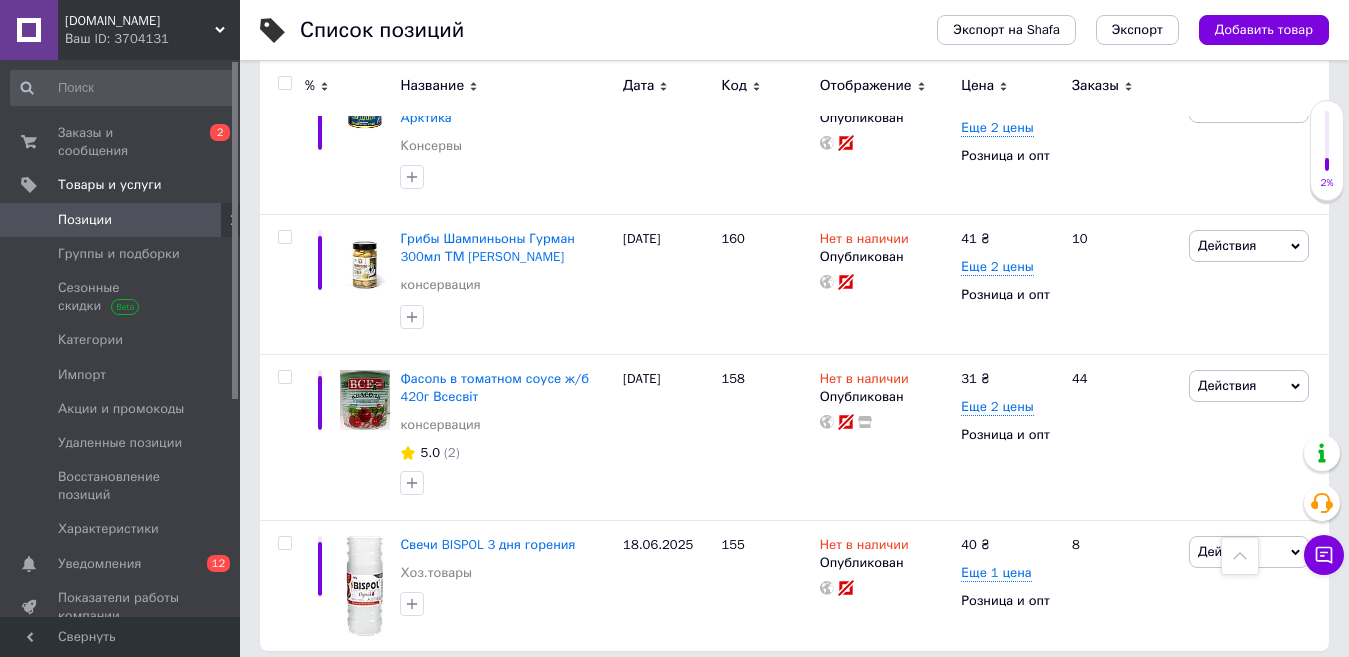 scroll, scrollTop: 2706, scrollLeft: 0, axis: vertical 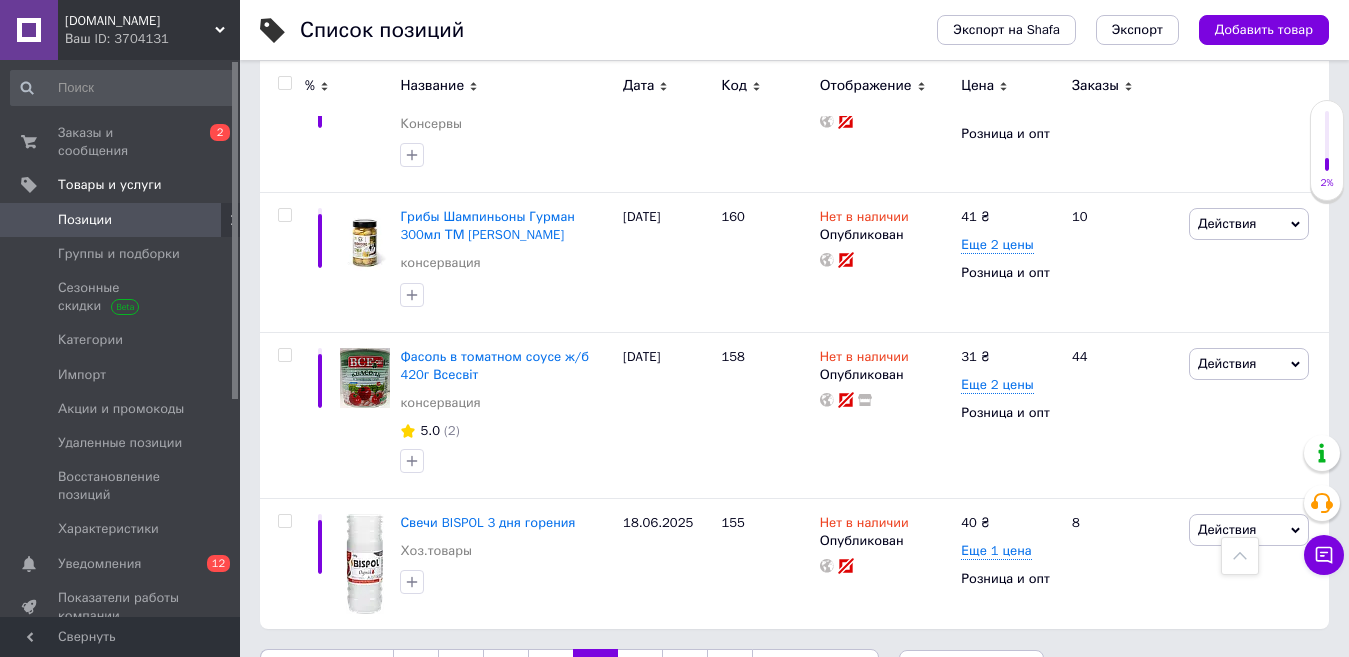 click on "18" at bounding box center [640, 670] 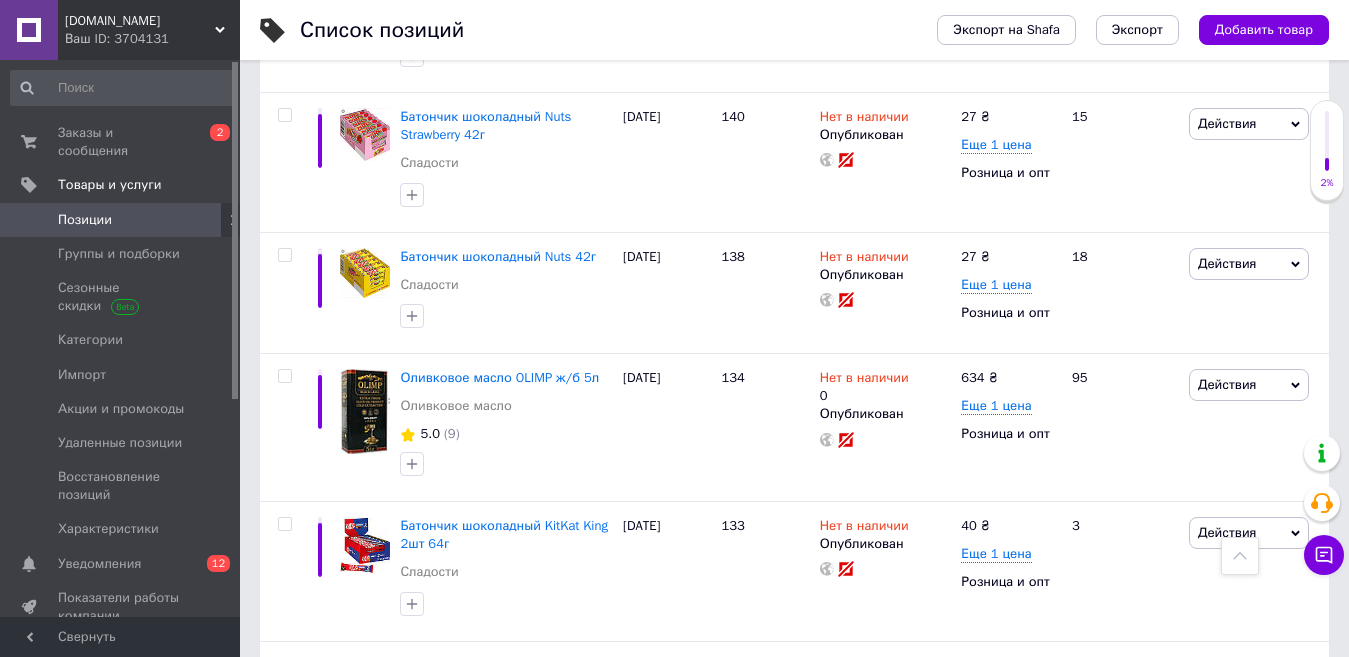 scroll, scrollTop: 2628, scrollLeft: 0, axis: vertical 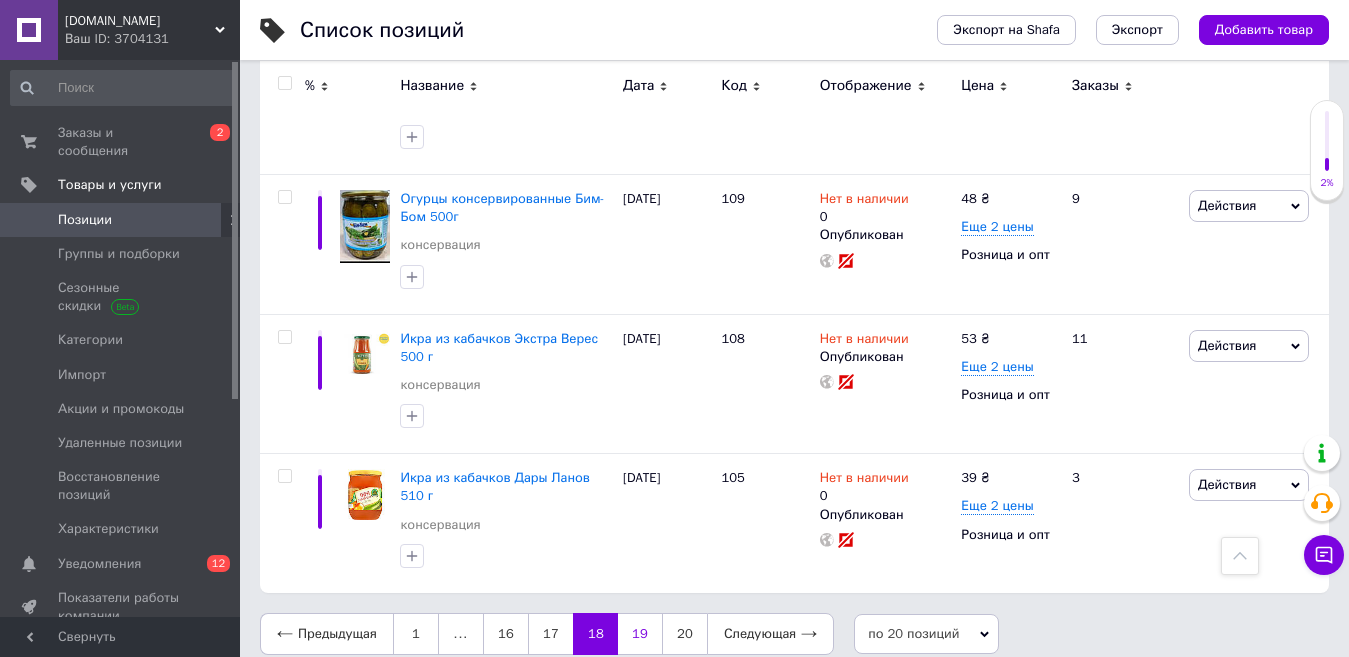 click on "19" at bounding box center [640, 634] 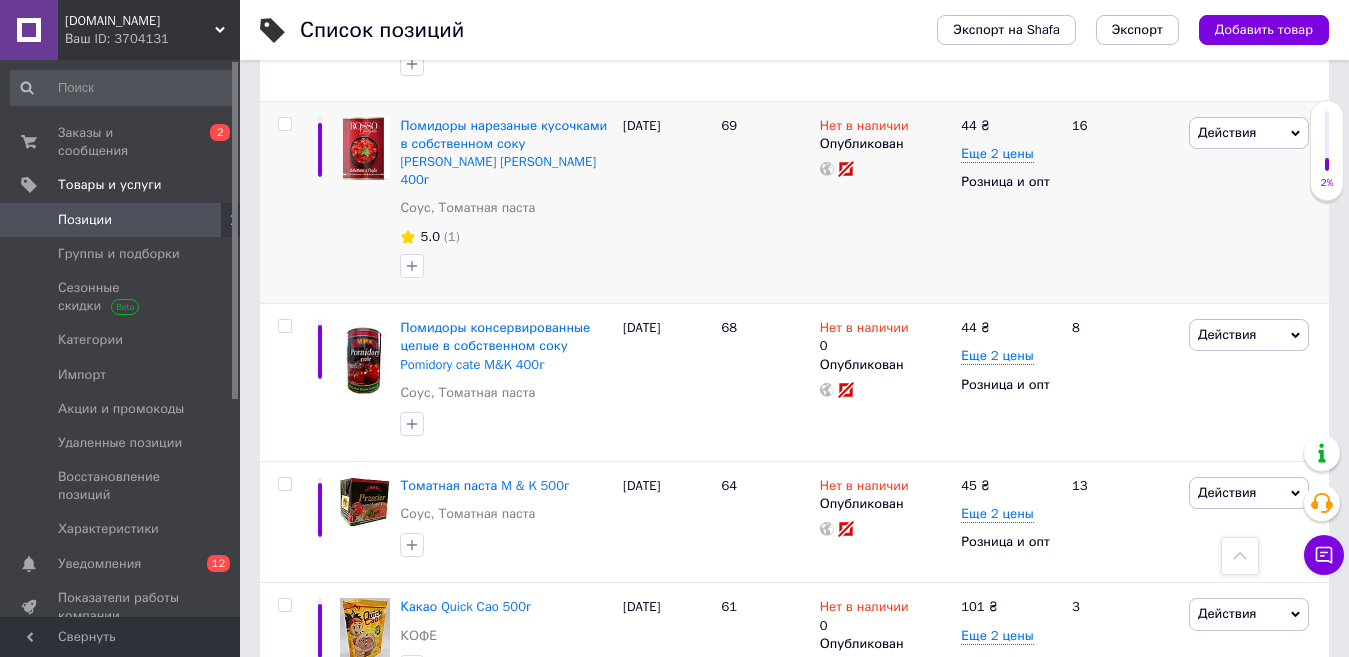scroll, scrollTop: 2598, scrollLeft: 0, axis: vertical 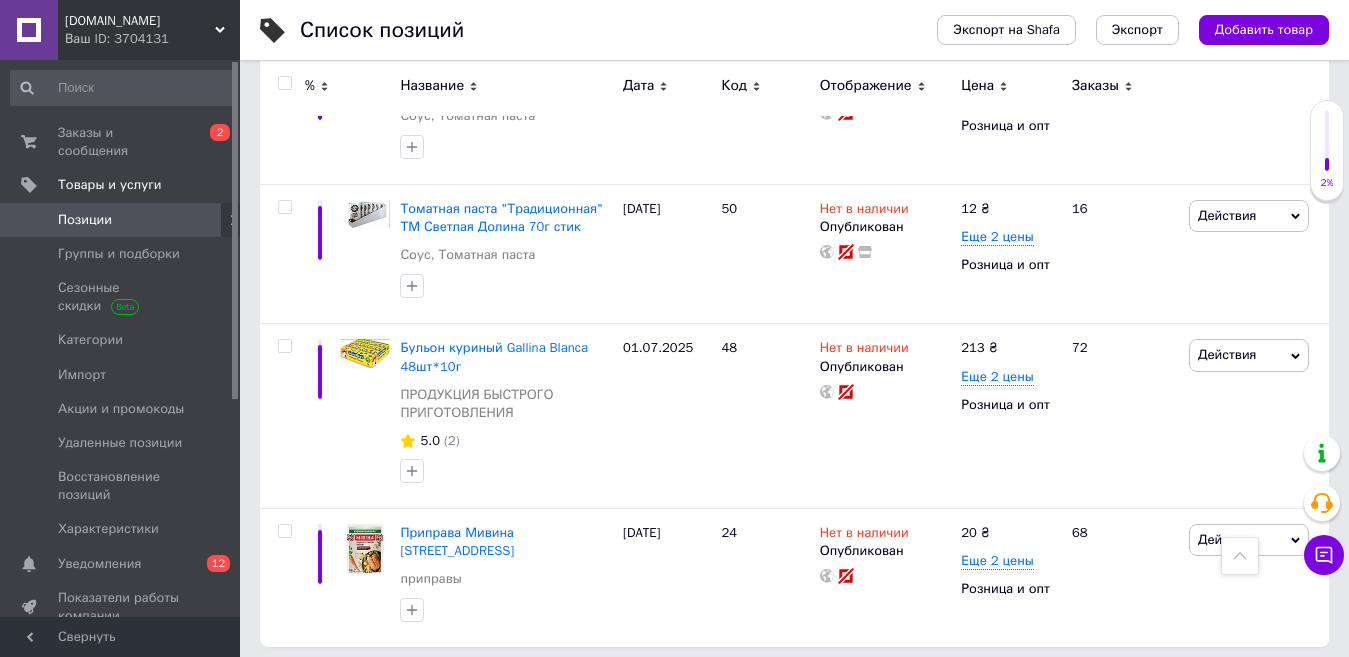 click on "20" at bounding box center (640, 688) 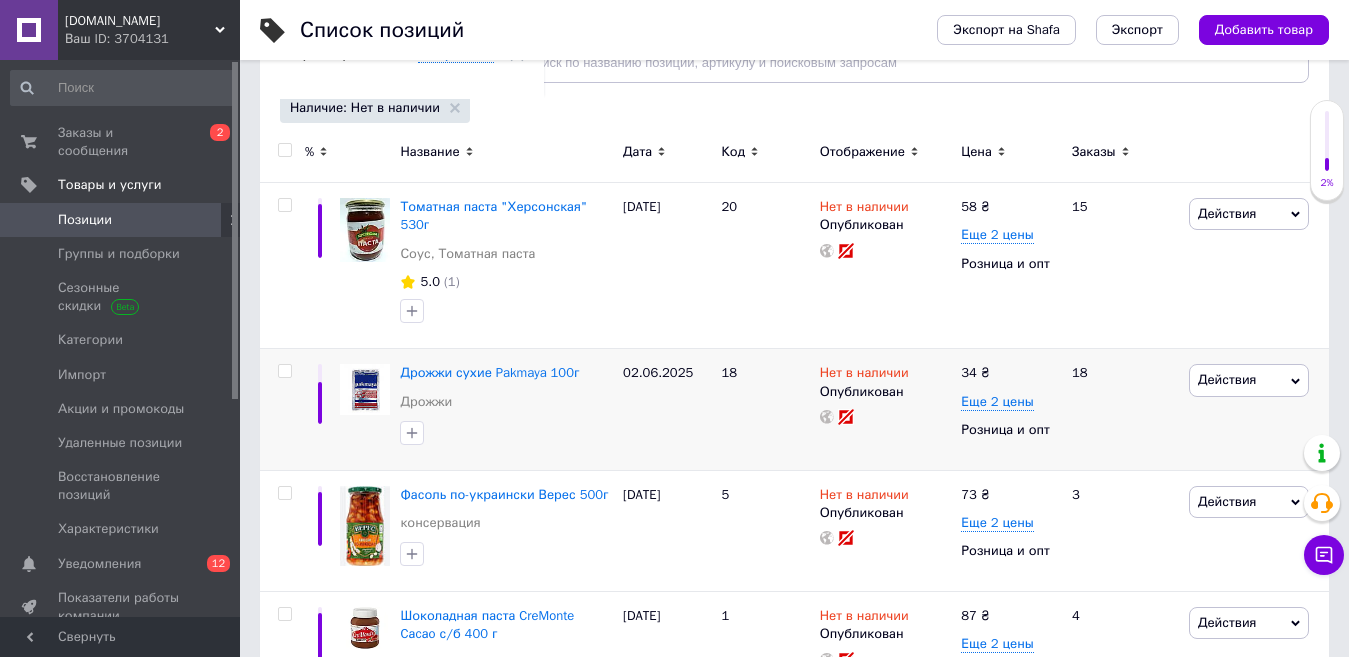 scroll, scrollTop: 393, scrollLeft: 0, axis: vertical 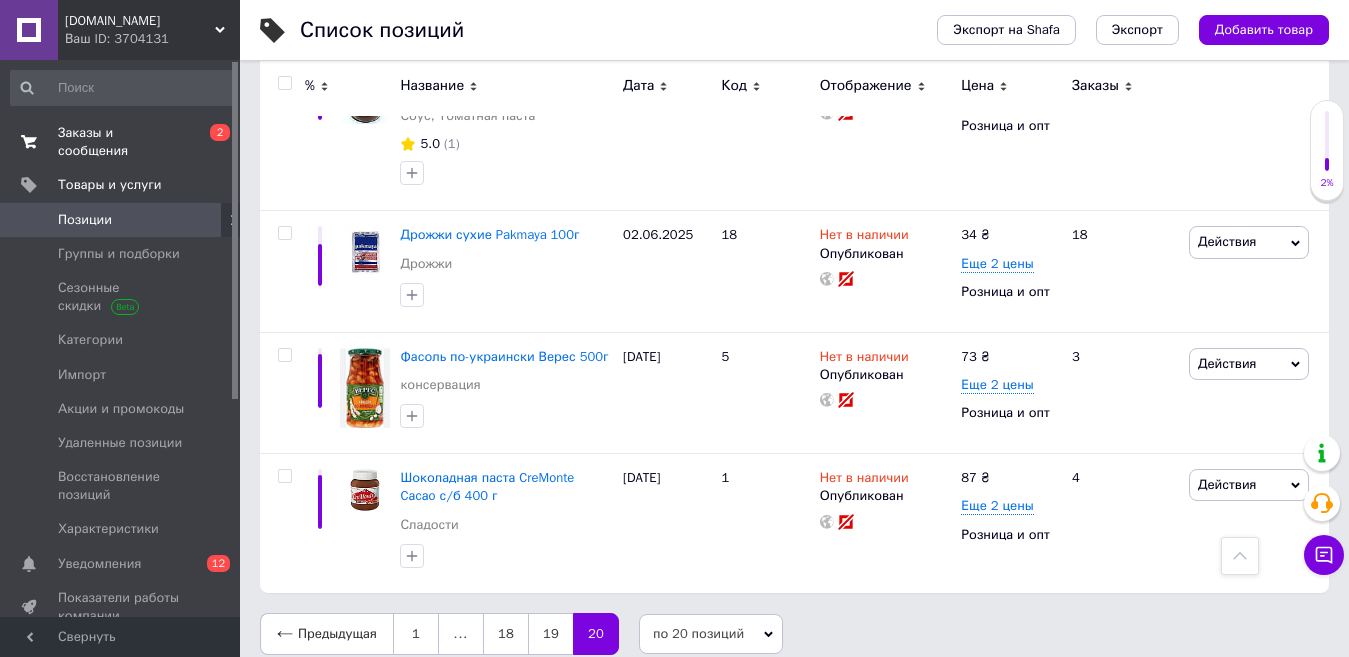 click on "Заказы и сообщения" at bounding box center [121, 142] 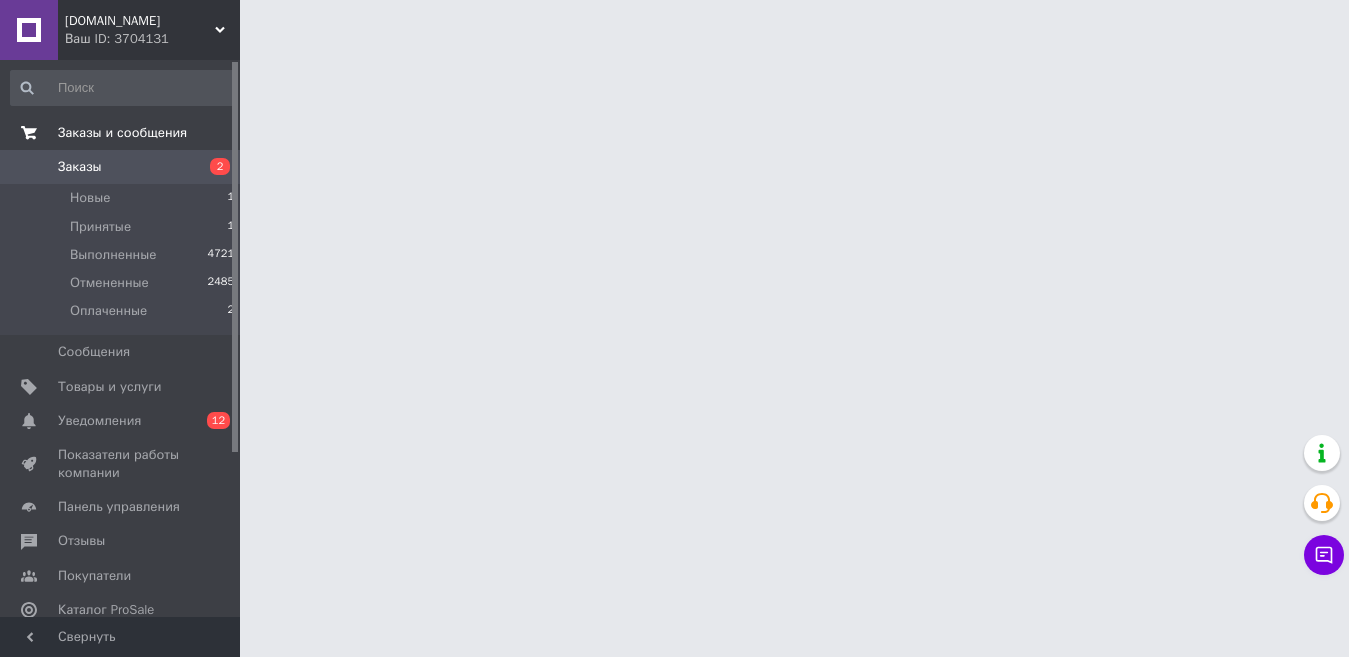 scroll, scrollTop: 0, scrollLeft: 0, axis: both 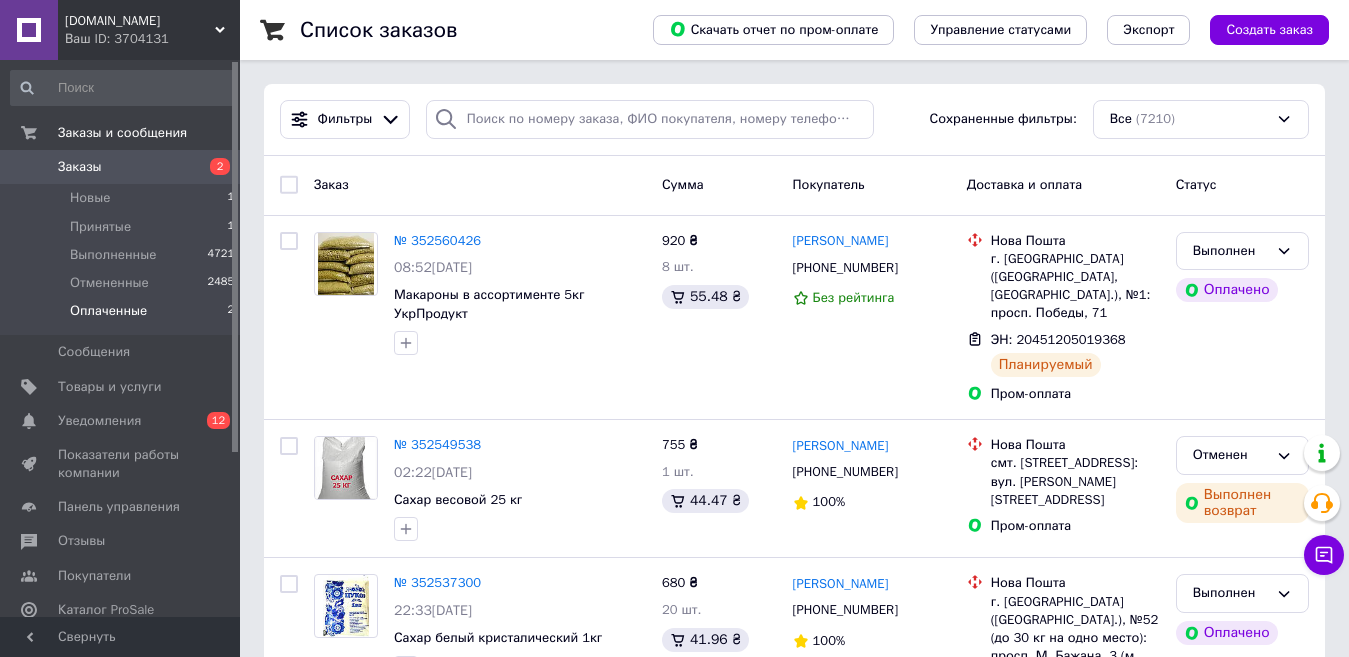 click on "Оплаченные" at bounding box center [108, 311] 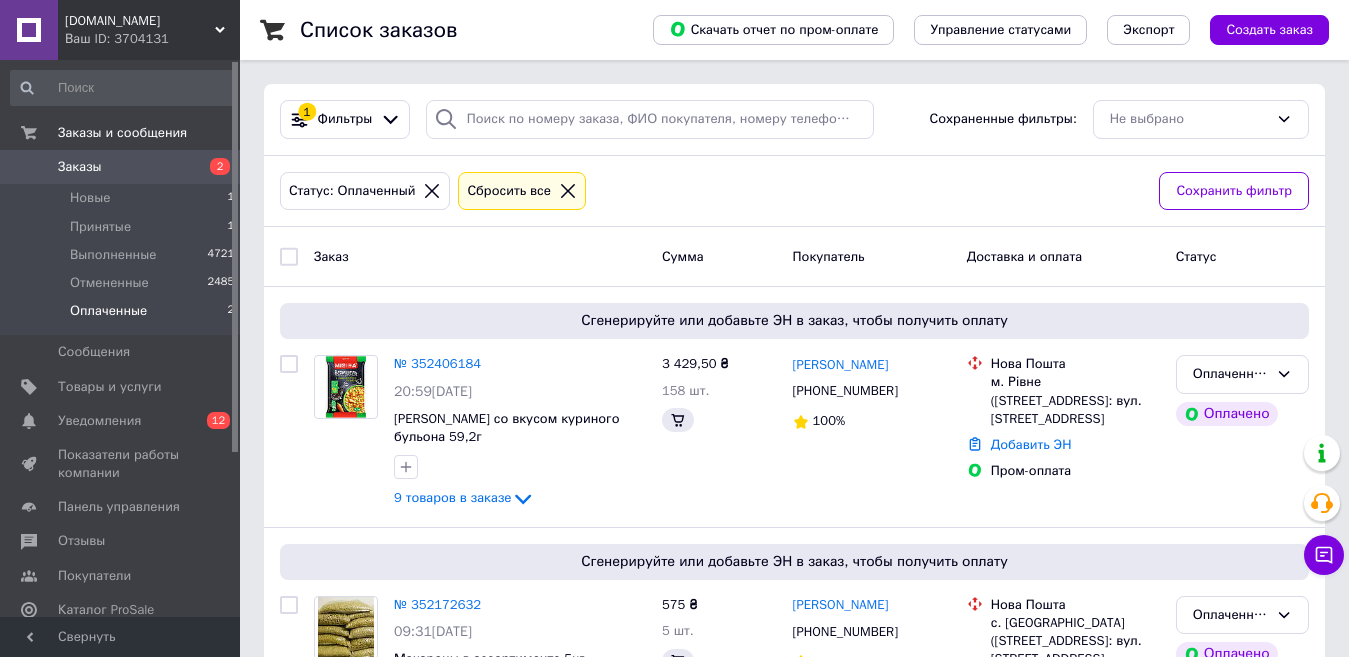 scroll, scrollTop: 104, scrollLeft: 0, axis: vertical 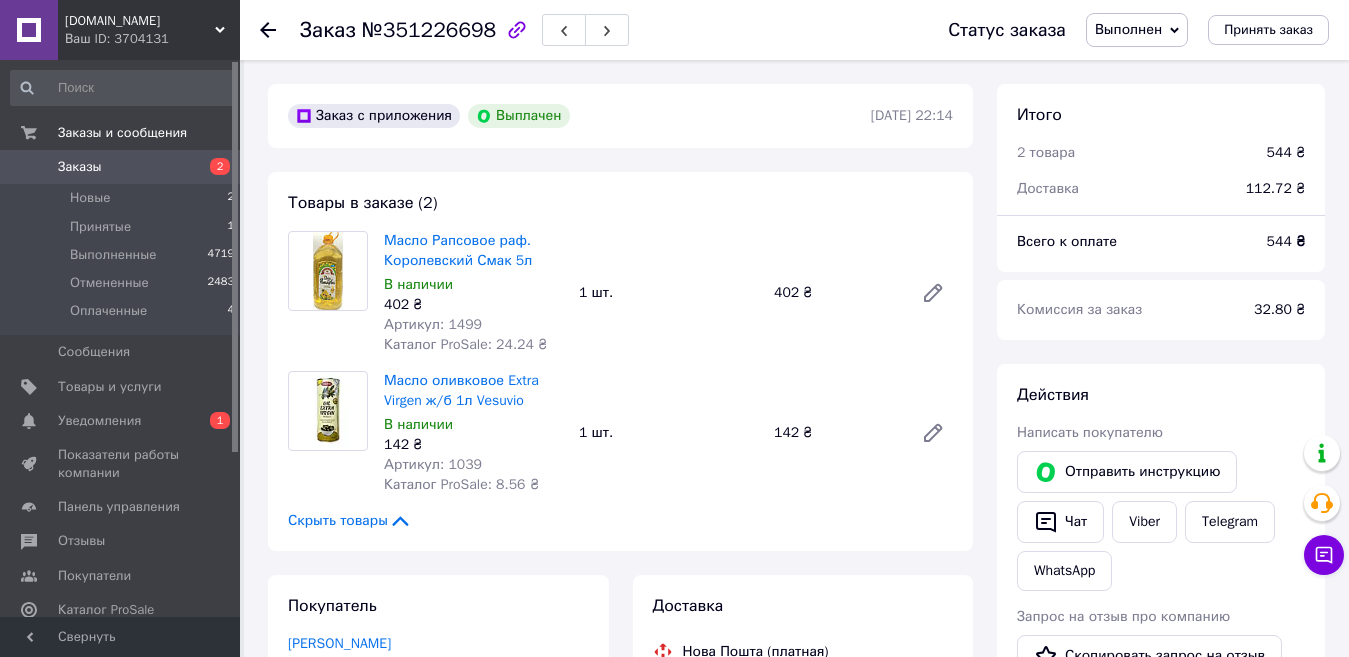 click 